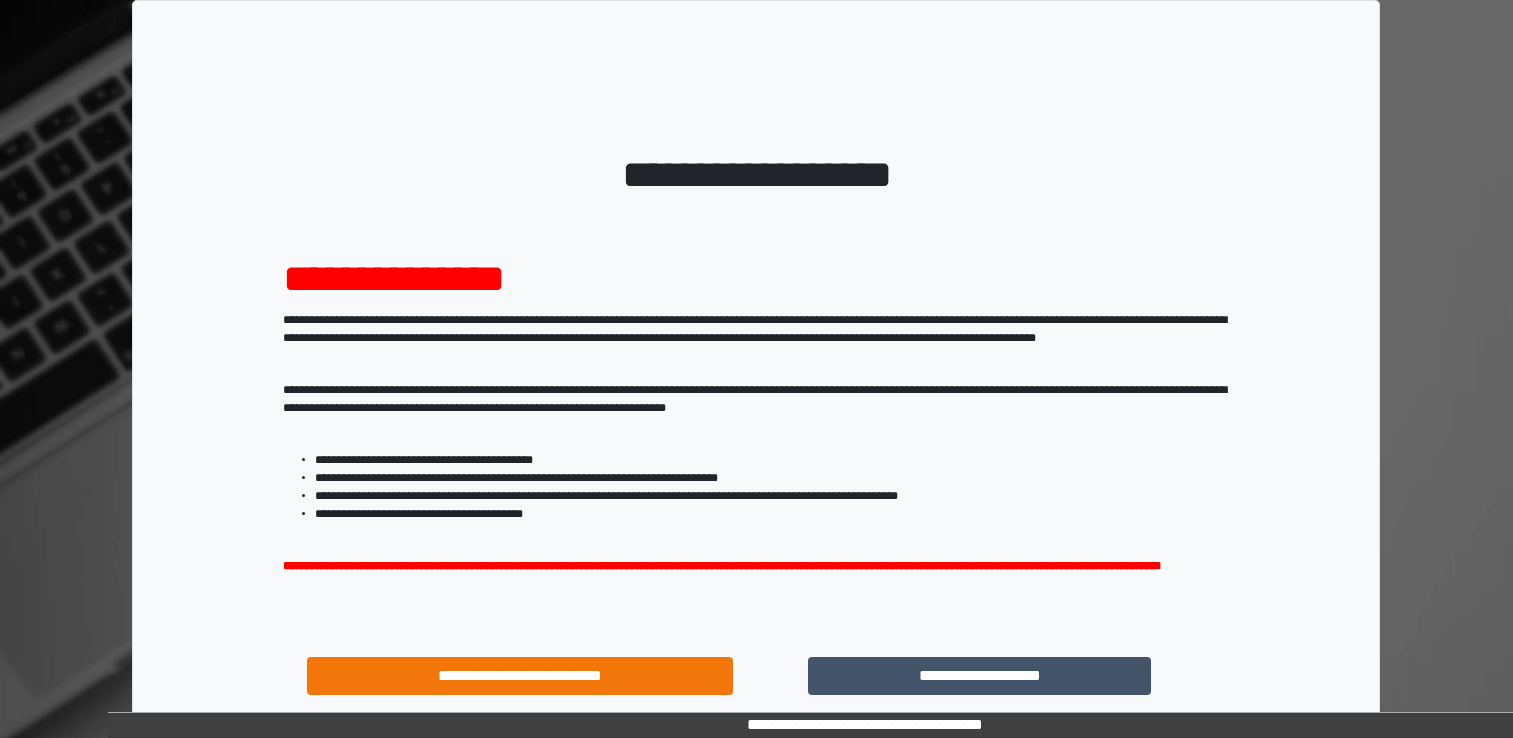 scroll, scrollTop: 0, scrollLeft: 0, axis: both 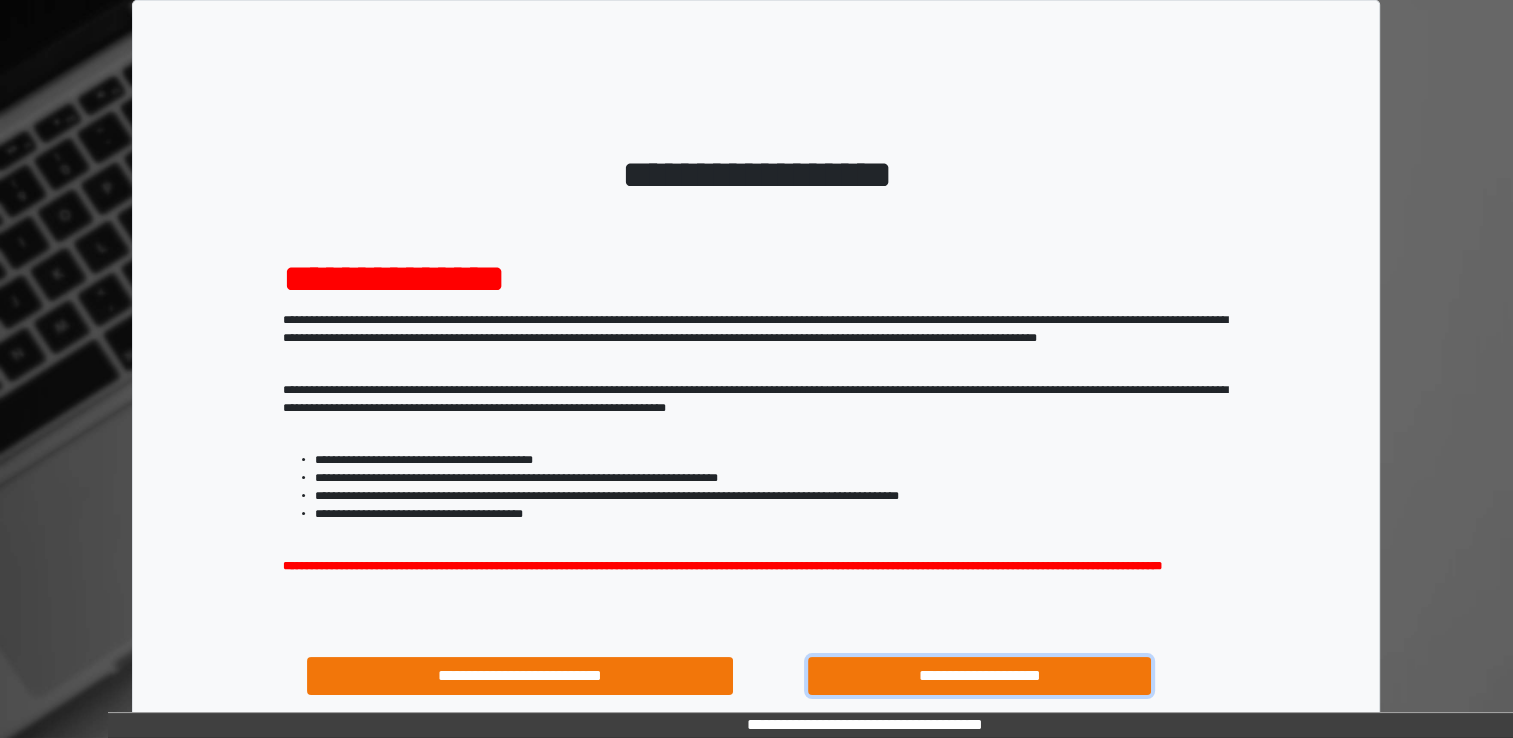 click on "**********" at bounding box center [980, 676] 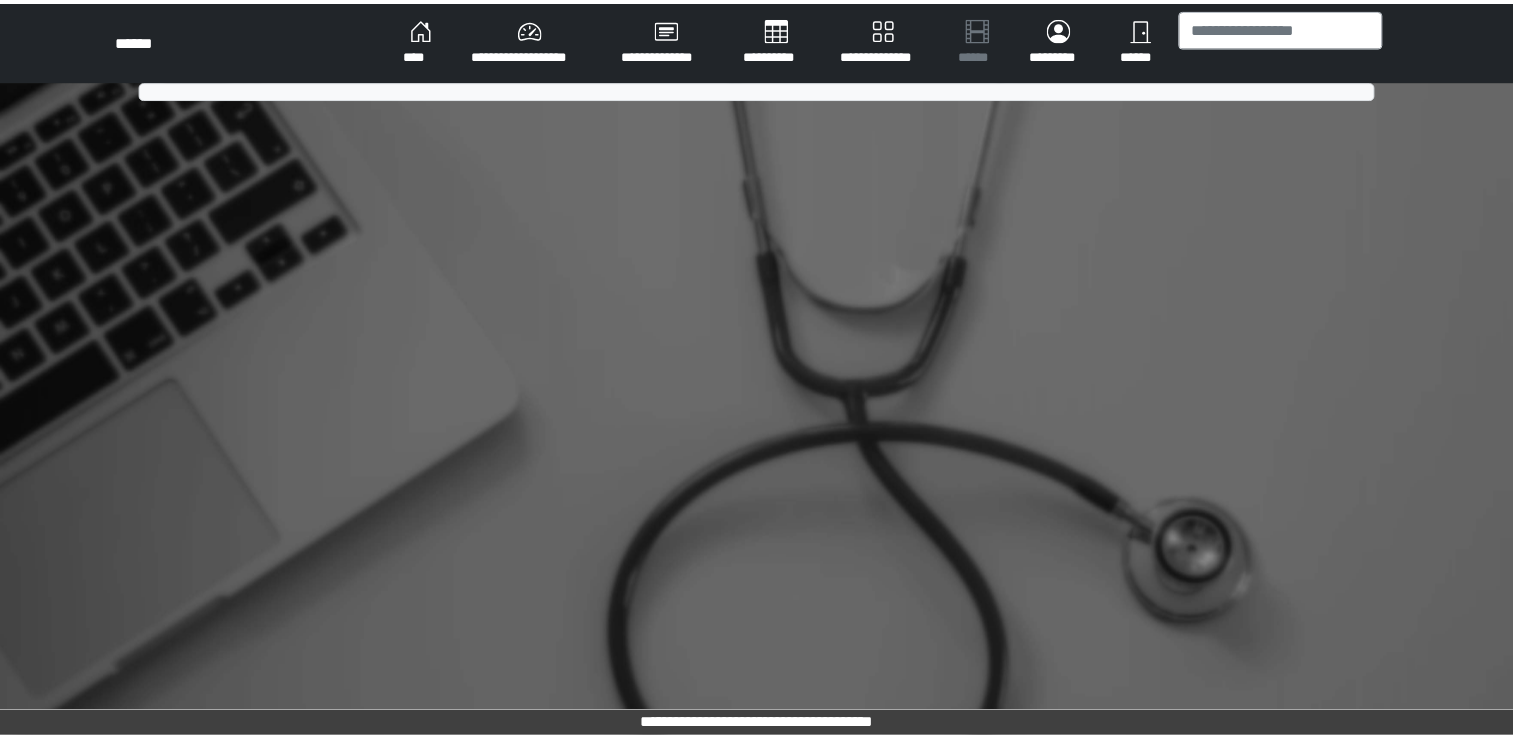 scroll, scrollTop: 0, scrollLeft: 0, axis: both 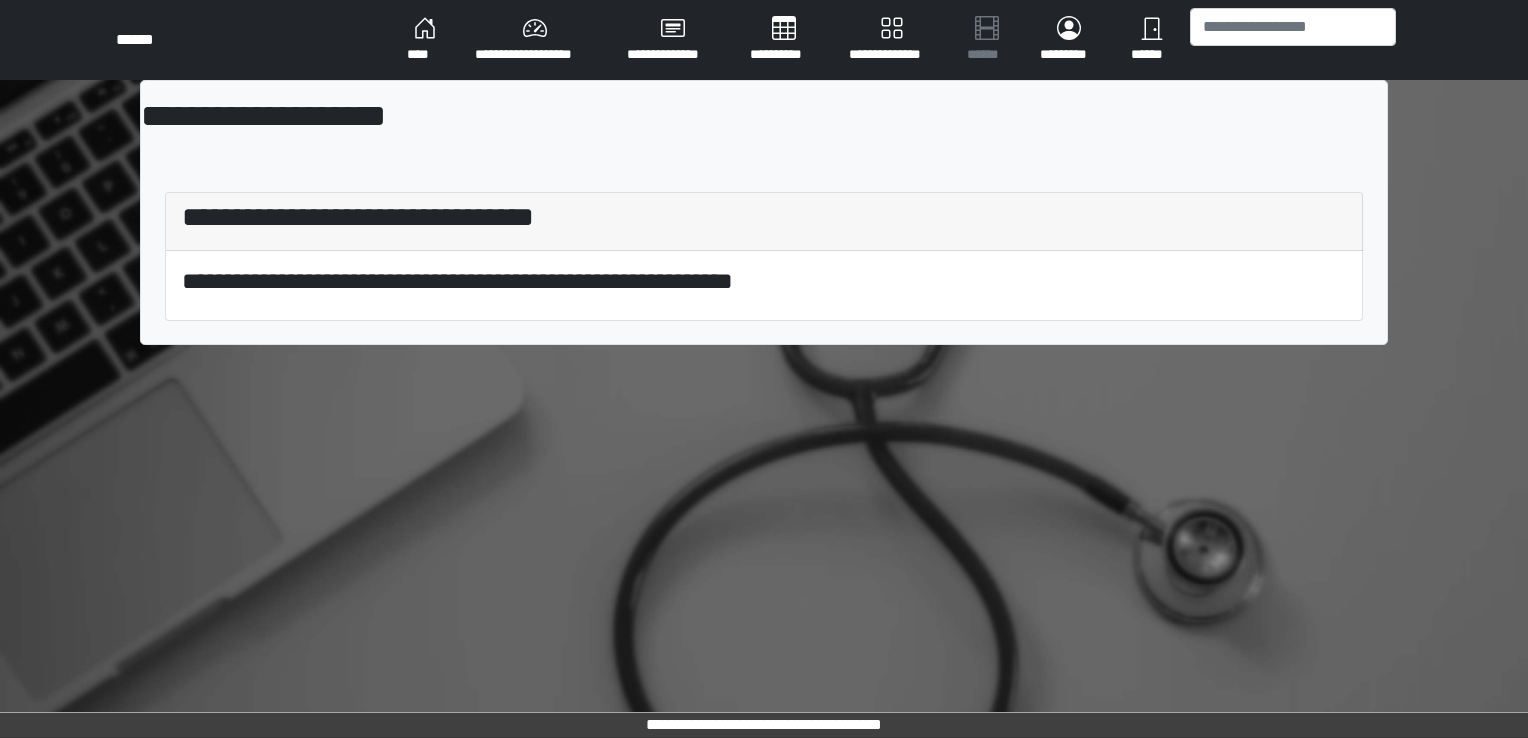 click on "**********" at bounding box center [535, 40] 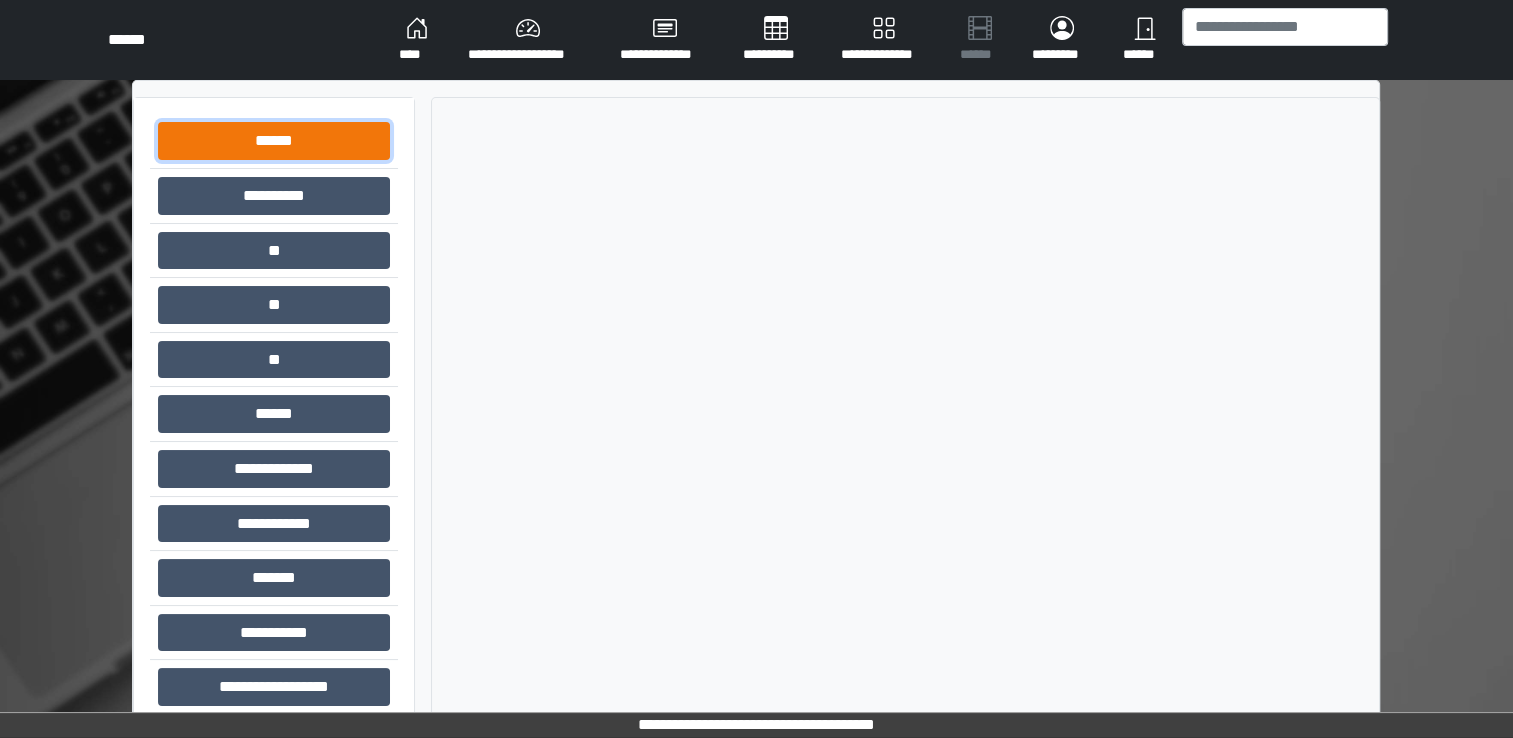 click on "******" at bounding box center (274, 141) 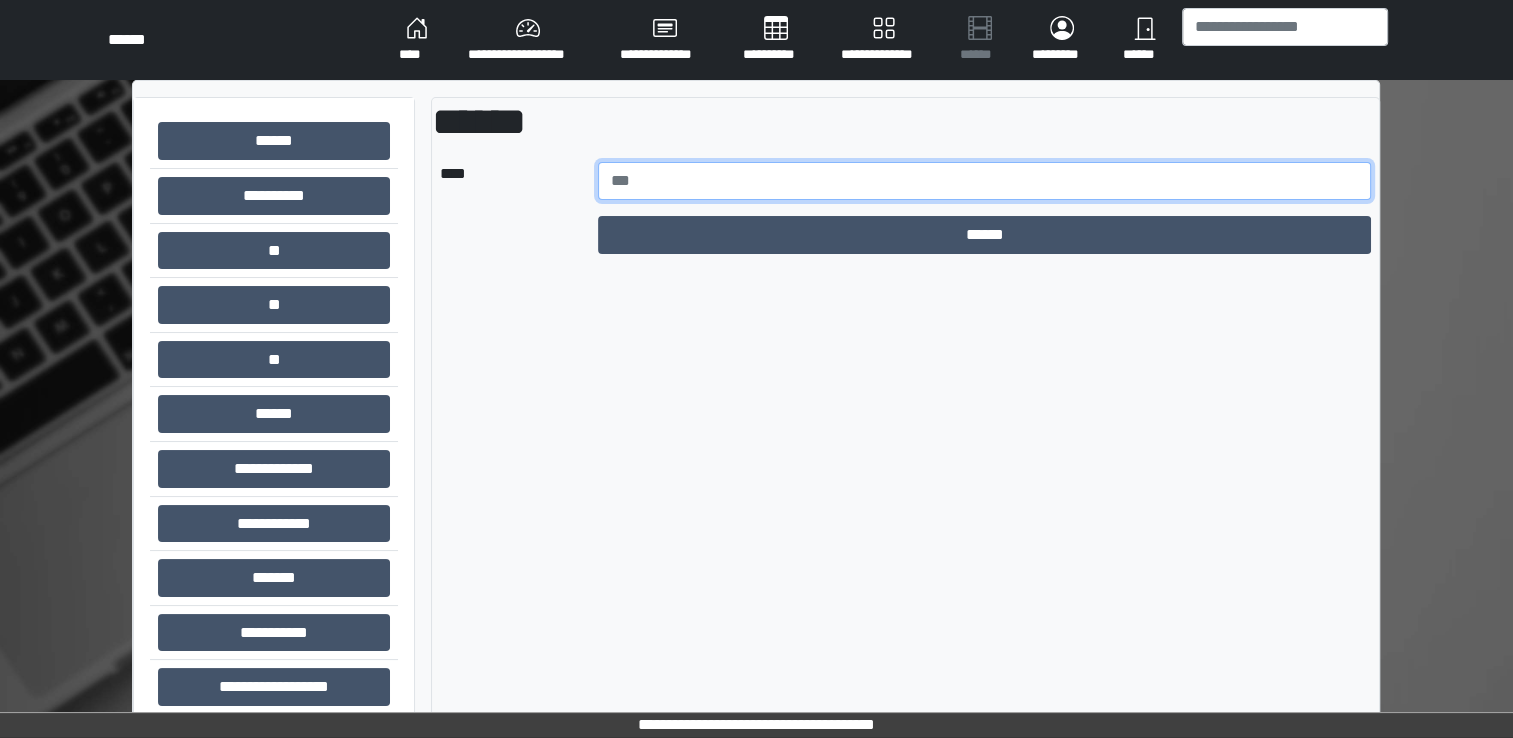 click at bounding box center (985, 181) 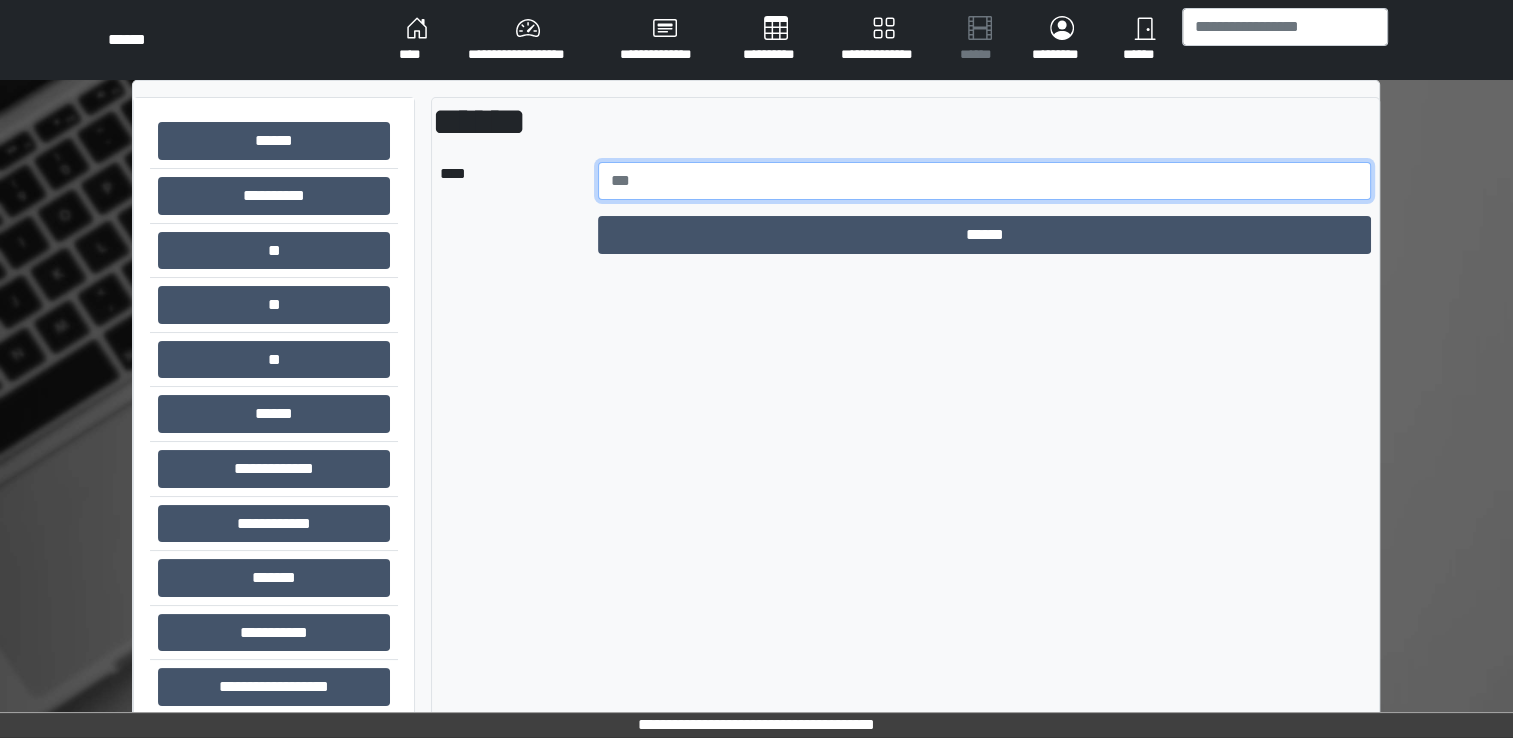 click at bounding box center (985, 181) 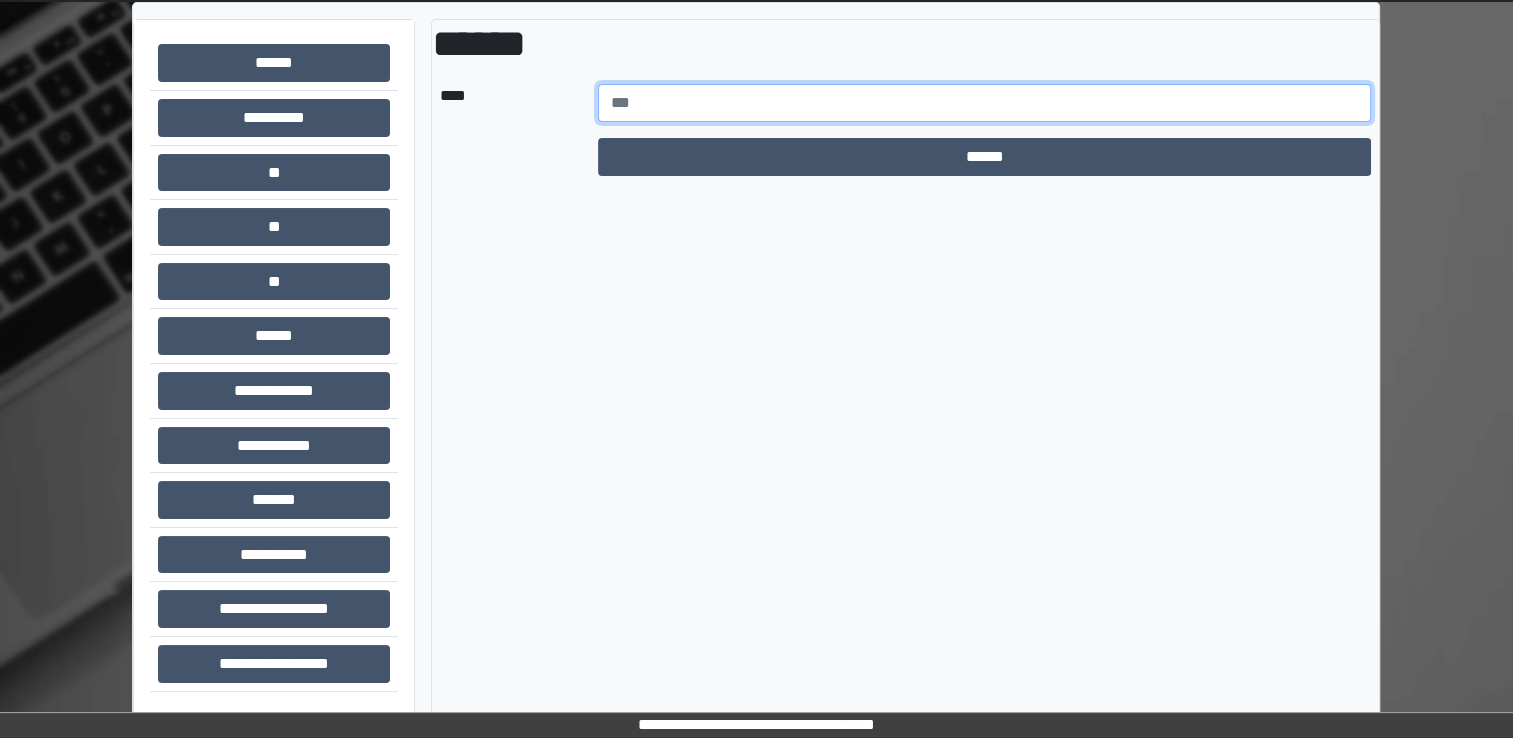 click at bounding box center (985, 103) 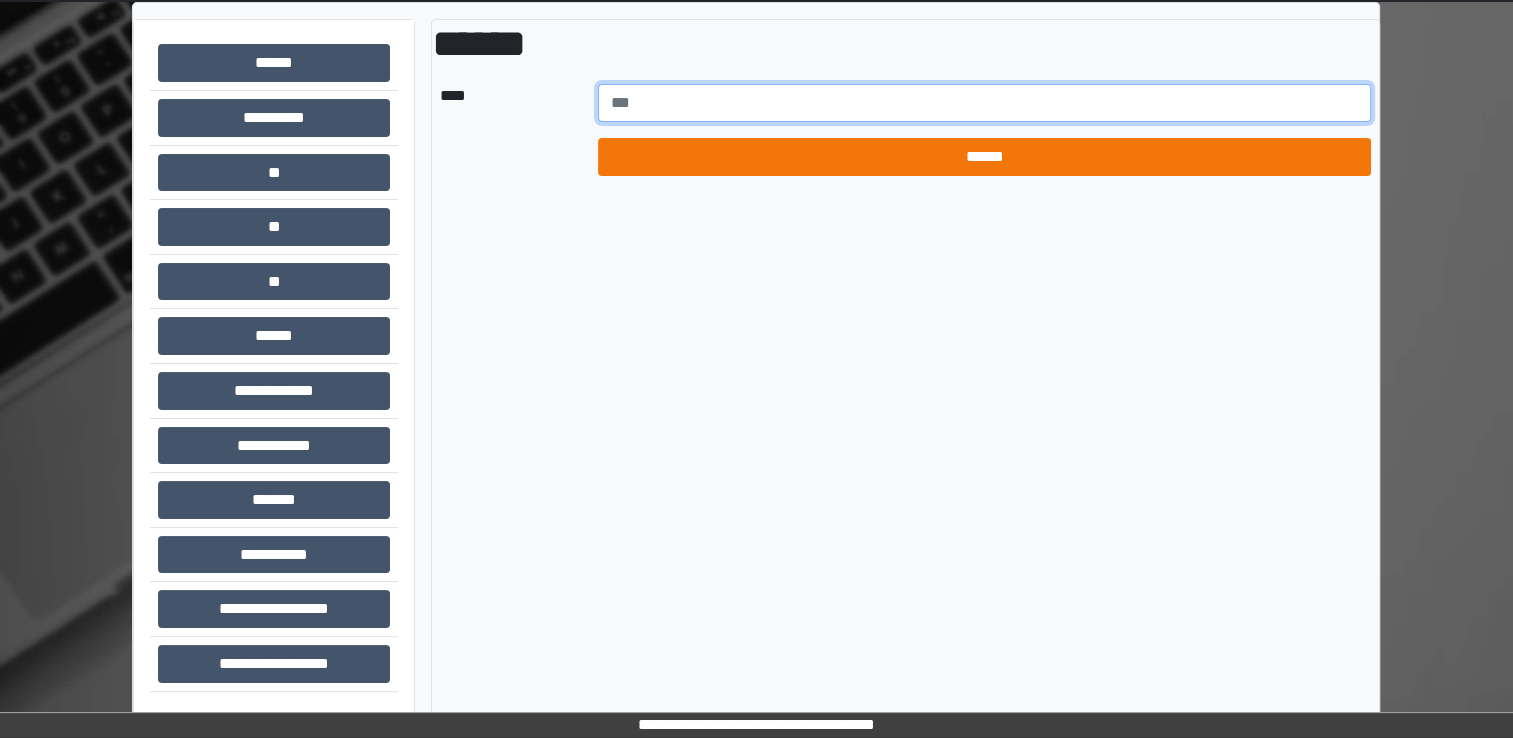 type on "******" 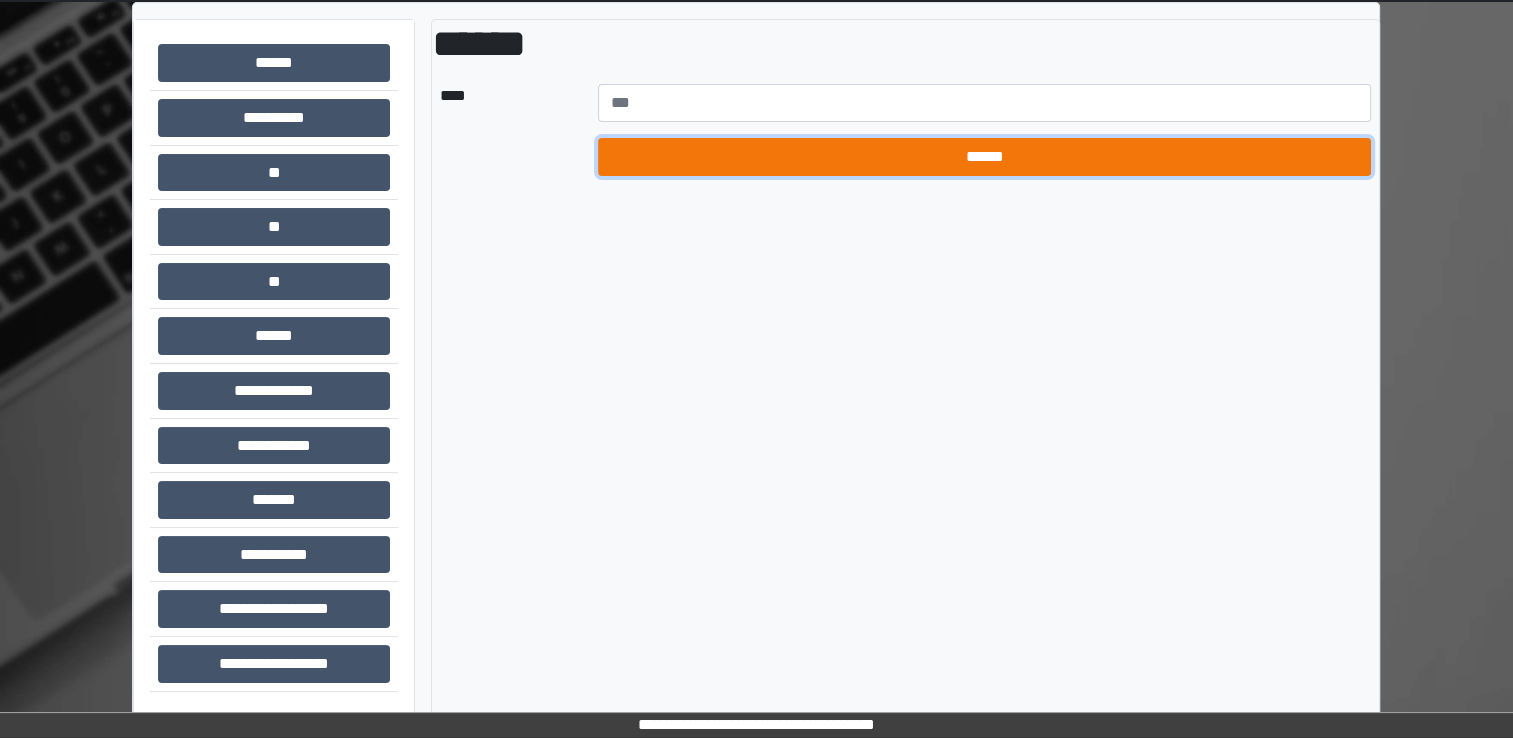 click on "******" at bounding box center (985, 157) 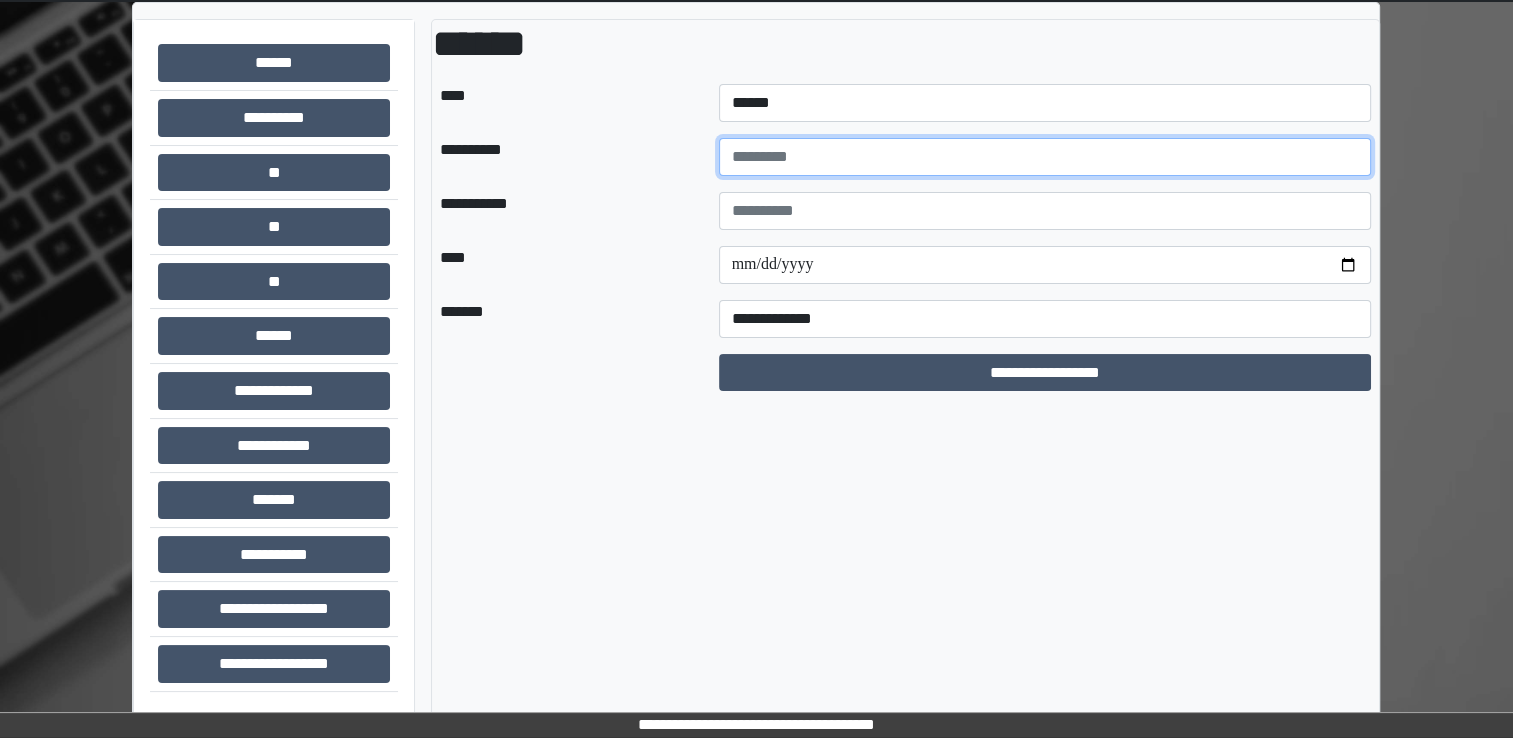 click at bounding box center [1045, 157] 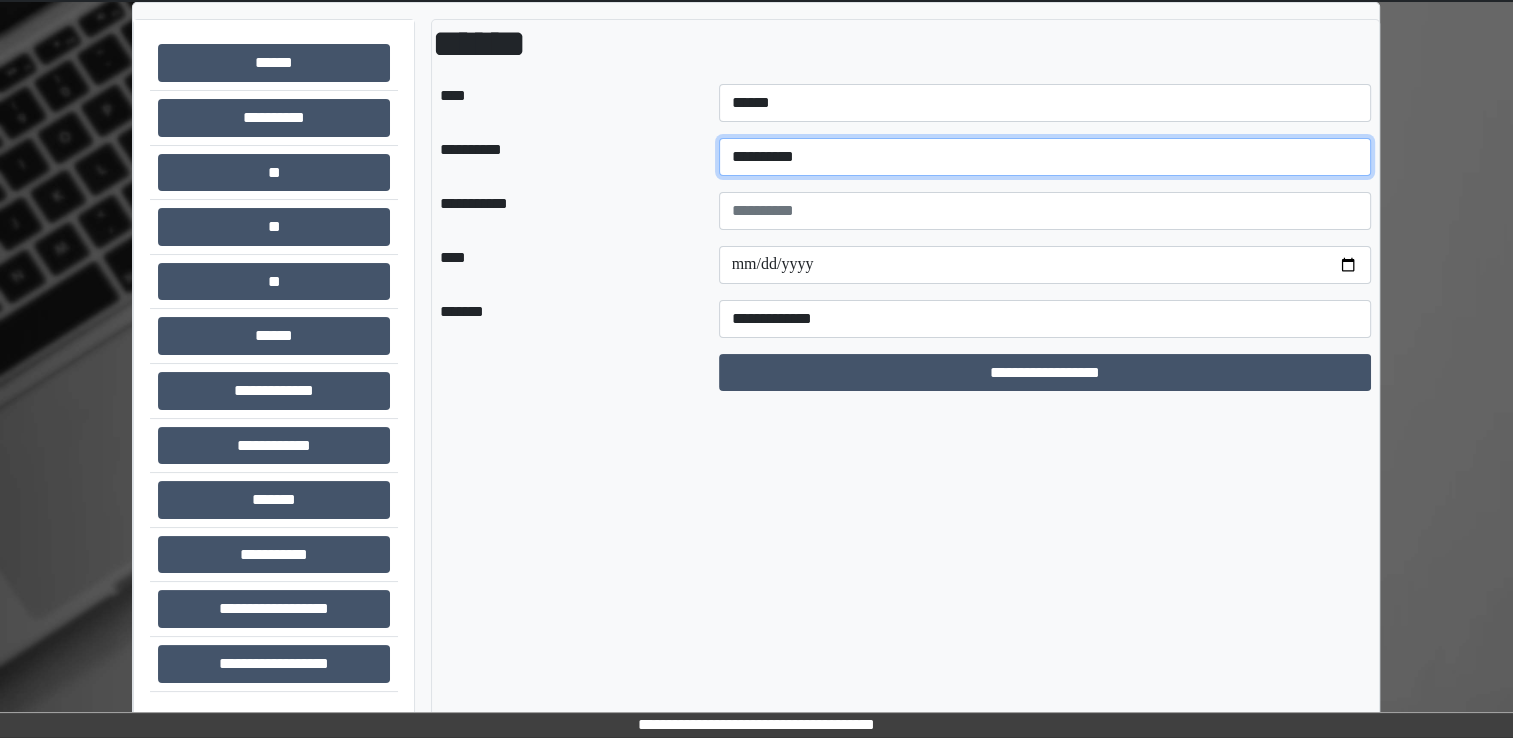 type on "**********" 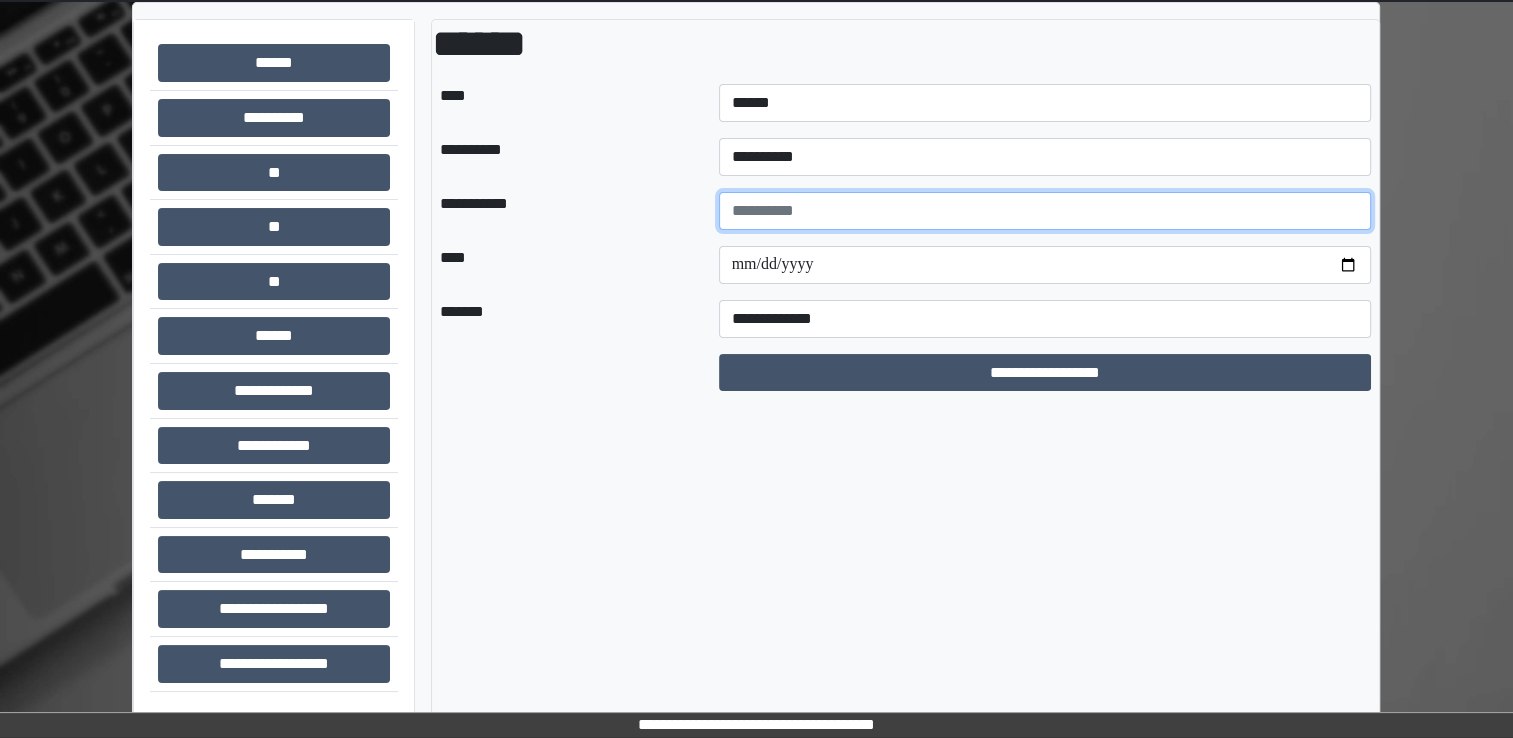 click at bounding box center [1045, 211] 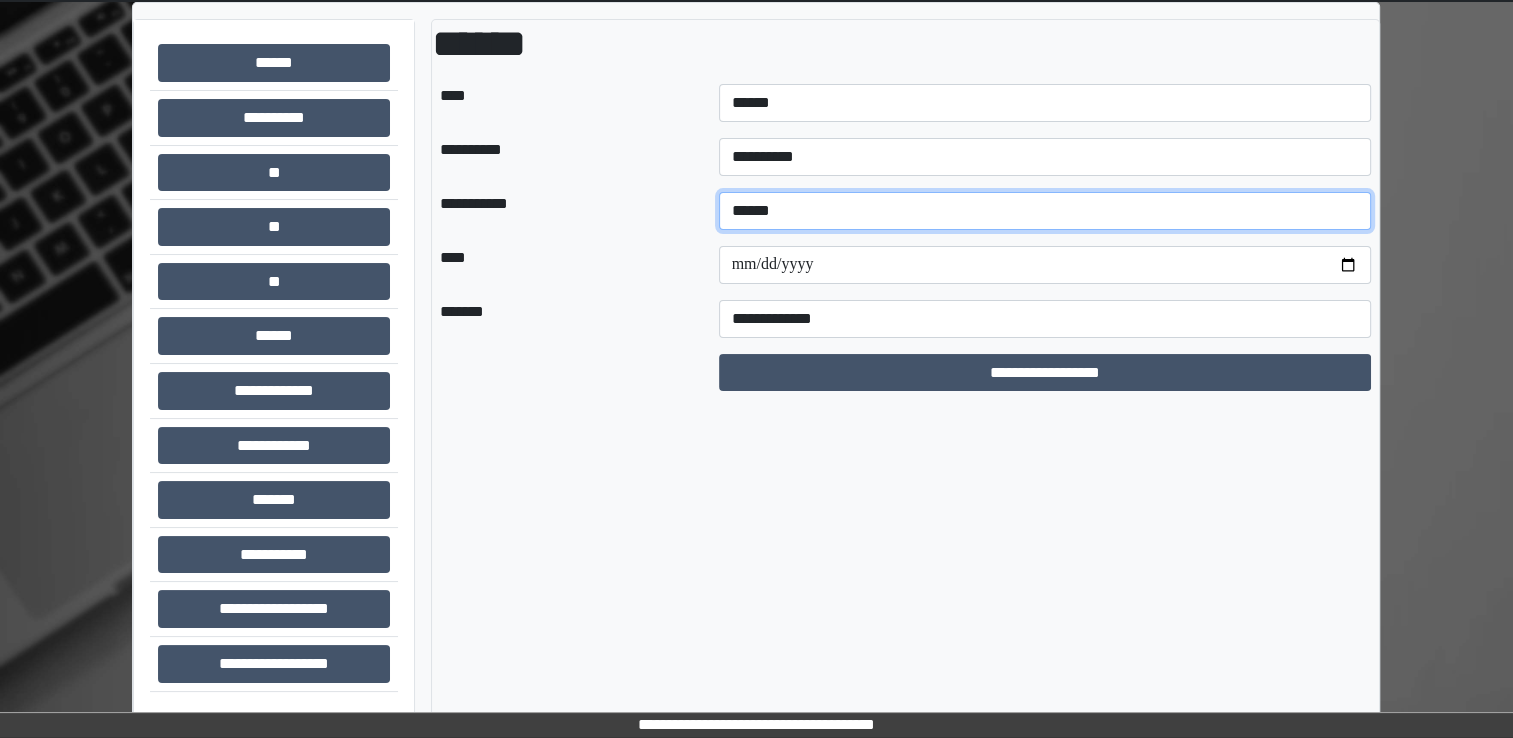 type on "******" 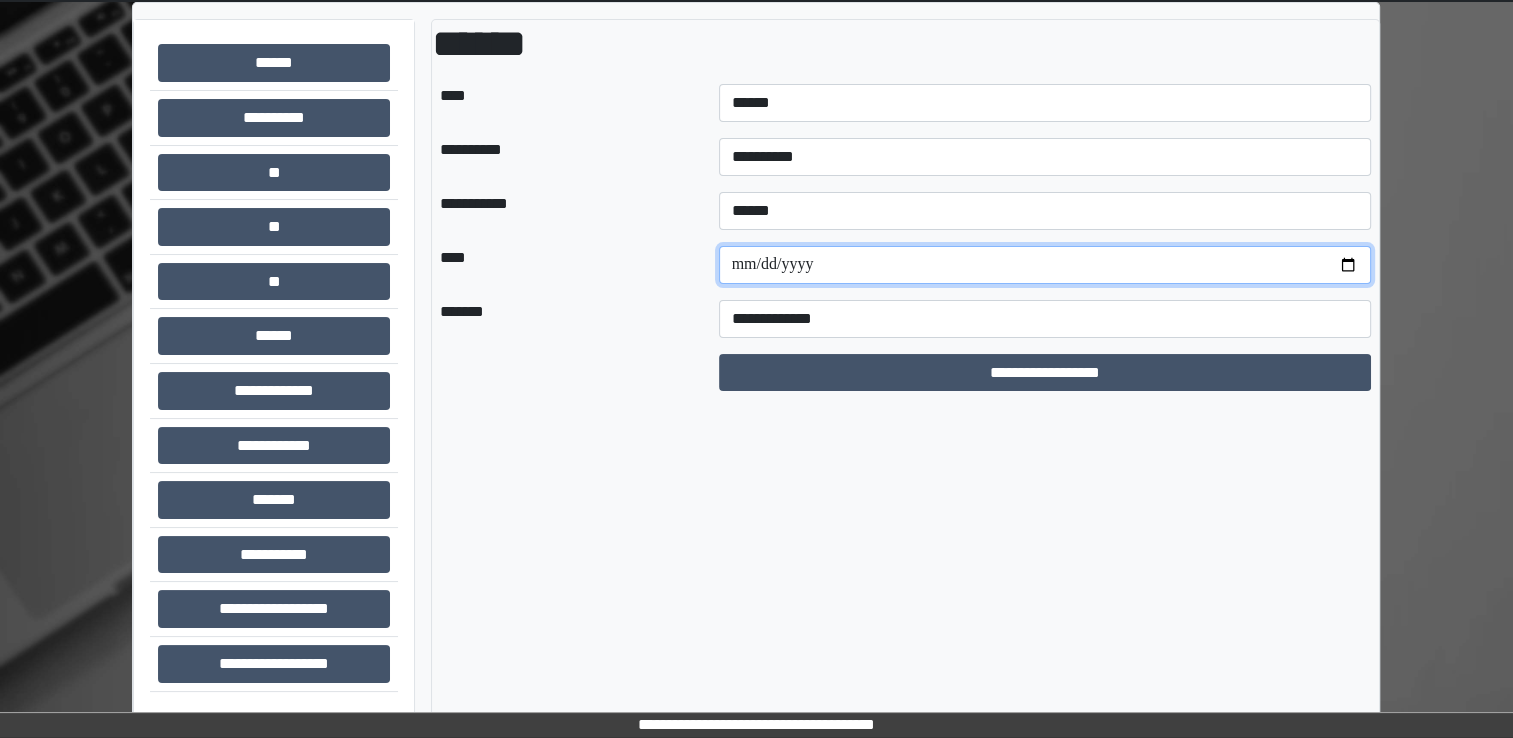 click at bounding box center [1045, 265] 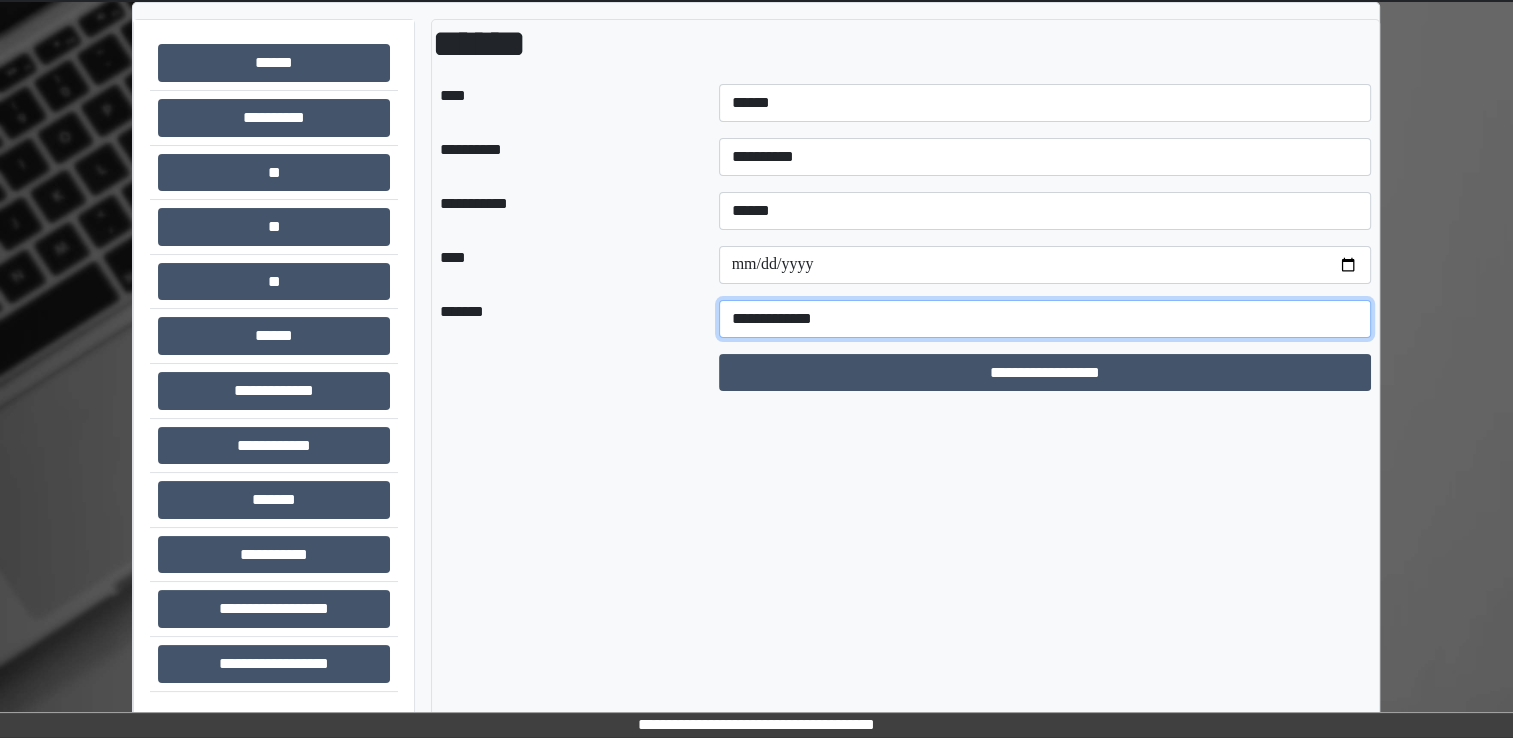click on "**********" at bounding box center [1045, 319] 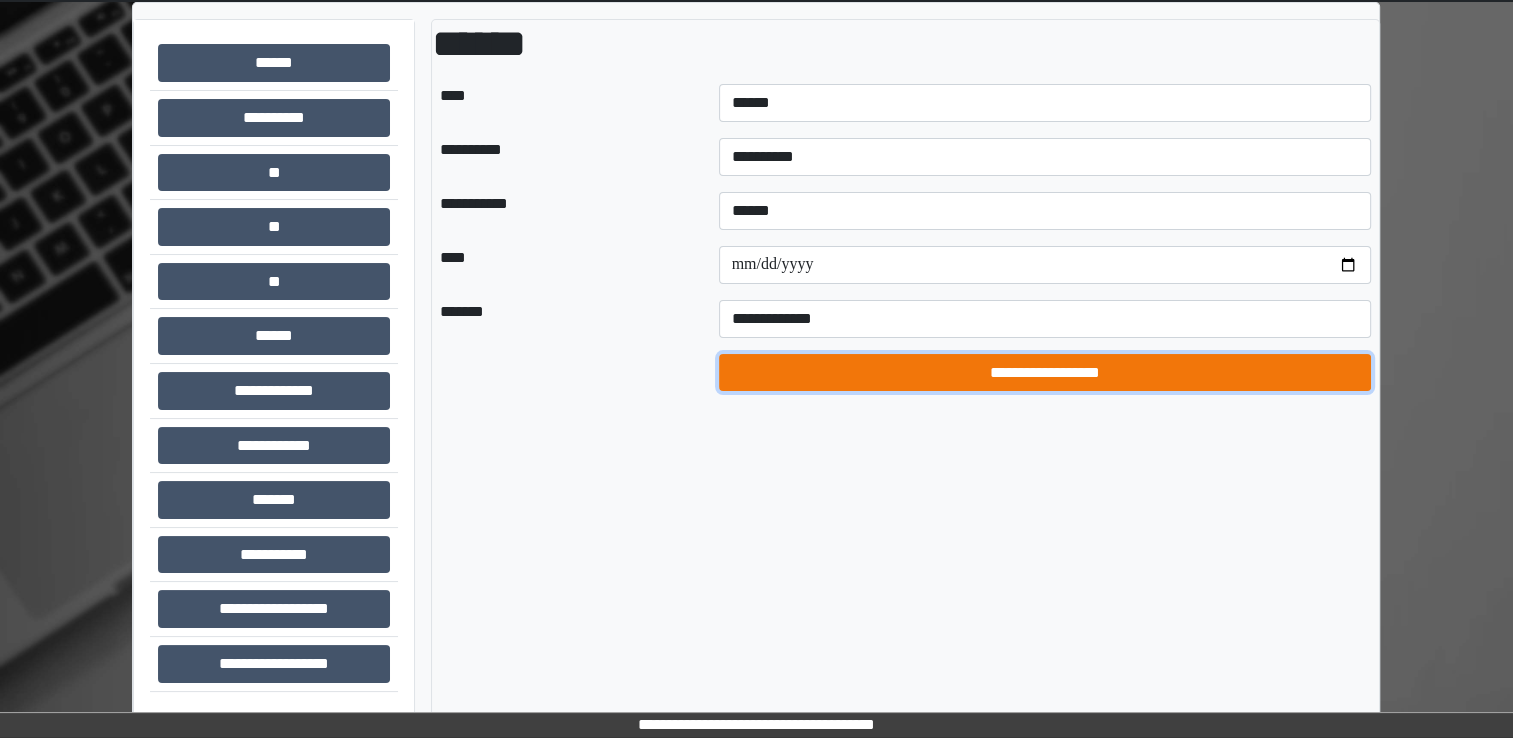 click on "**********" at bounding box center (1045, 373) 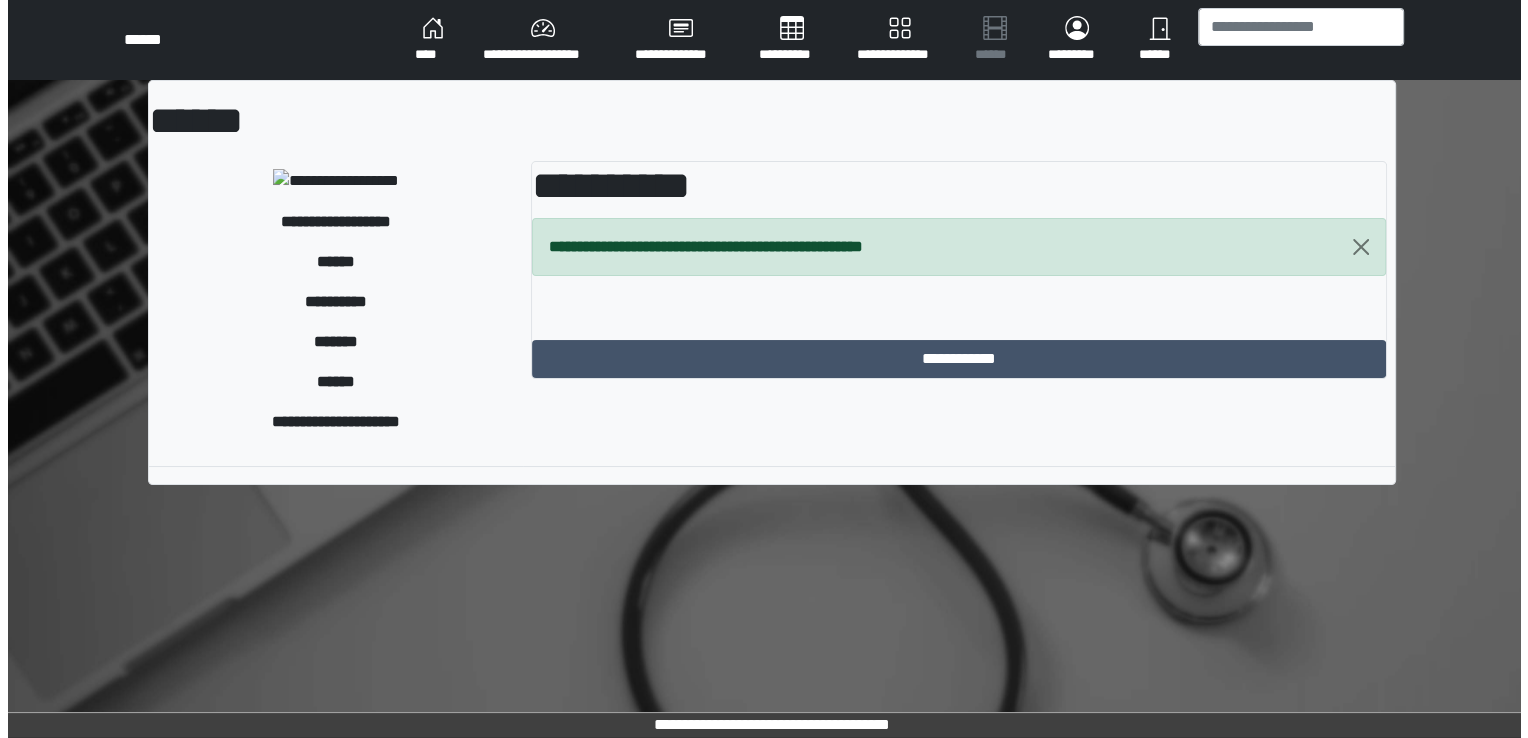 scroll, scrollTop: 0, scrollLeft: 0, axis: both 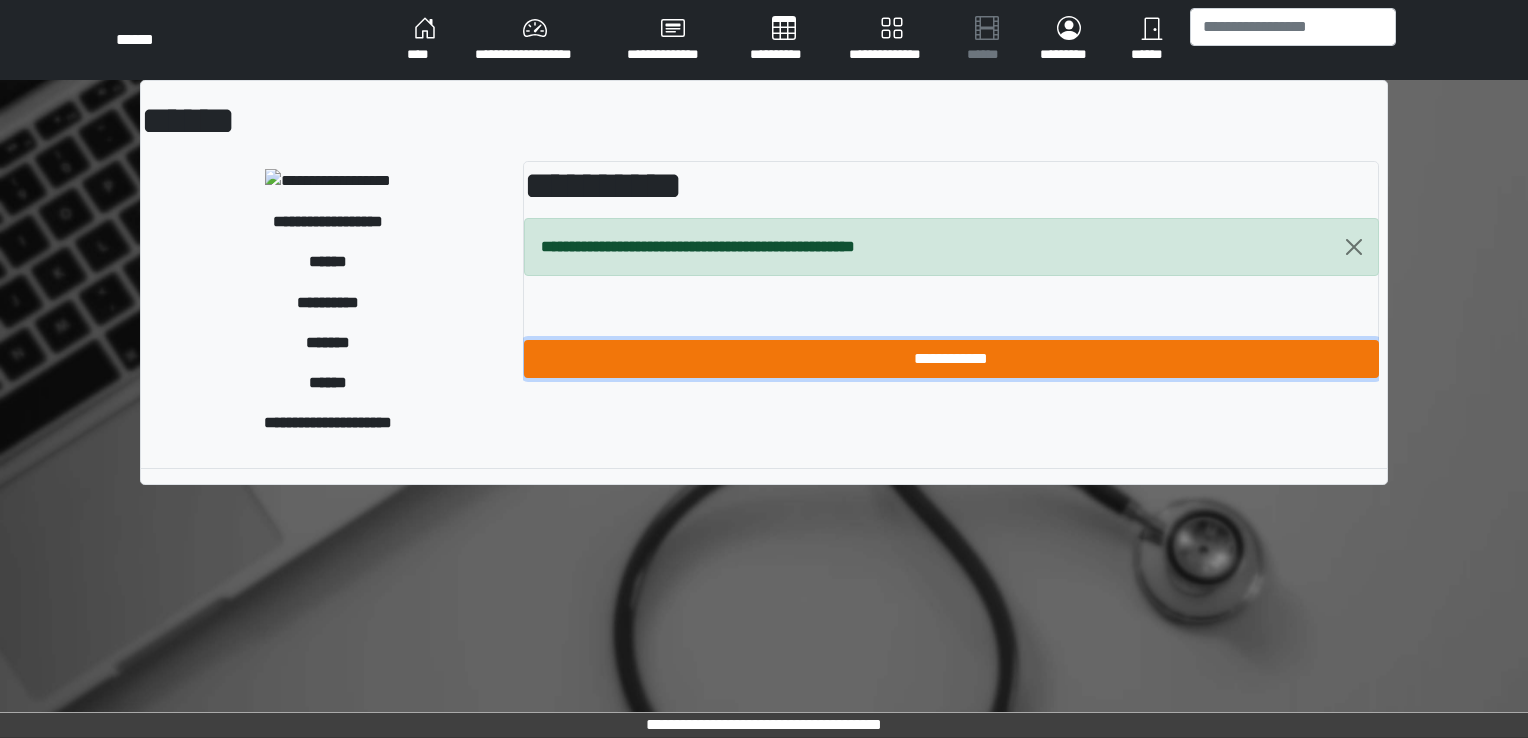 click on "**********" at bounding box center [951, 359] 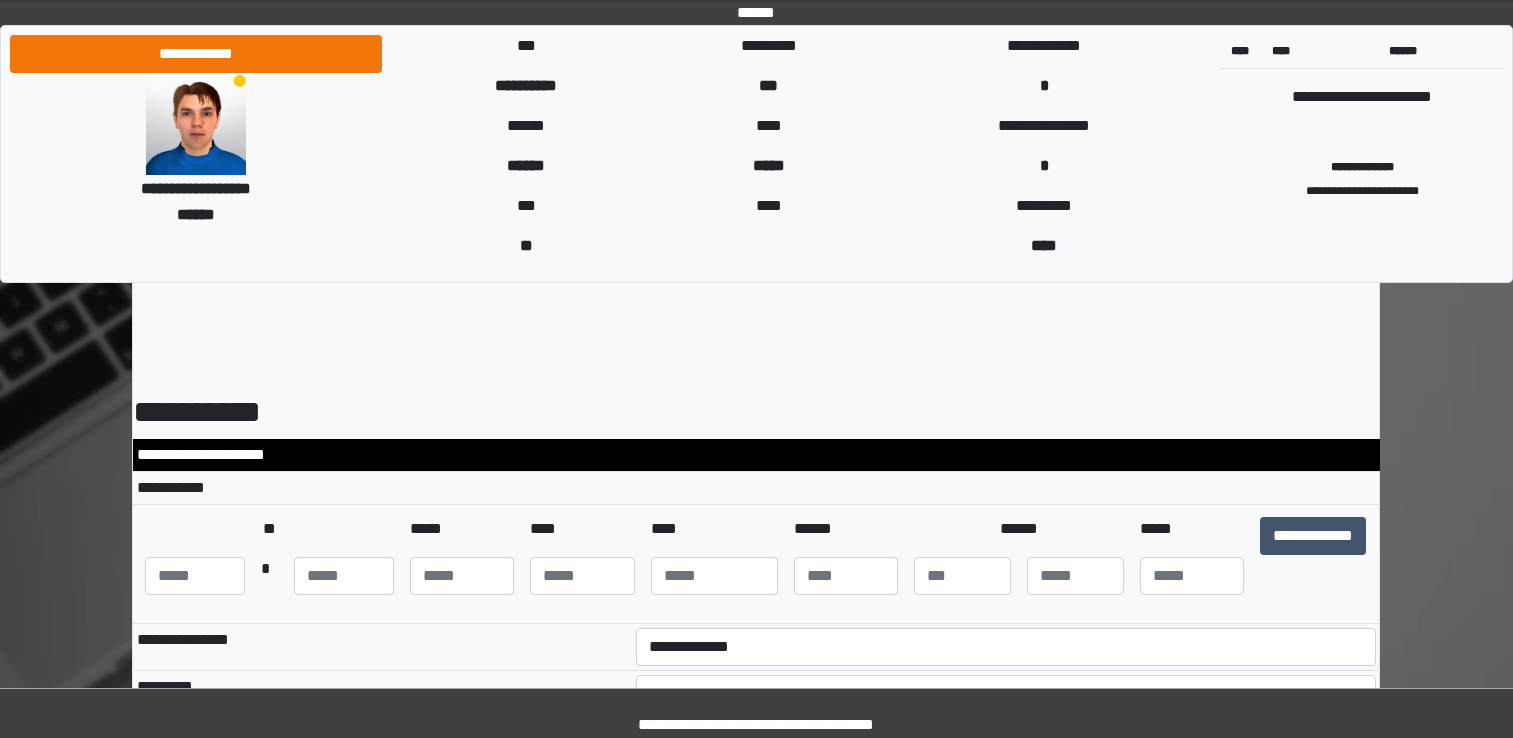 scroll, scrollTop: 0, scrollLeft: 0, axis: both 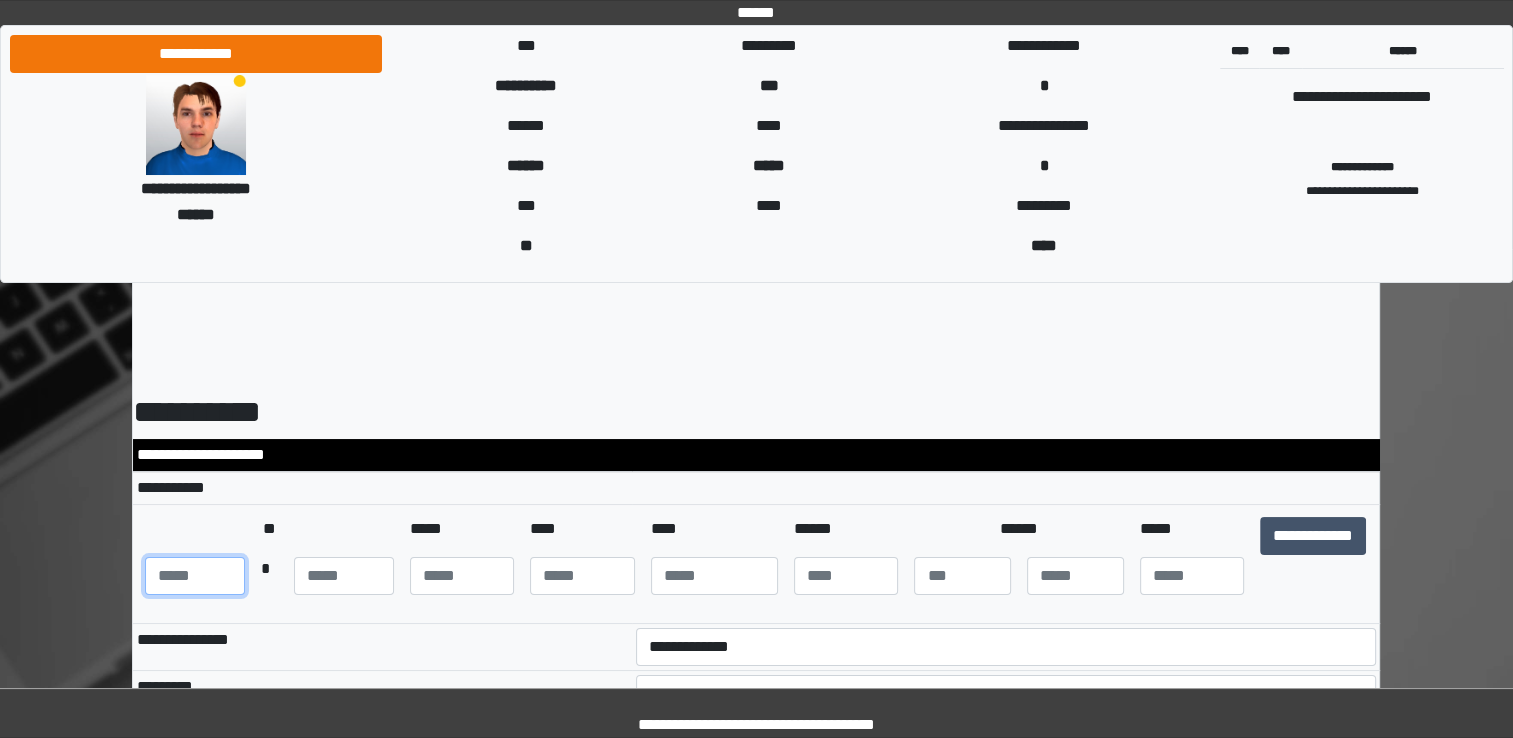 click at bounding box center [195, 576] 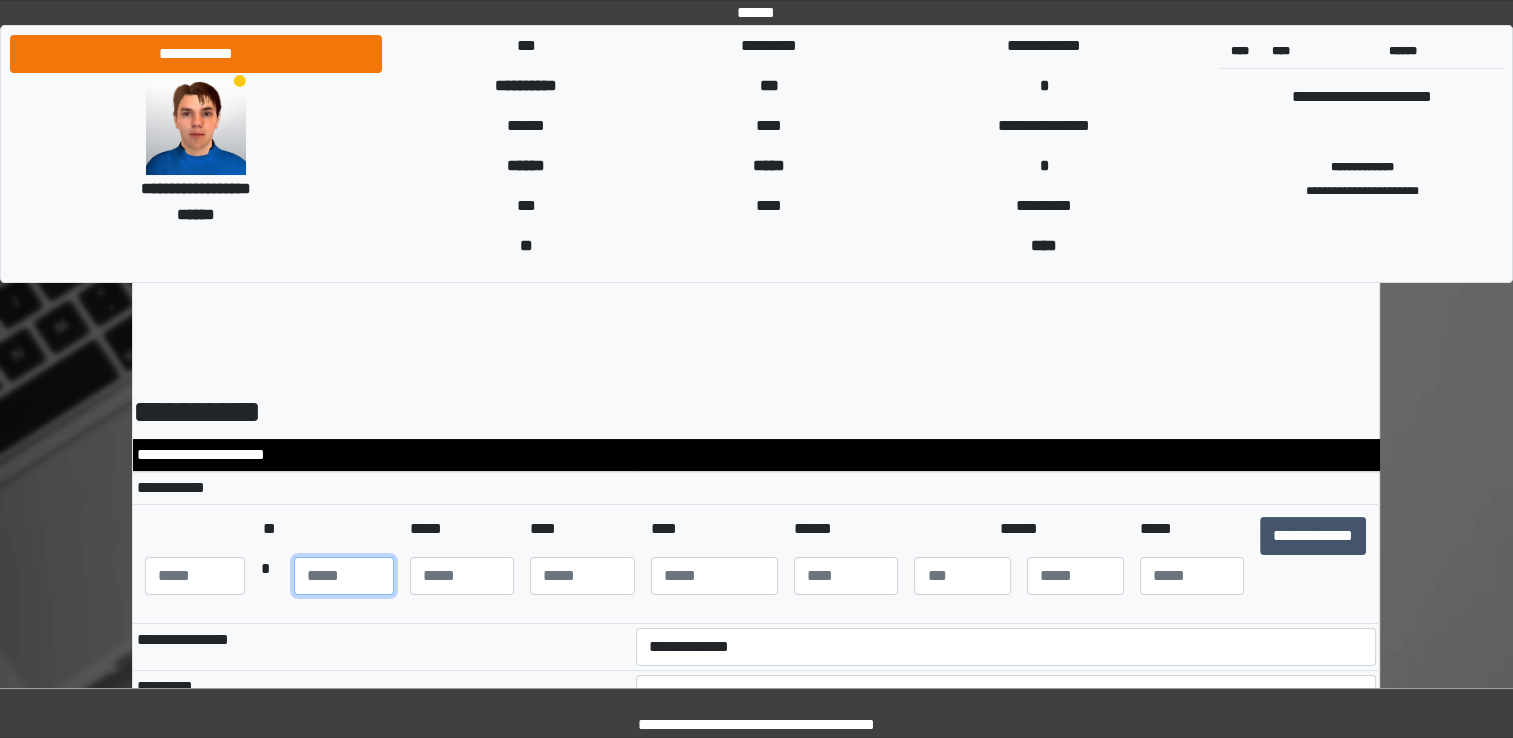 type on "***" 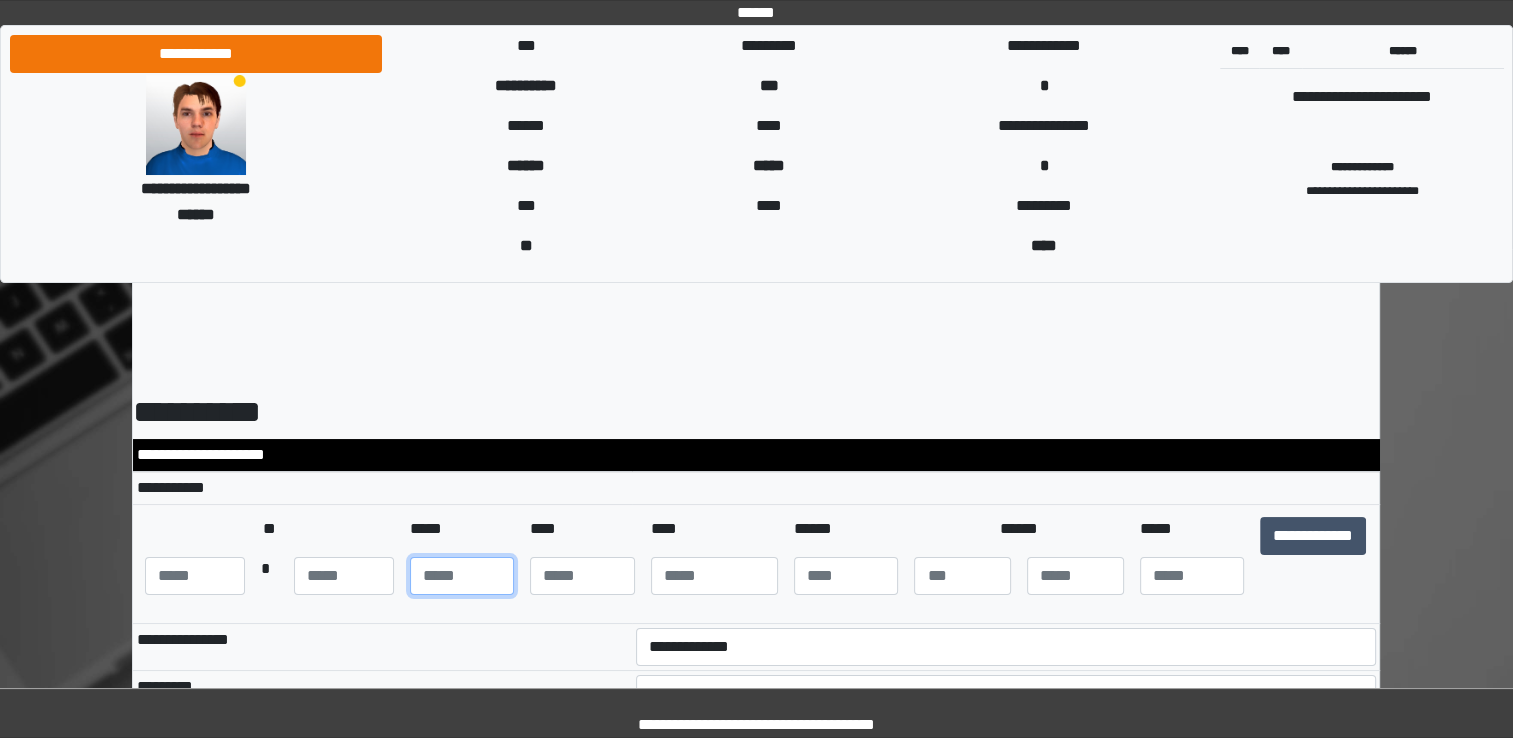 click at bounding box center (462, 576) 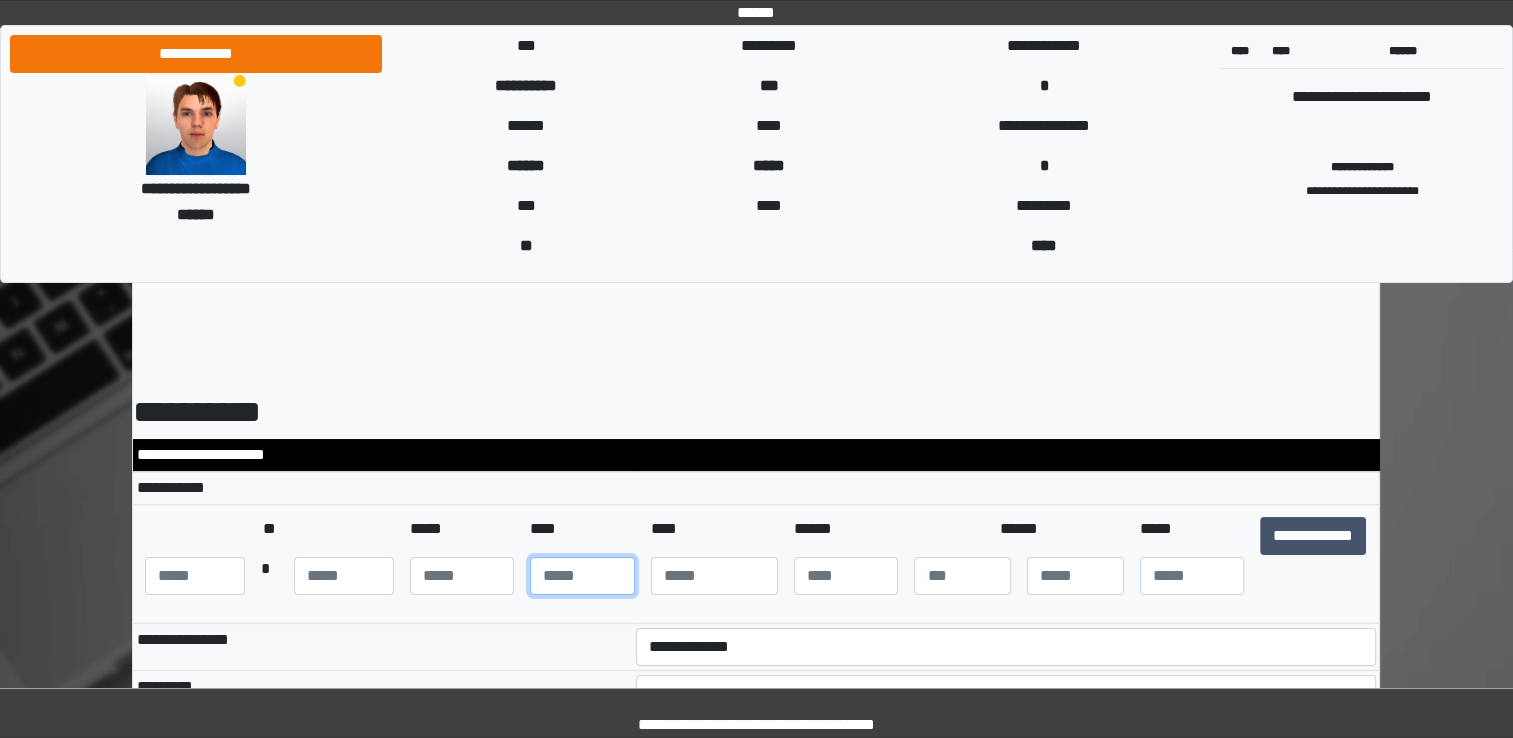 click at bounding box center [582, 576] 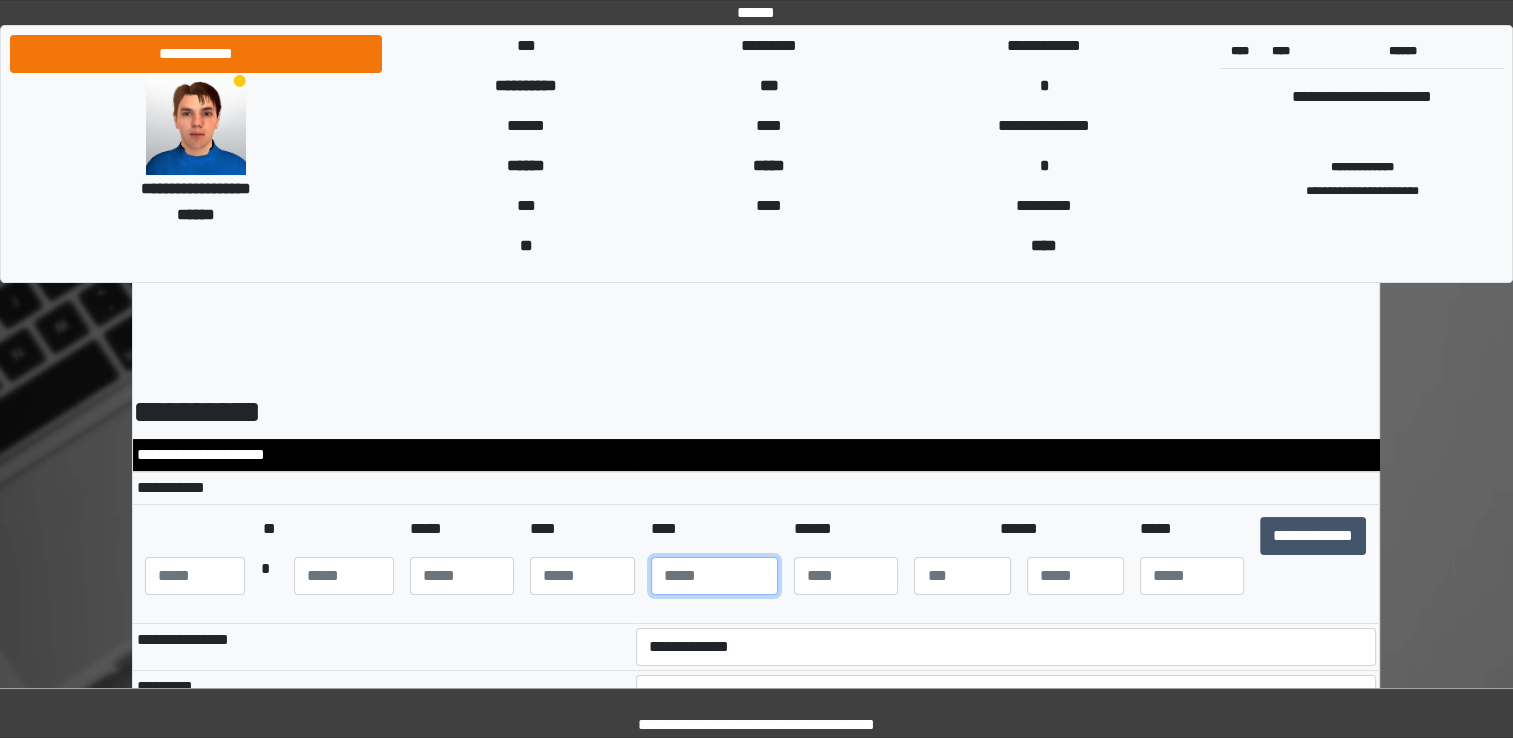 click at bounding box center (714, 576) 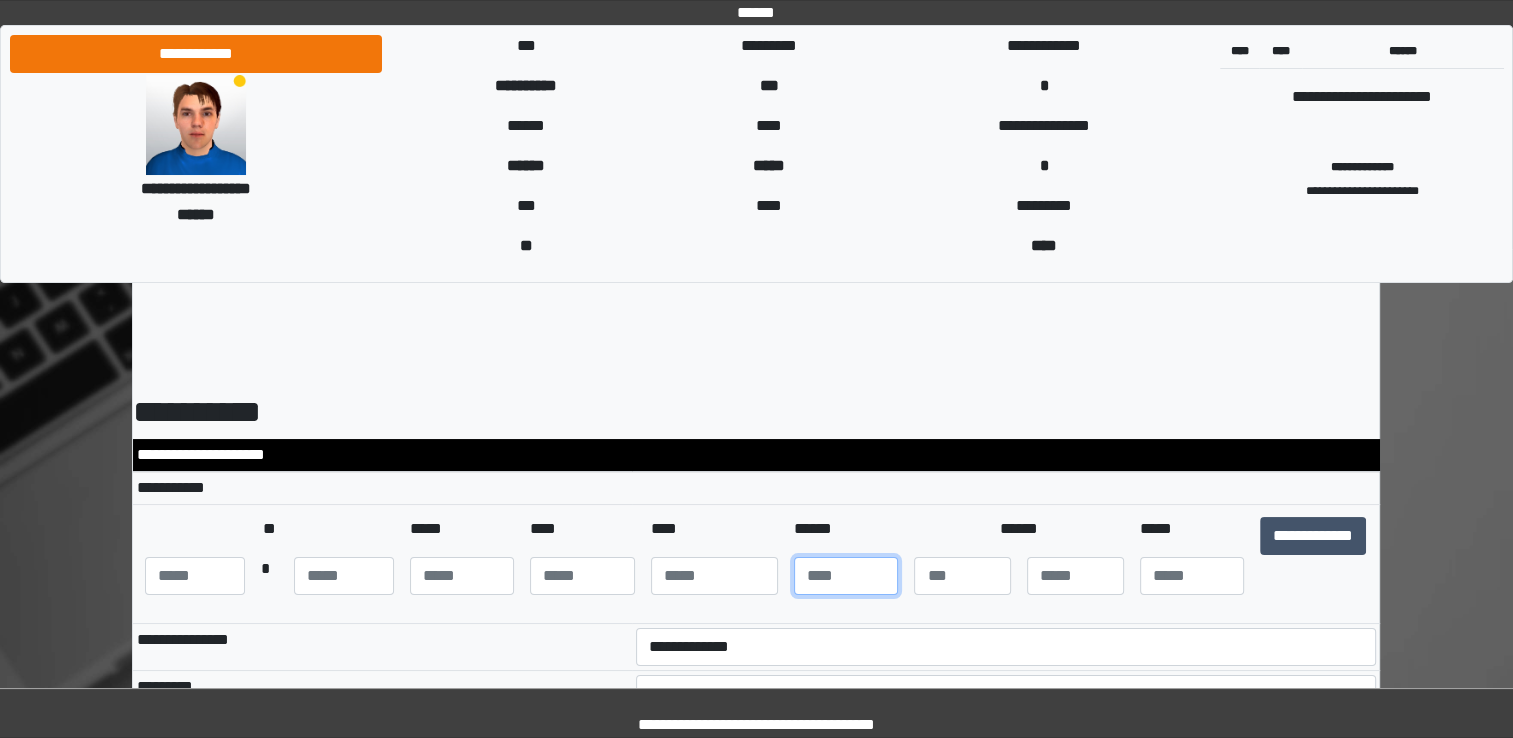 click at bounding box center (846, 576) 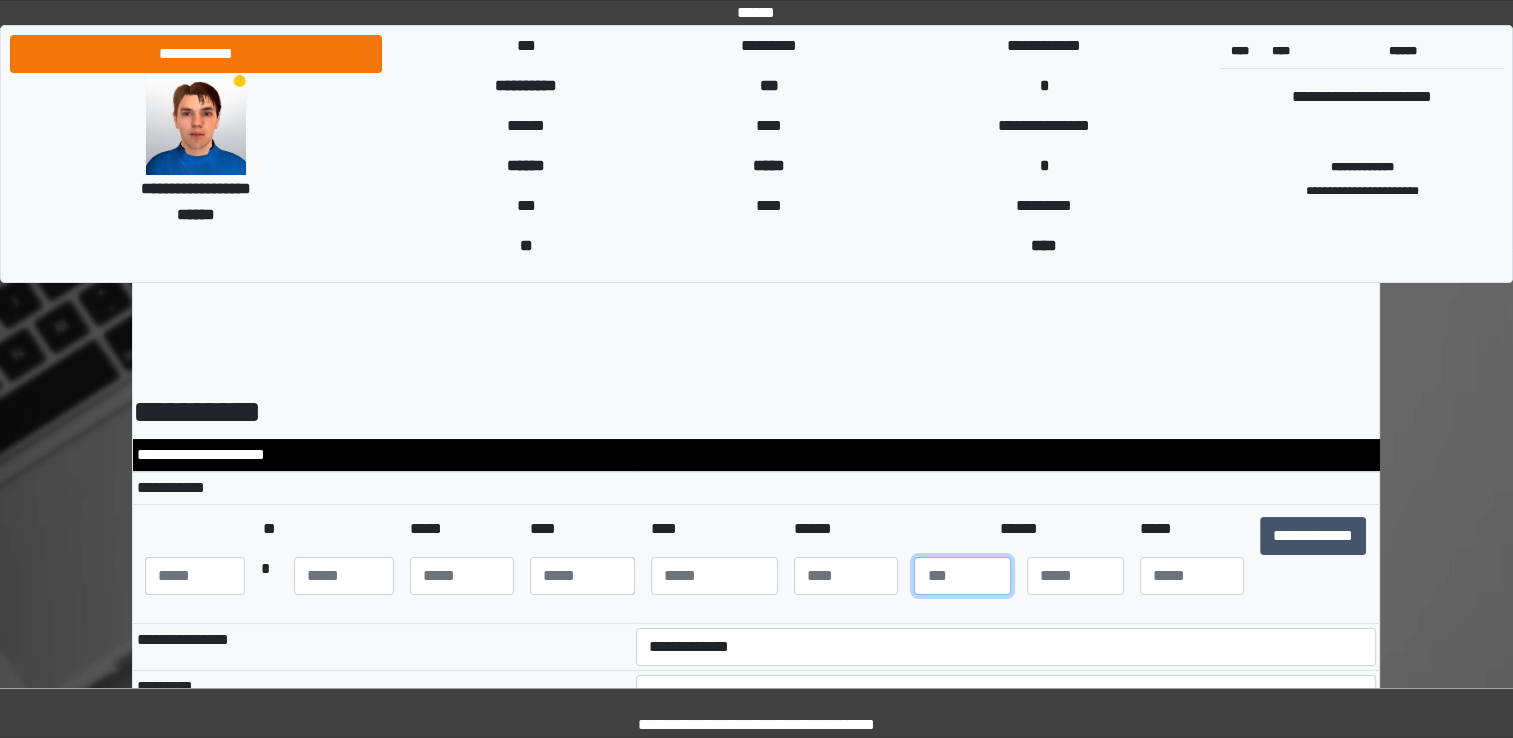 click at bounding box center (962, 576) 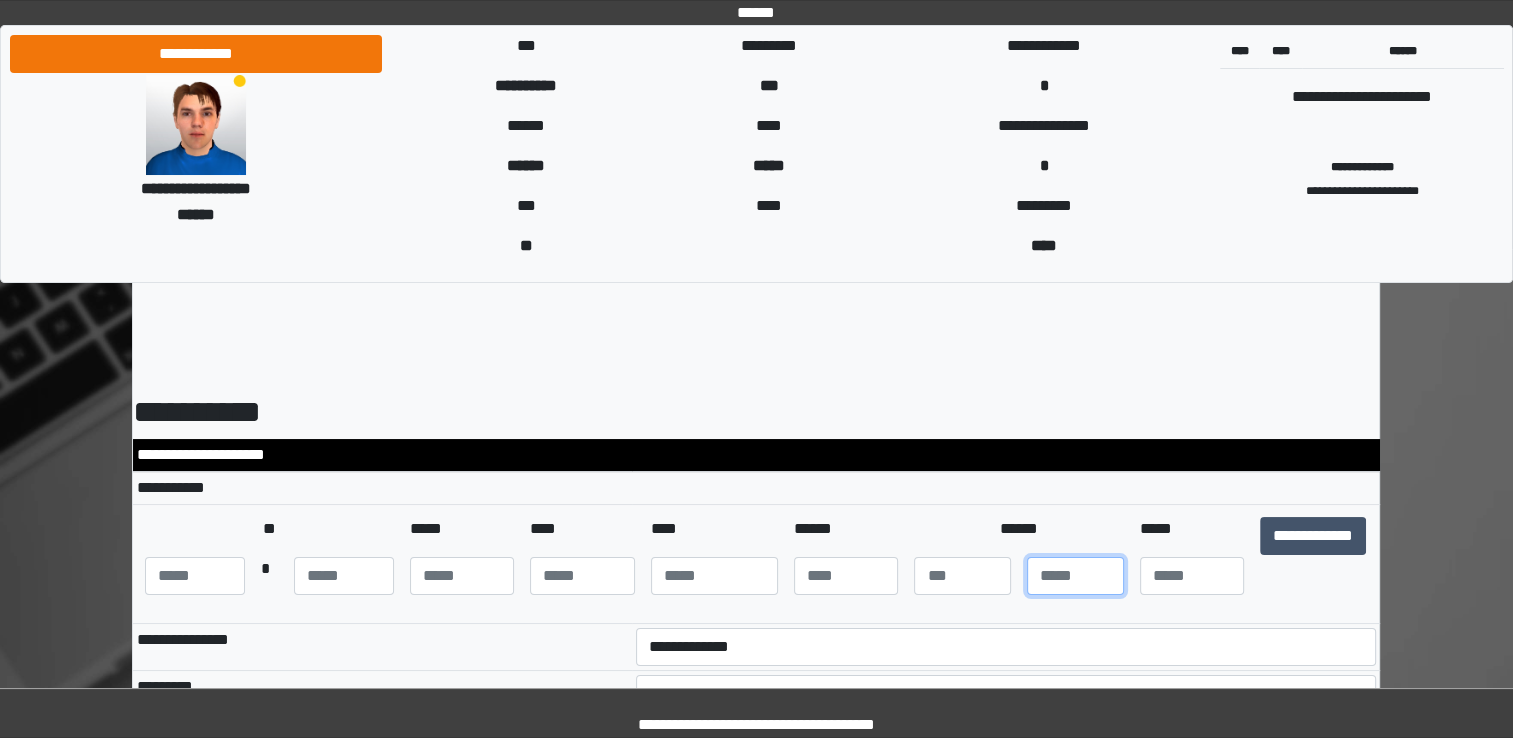 click at bounding box center [1075, 576] 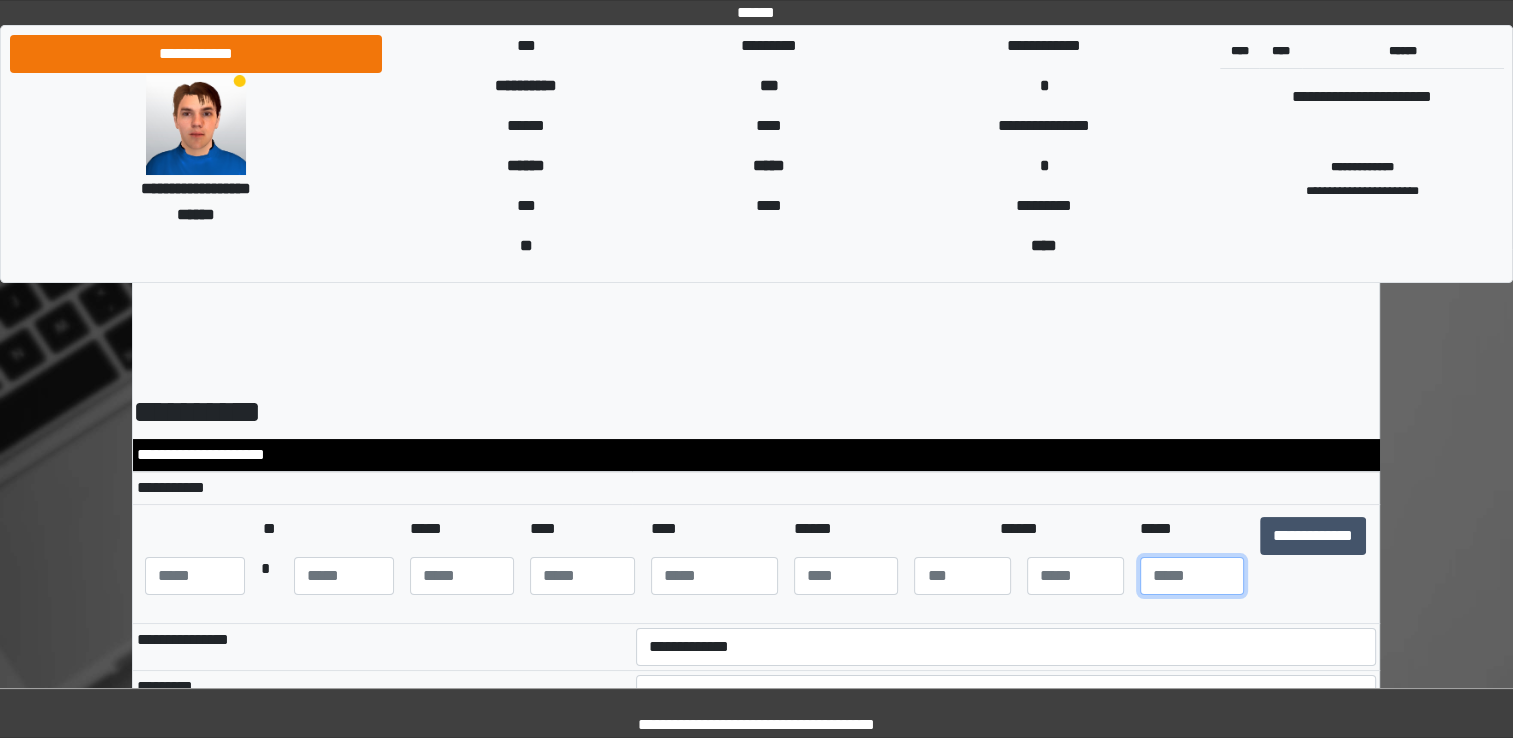 click at bounding box center [1192, 576] 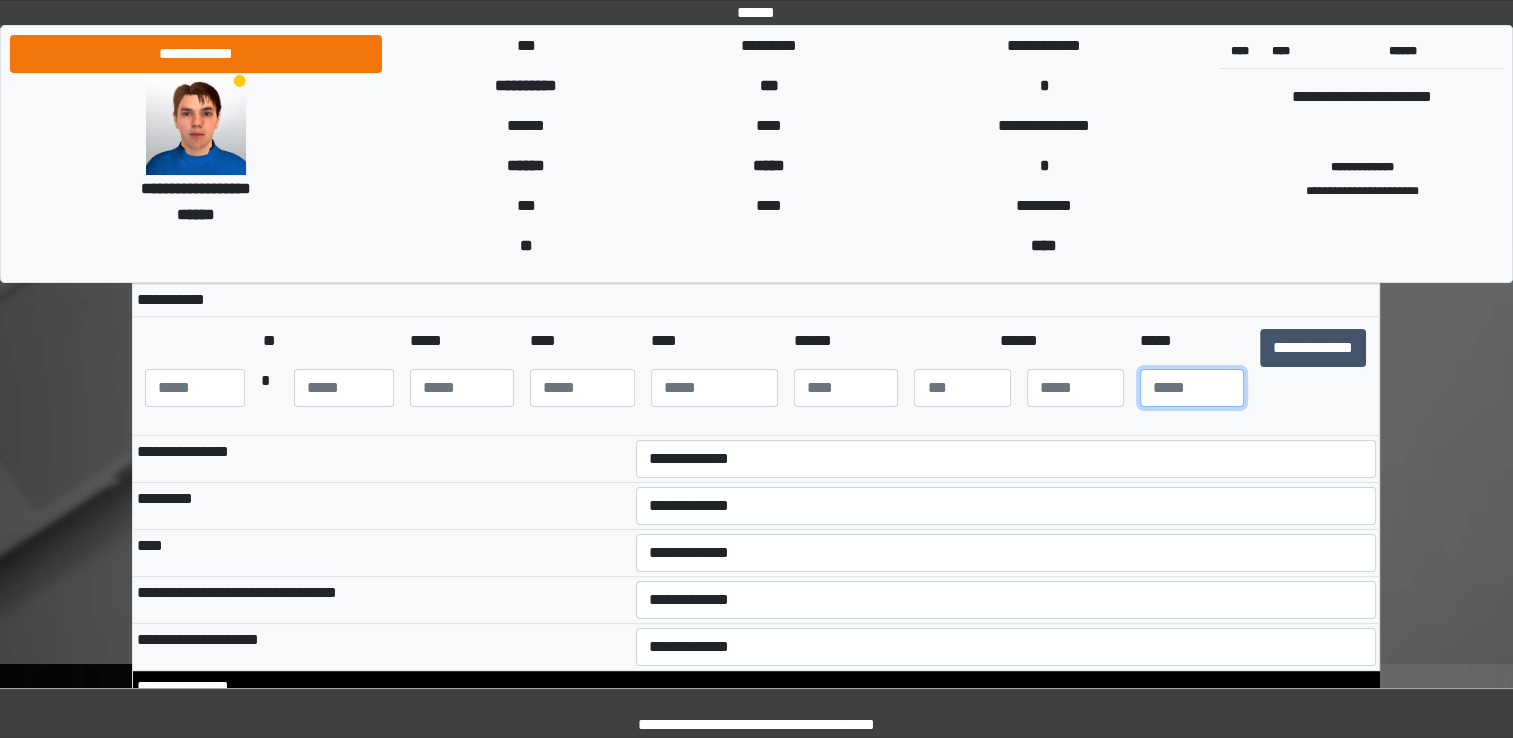 scroll, scrollTop: 200, scrollLeft: 0, axis: vertical 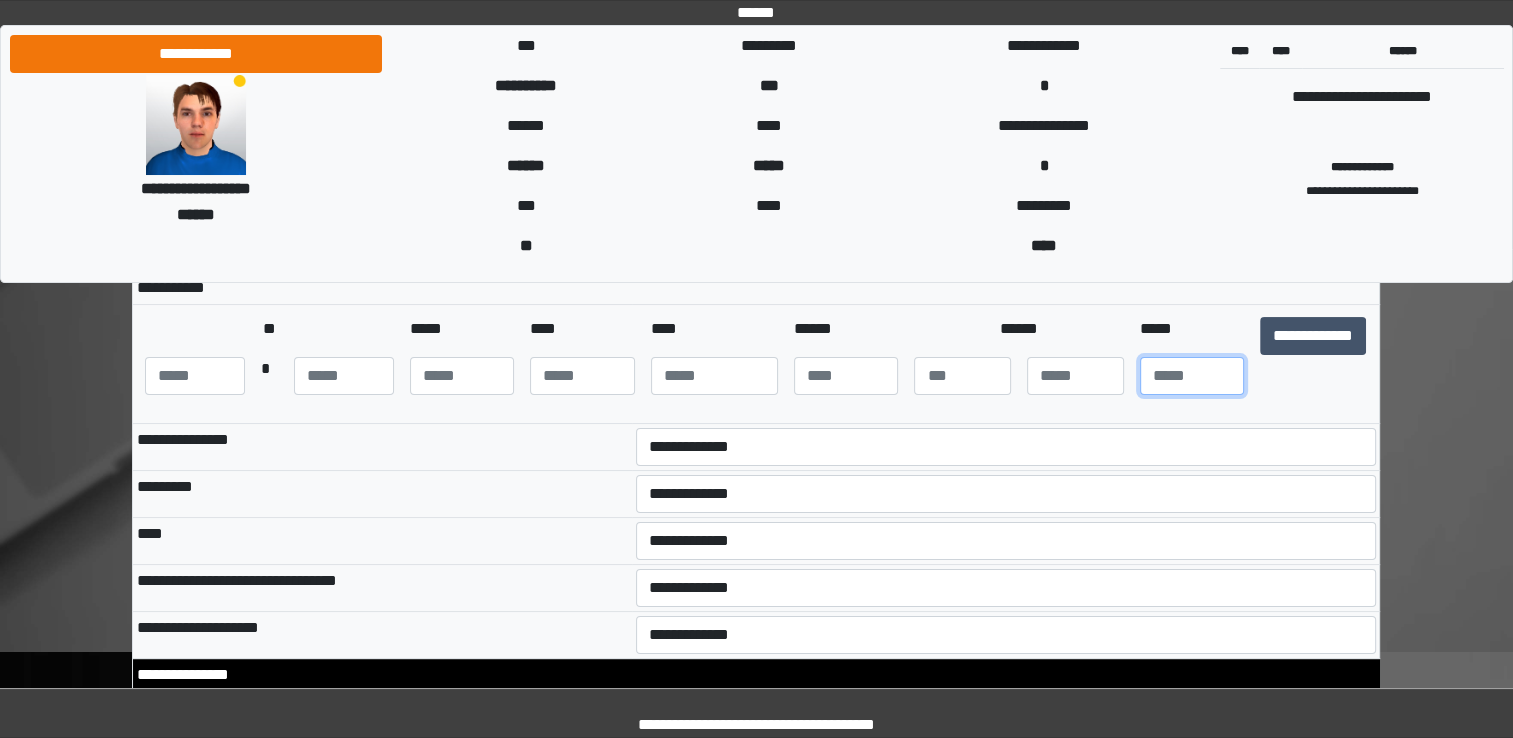 type on "**" 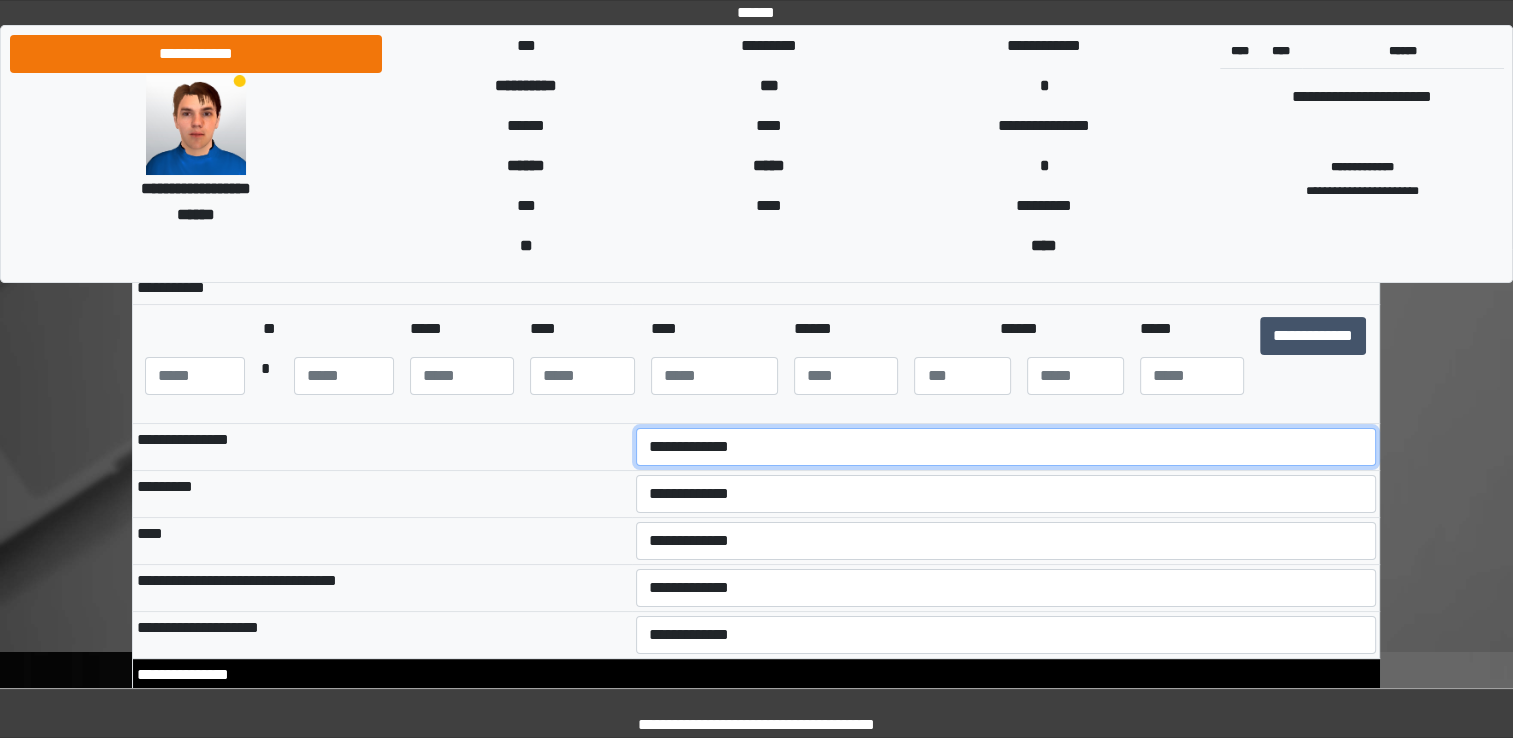 click on "**********" at bounding box center [1006, 447] 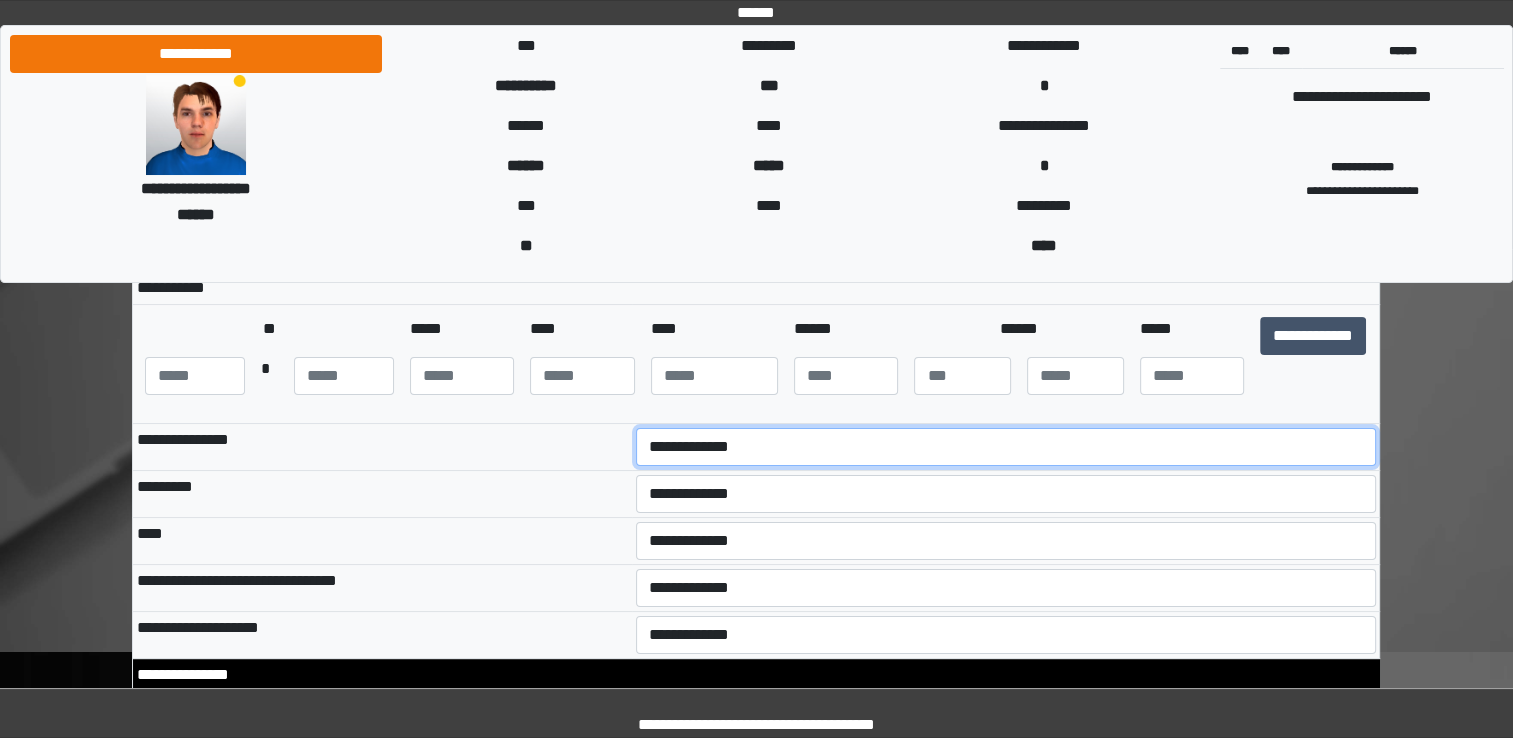 select on "***" 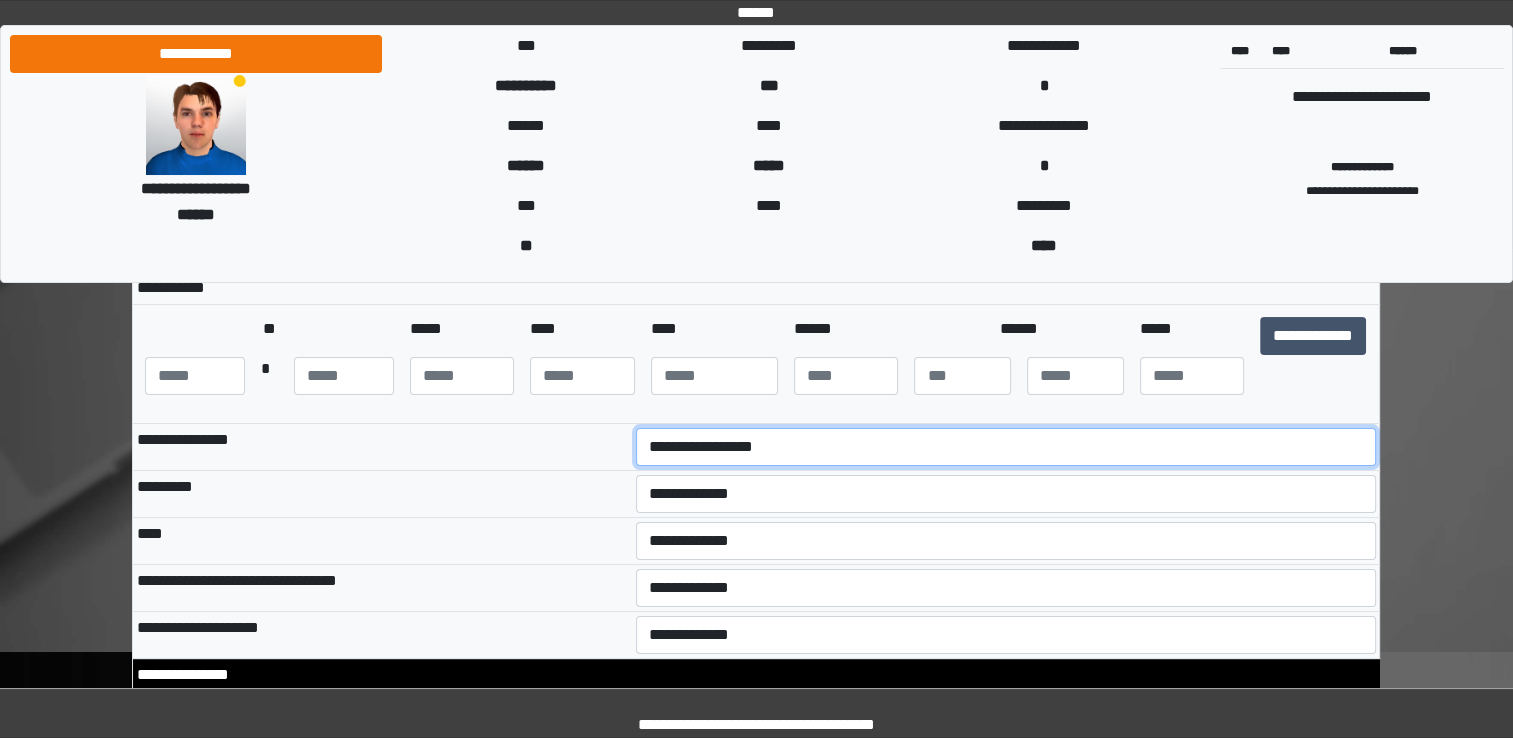 click on "**********" at bounding box center (1006, 447) 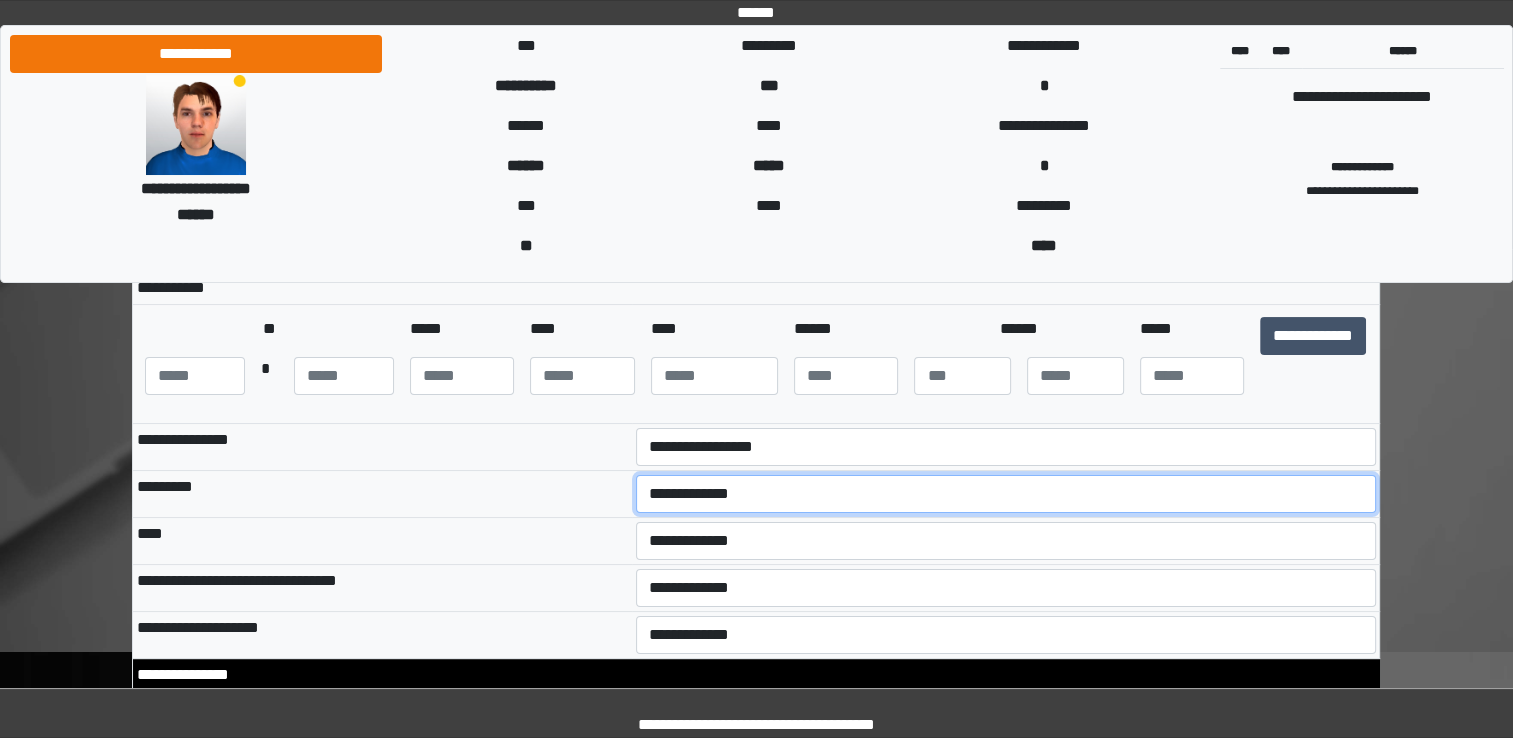 click on "**********" at bounding box center (1006, 494) 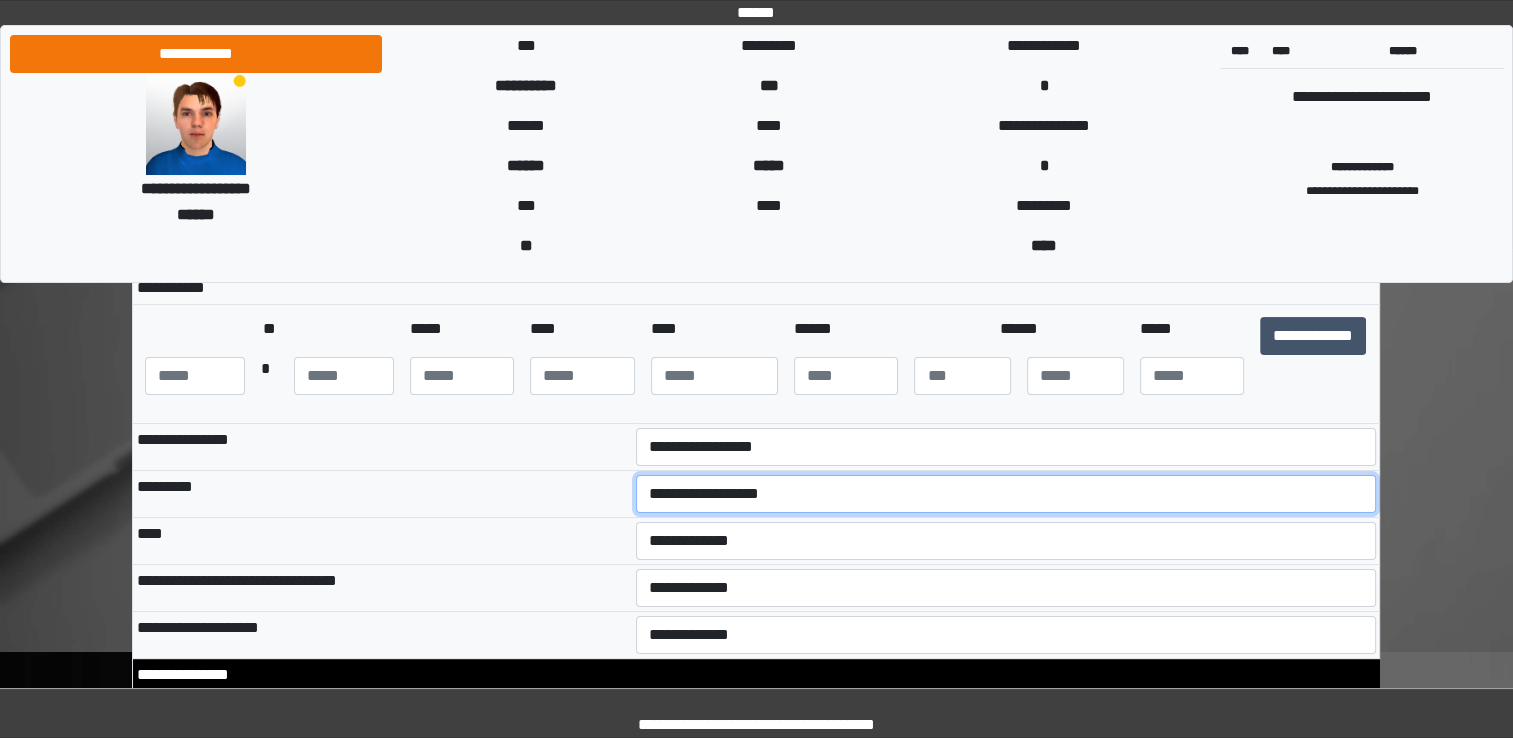click on "**********" at bounding box center [1006, 494] 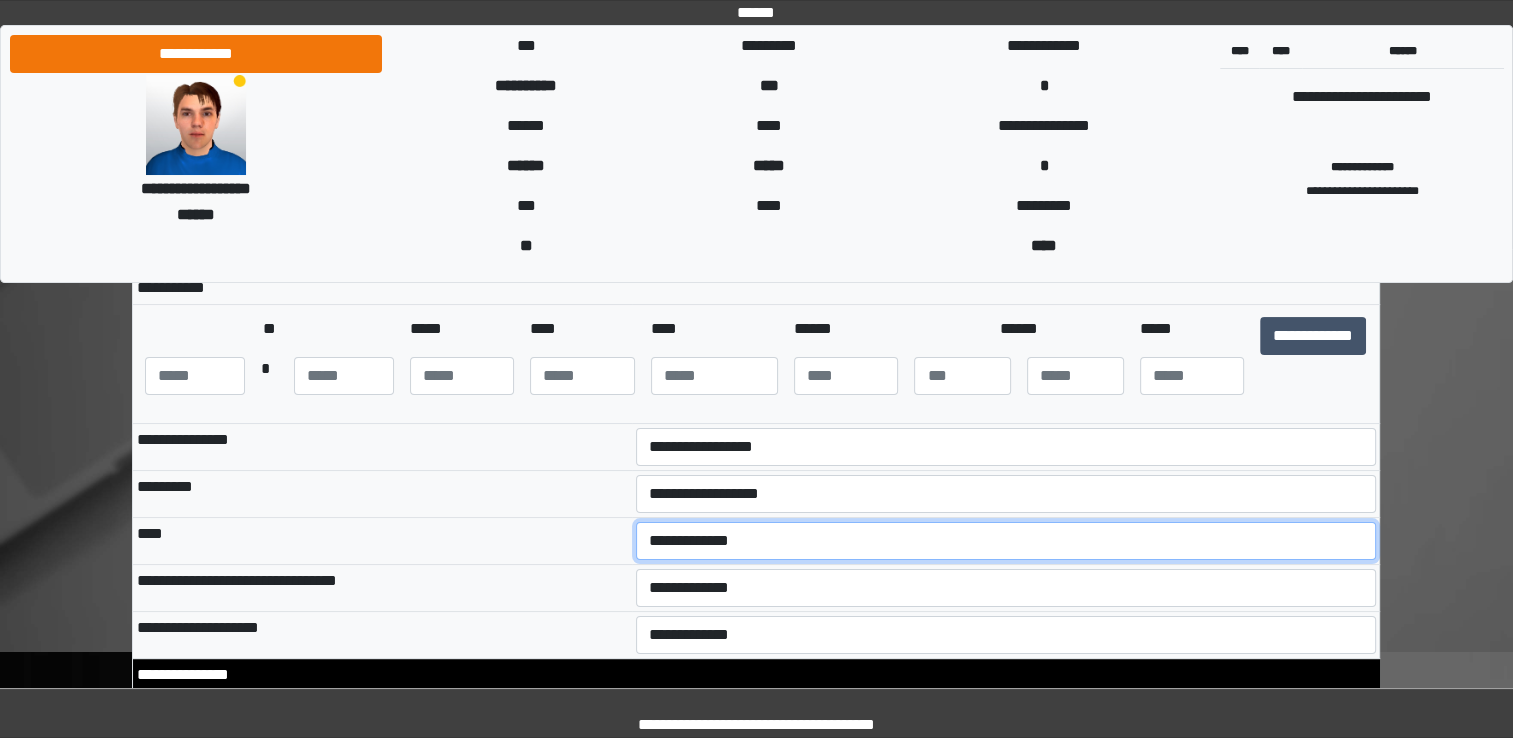 click on "**********" at bounding box center (1006, 541) 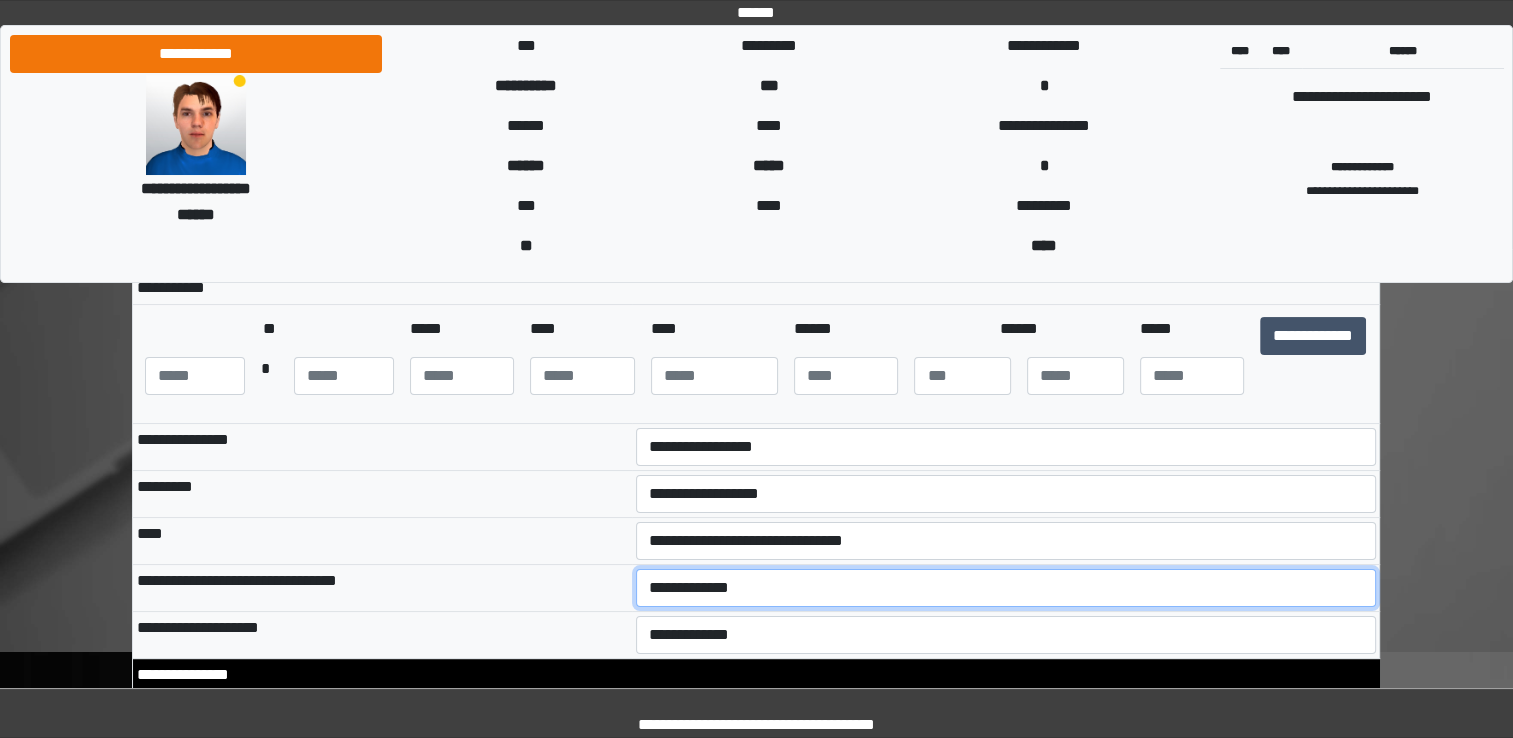 click on "**********" at bounding box center (1006, 588) 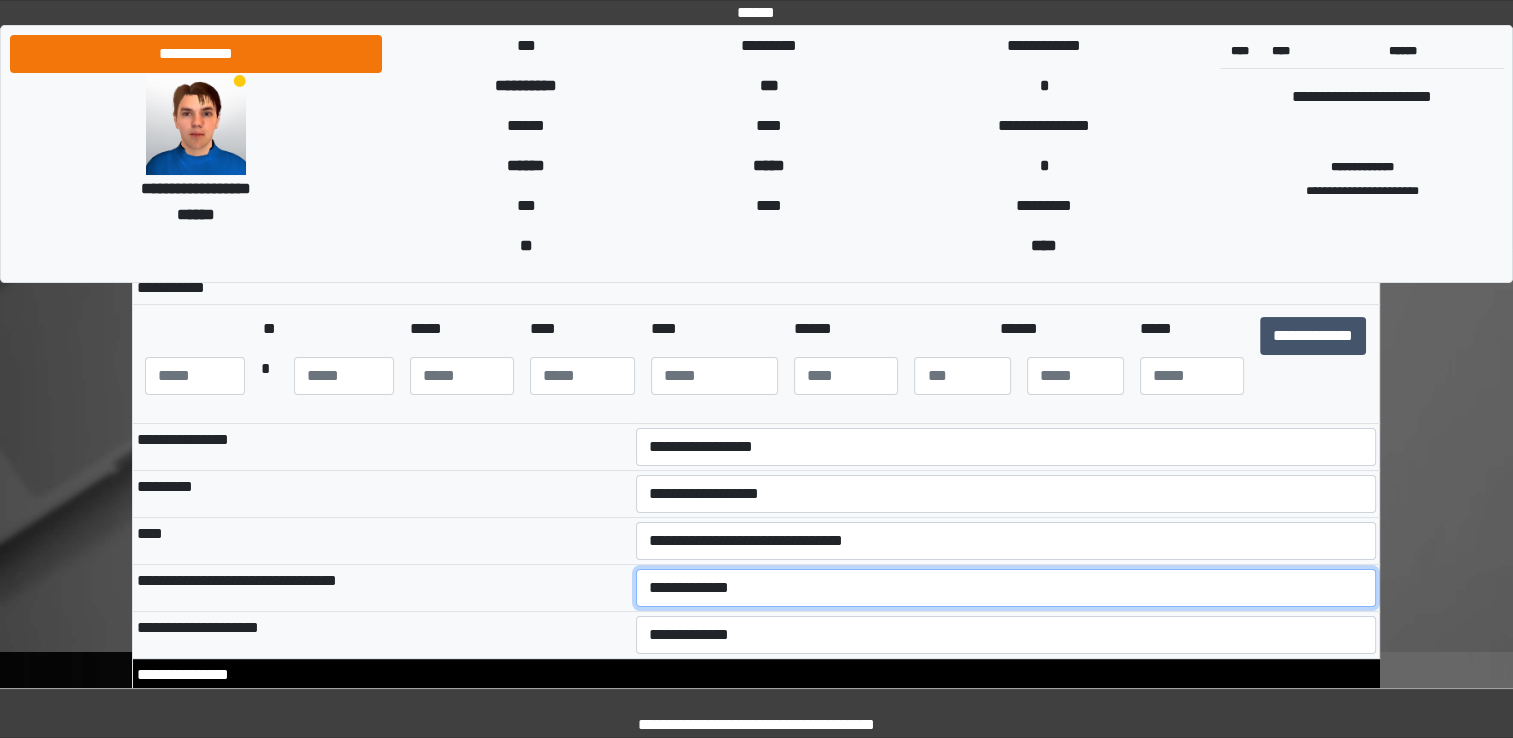 select on "*" 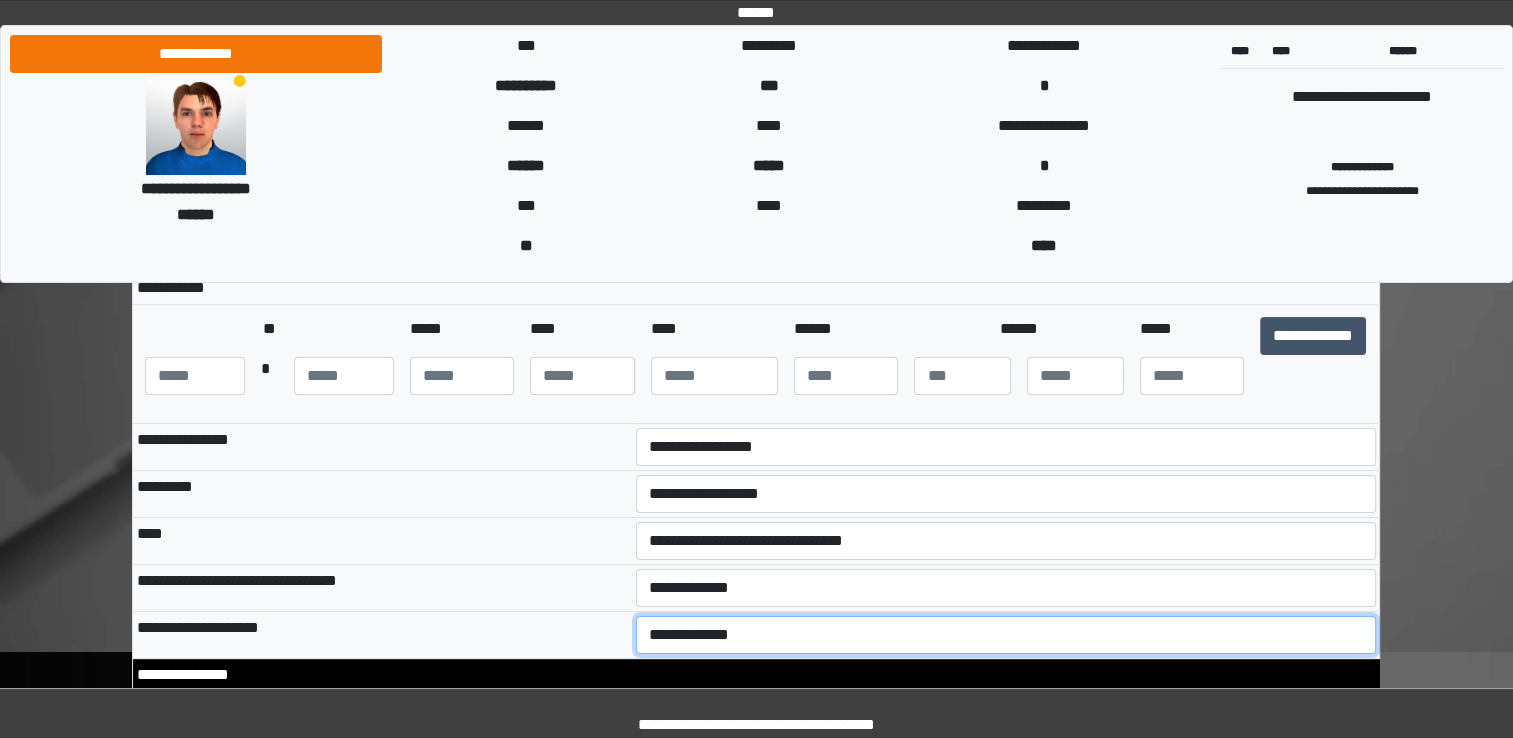 click on "**********" at bounding box center (1006, 635) 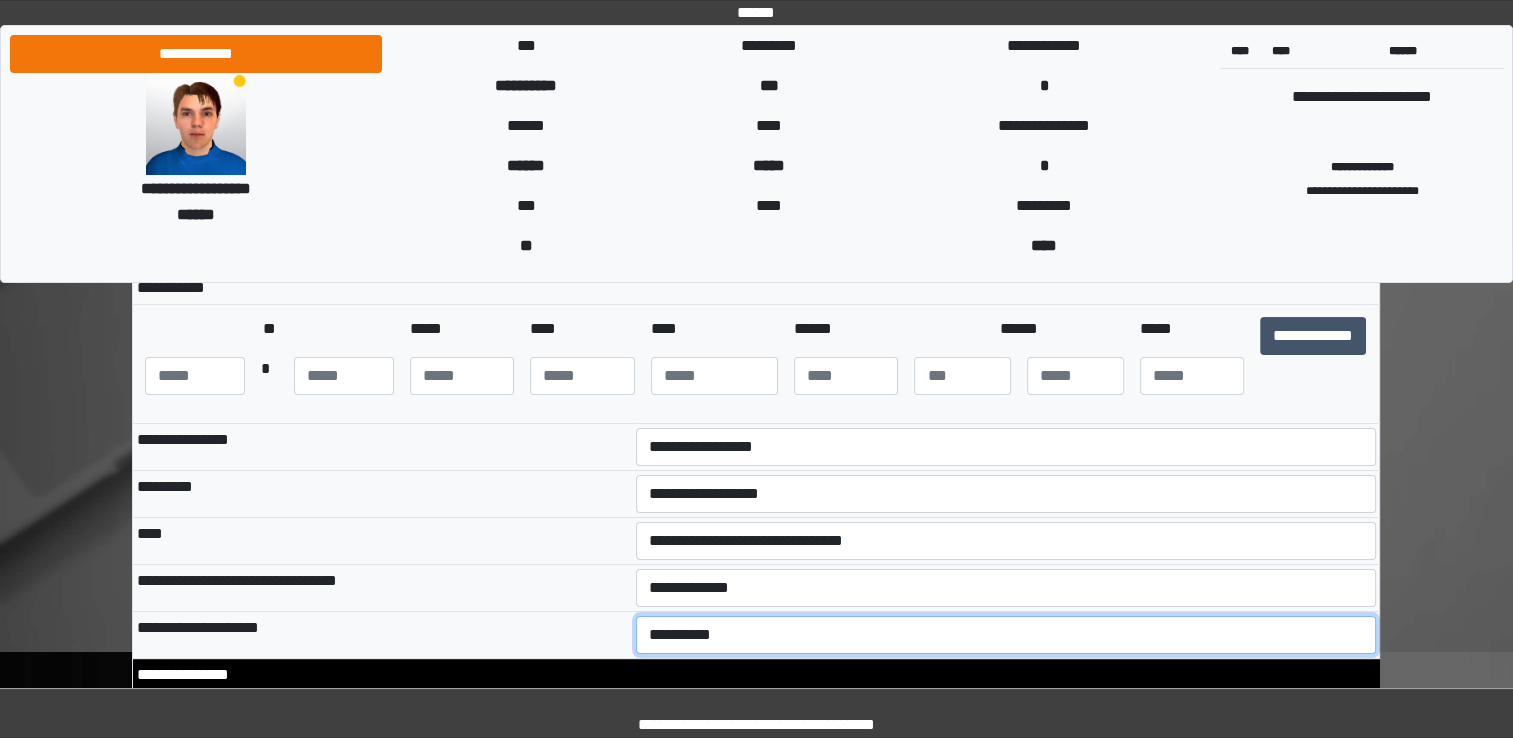 click on "**********" at bounding box center [1006, 635] 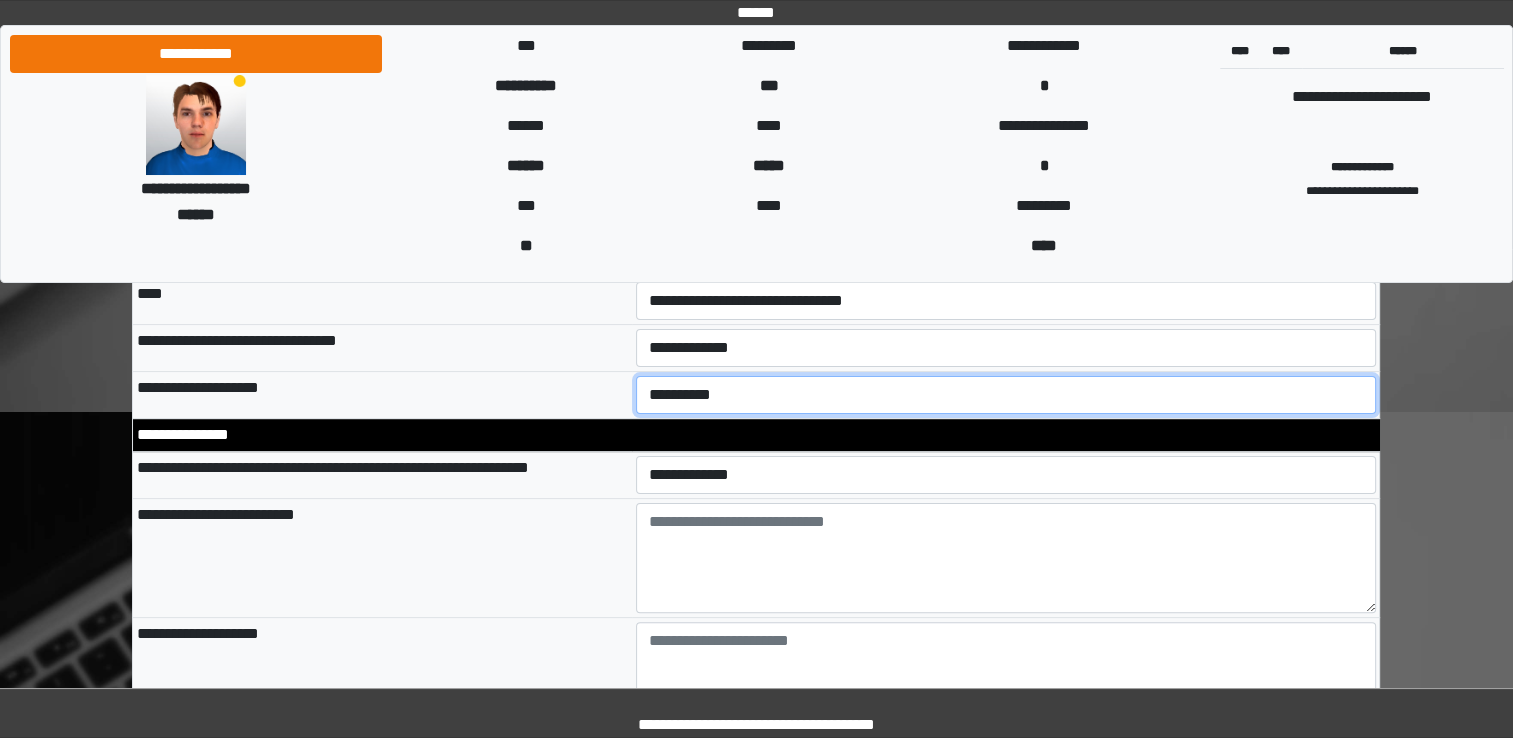 scroll, scrollTop: 500, scrollLeft: 0, axis: vertical 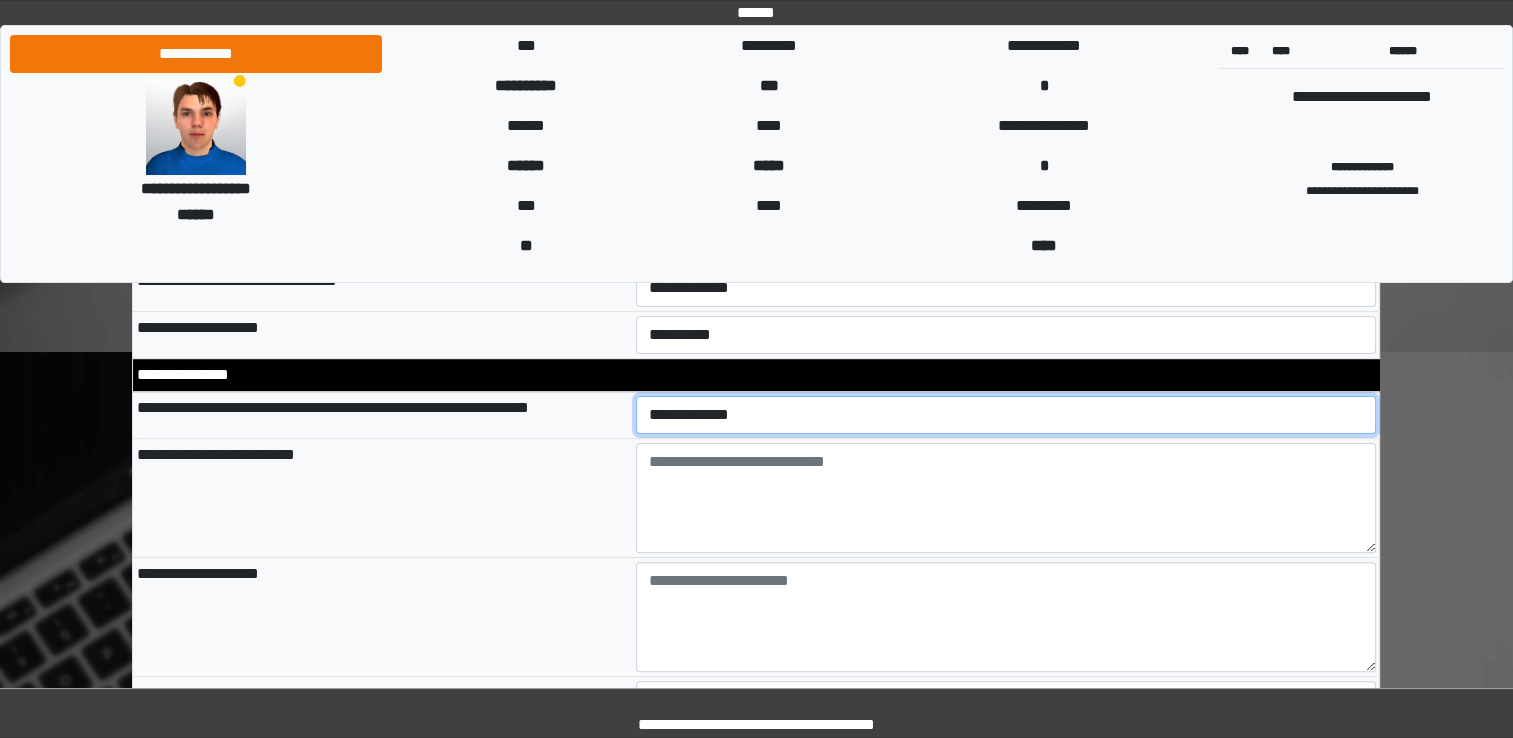 click on "**********" at bounding box center (1006, 415) 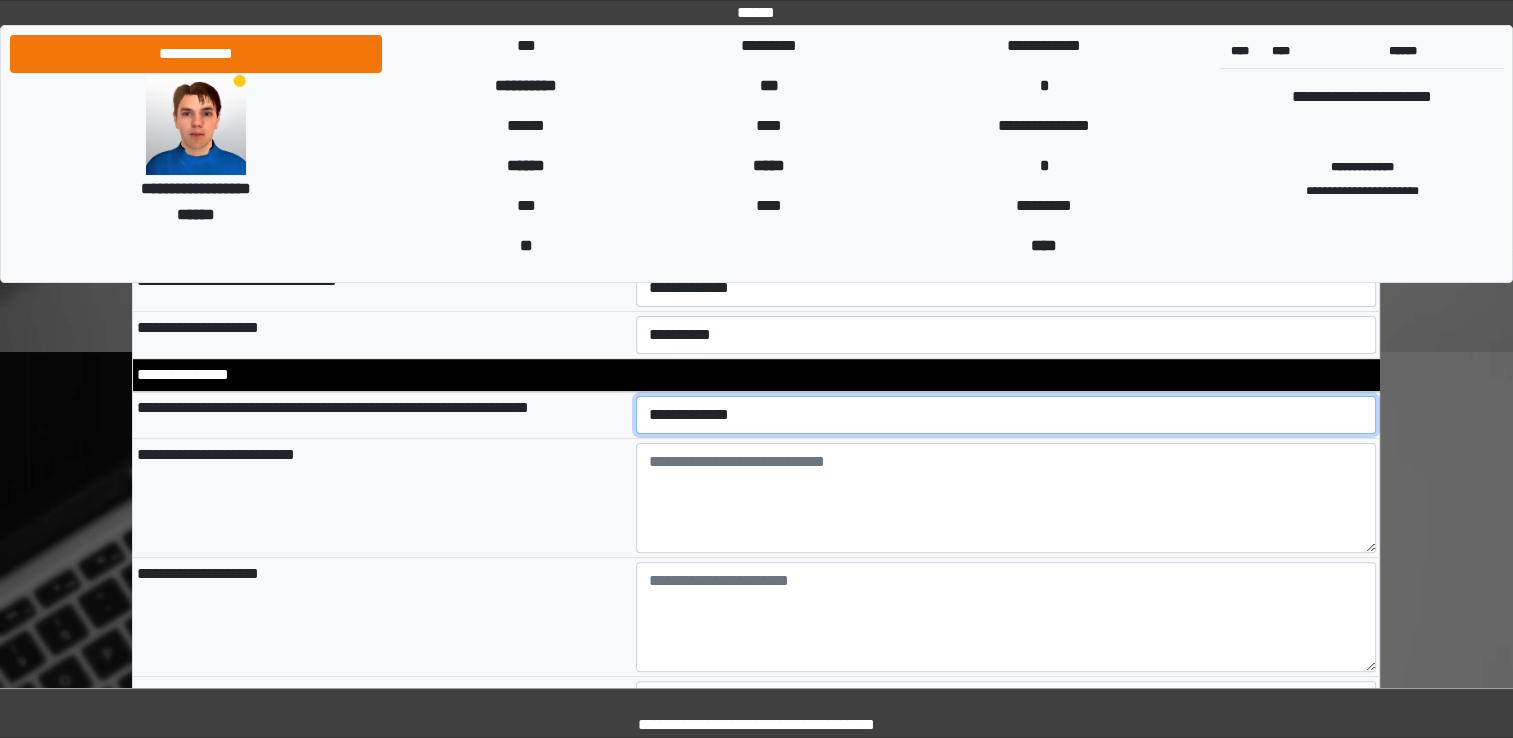 scroll, scrollTop: 400, scrollLeft: 0, axis: vertical 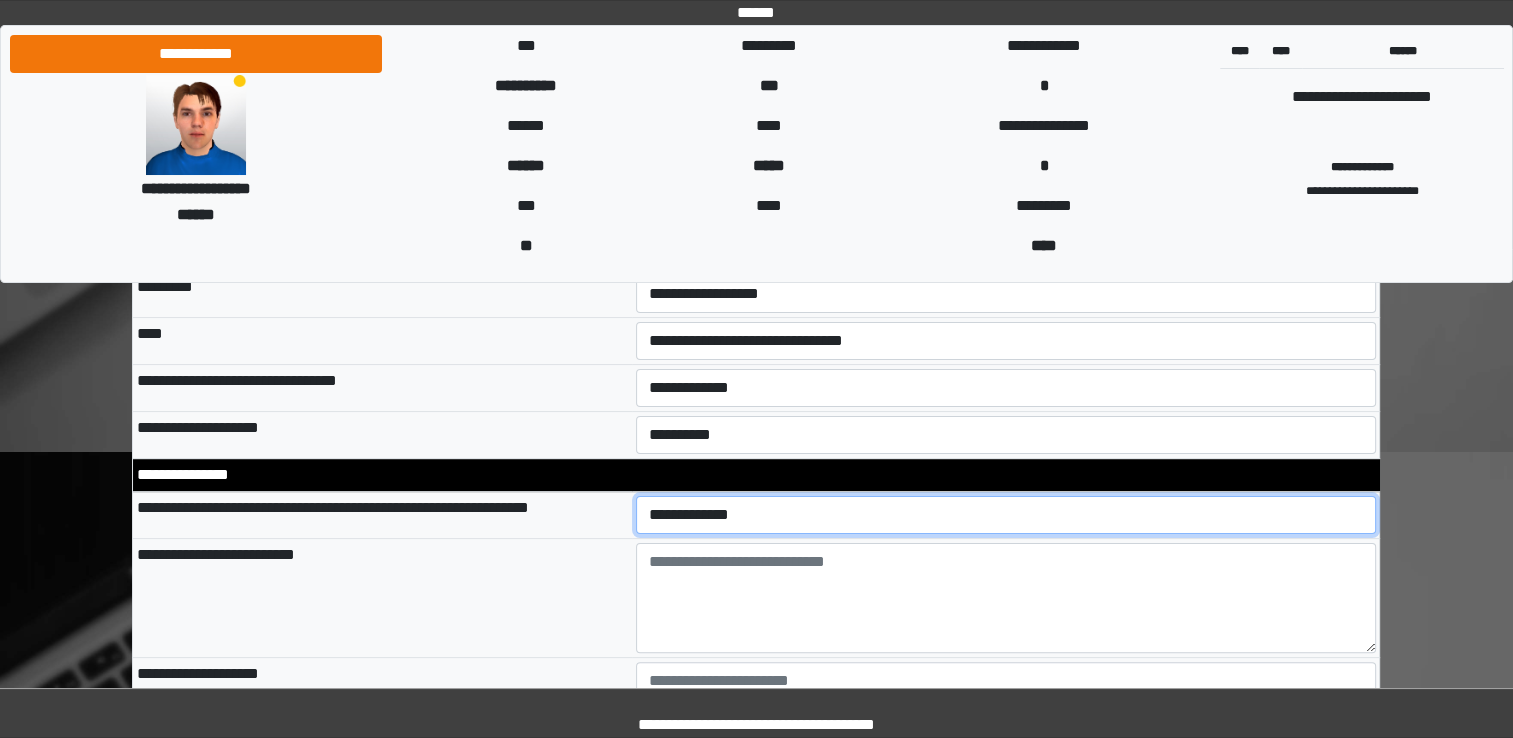 click on "**********" at bounding box center (1006, 515) 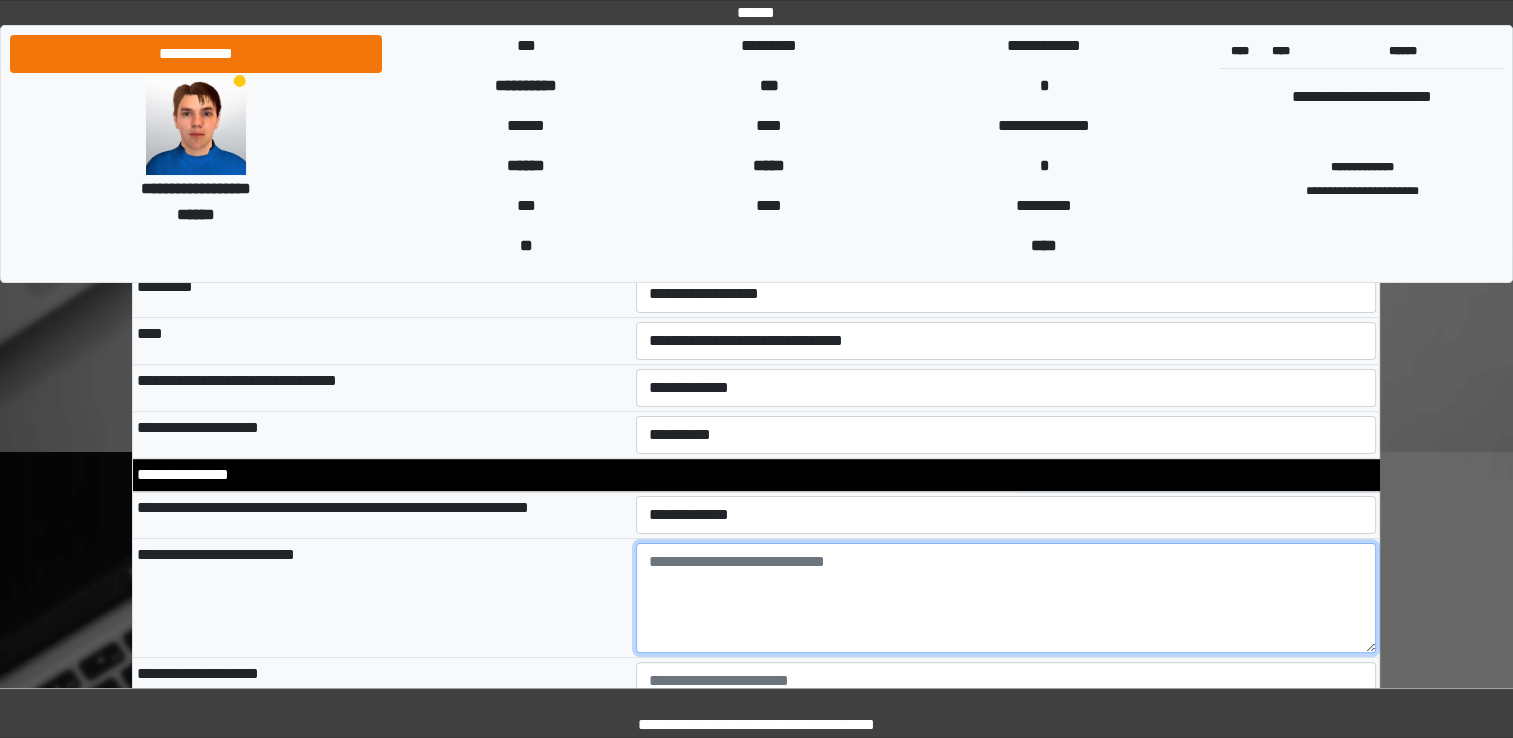 click at bounding box center [1006, 598] 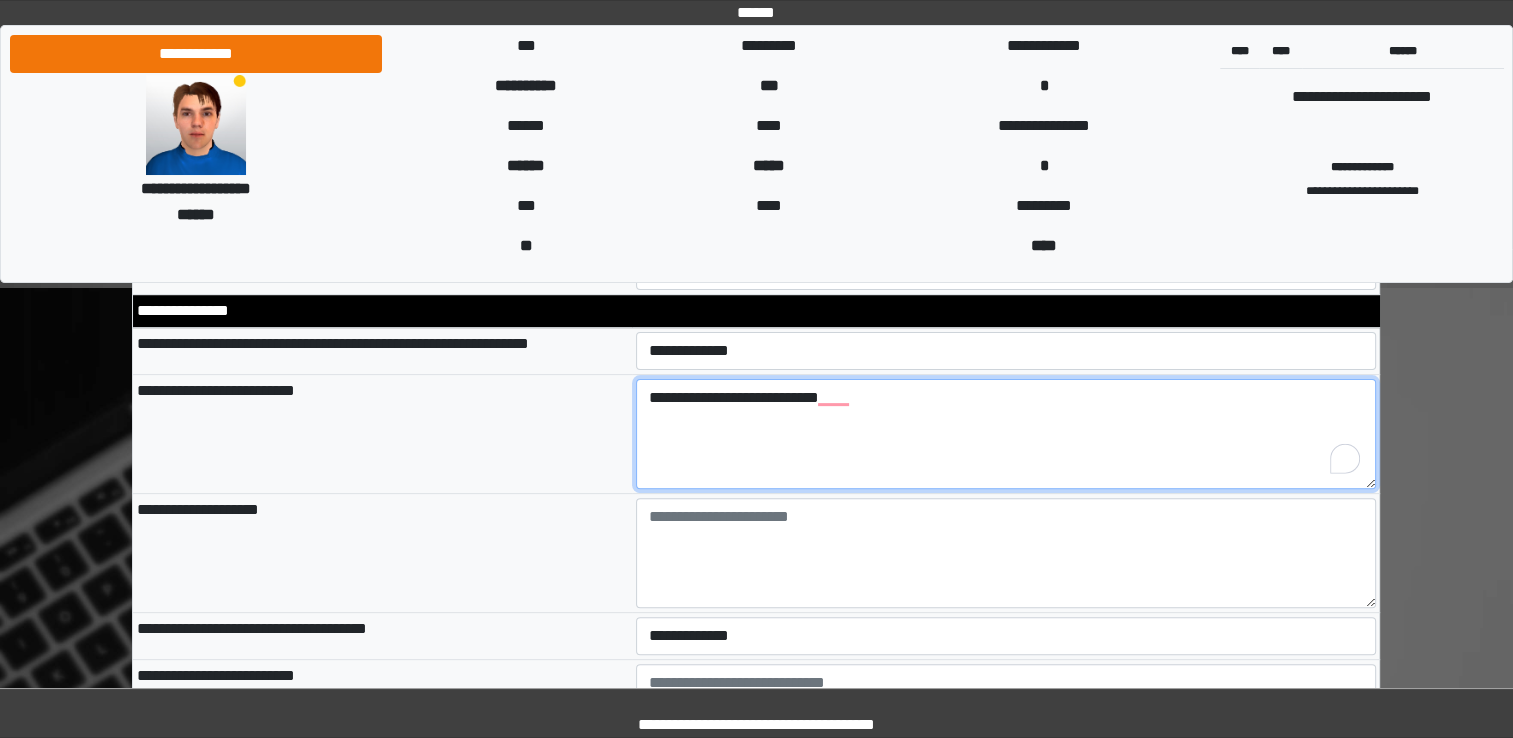 scroll, scrollTop: 600, scrollLeft: 0, axis: vertical 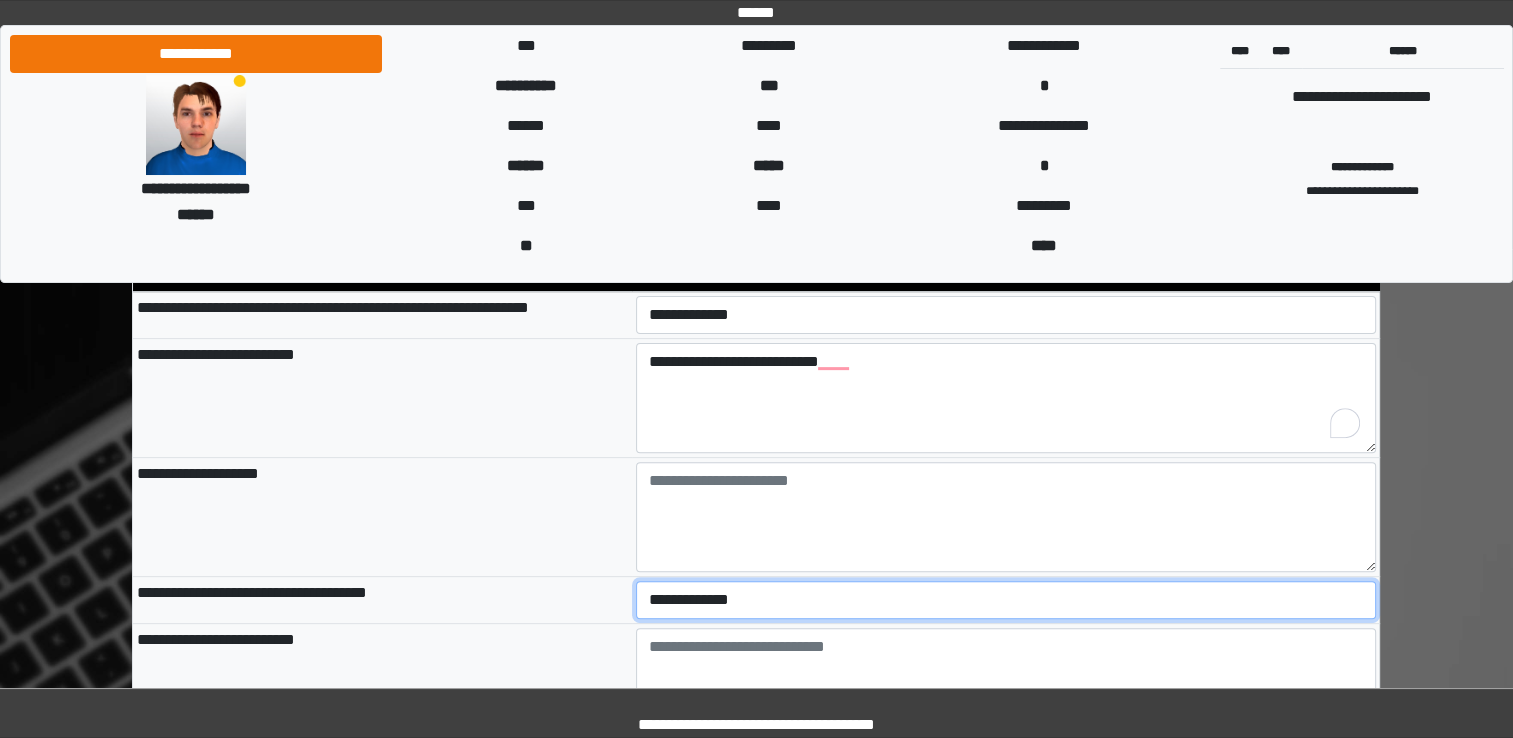 click on "**********" at bounding box center [1006, 600] 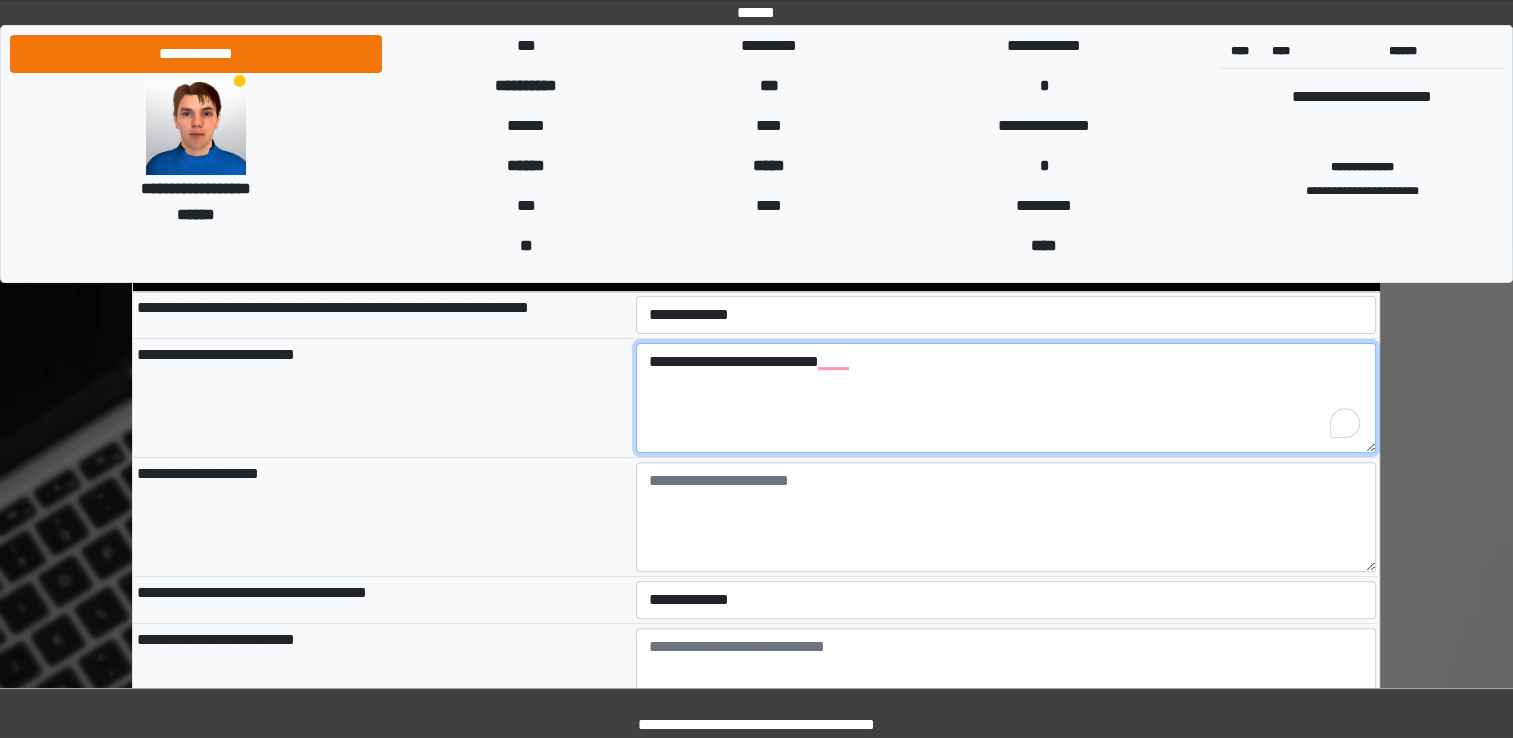 click on "**********" at bounding box center (1006, 398) 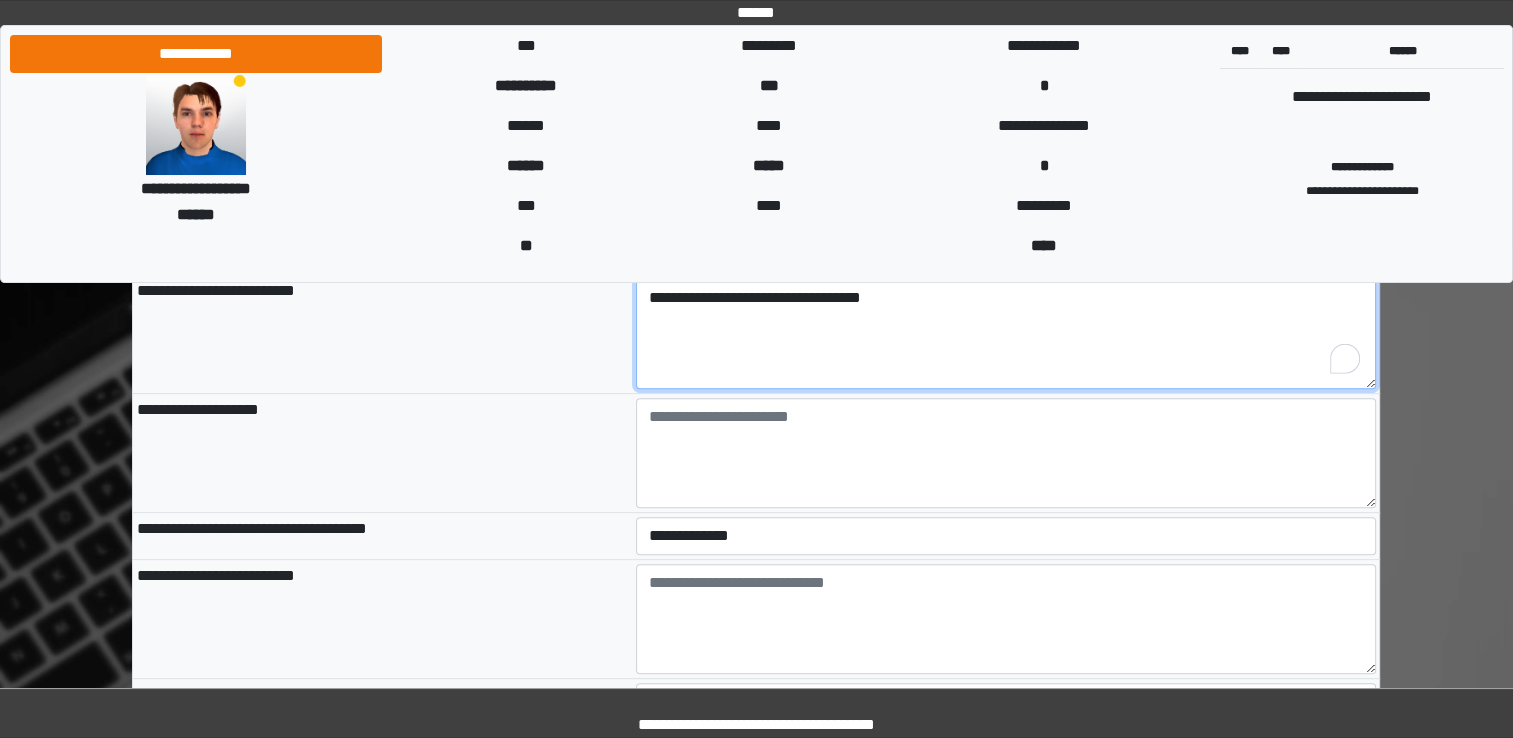 scroll, scrollTop: 700, scrollLeft: 0, axis: vertical 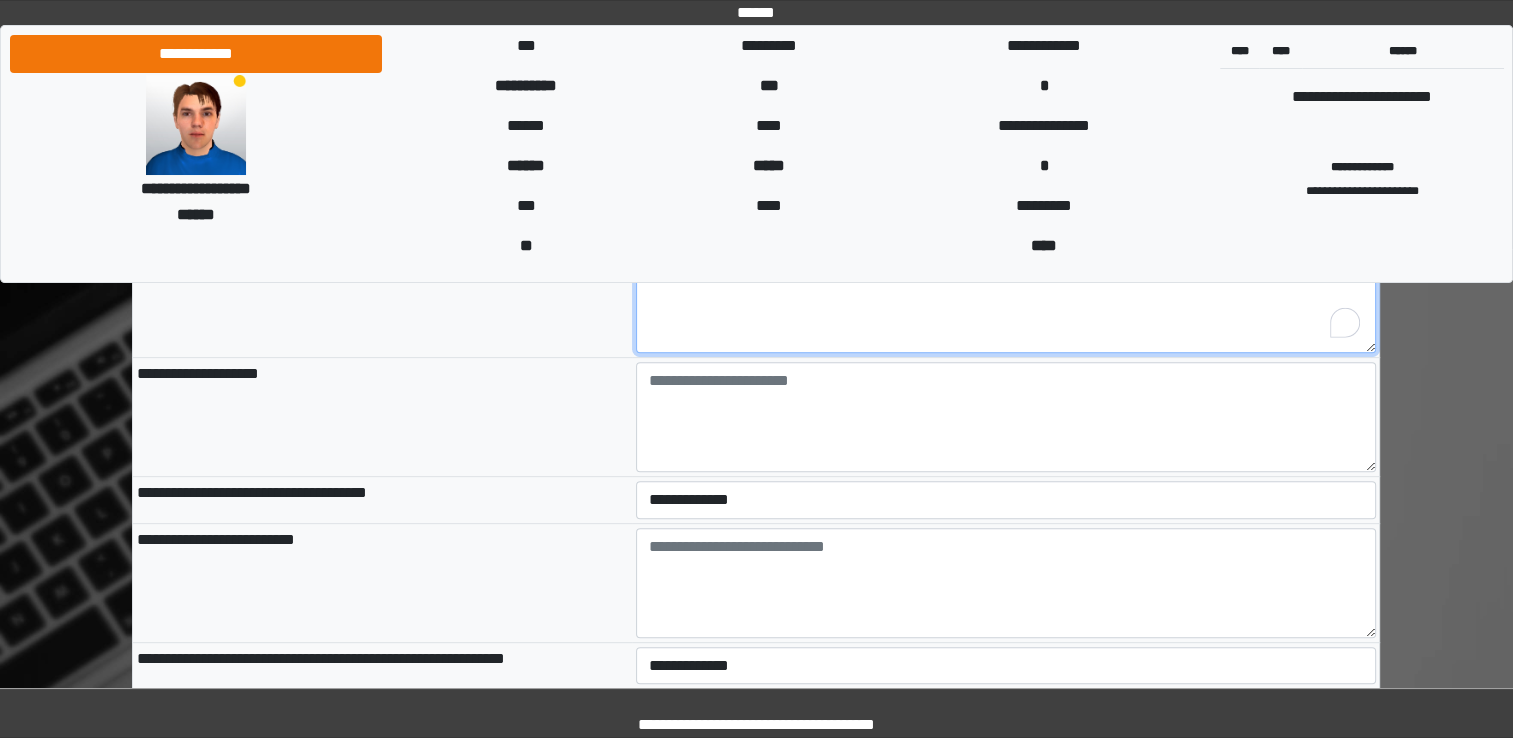 type on "**********" 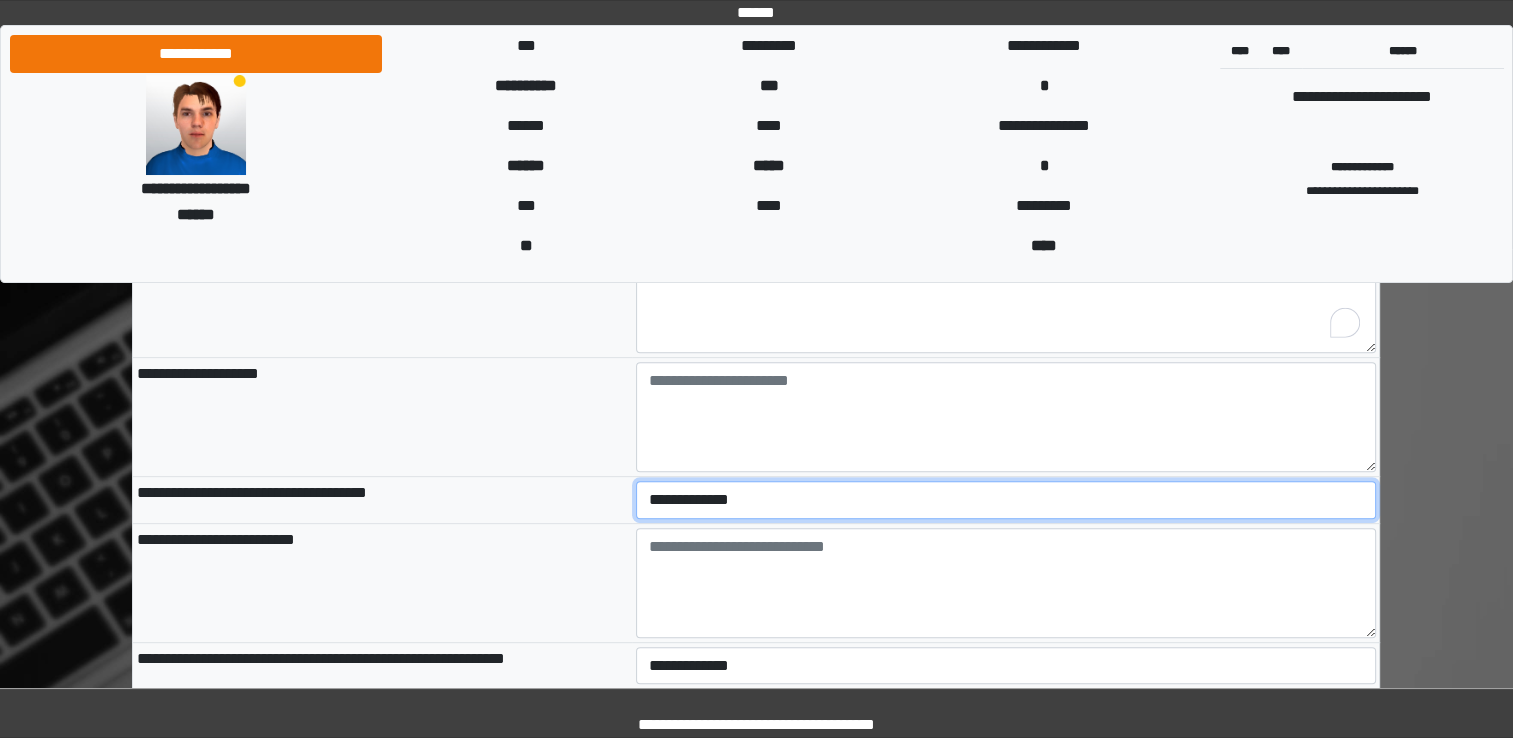click on "**********" at bounding box center [1006, 500] 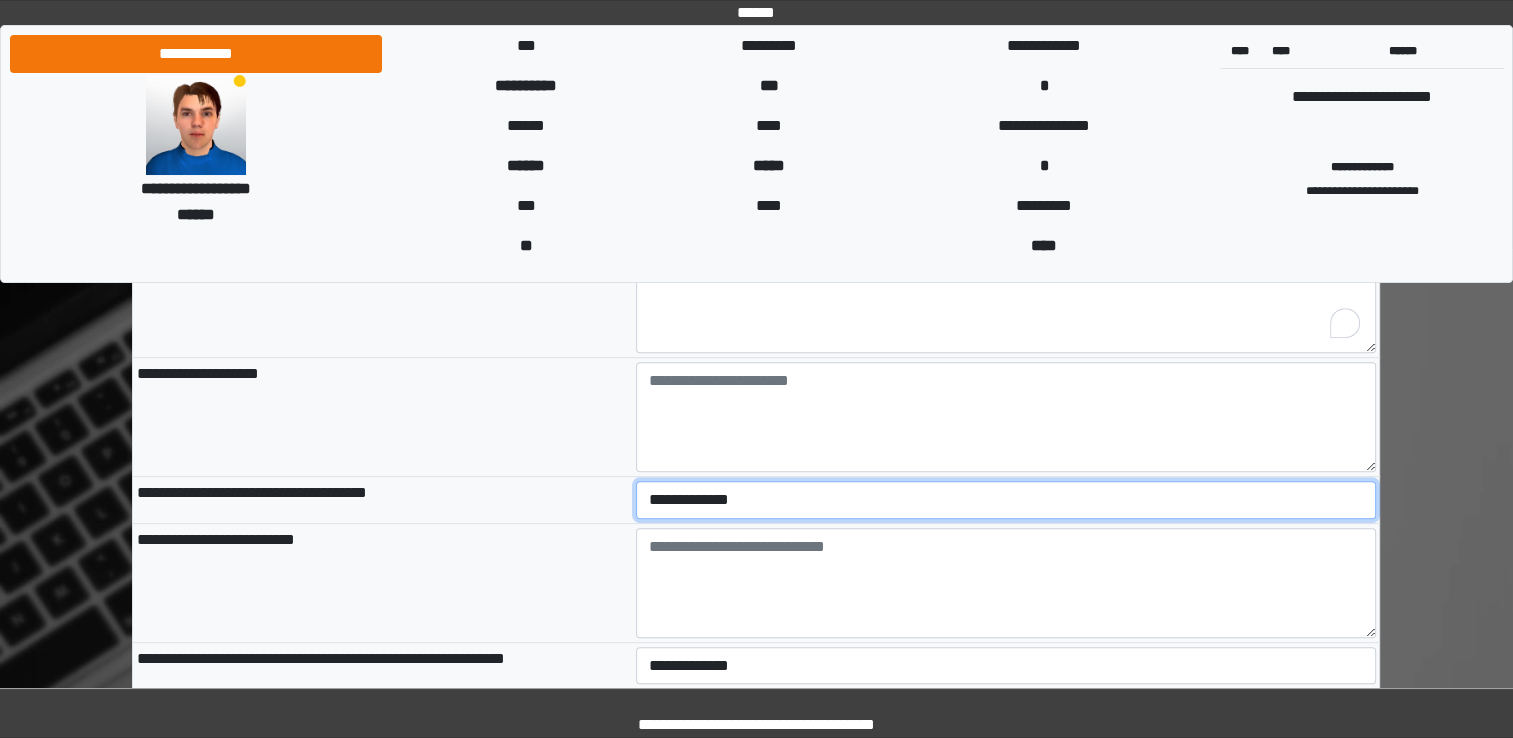 select on "*" 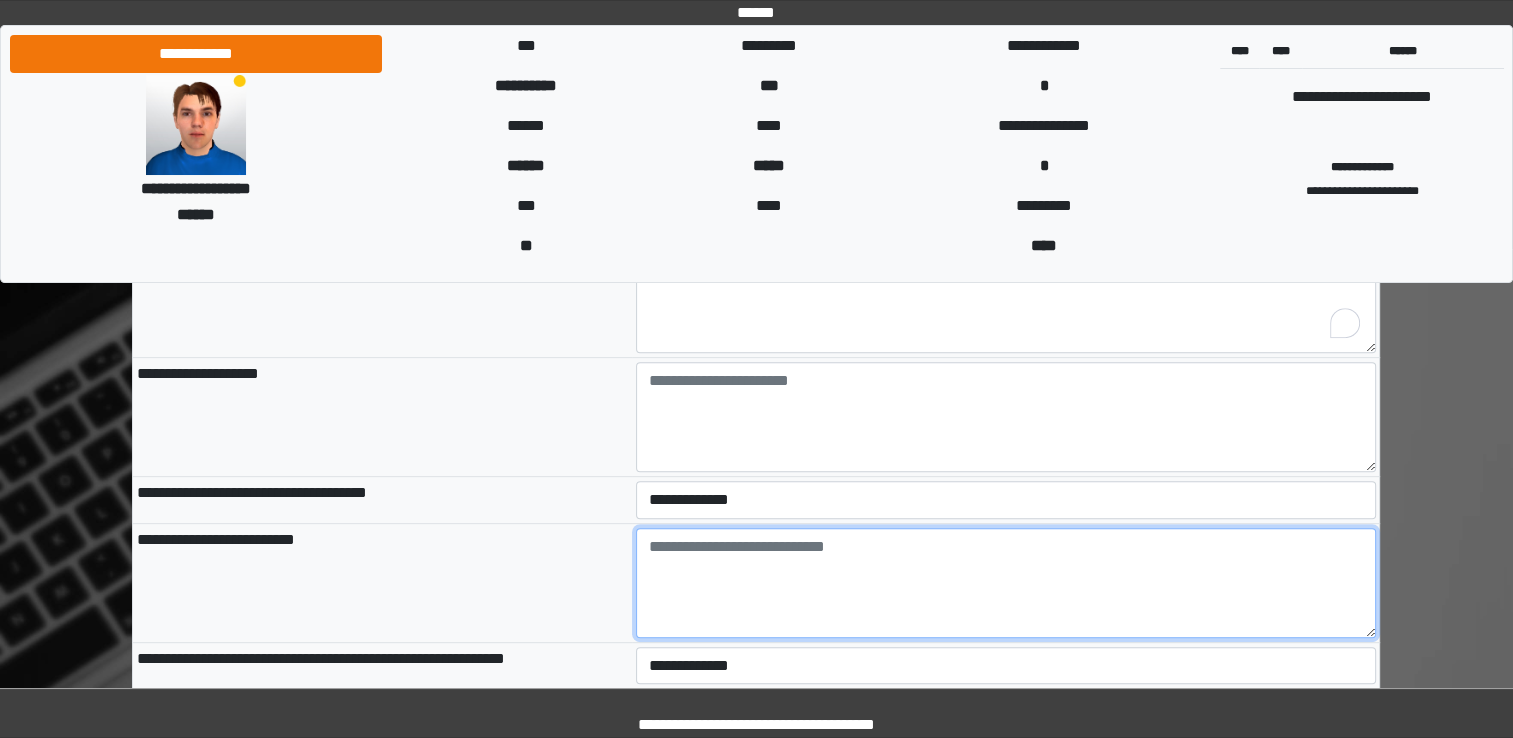 click at bounding box center (1006, 583) 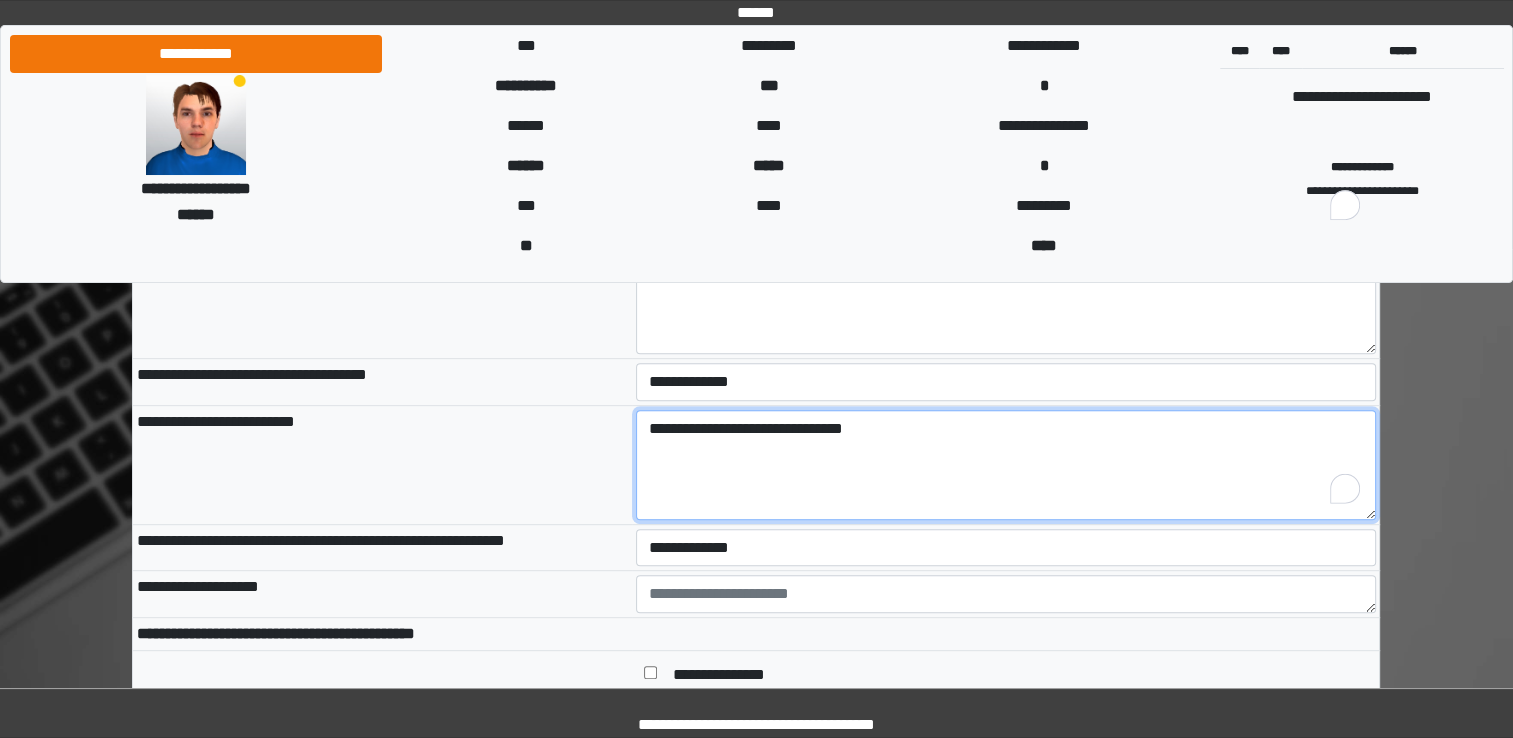 scroll, scrollTop: 900, scrollLeft: 0, axis: vertical 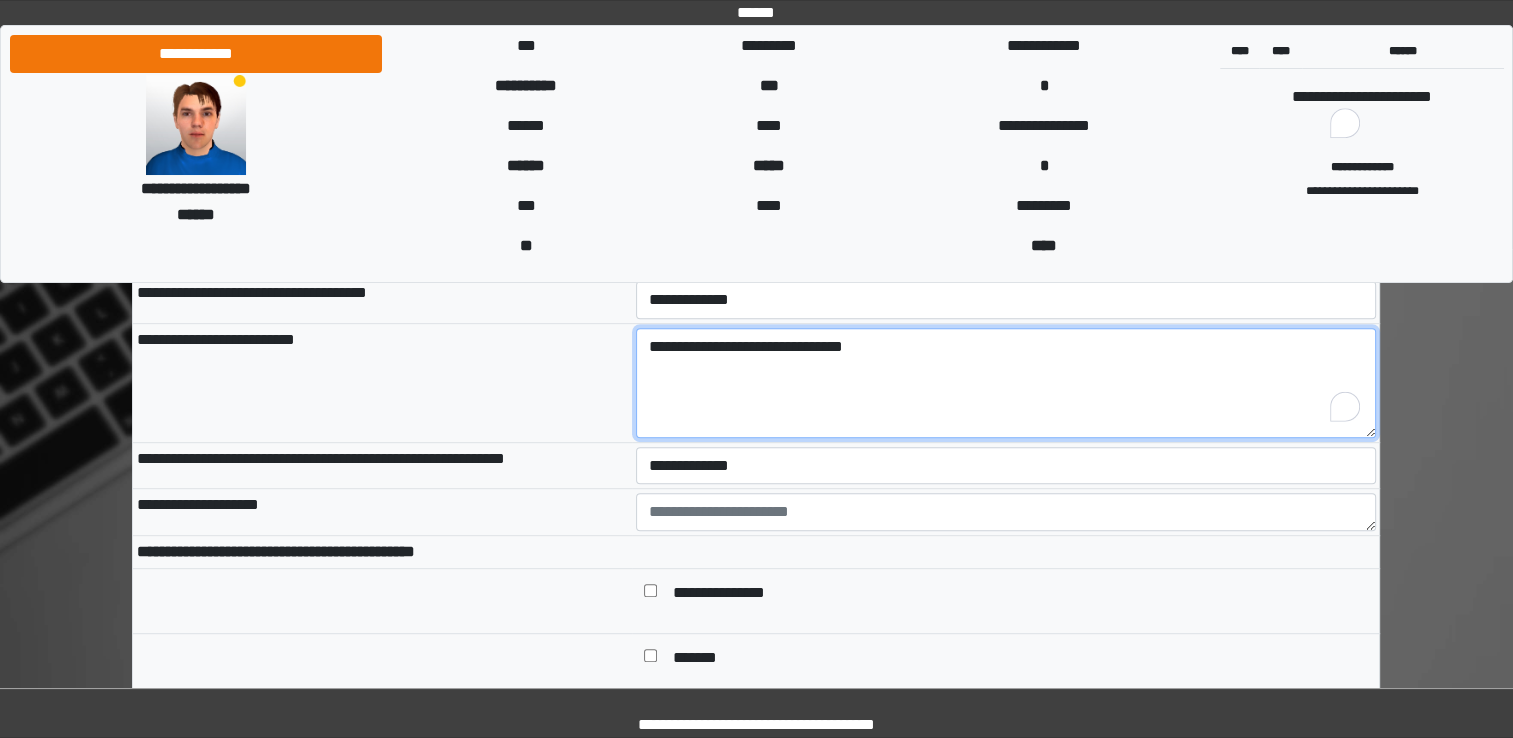 type on "**********" 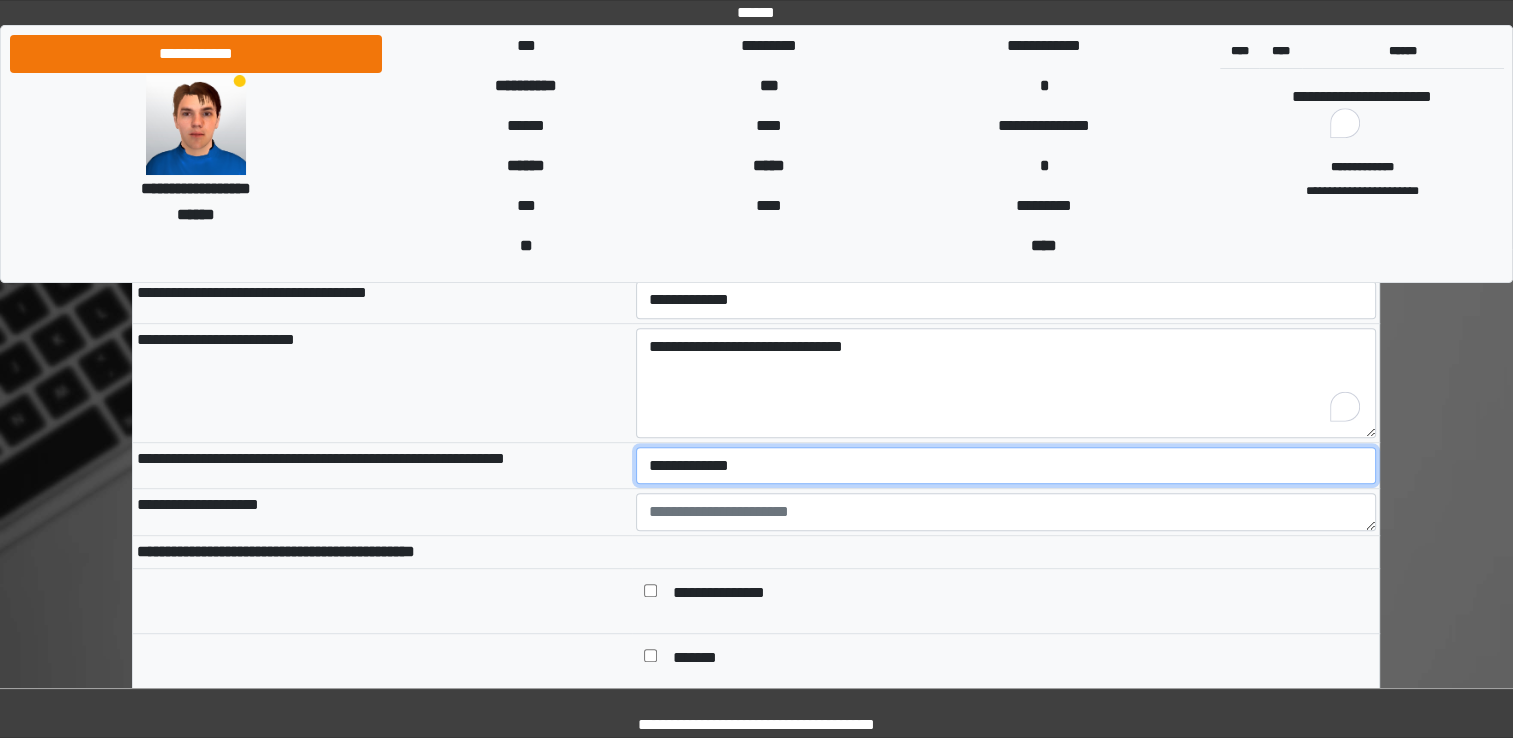 click on "**********" at bounding box center [1006, 466] 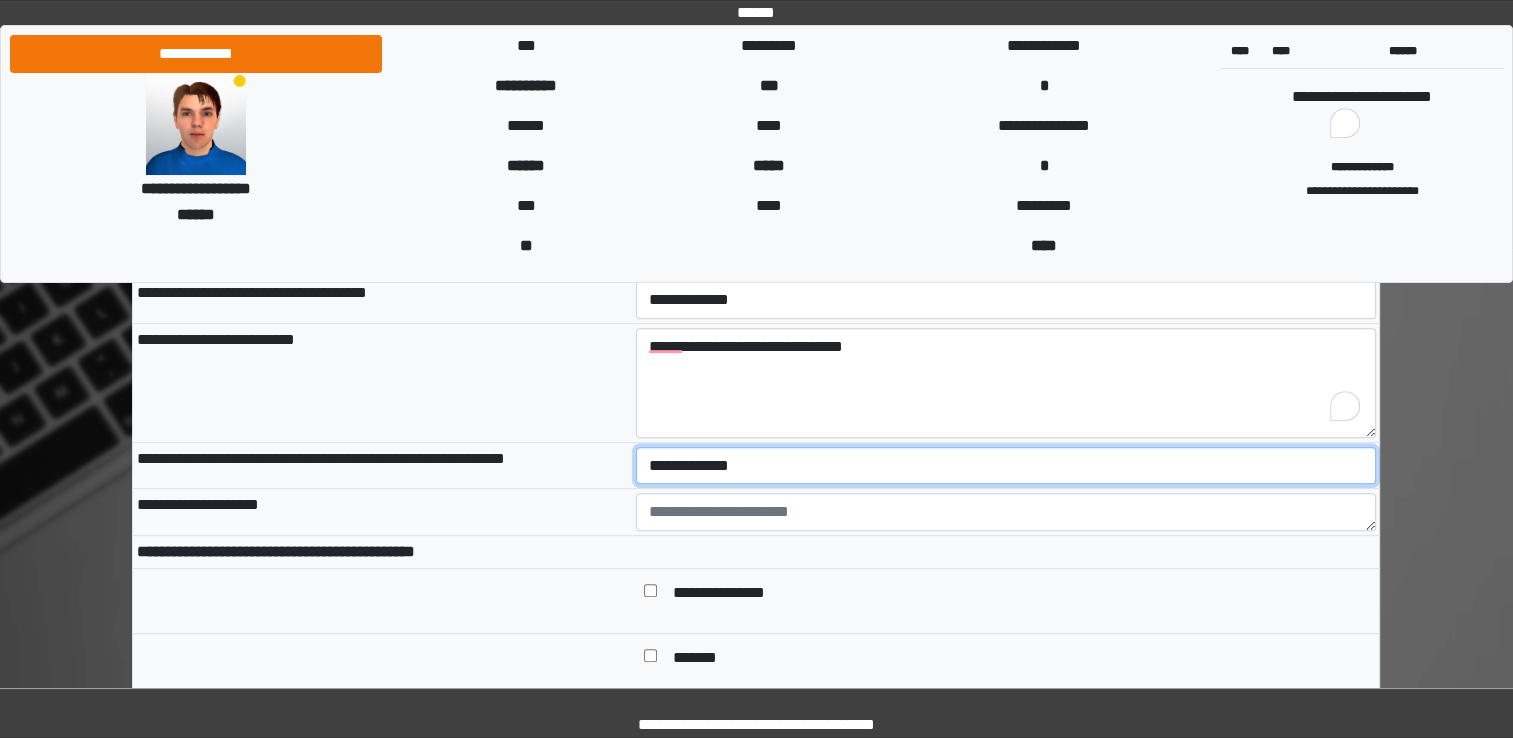 select on "*" 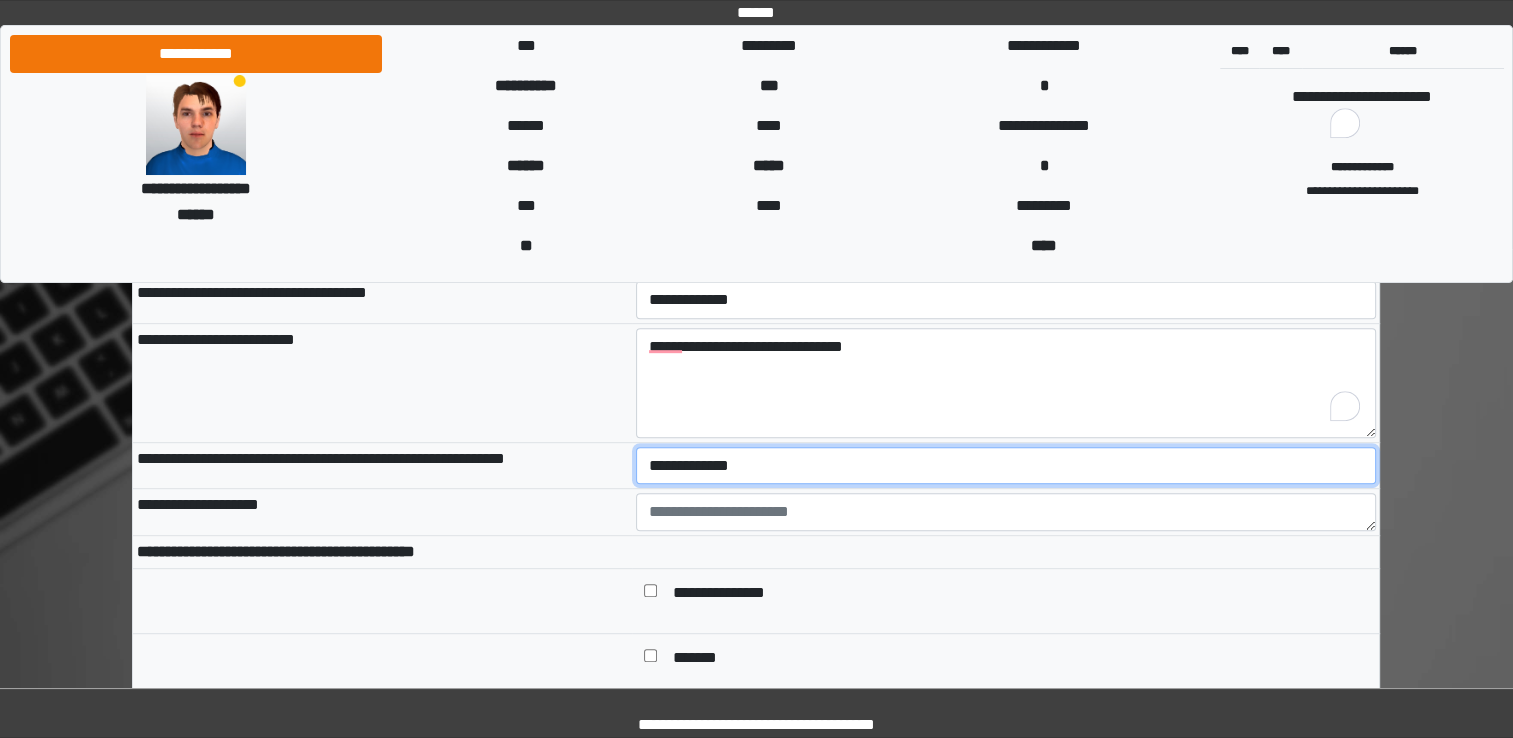 click on "**********" at bounding box center (1006, 466) 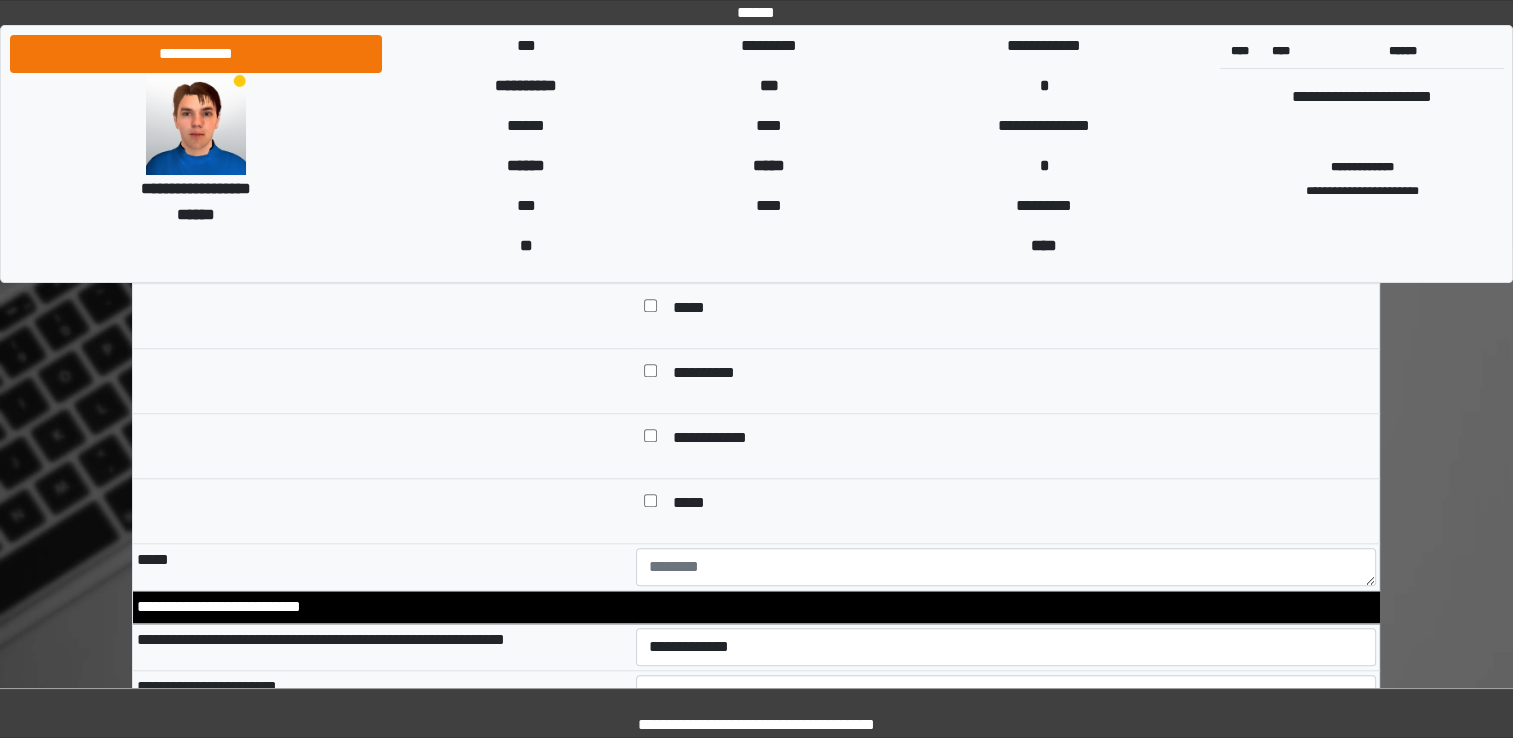scroll, scrollTop: 1800, scrollLeft: 0, axis: vertical 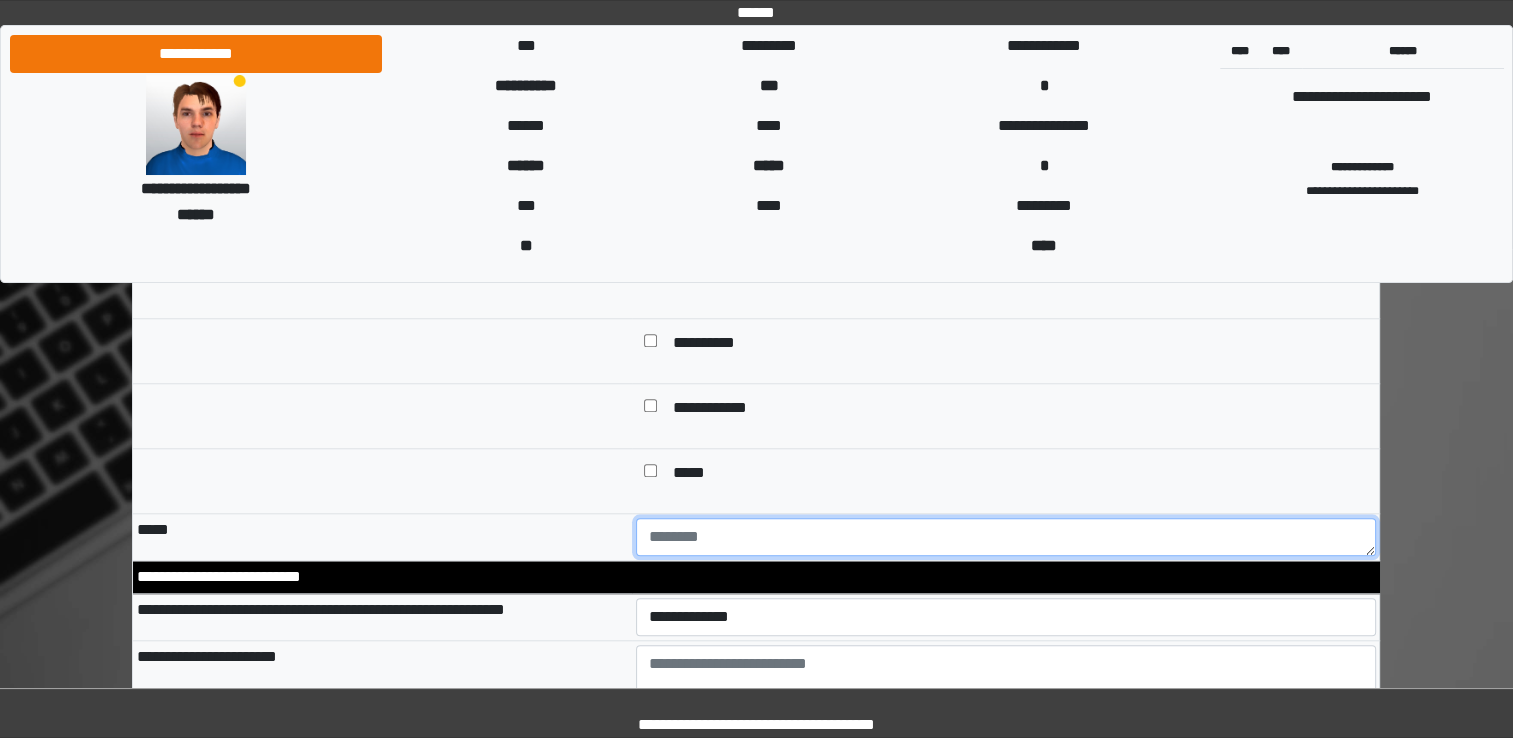 click at bounding box center [1006, 537] 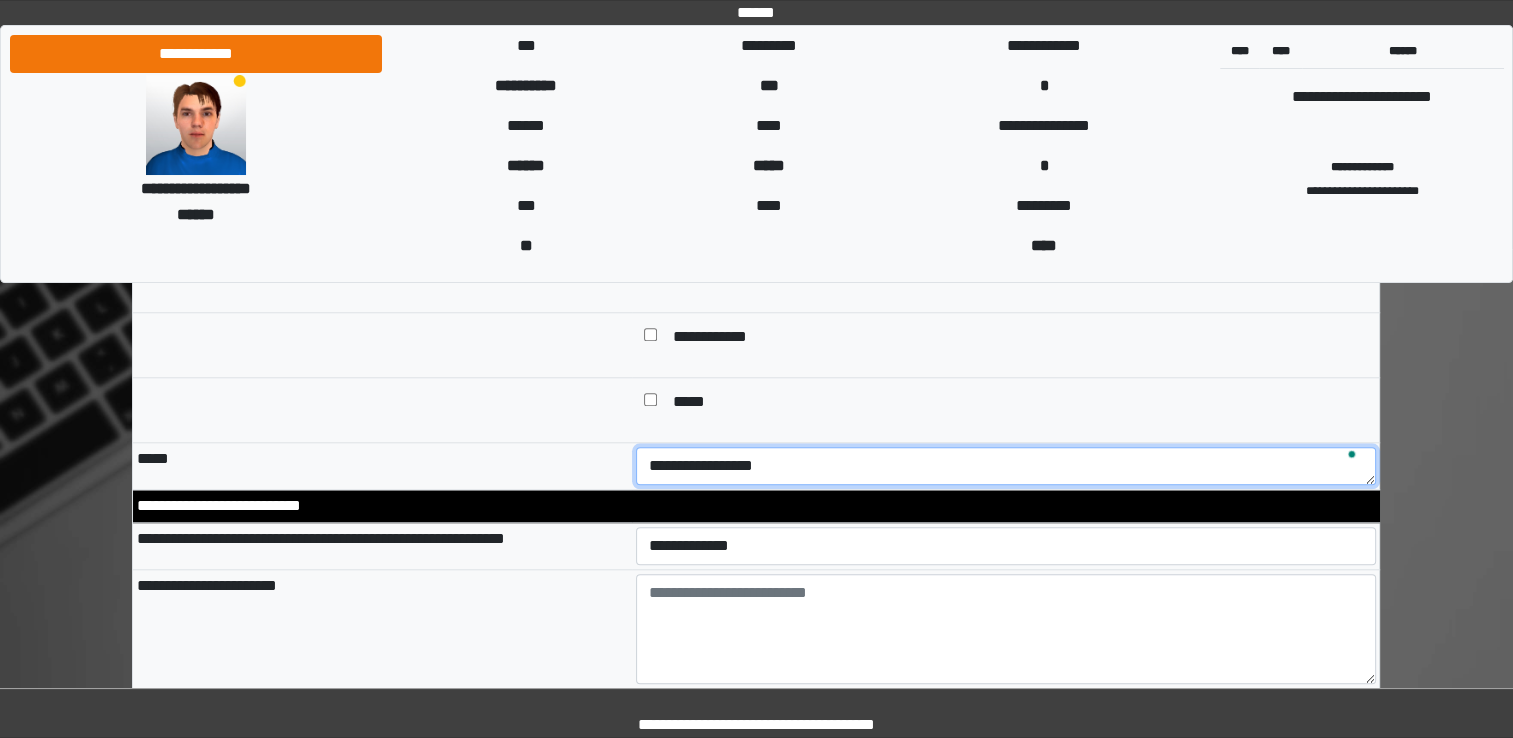 scroll, scrollTop: 1900, scrollLeft: 0, axis: vertical 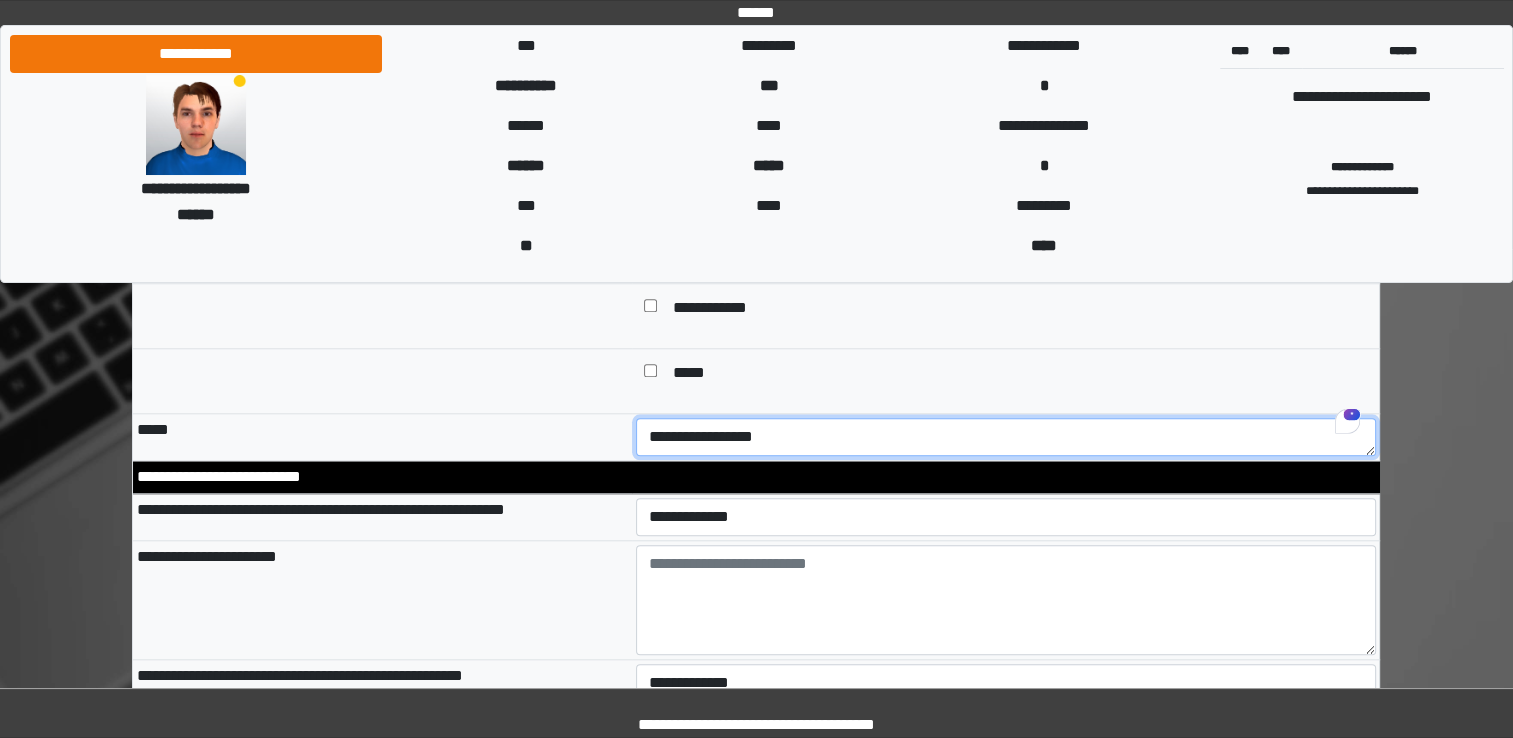 type on "**********" 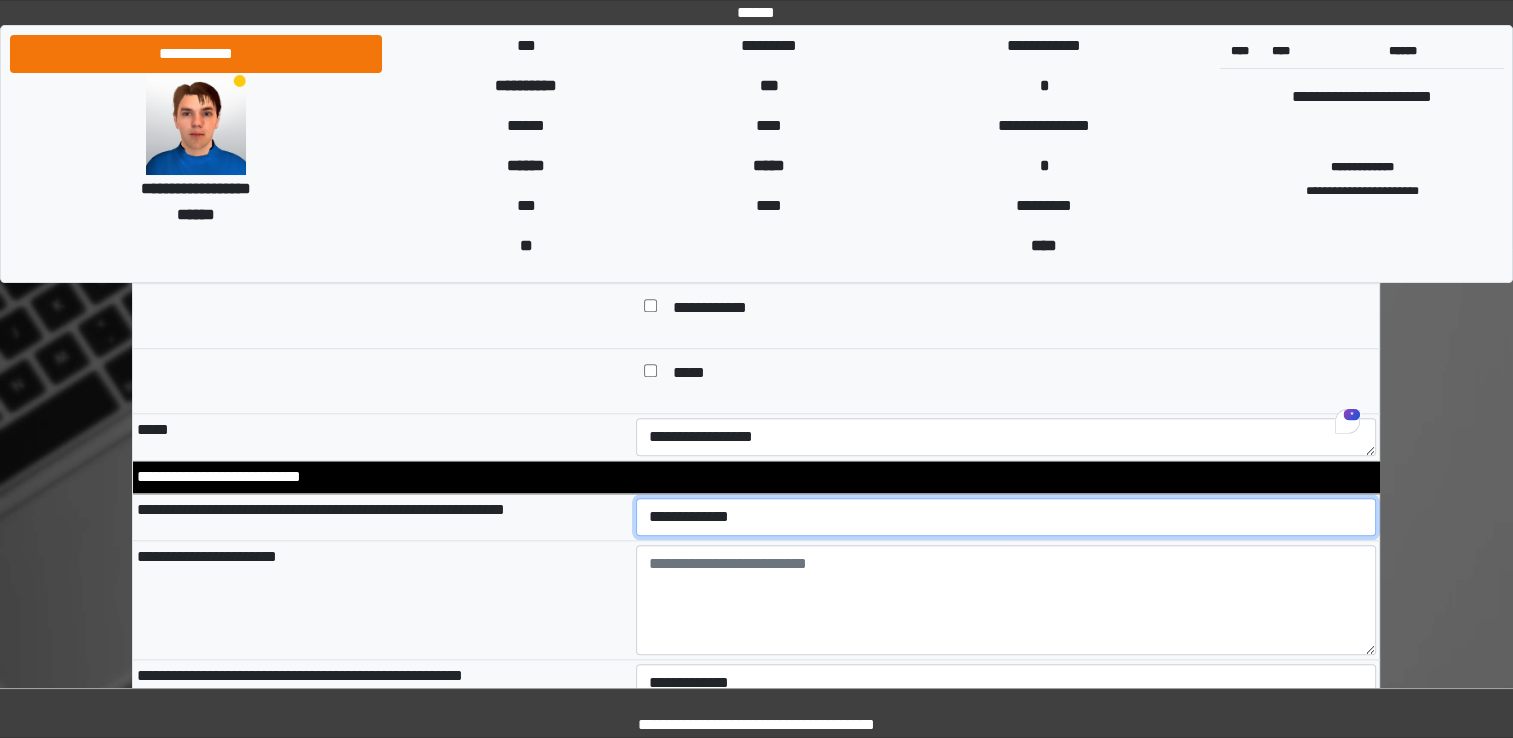 click on "**********" at bounding box center [1006, 517] 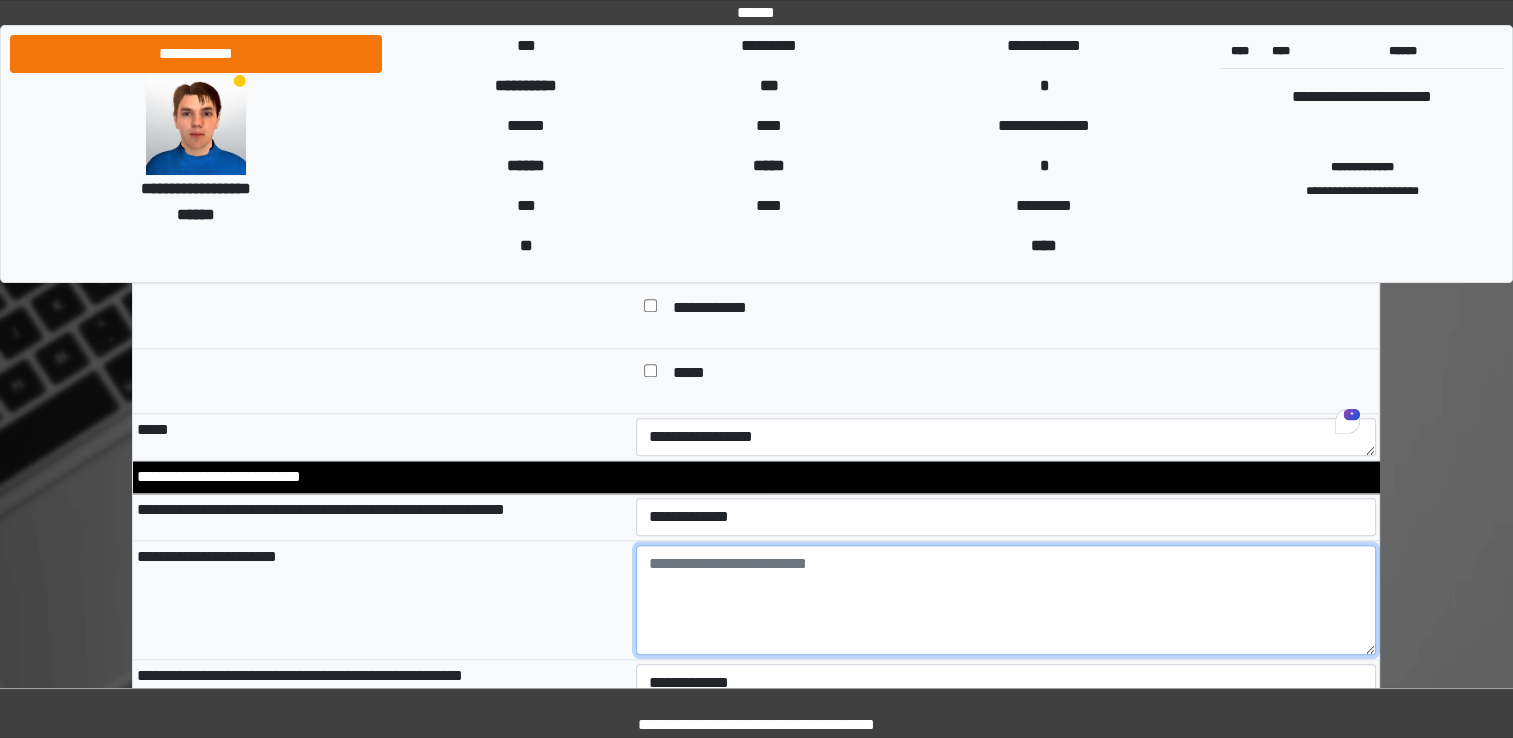 click at bounding box center [1006, 600] 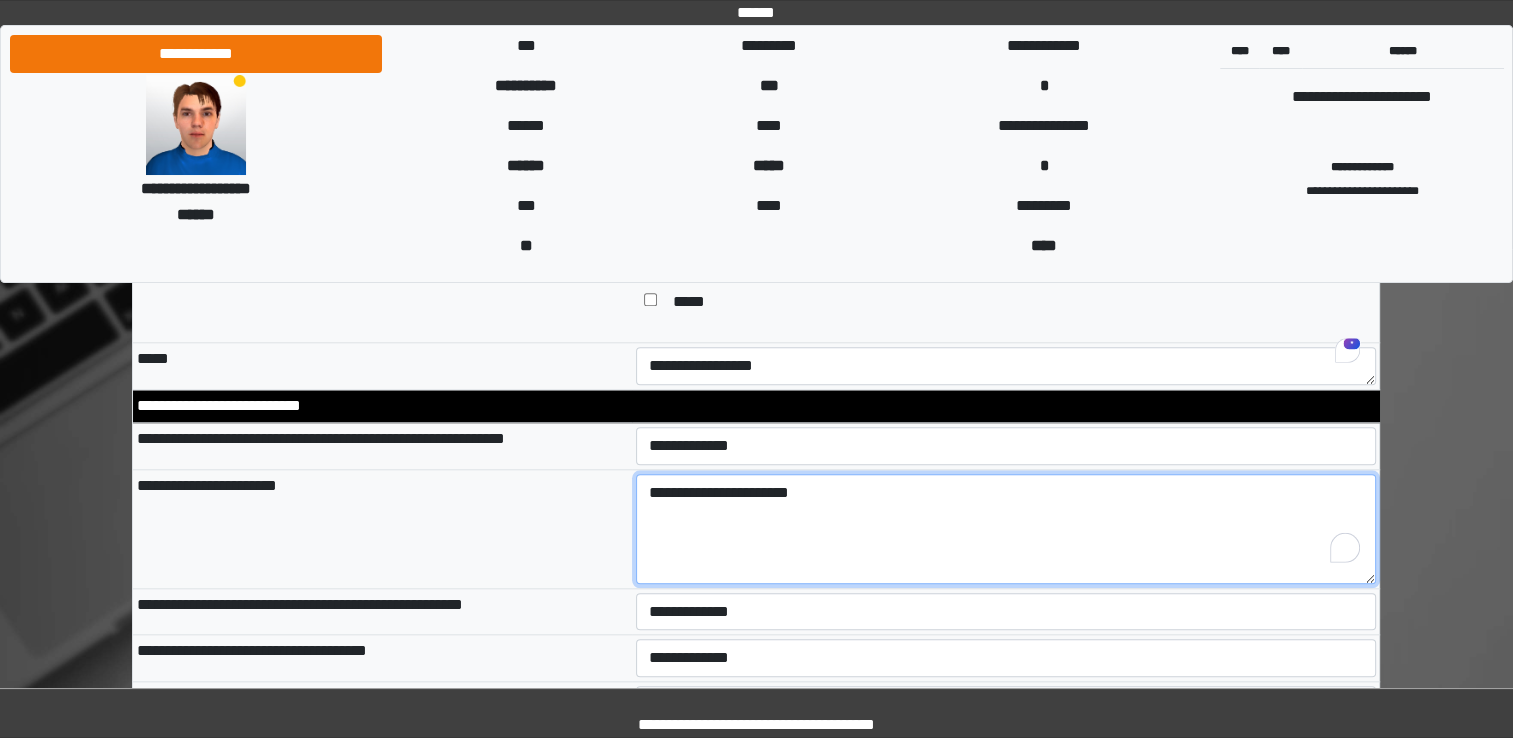 scroll, scrollTop: 2000, scrollLeft: 0, axis: vertical 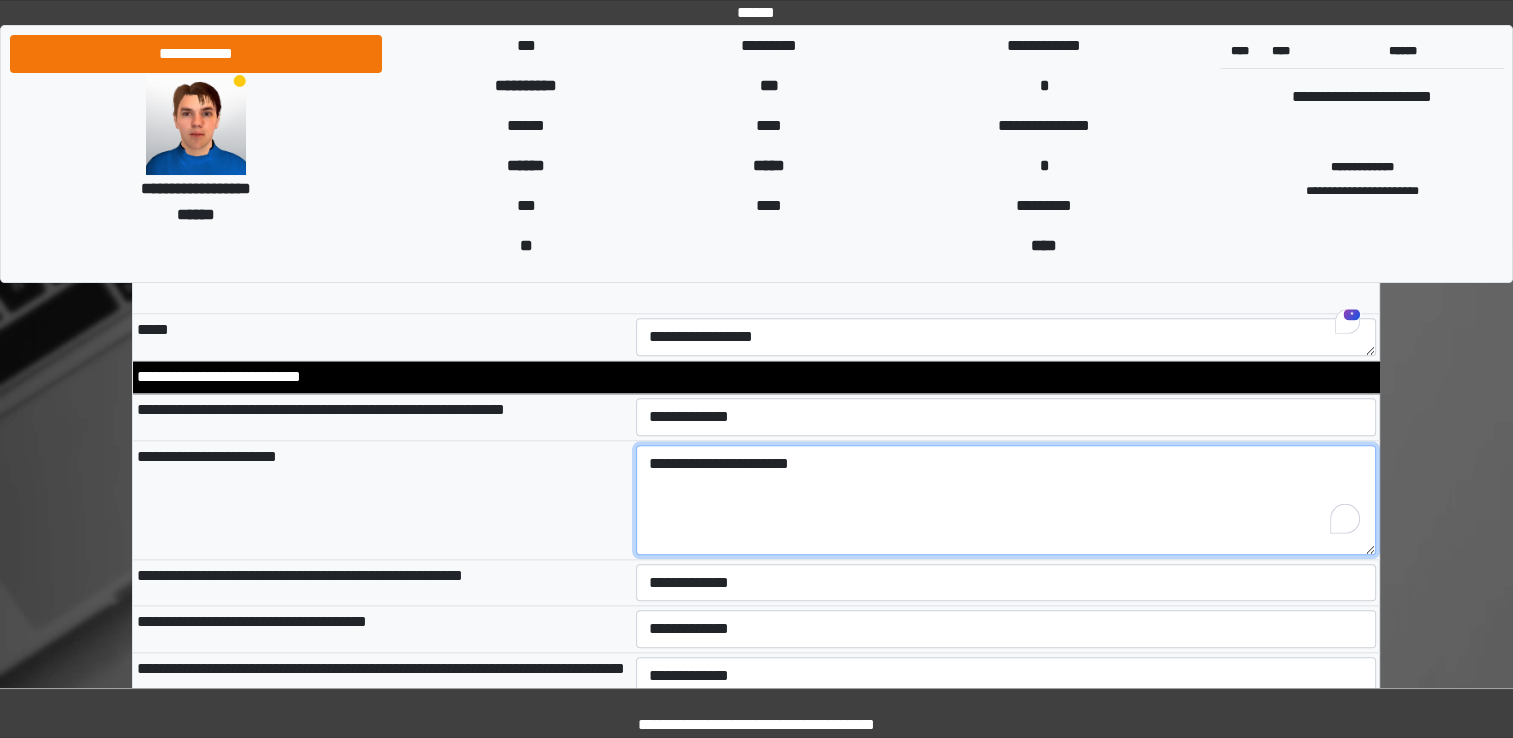 type on "**********" 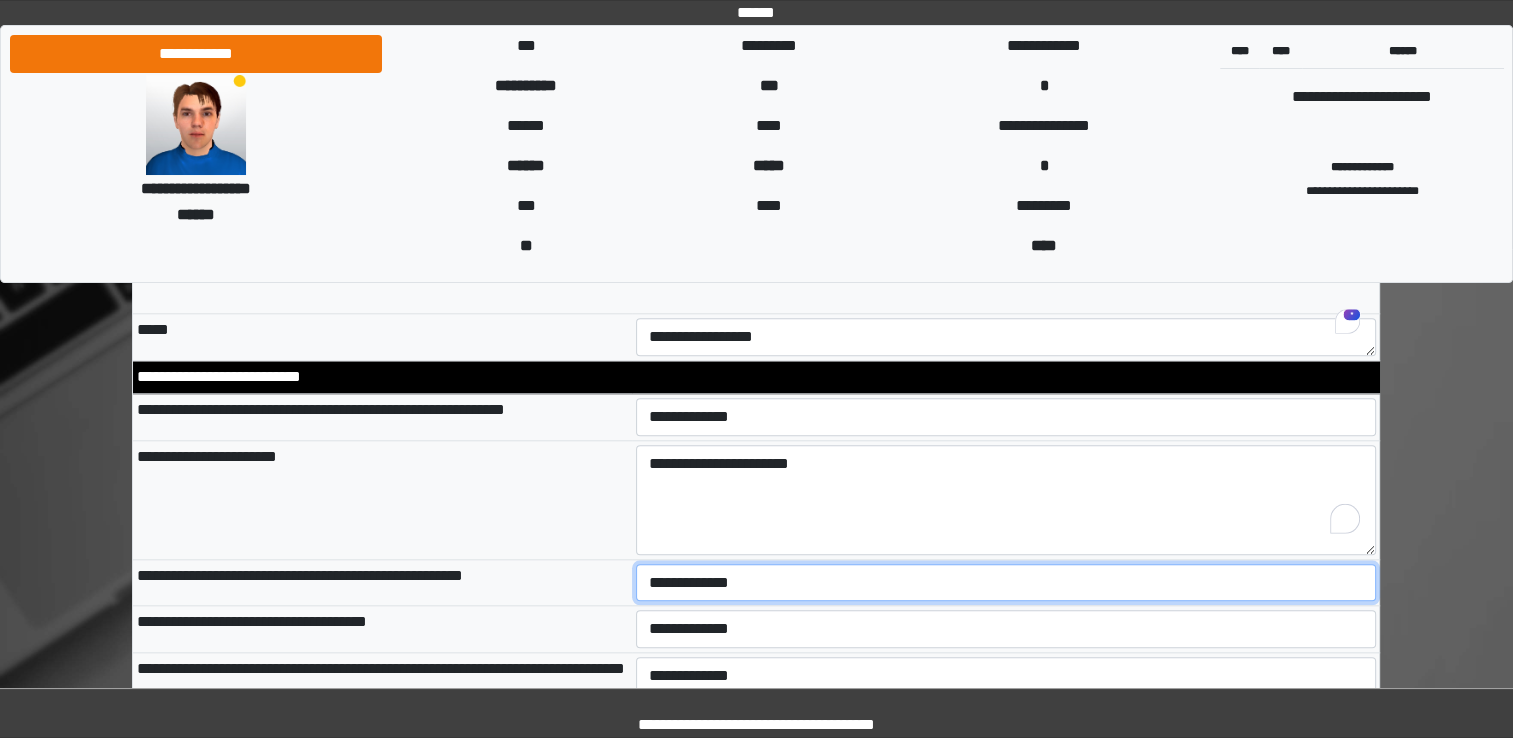 click on "**********" at bounding box center (1006, 583) 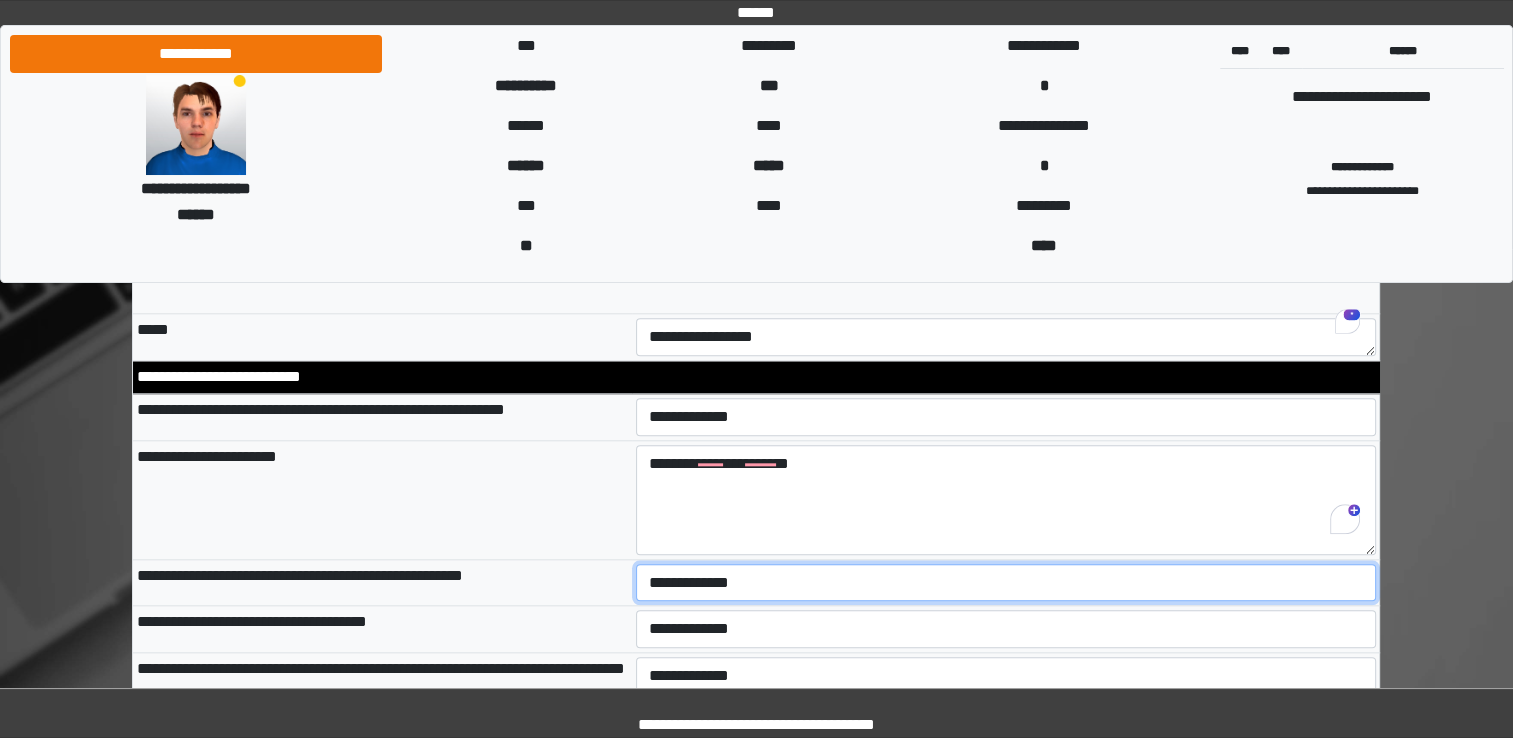 select on "*" 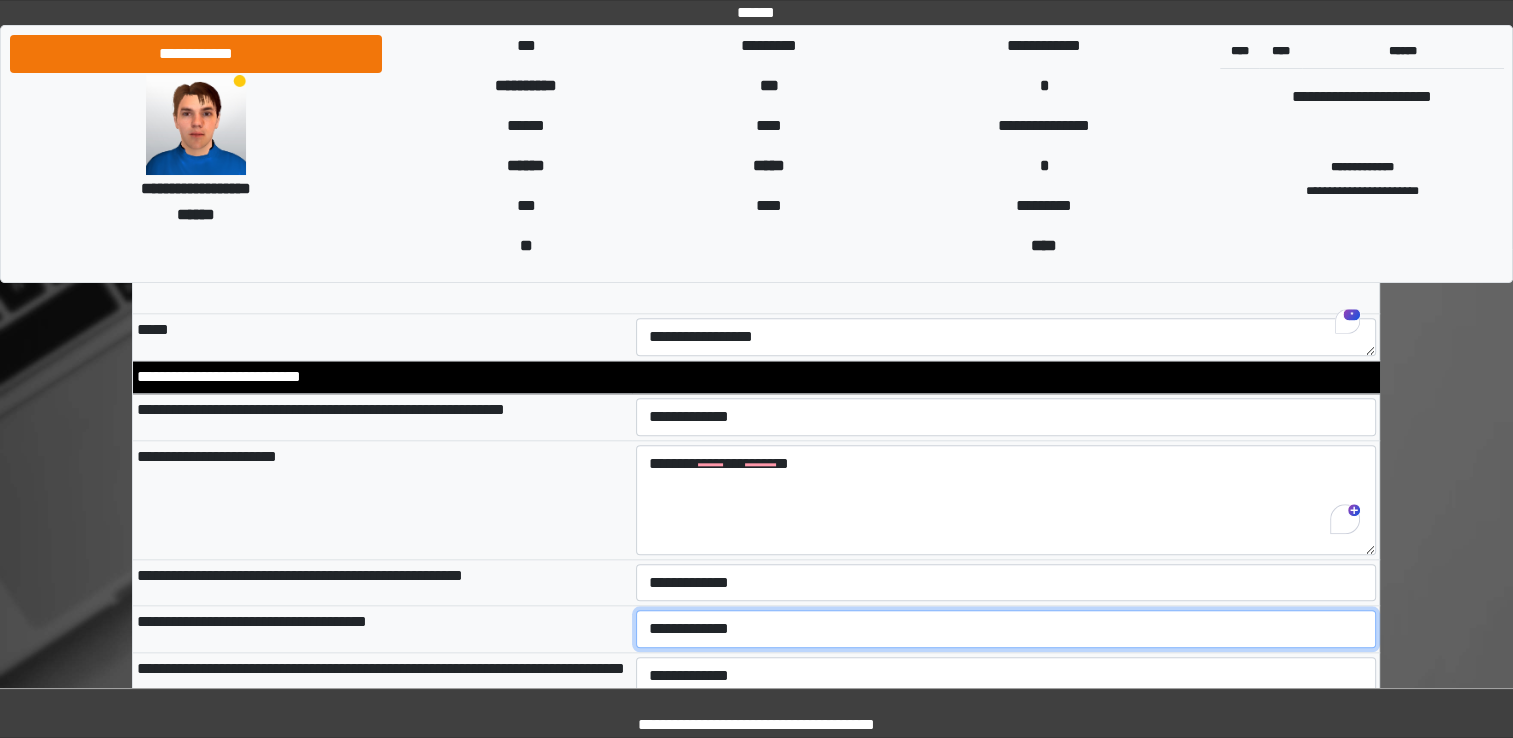 click on "**********" at bounding box center [1006, 629] 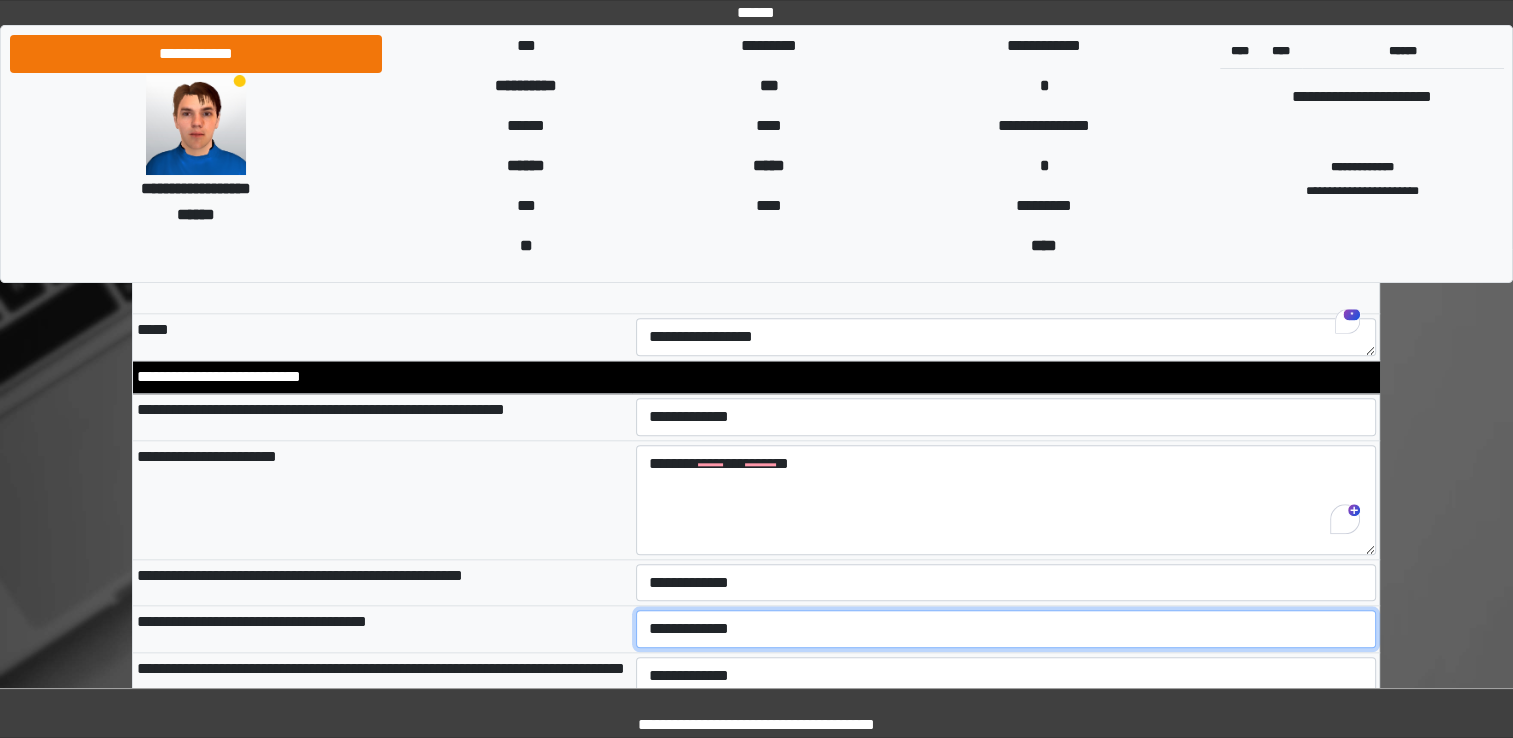 select on "*" 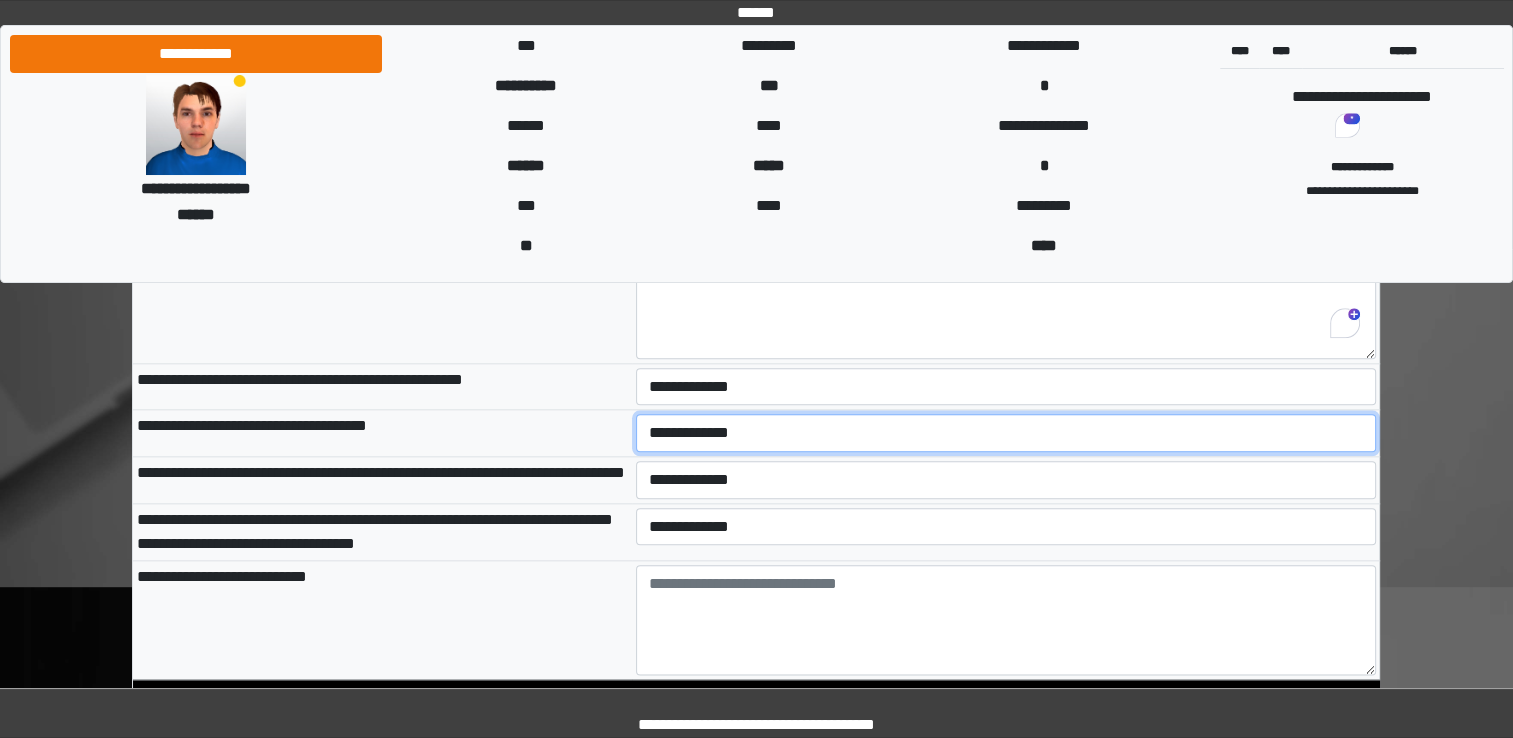 scroll, scrollTop: 2200, scrollLeft: 0, axis: vertical 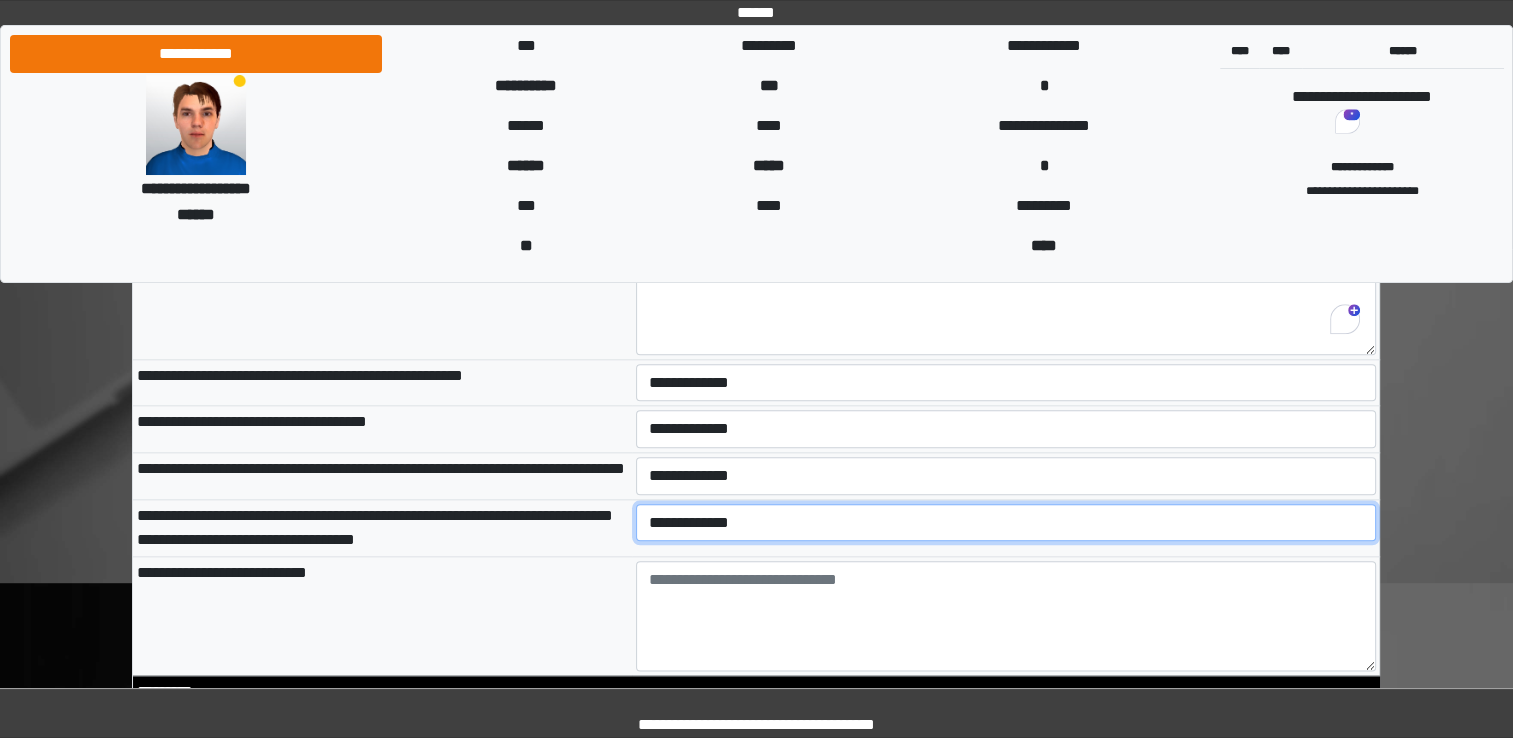 click on "**********" at bounding box center (1006, 523) 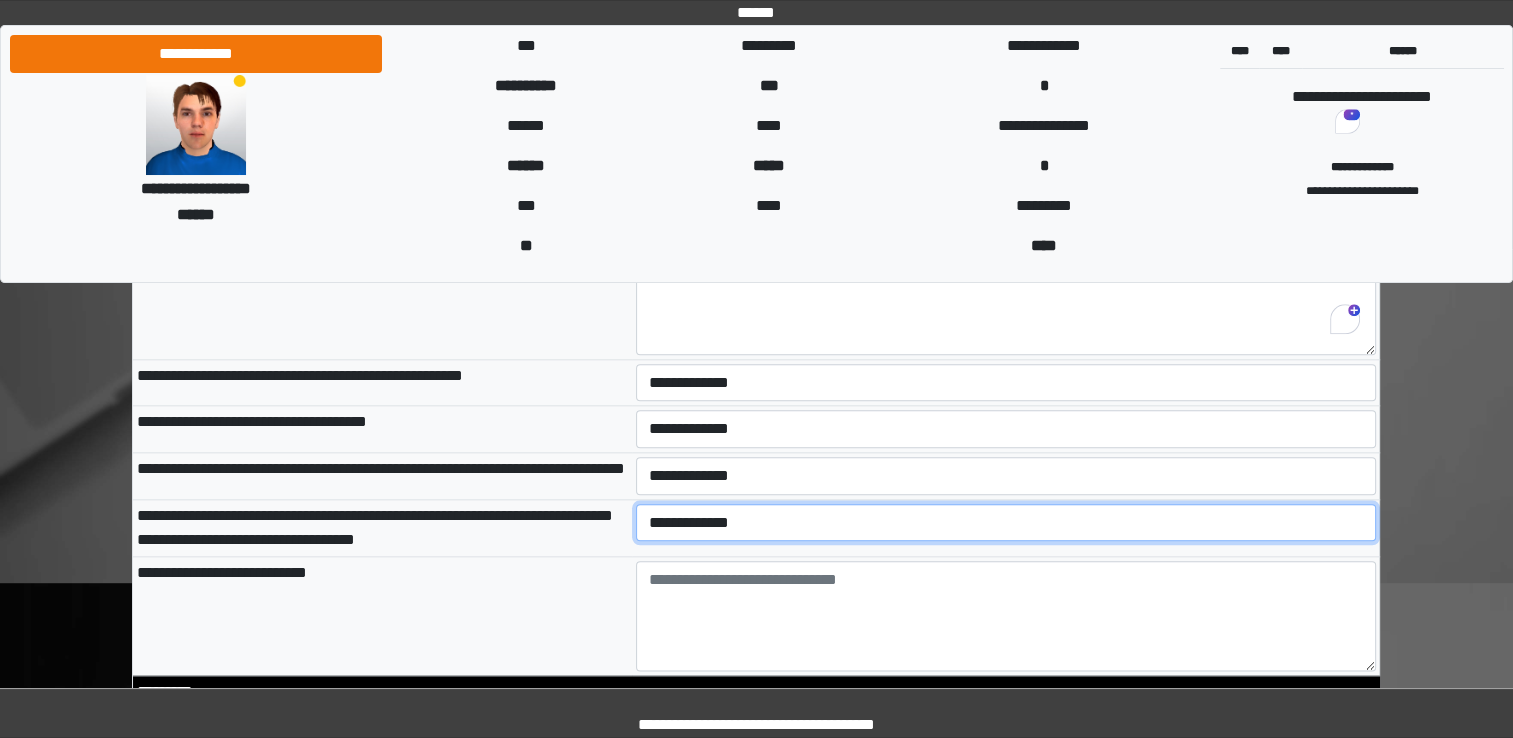 select on "*" 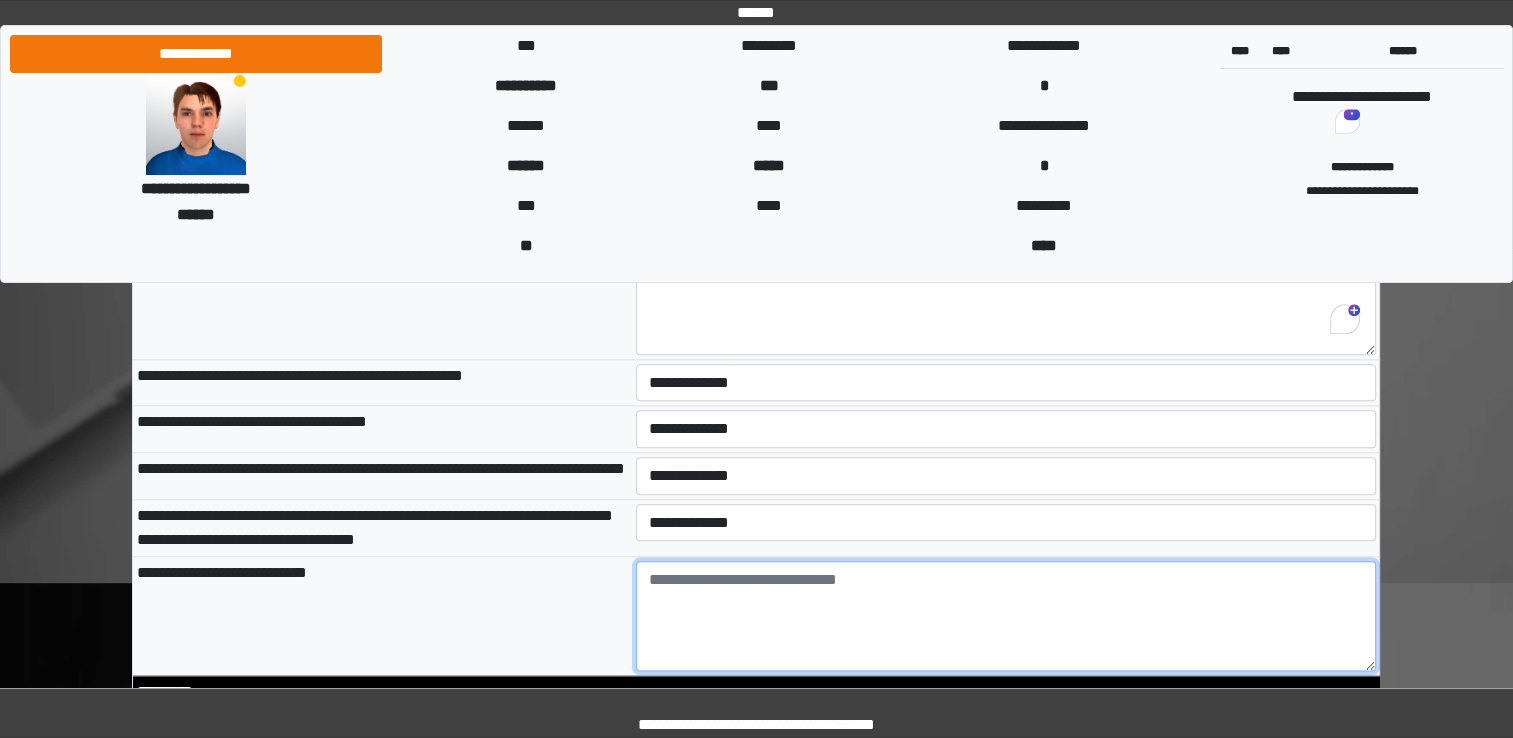 click at bounding box center (1006, 616) 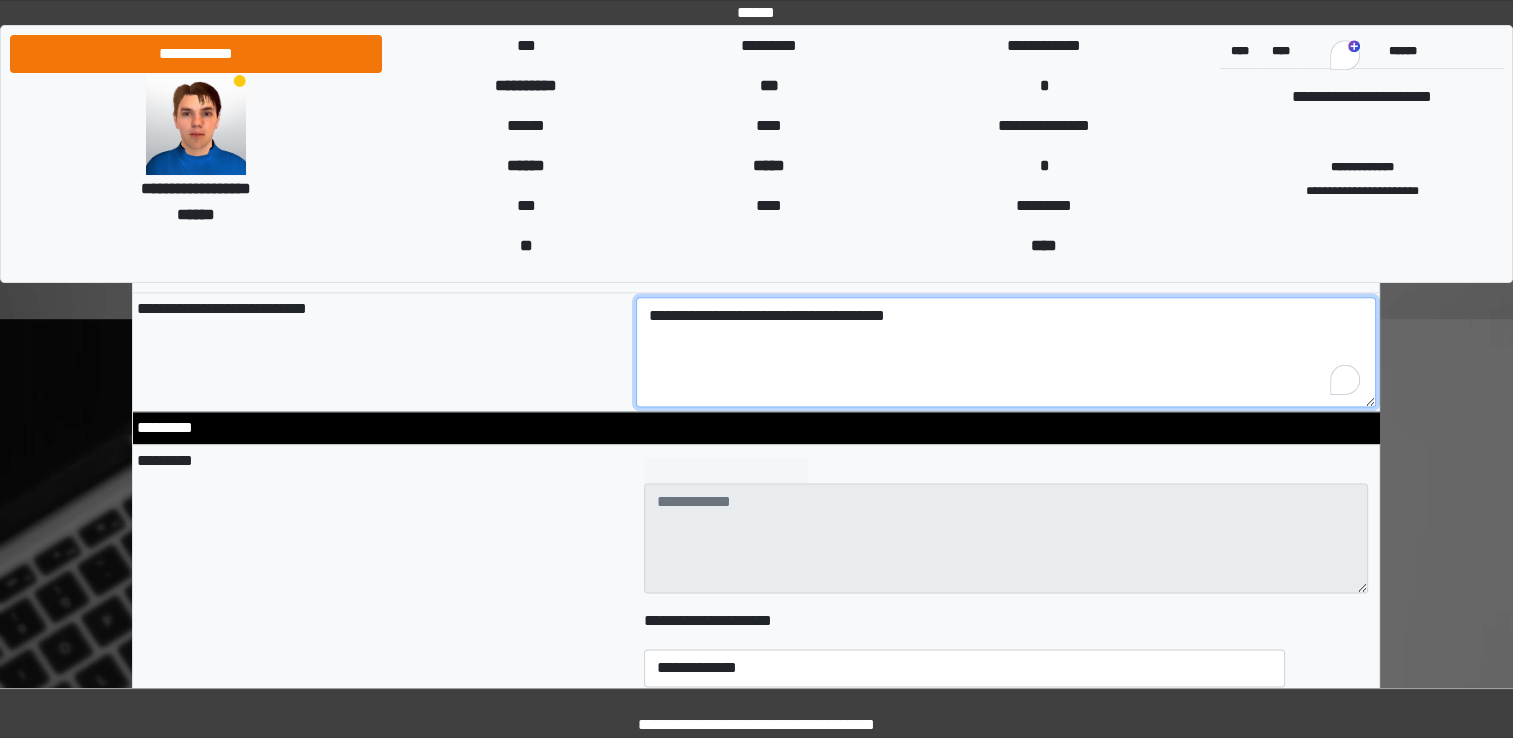 scroll, scrollTop: 2500, scrollLeft: 0, axis: vertical 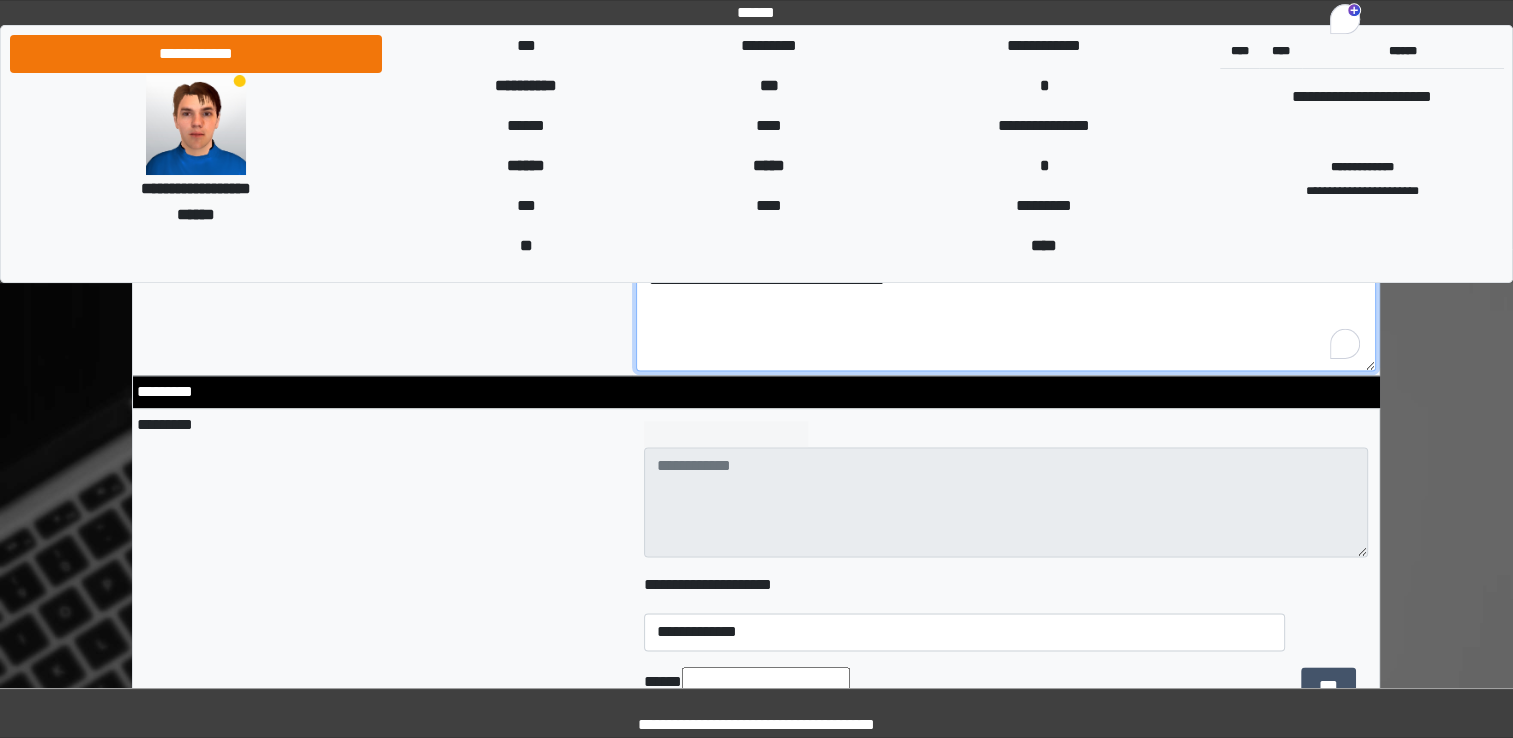 type on "**********" 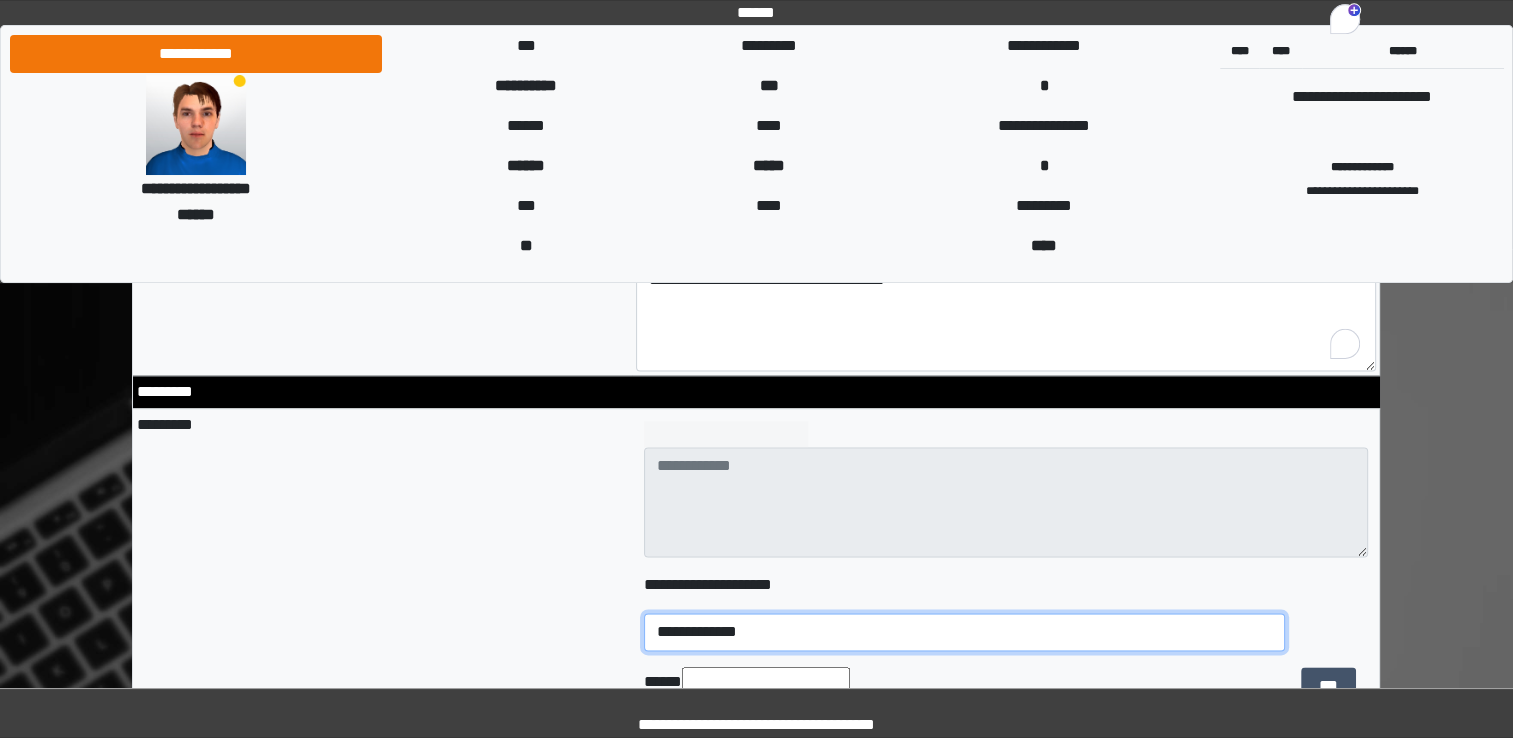 click on "**********" at bounding box center [964, 632] 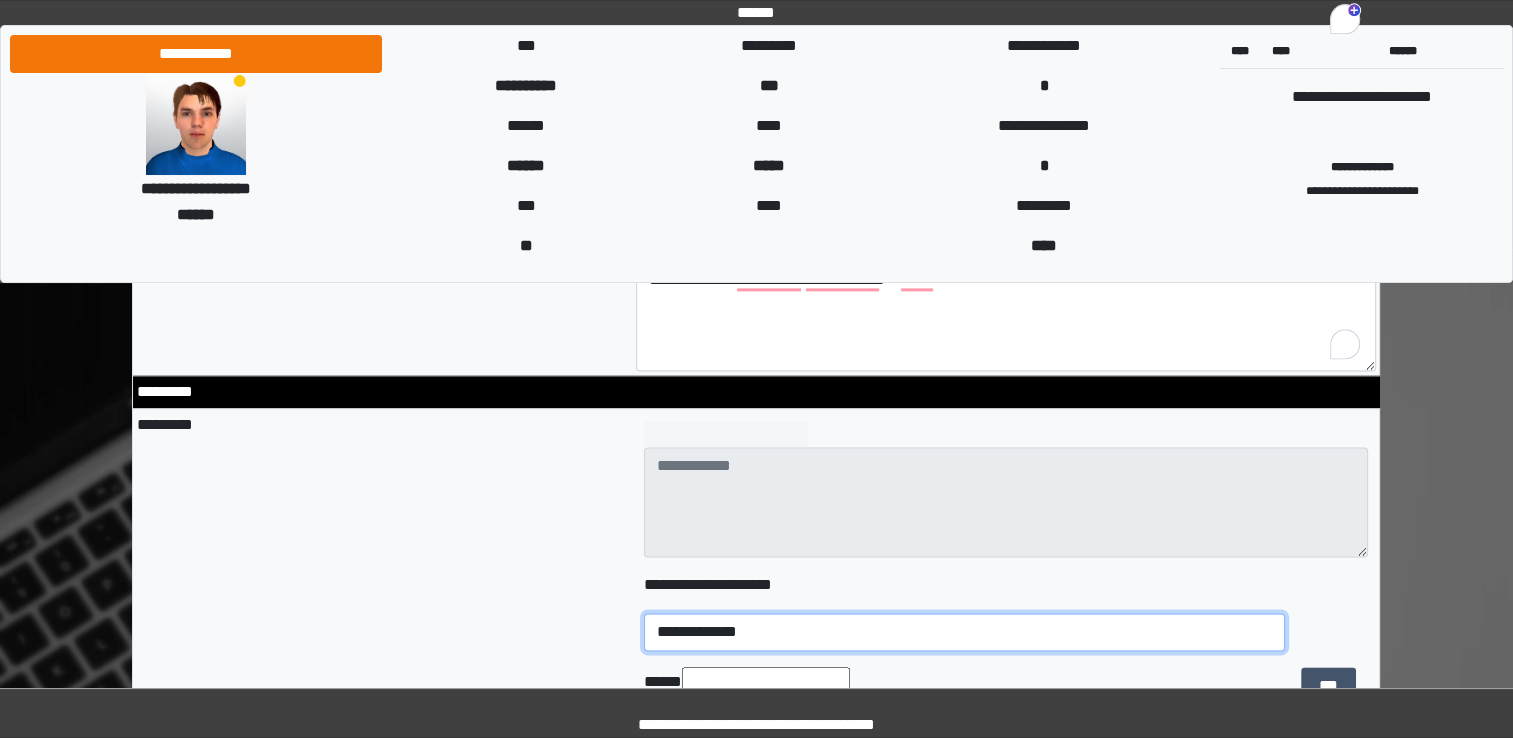 select on "***" 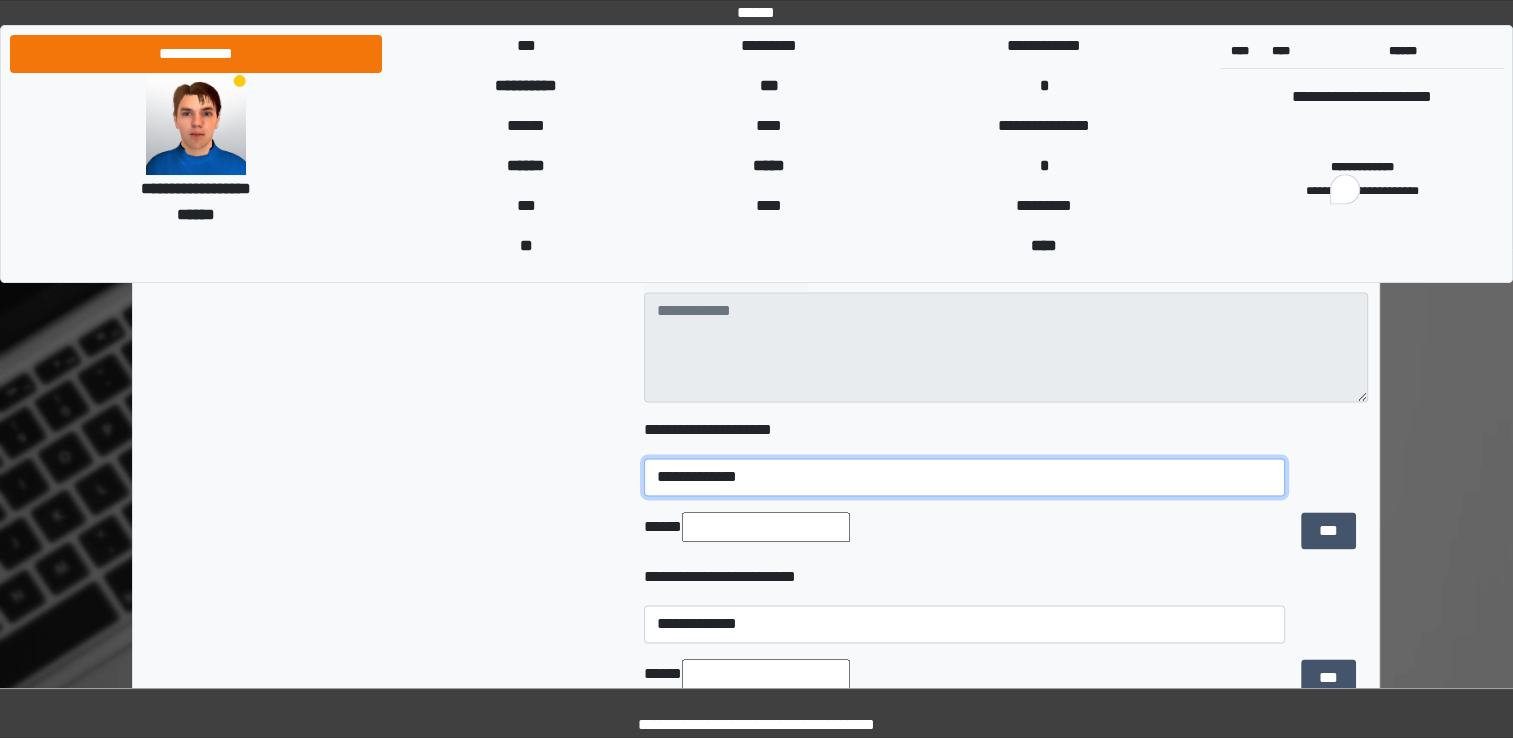 scroll, scrollTop: 2700, scrollLeft: 0, axis: vertical 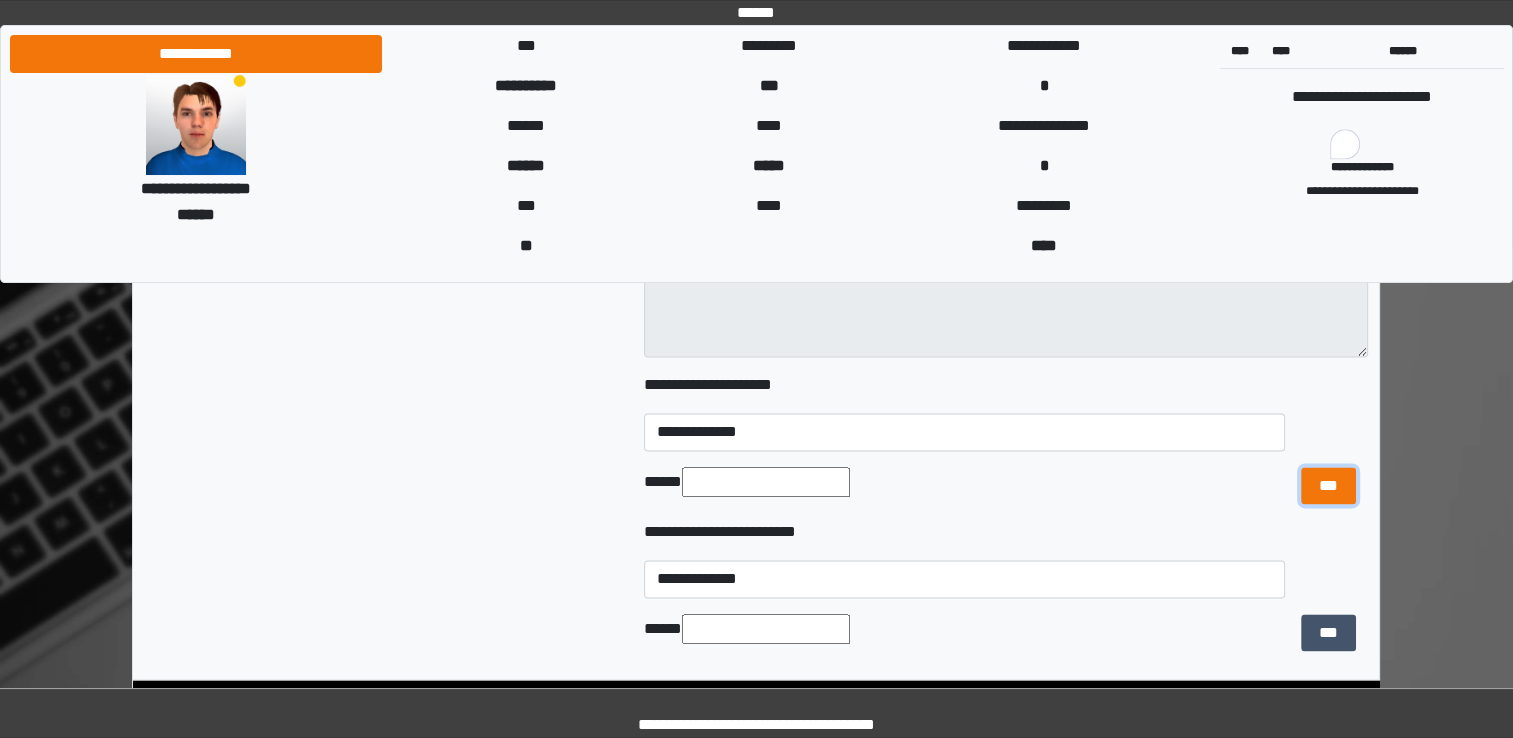 click on "***" at bounding box center (1328, 486) 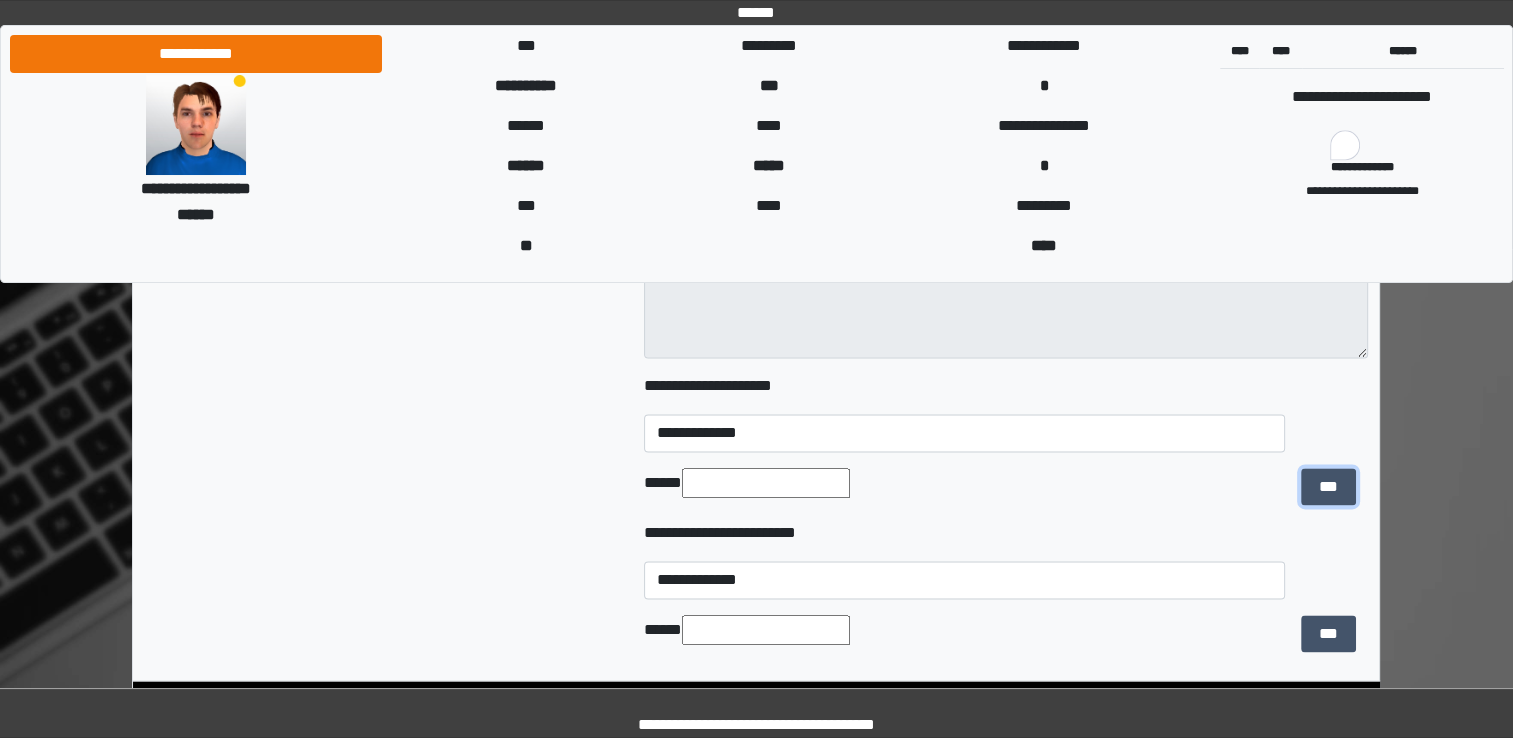 scroll, scrollTop: 2700, scrollLeft: 0, axis: vertical 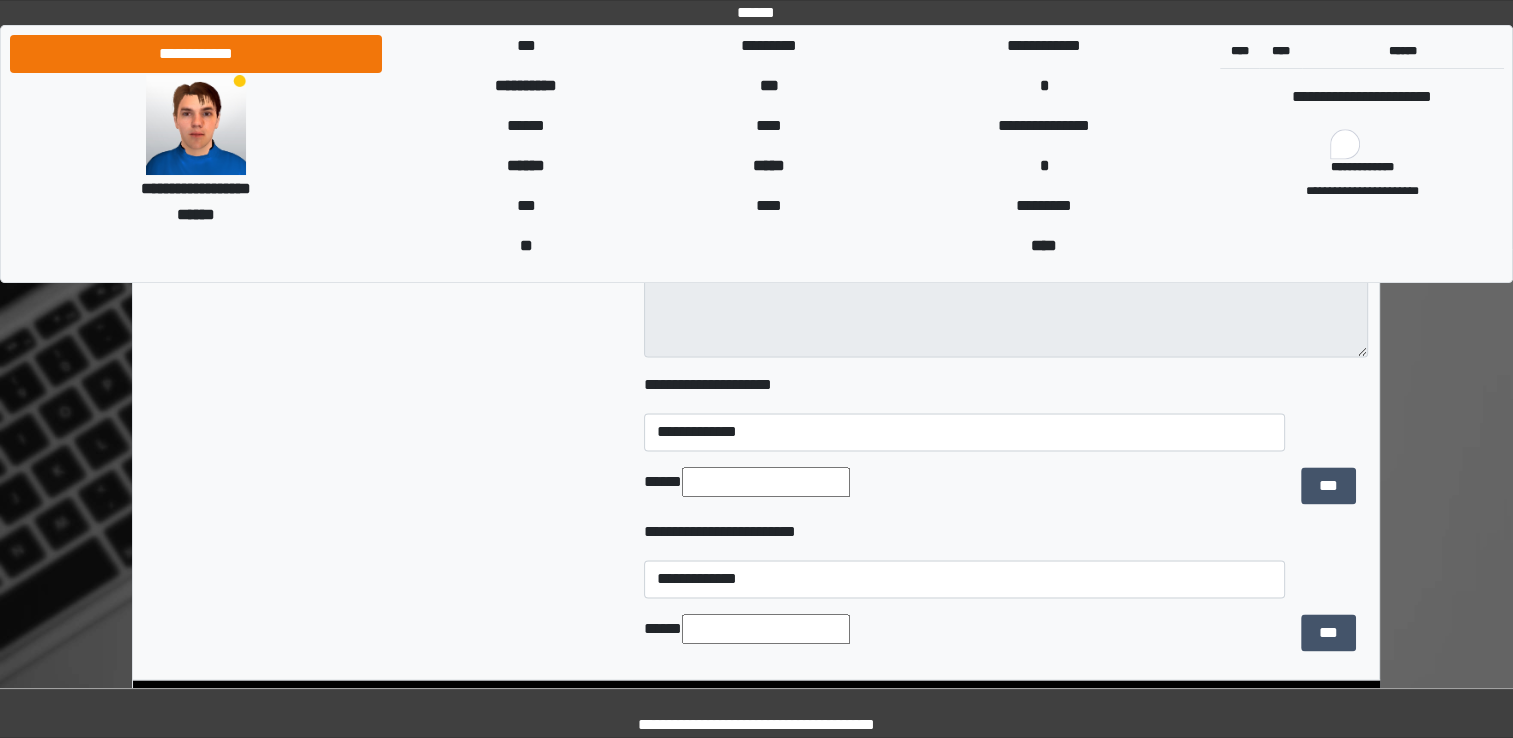 click at bounding box center [766, 482] 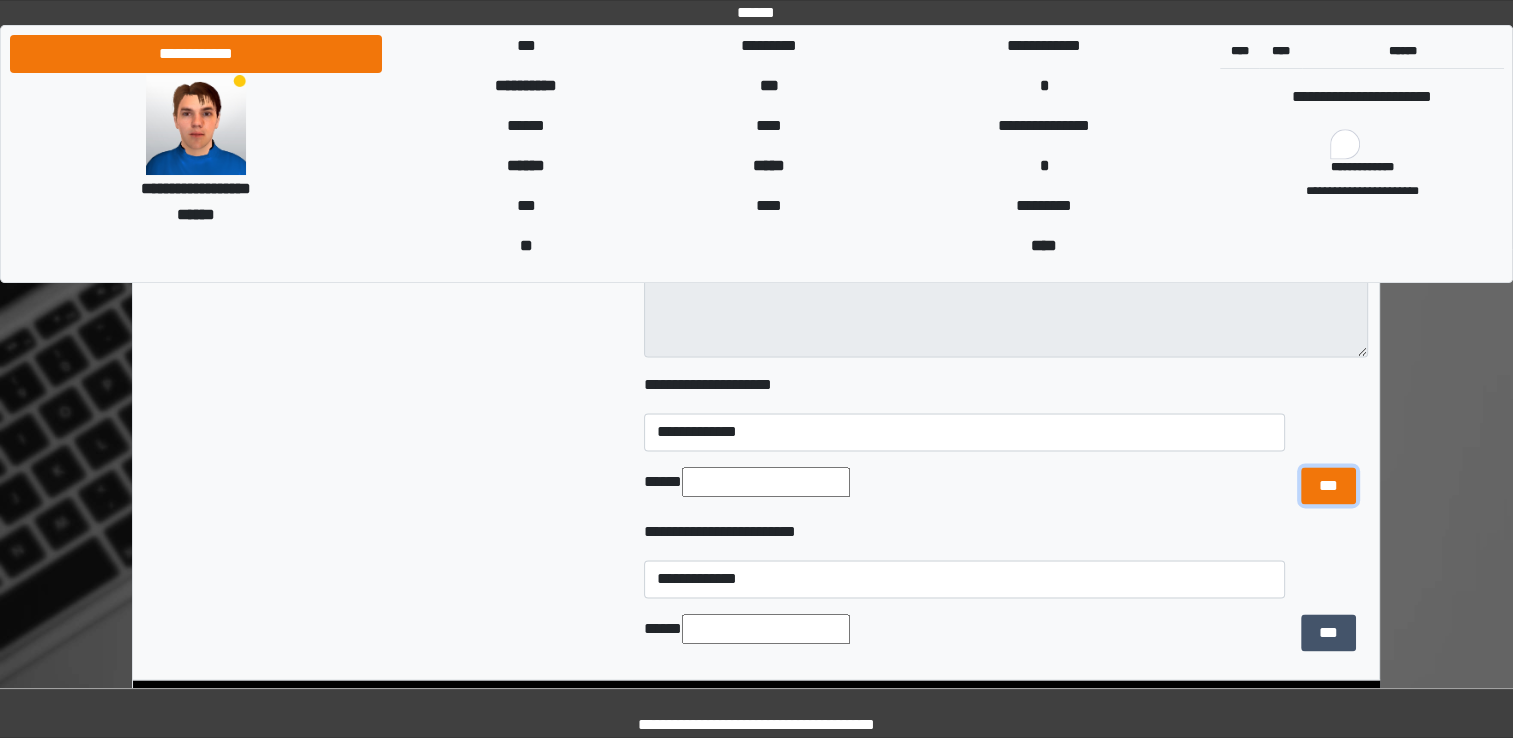 click on "***" at bounding box center (1328, 486) 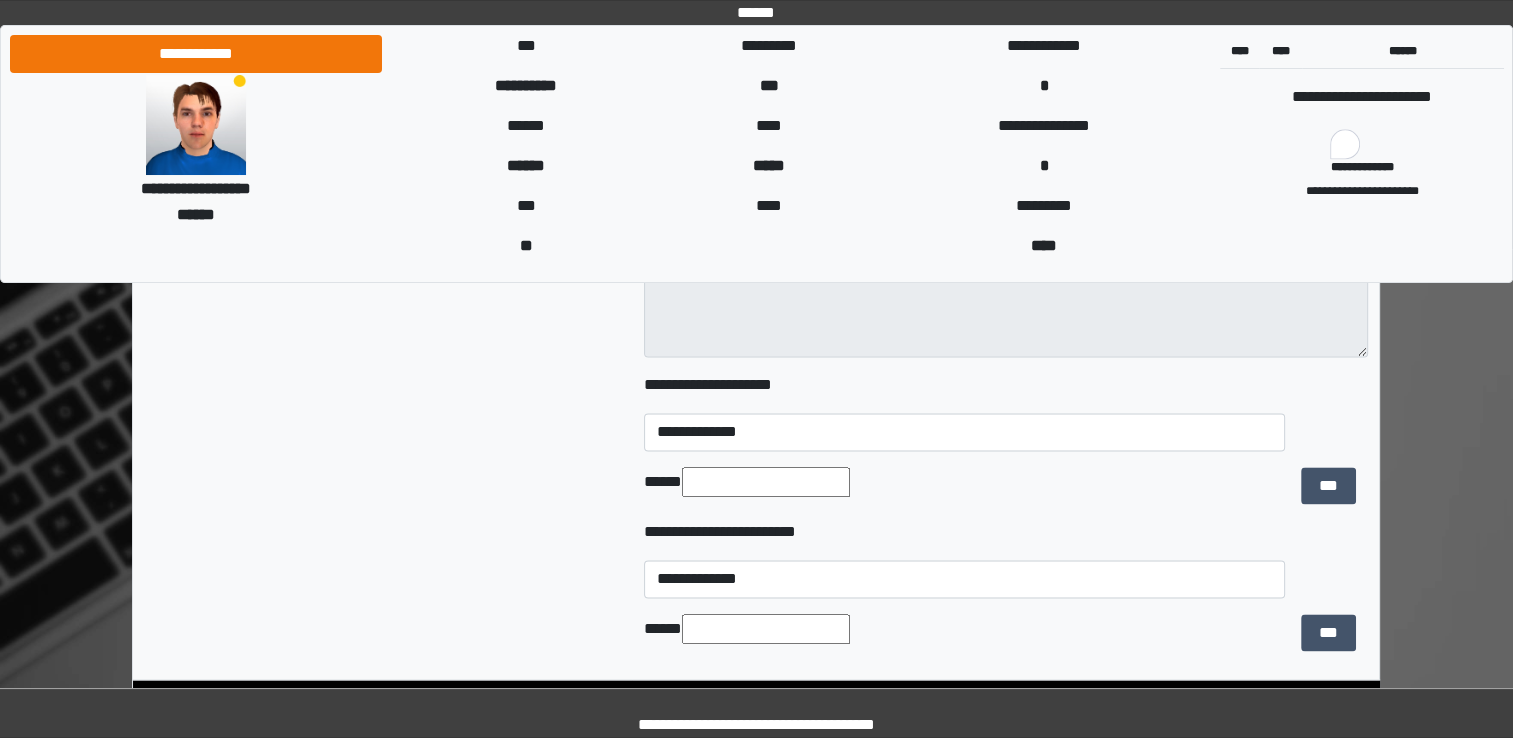 click at bounding box center (766, 482) 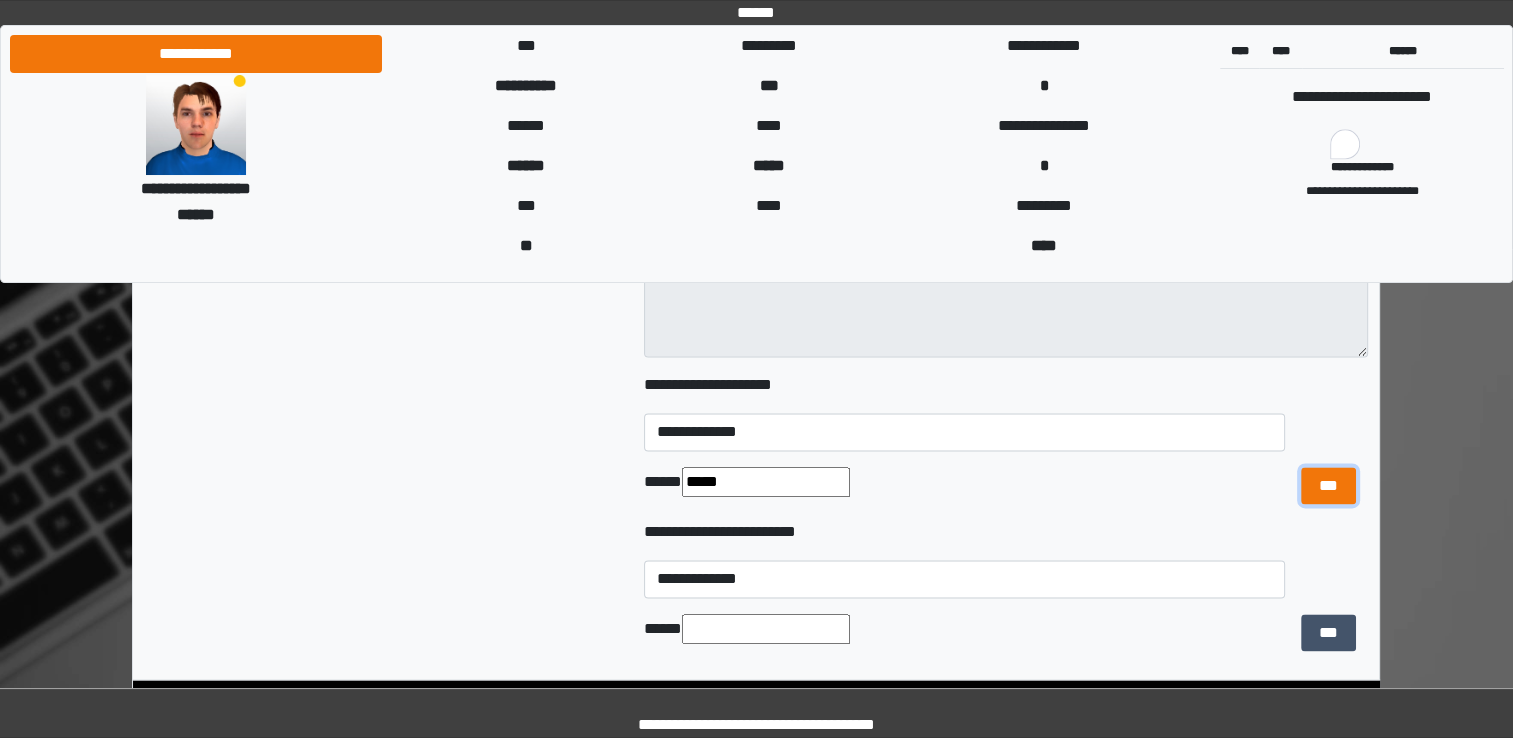 click on "***" at bounding box center [1328, 486] 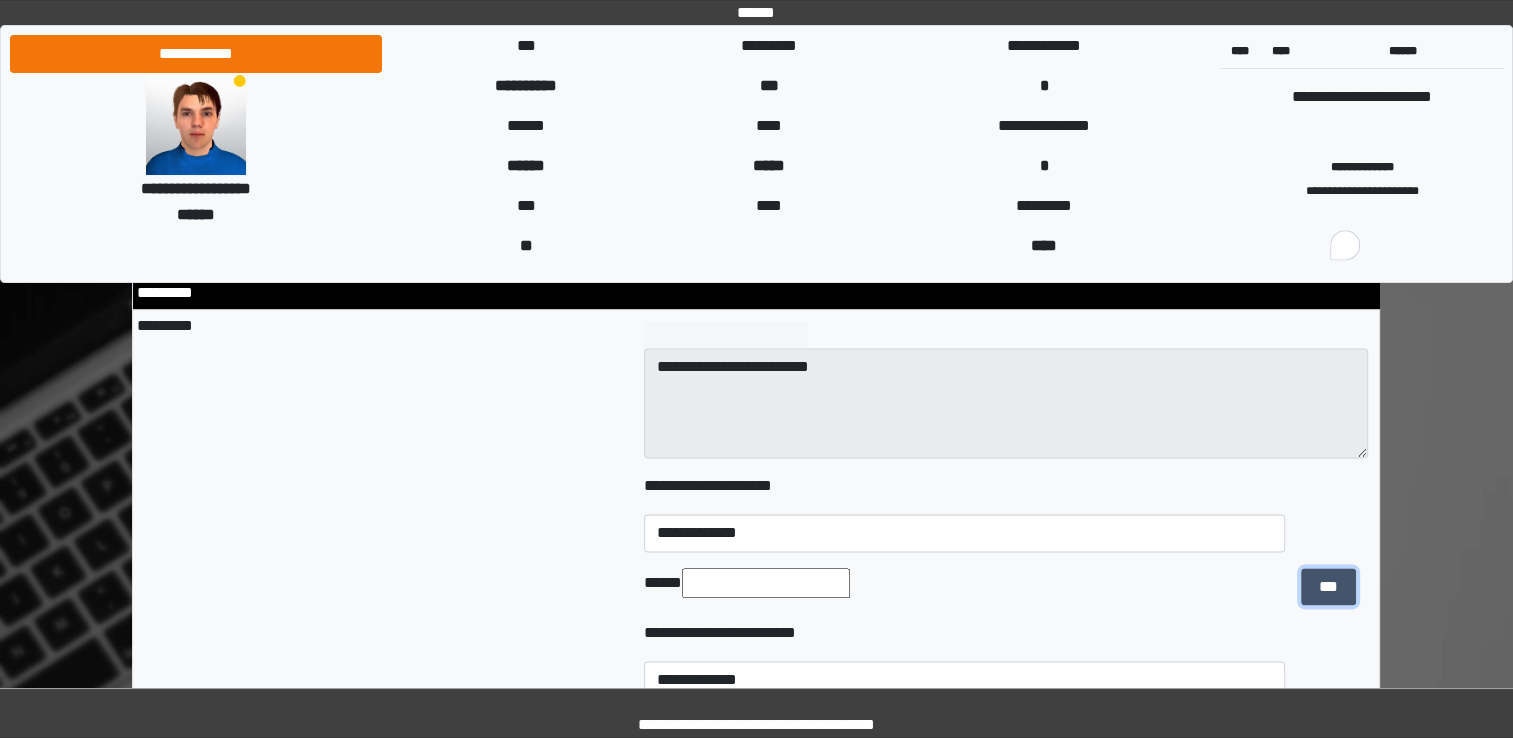 scroll, scrollTop: 2600, scrollLeft: 0, axis: vertical 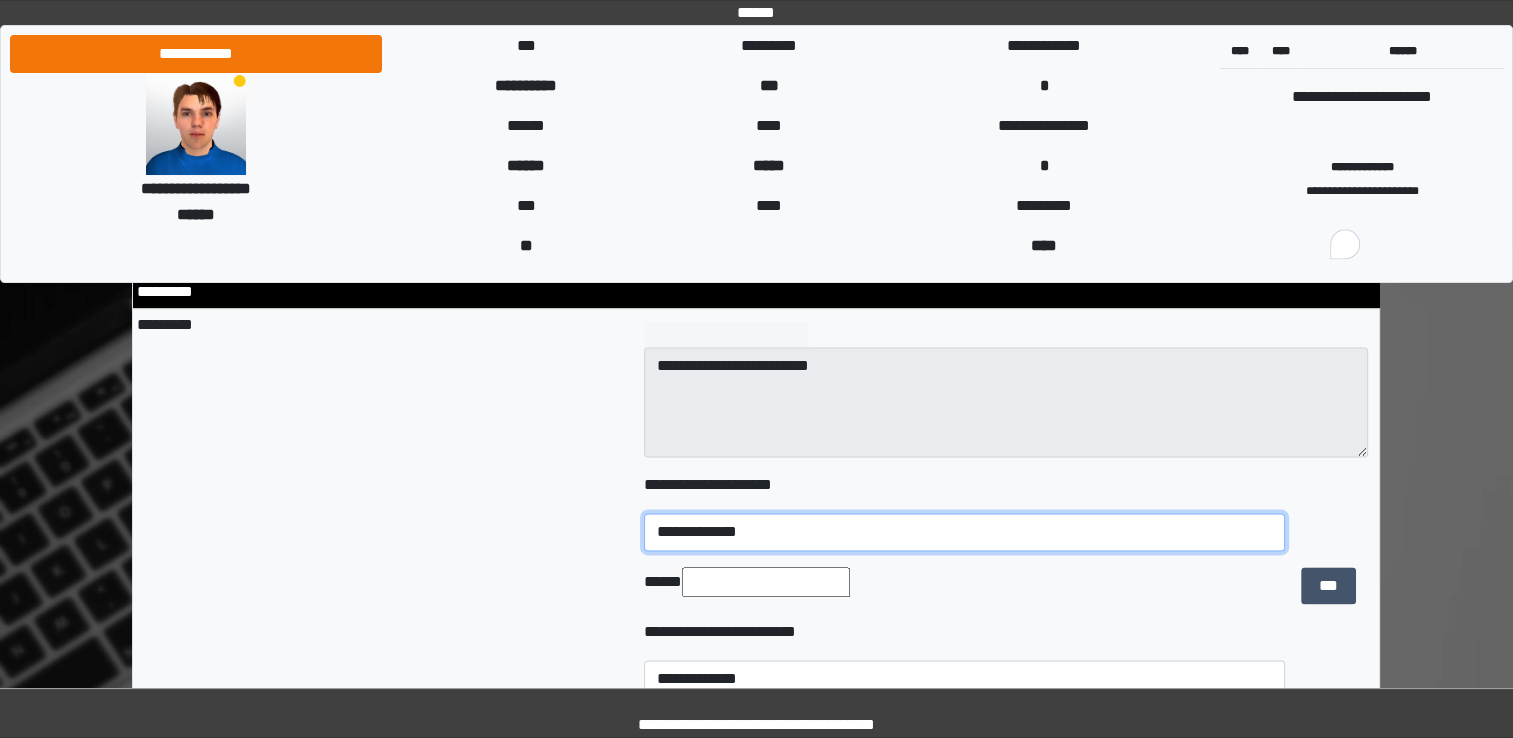 click on "**********" at bounding box center (964, 532) 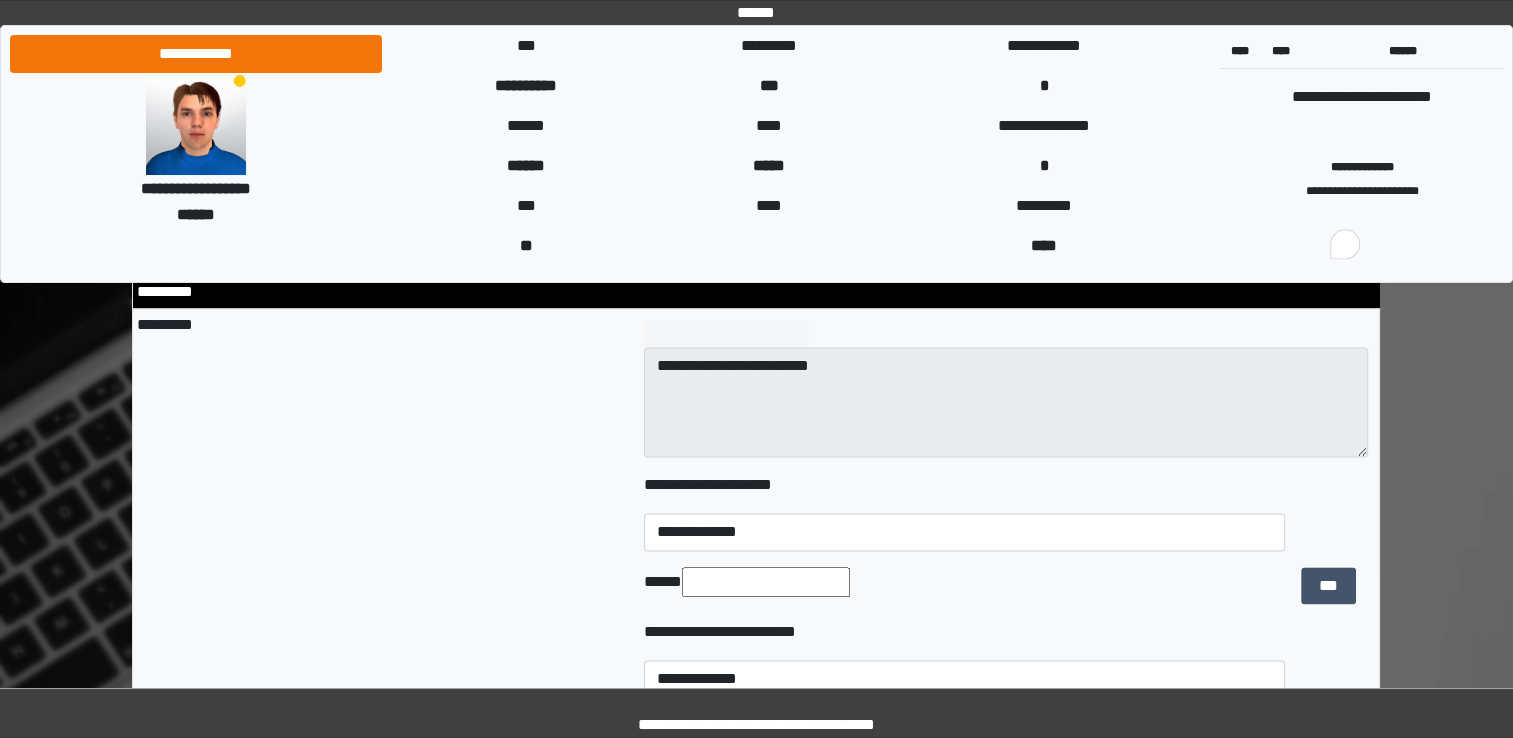 click at bounding box center (766, 582) 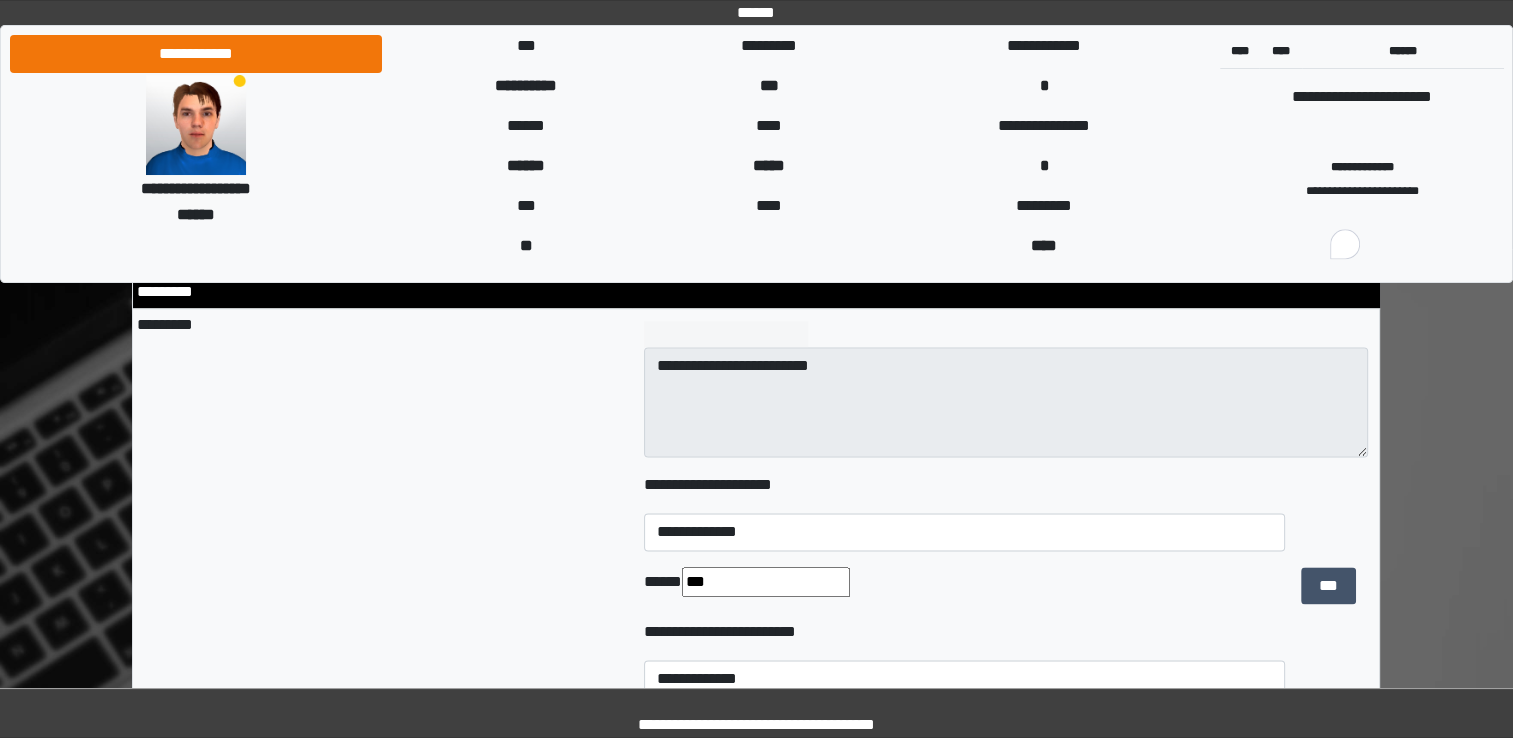 click on "***** ***" at bounding box center [964, 586] 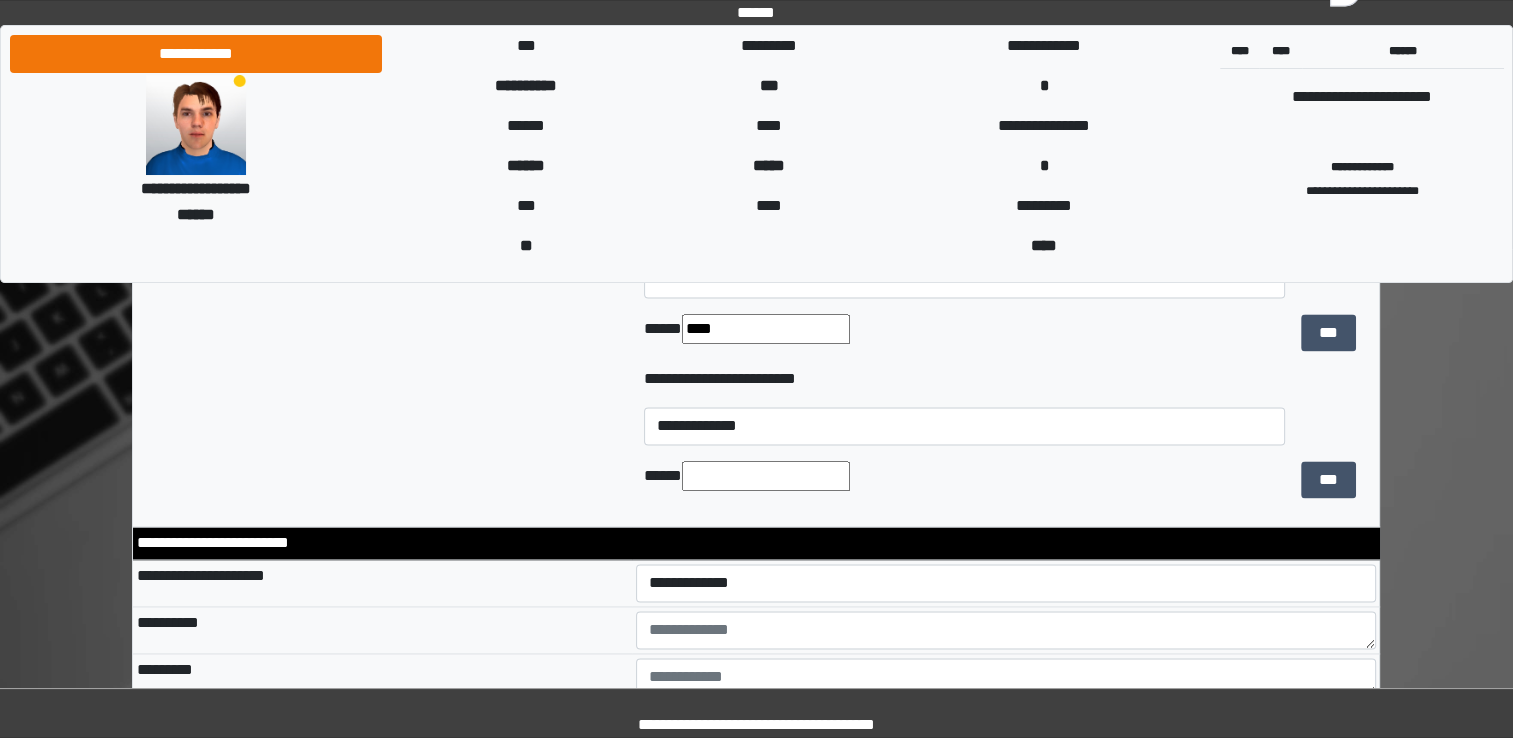 scroll, scrollTop: 2900, scrollLeft: 0, axis: vertical 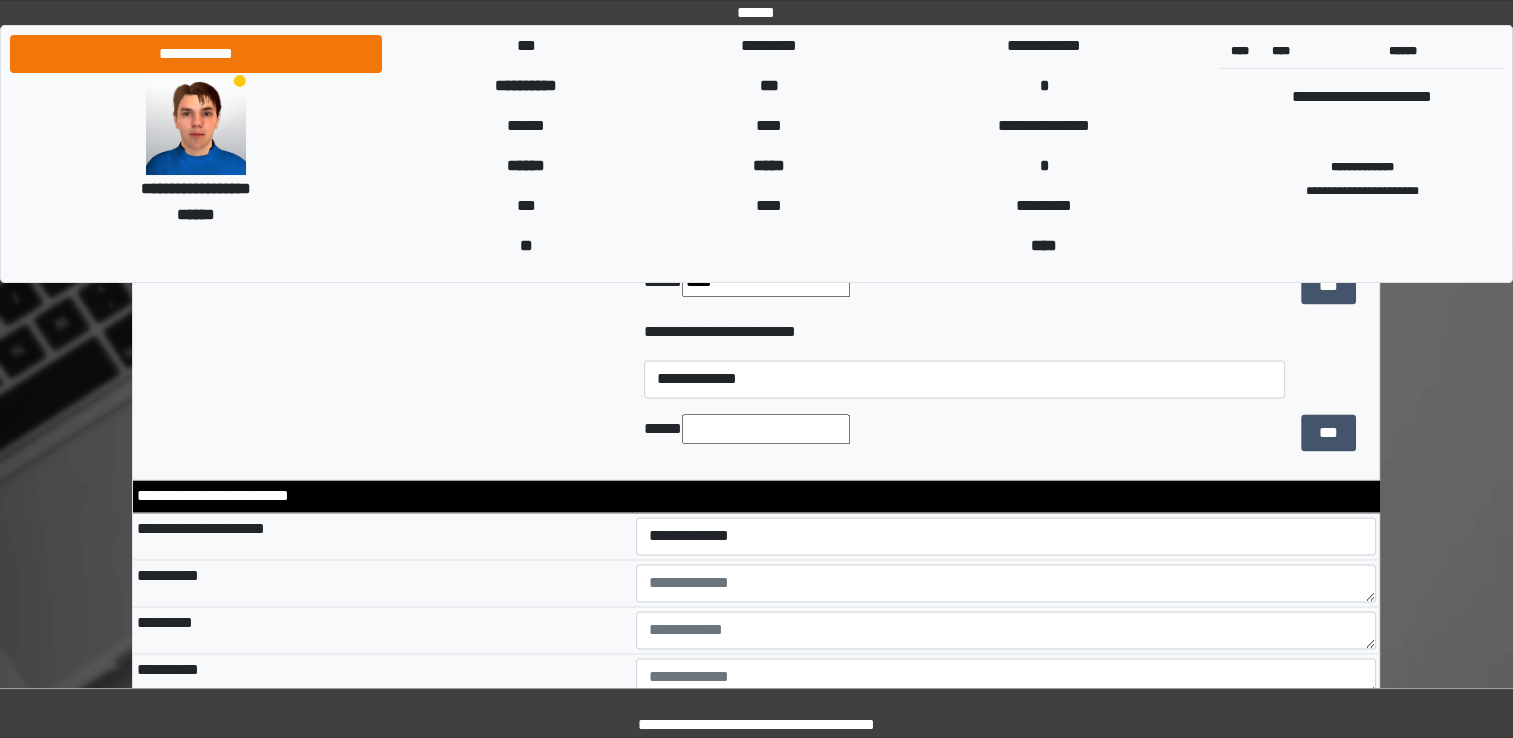 type on "****" 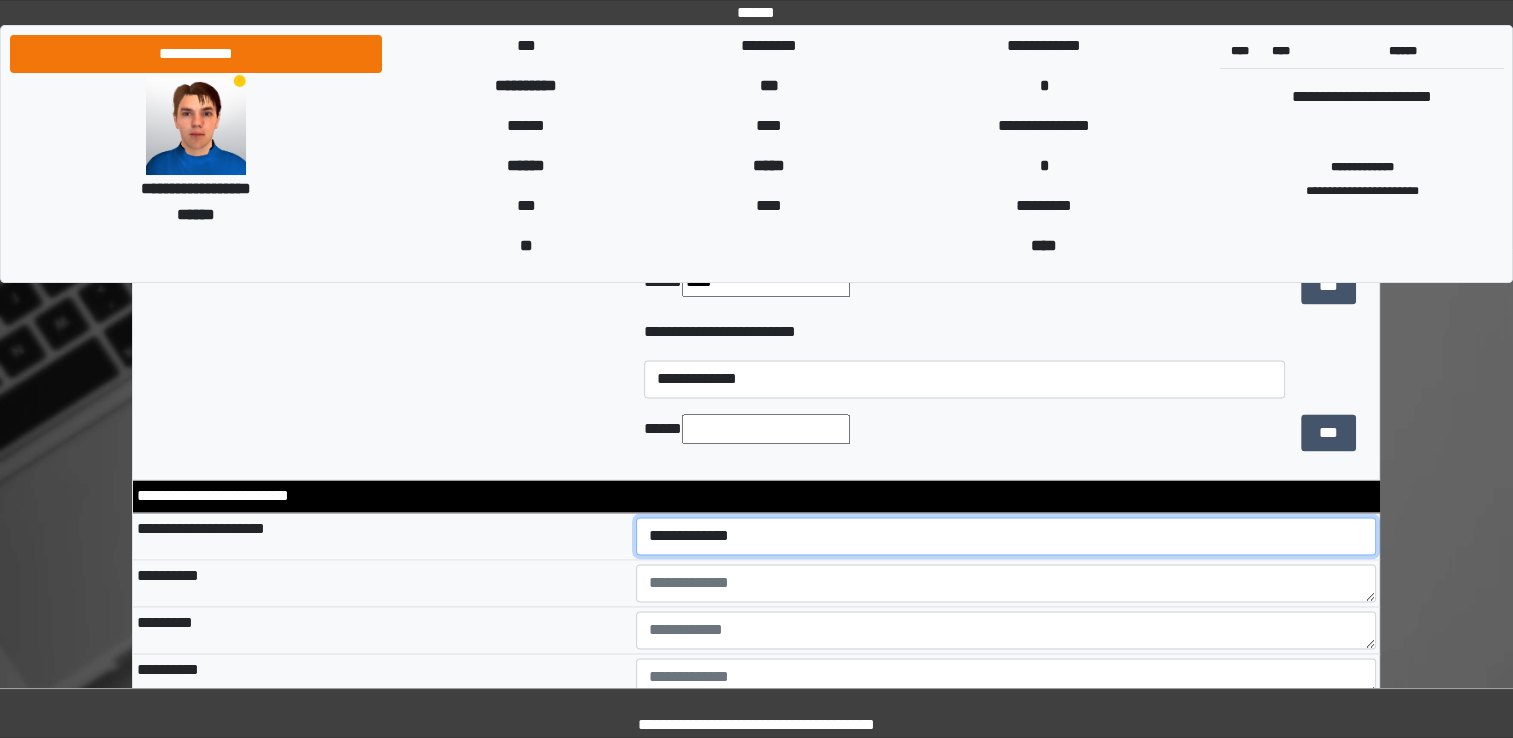 click on "**********" at bounding box center (1006, 536) 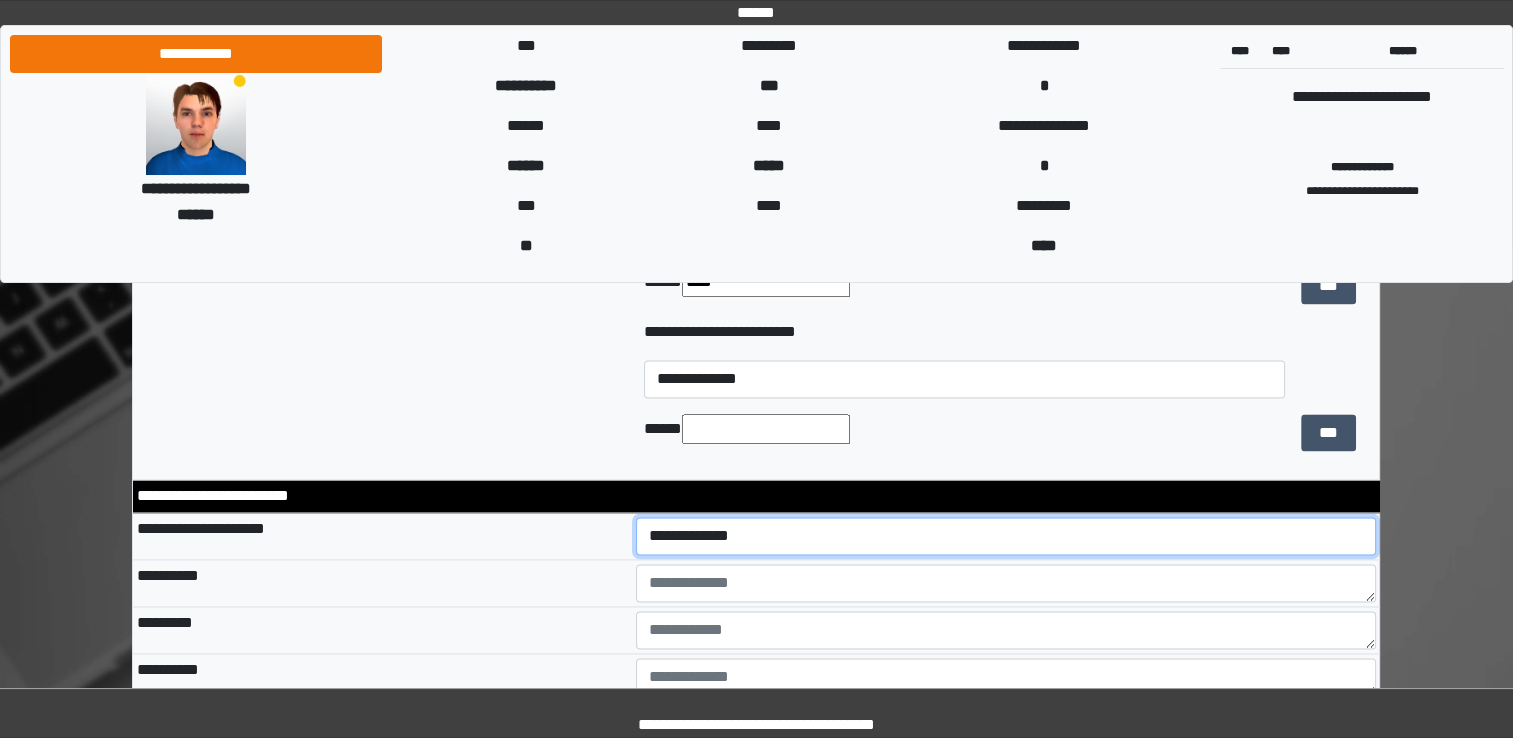 select on "*" 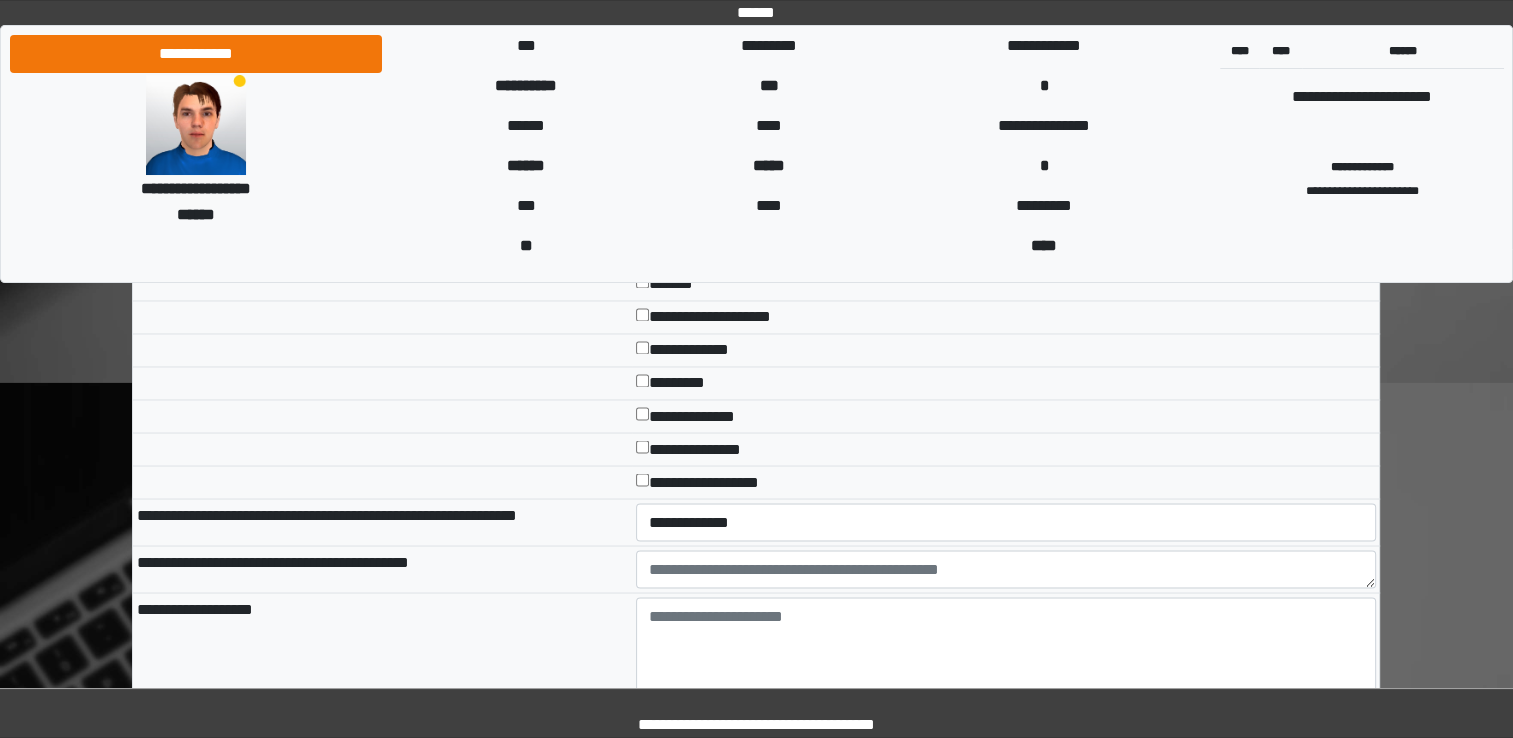 scroll, scrollTop: 3400, scrollLeft: 0, axis: vertical 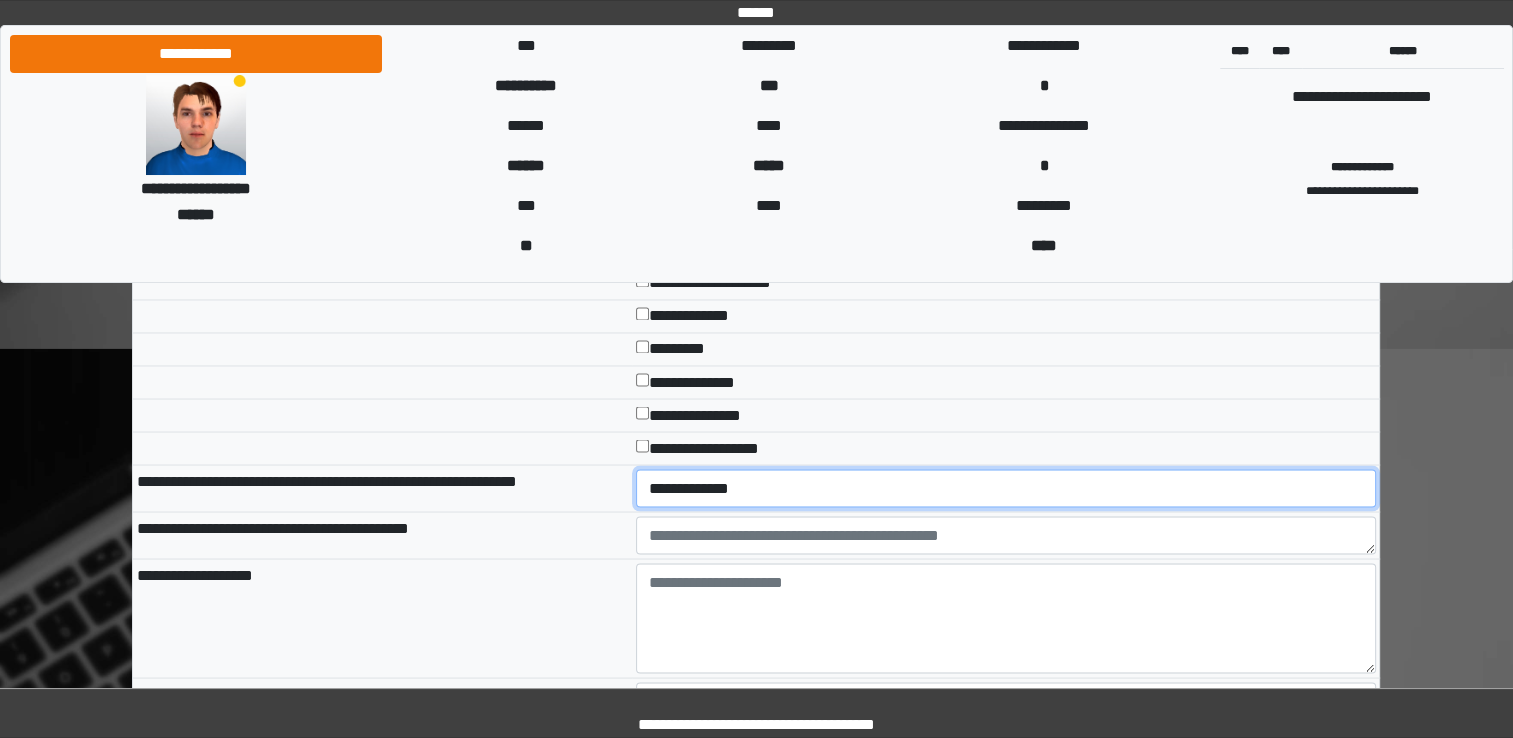 click on "**********" at bounding box center (1006, 488) 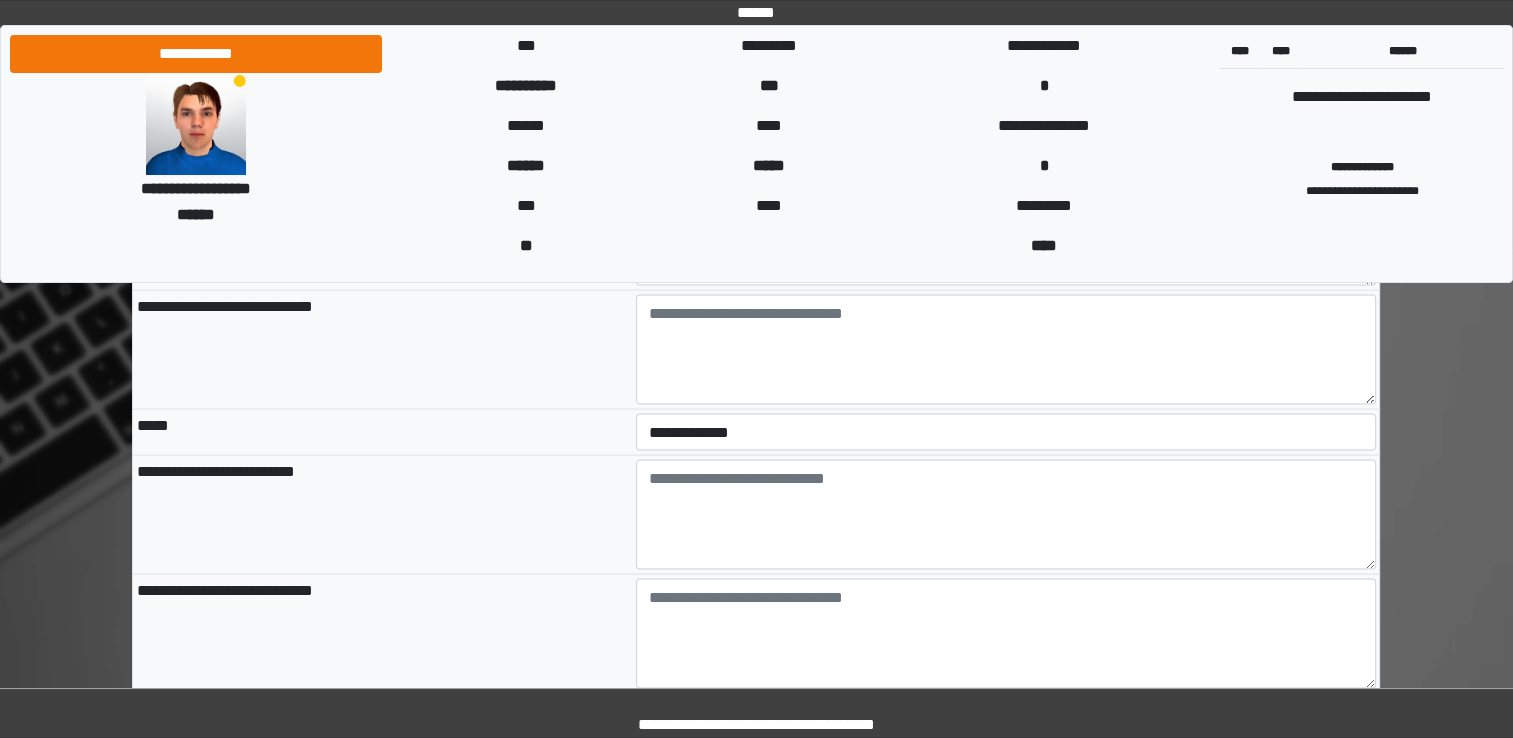scroll, scrollTop: 3800, scrollLeft: 0, axis: vertical 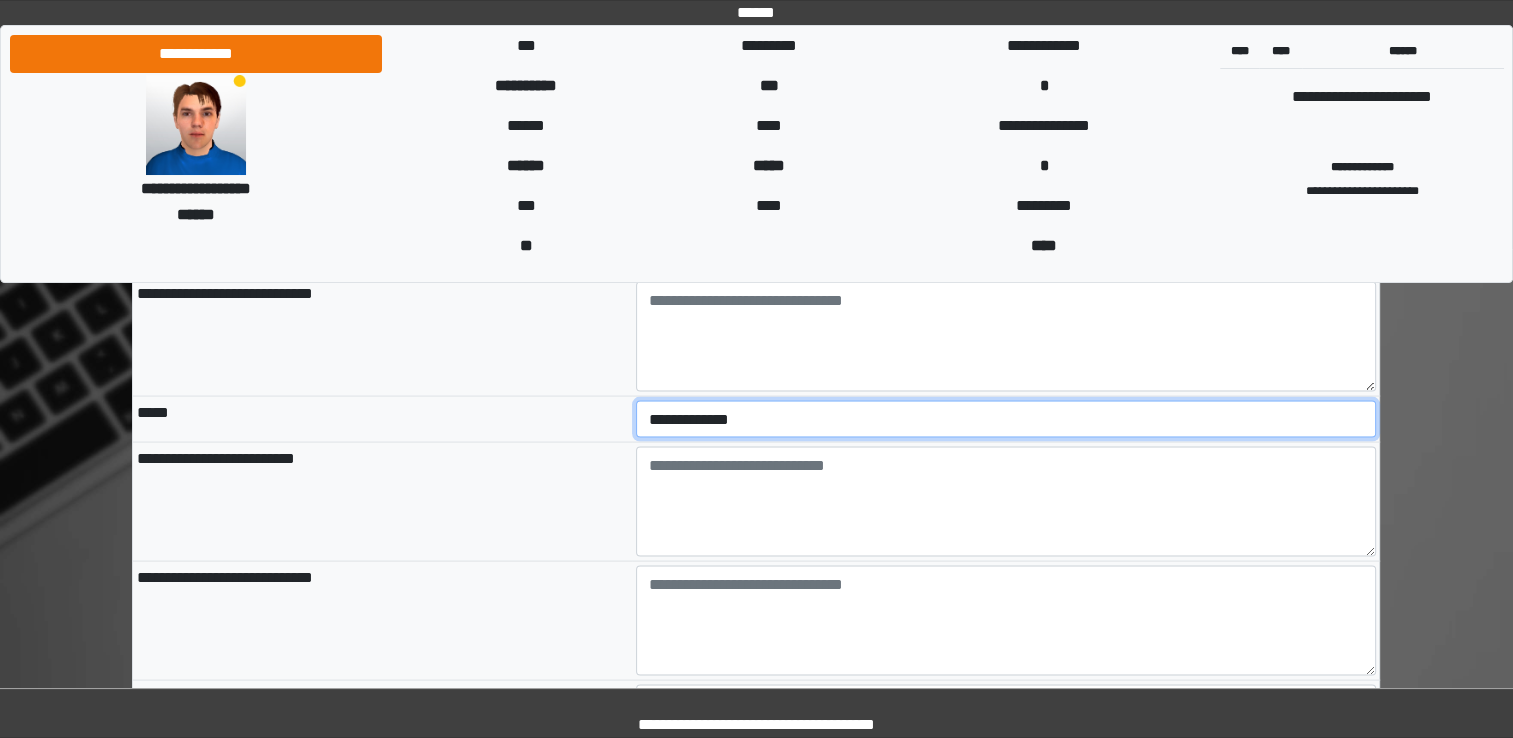 click on "**********" at bounding box center (1006, 420) 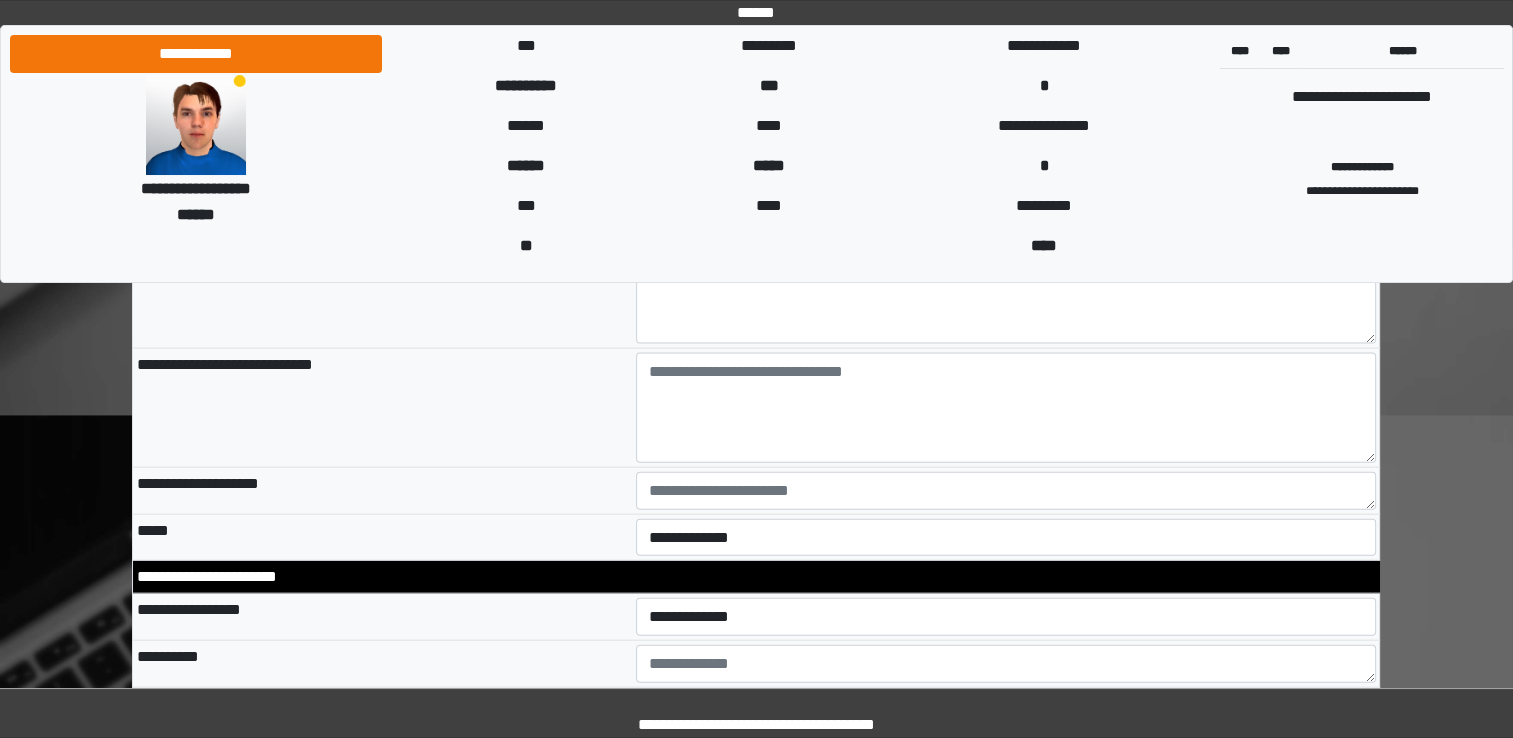 scroll, scrollTop: 4400, scrollLeft: 0, axis: vertical 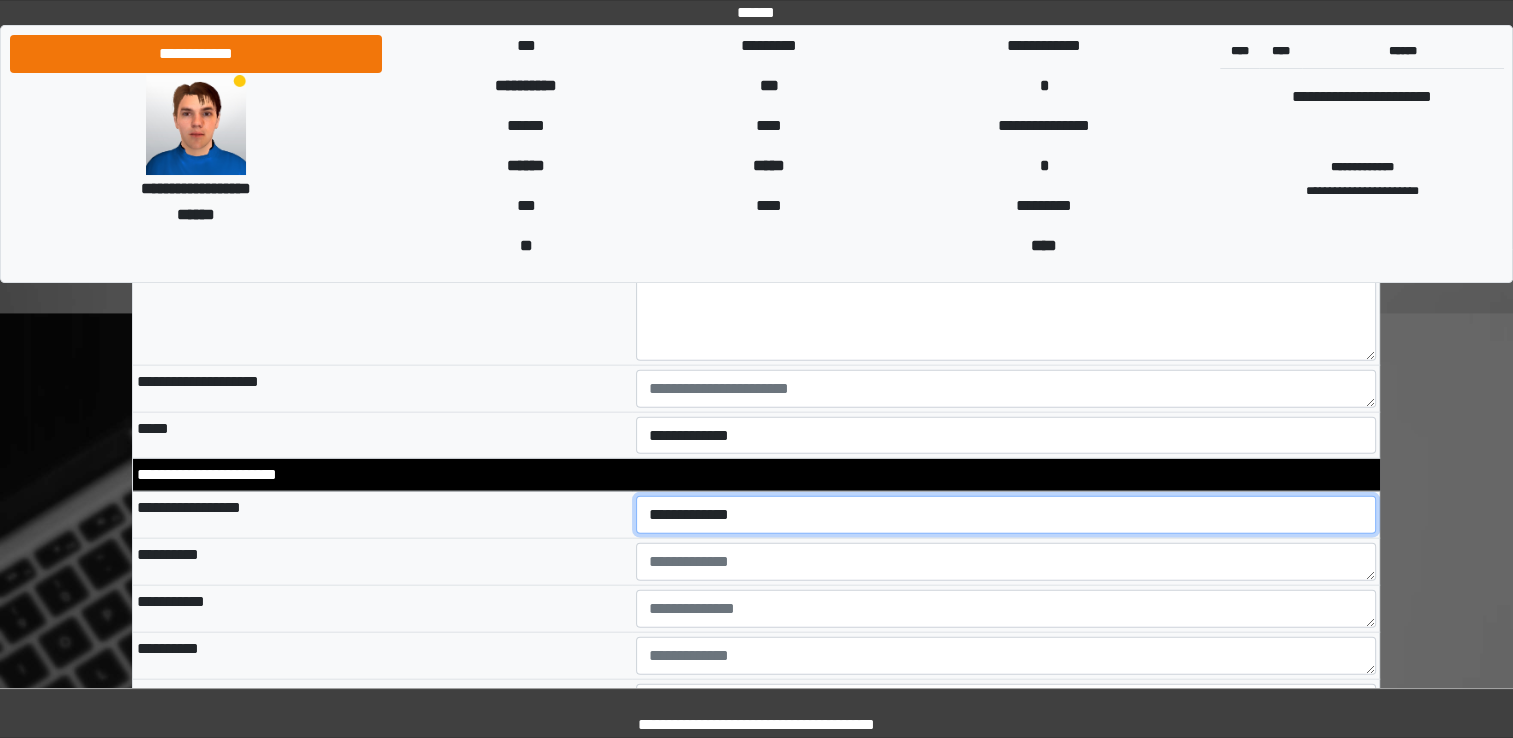click on "**********" at bounding box center [1006, 515] 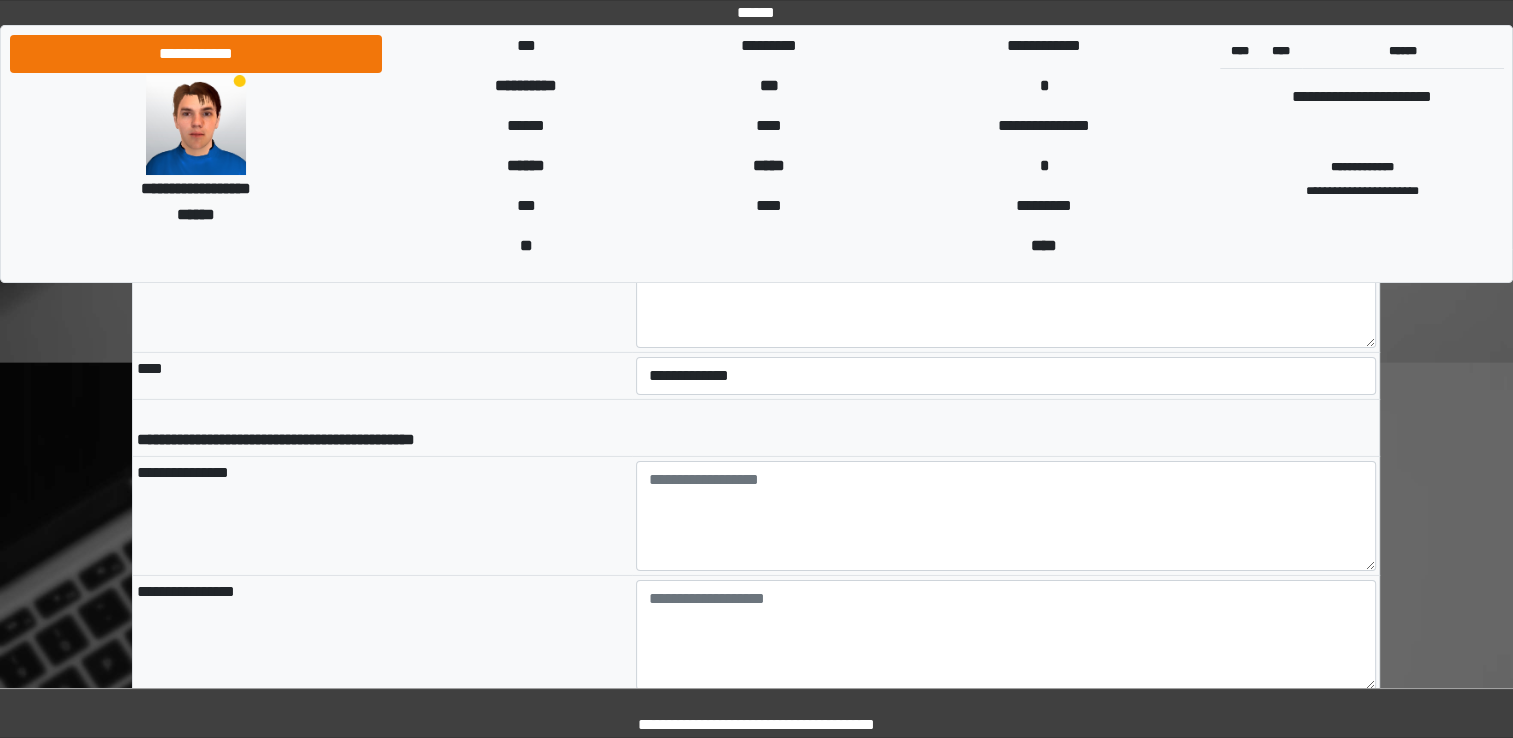 scroll, scrollTop: 6400, scrollLeft: 0, axis: vertical 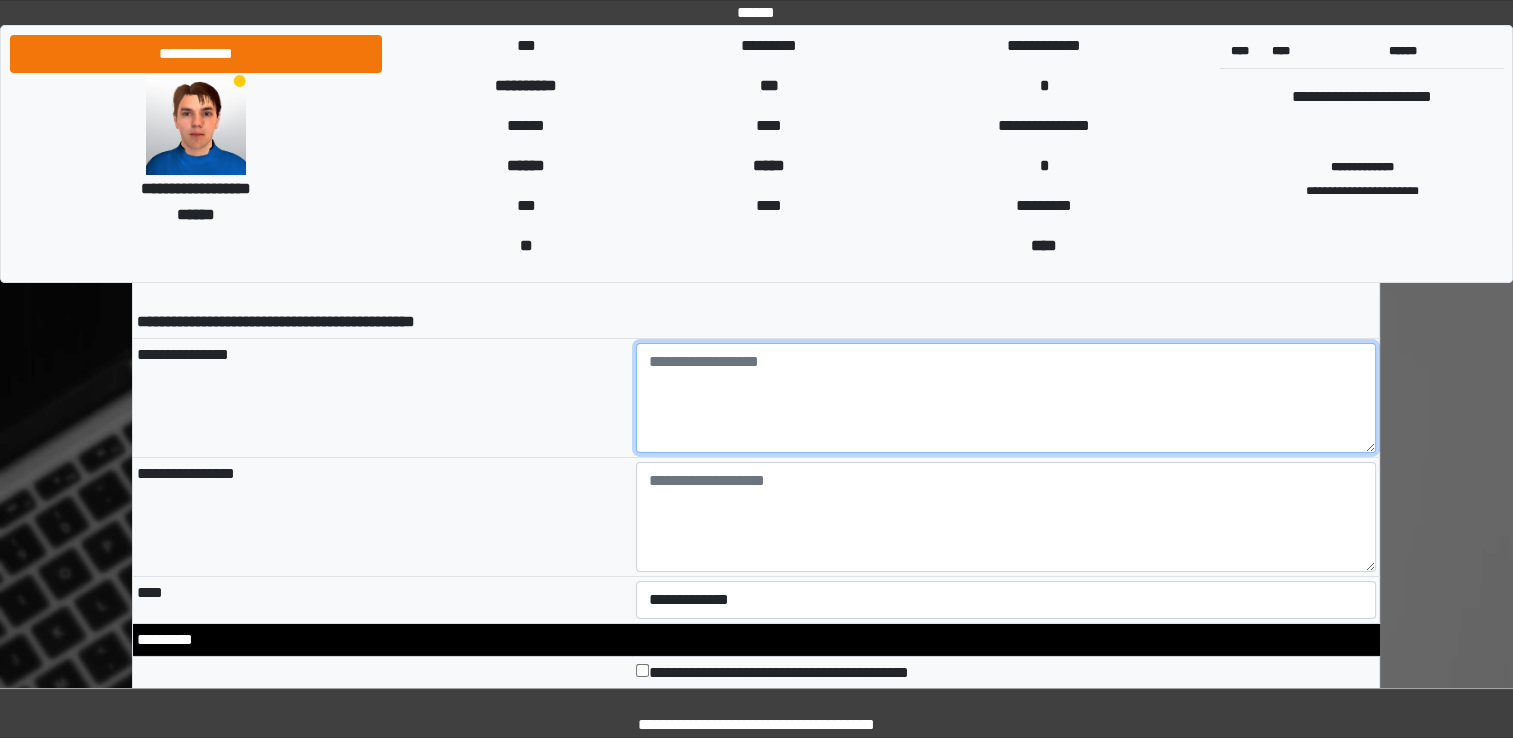 click at bounding box center [1006, 398] 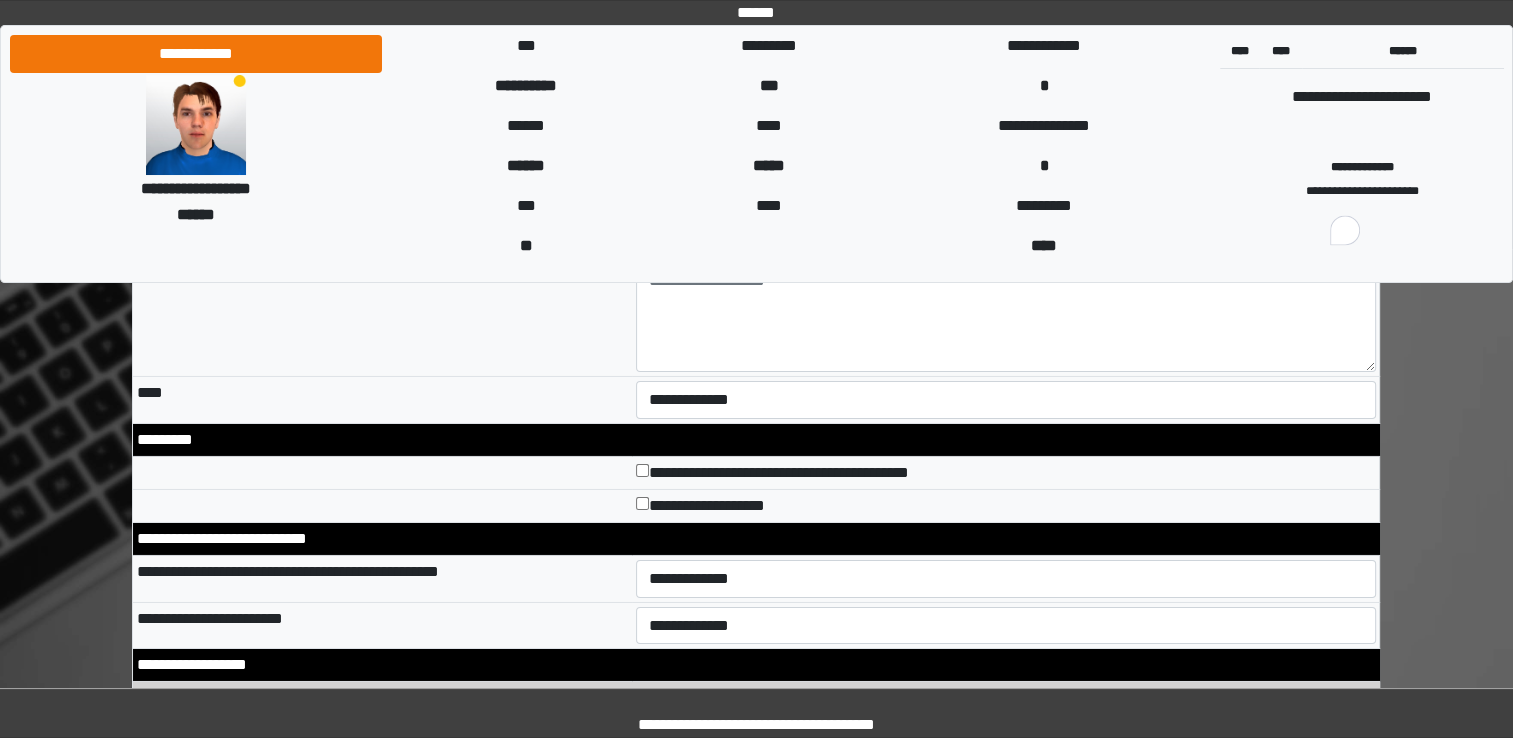 scroll, scrollTop: 6700, scrollLeft: 0, axis: vertical 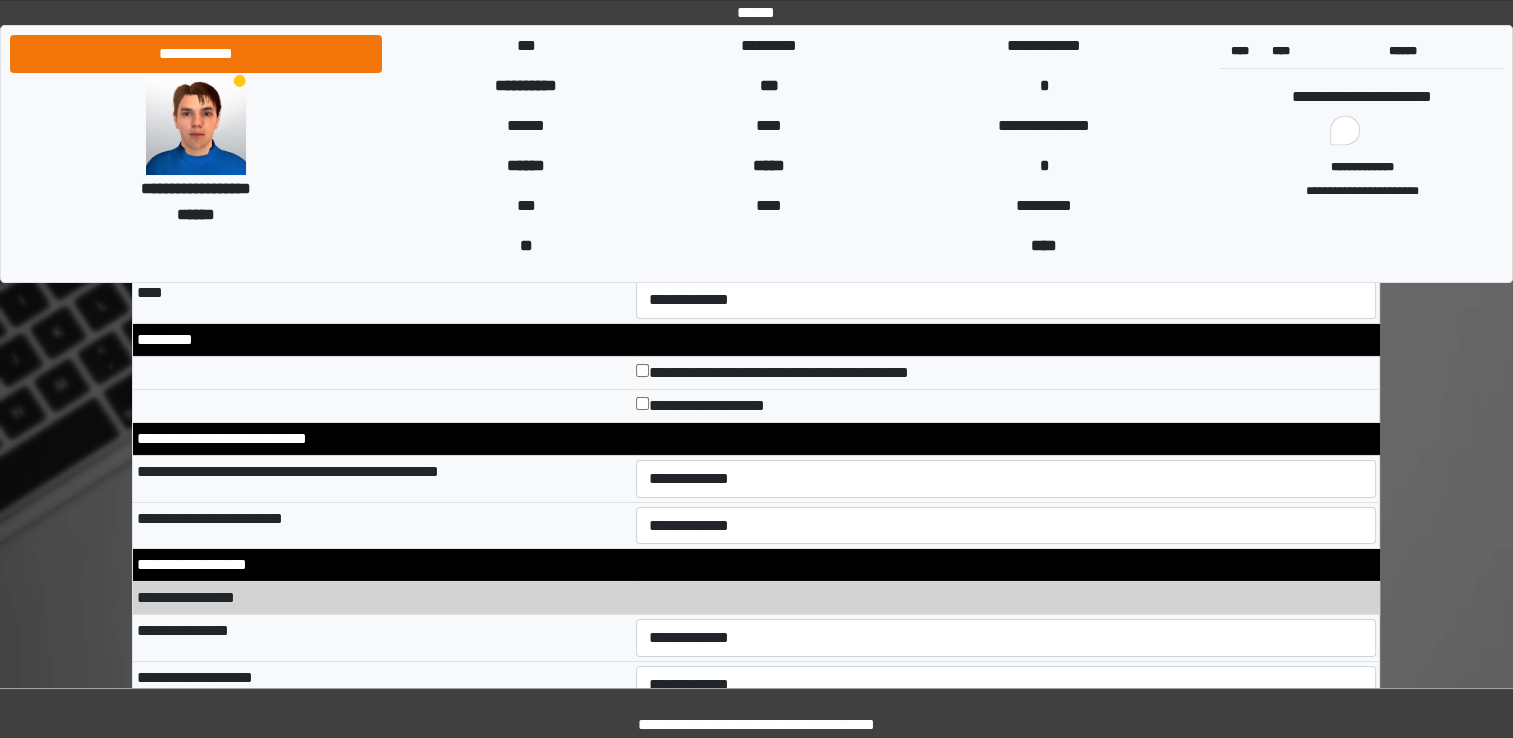 type on "***" 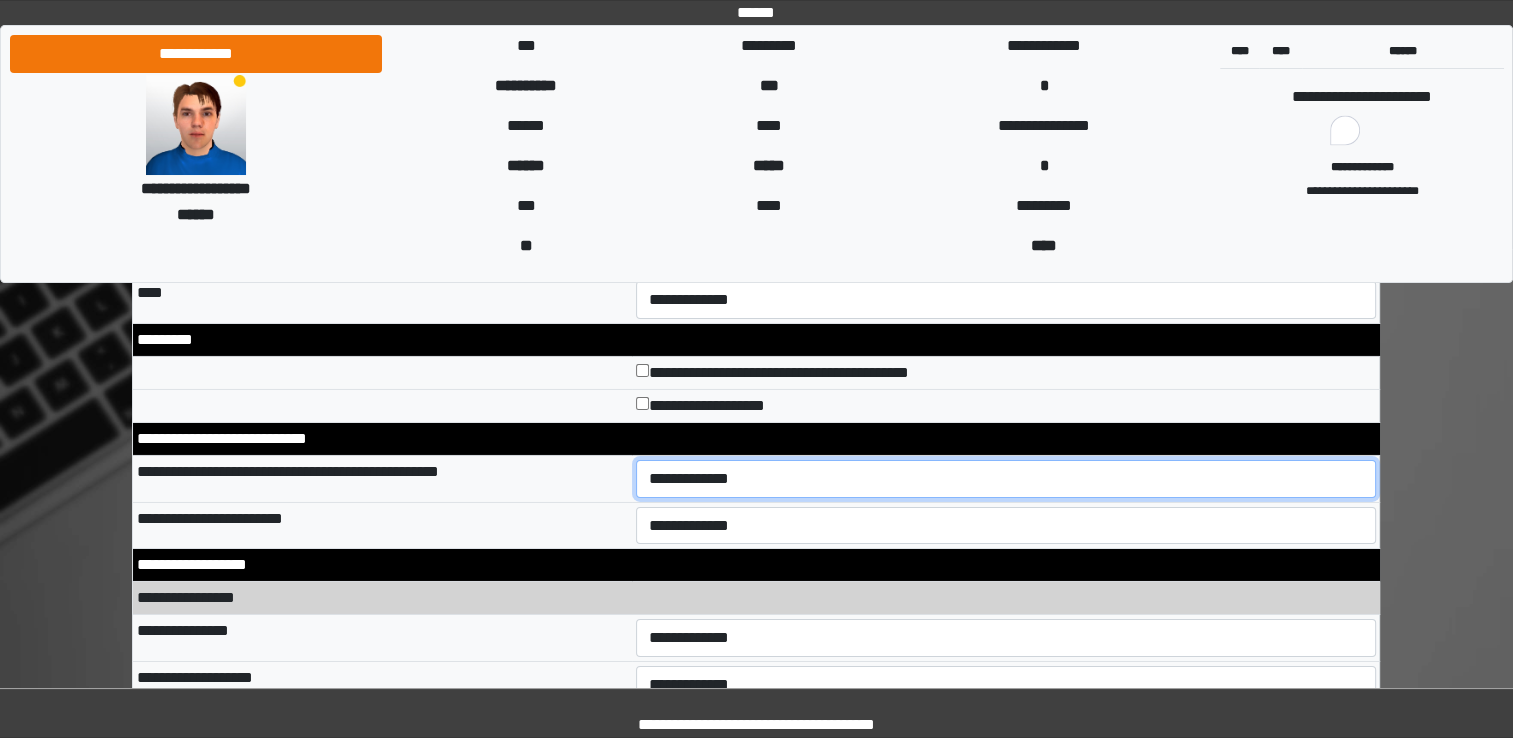 click on "**********" at bounding box center [1006, 479] 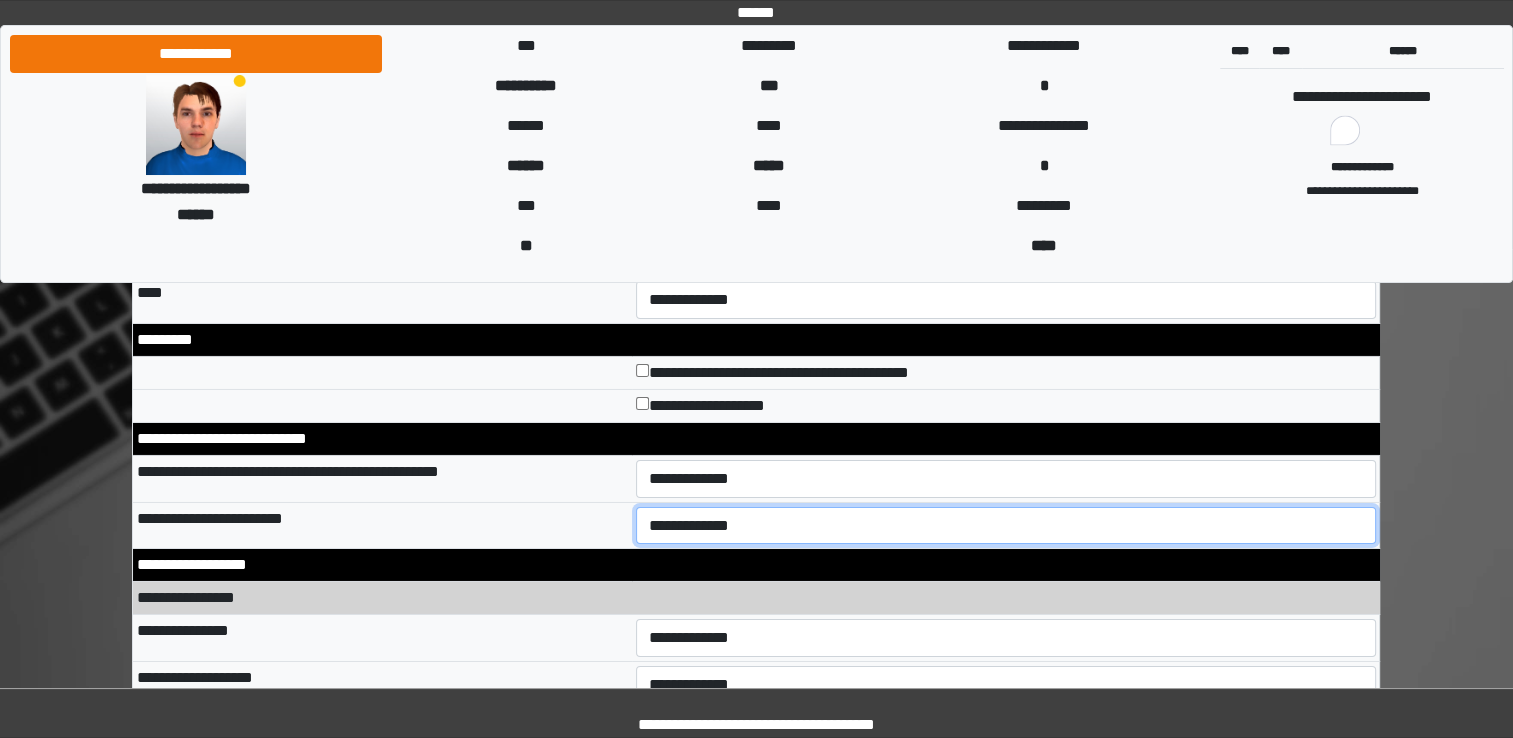click on "**********" at bounding box center (1006, 526) 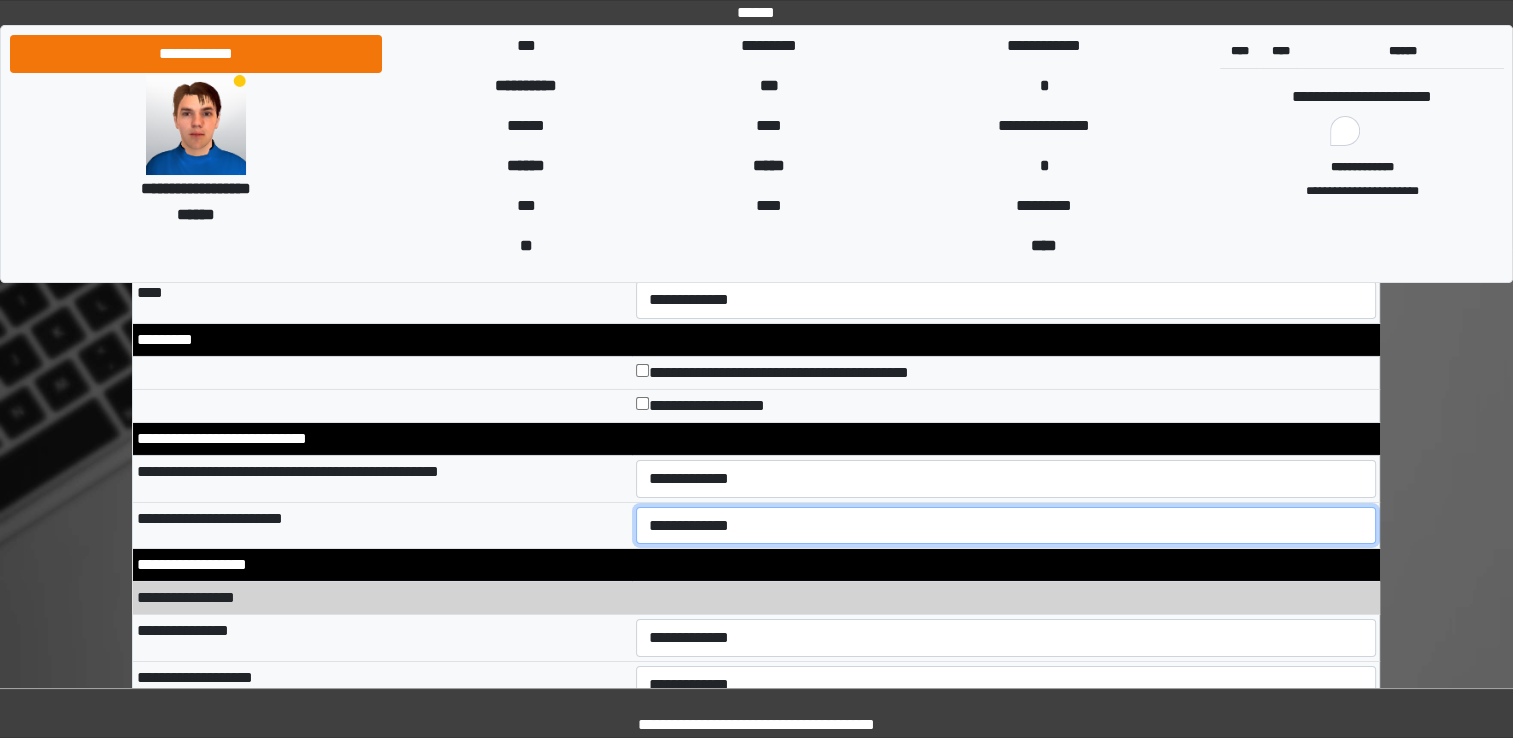 select on "*" 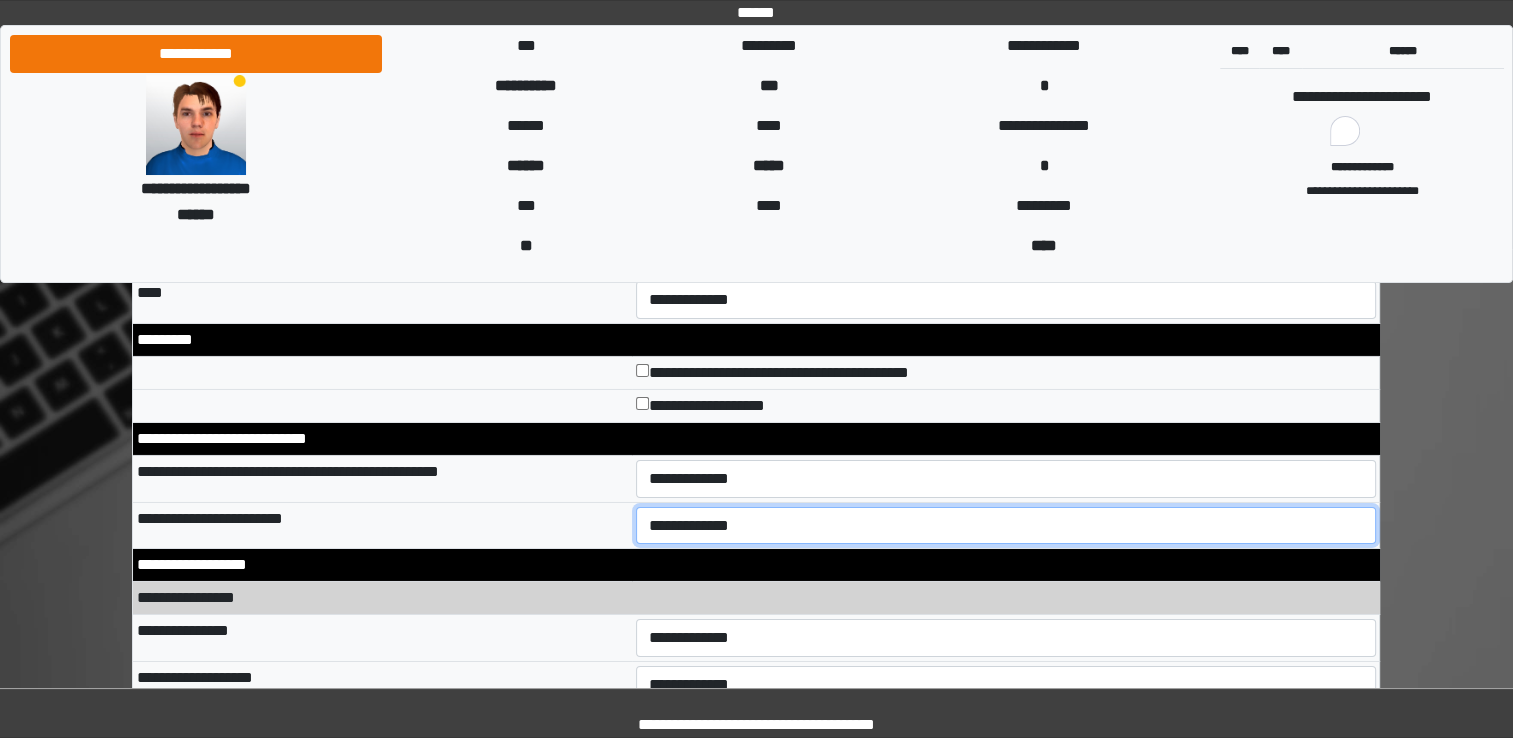 scroll, scrollTop: 6800, scrollLeft: 0, axis: vertical 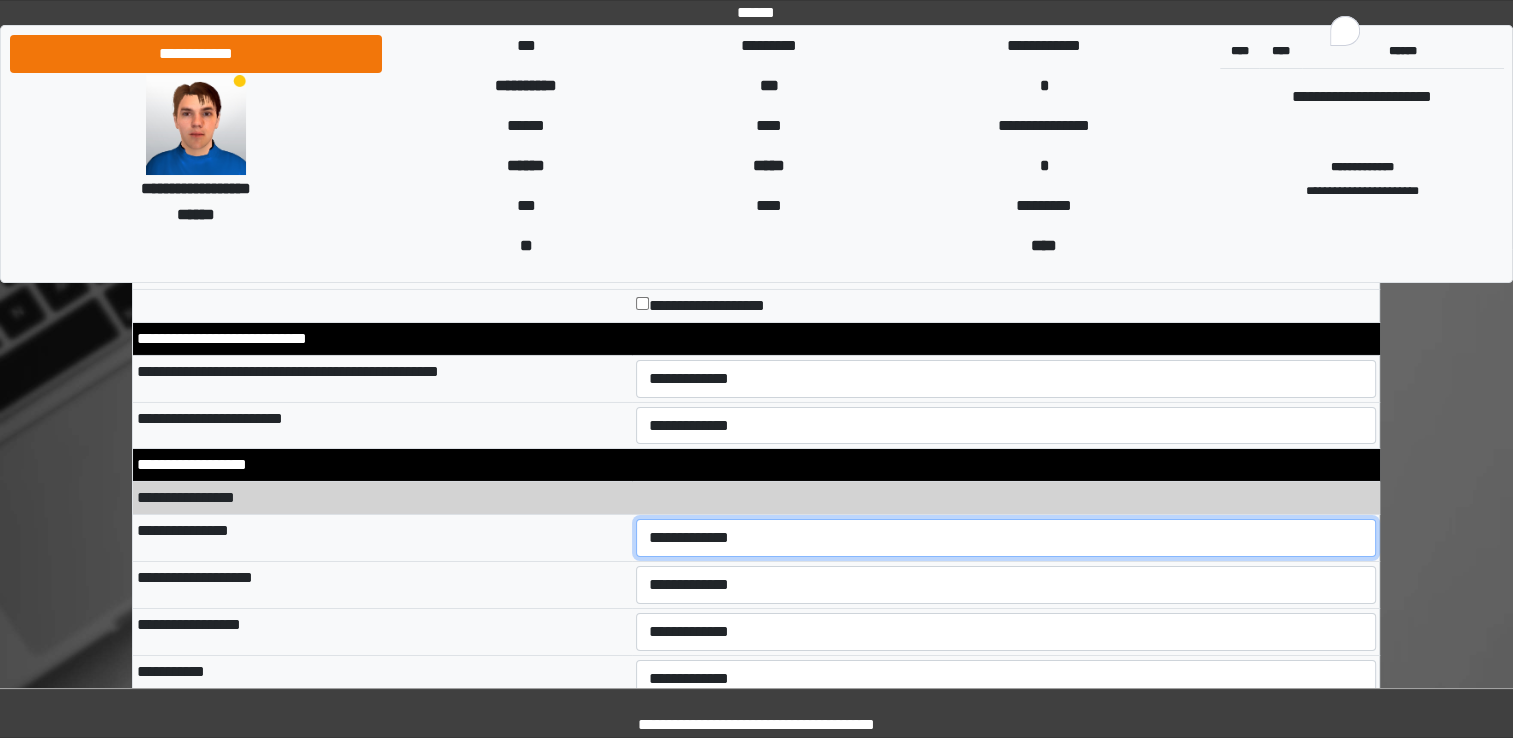 click on "**********" at bounding box center [1006, 538] 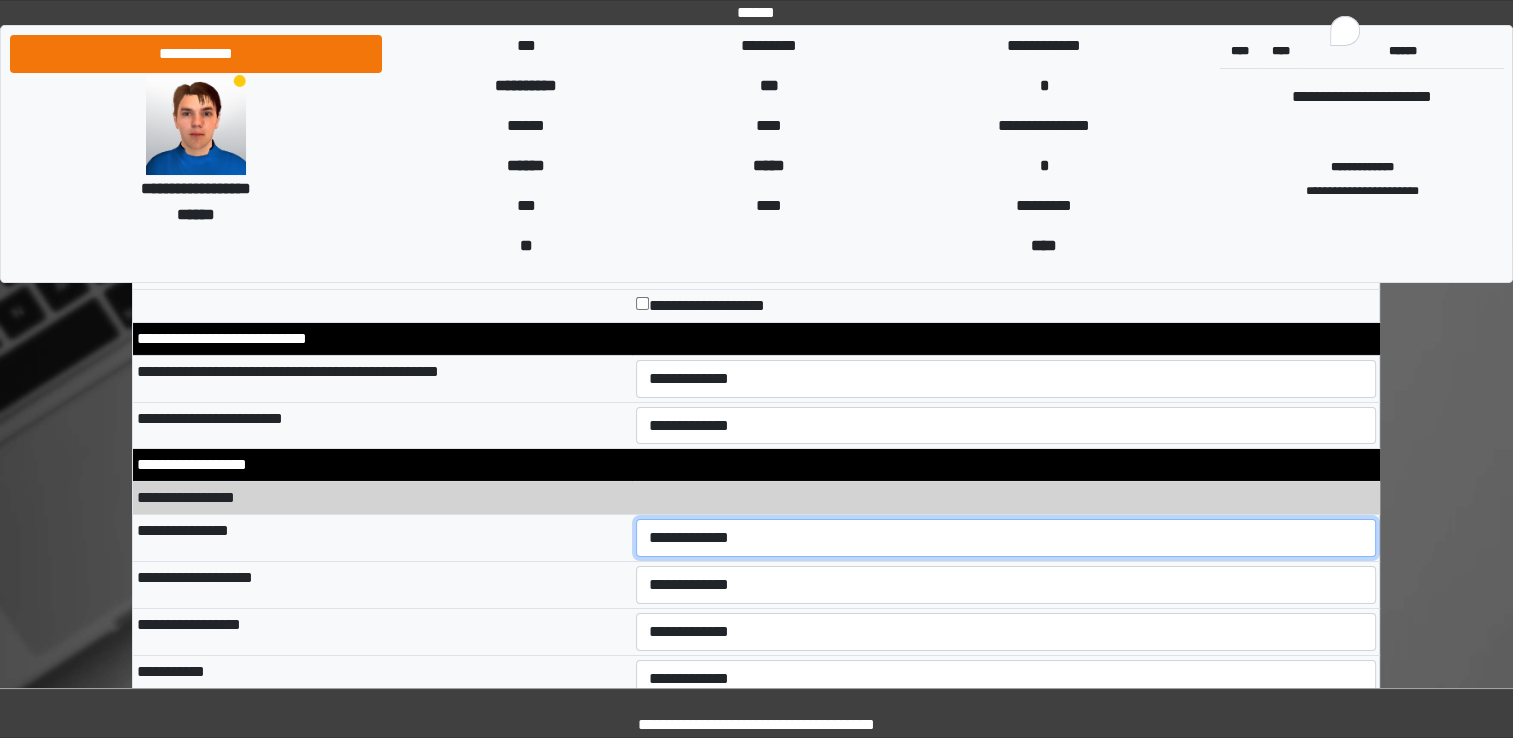 select on "*" 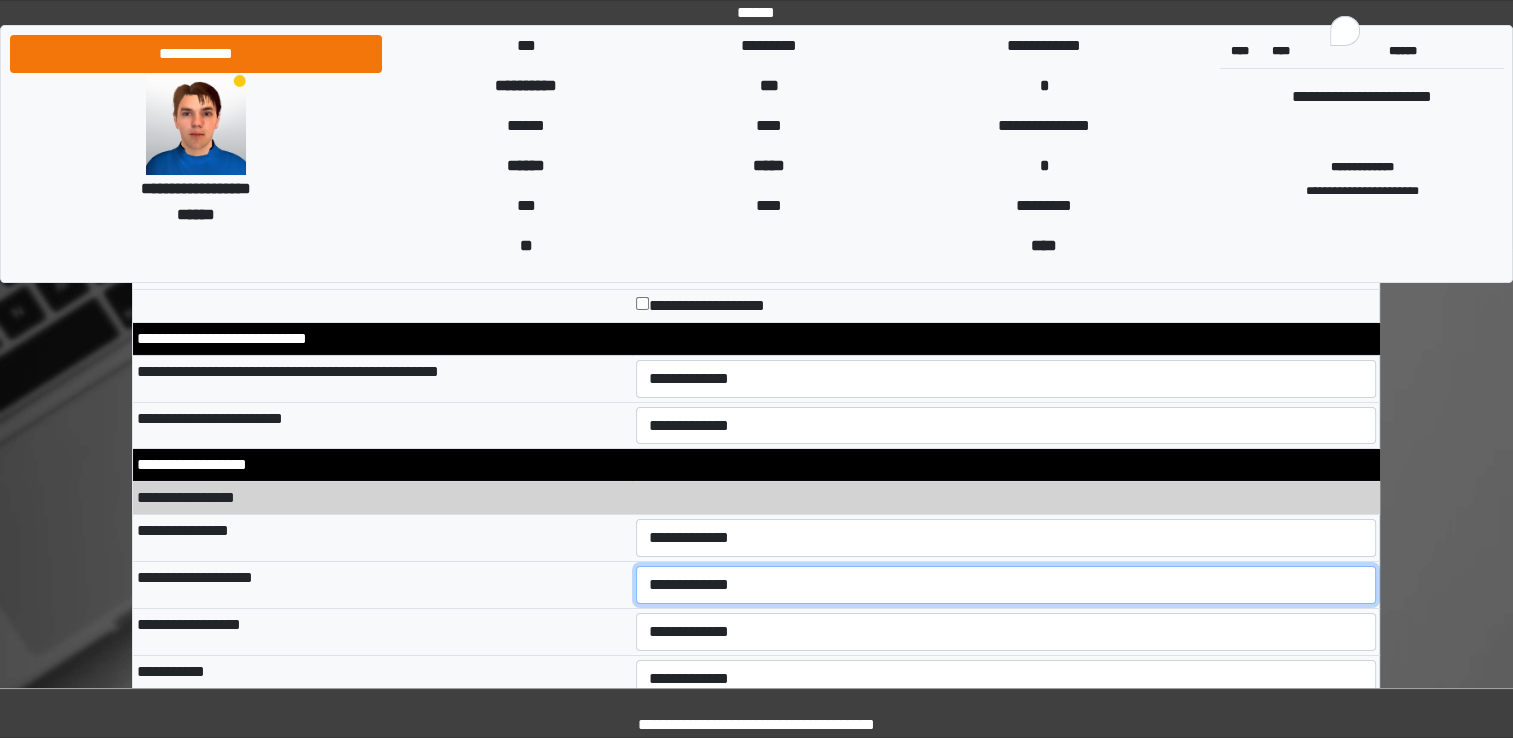 click on "**********" at bounding box center (1006, 585) 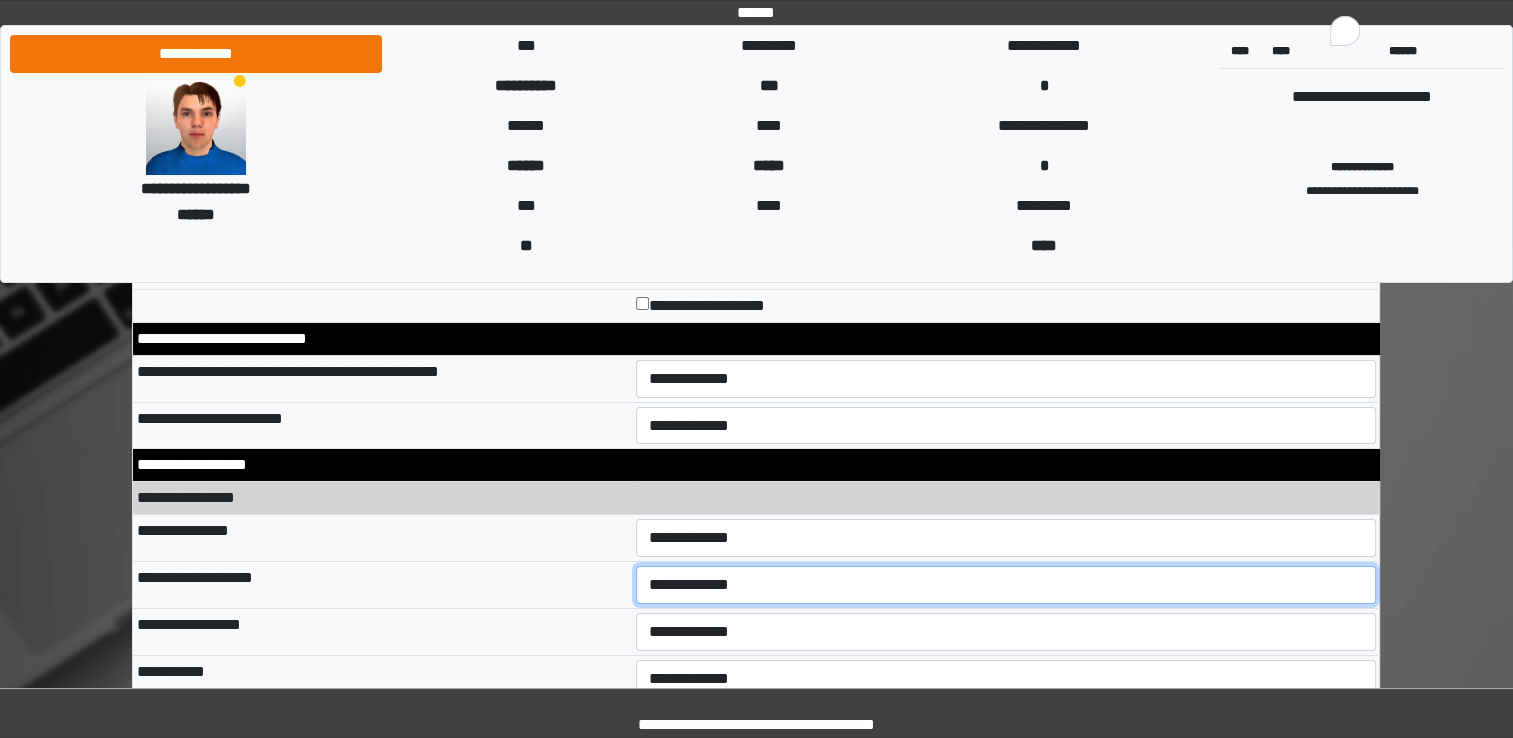 select on "**" 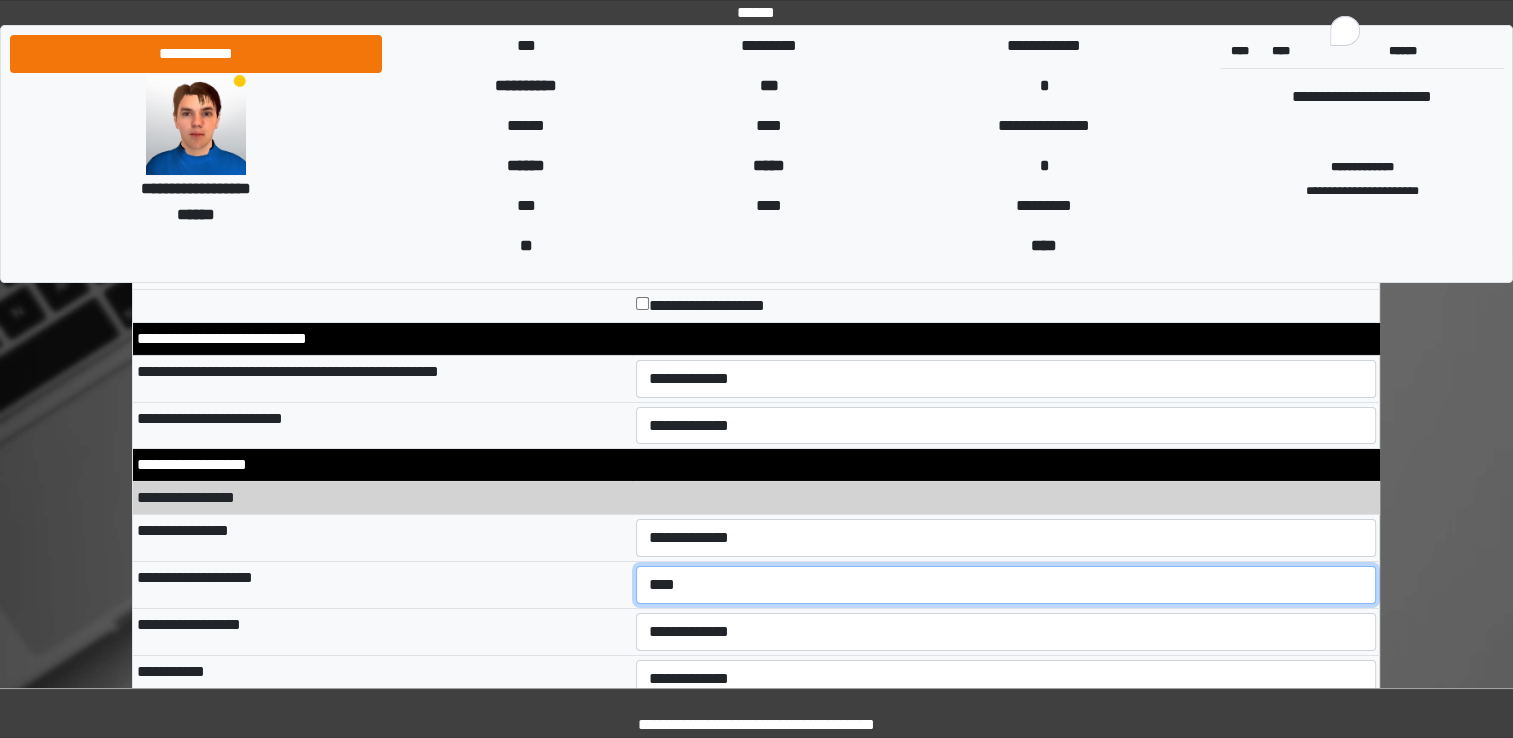 click on "**********" at bounding box center [1006, 585] 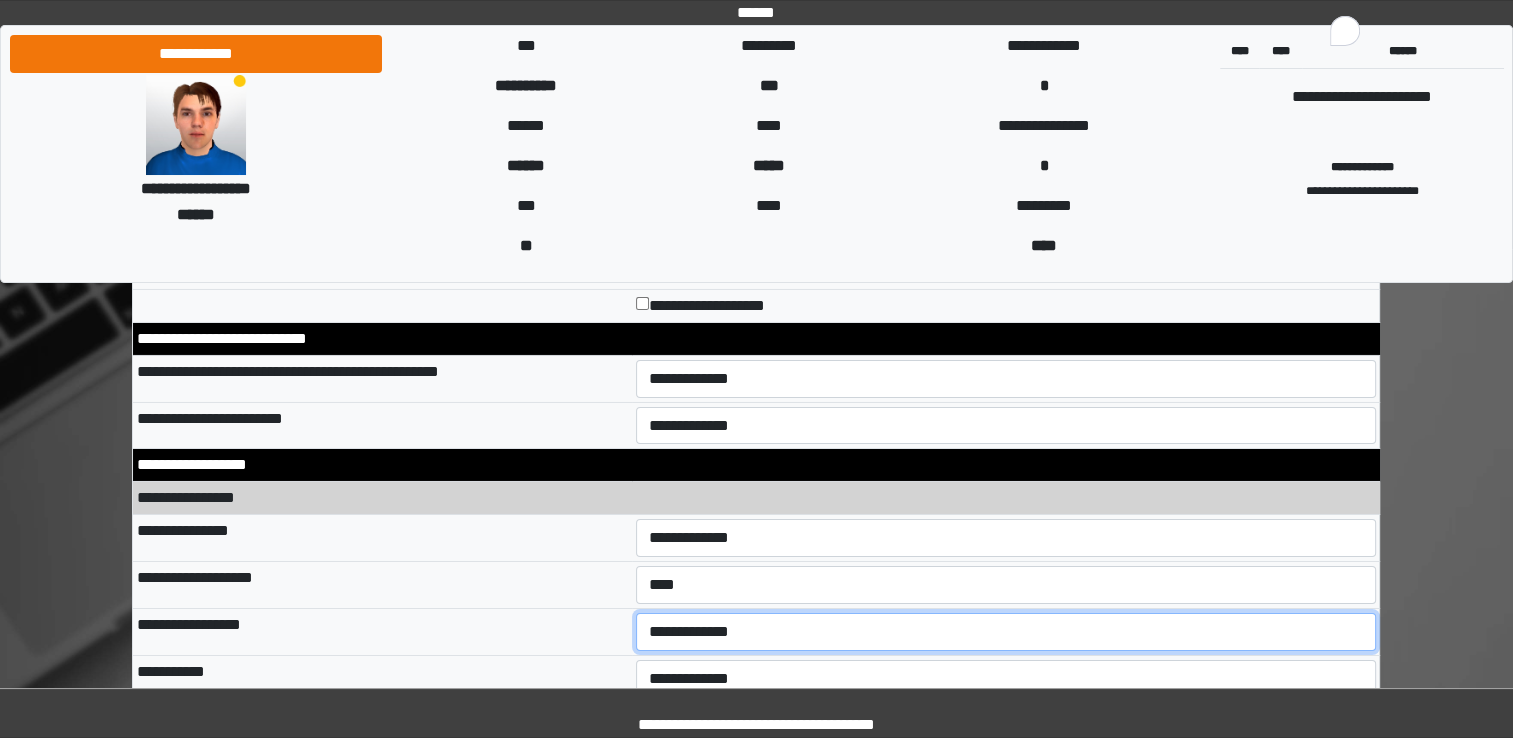 click on "**********" at bounding box center (1006, 632) 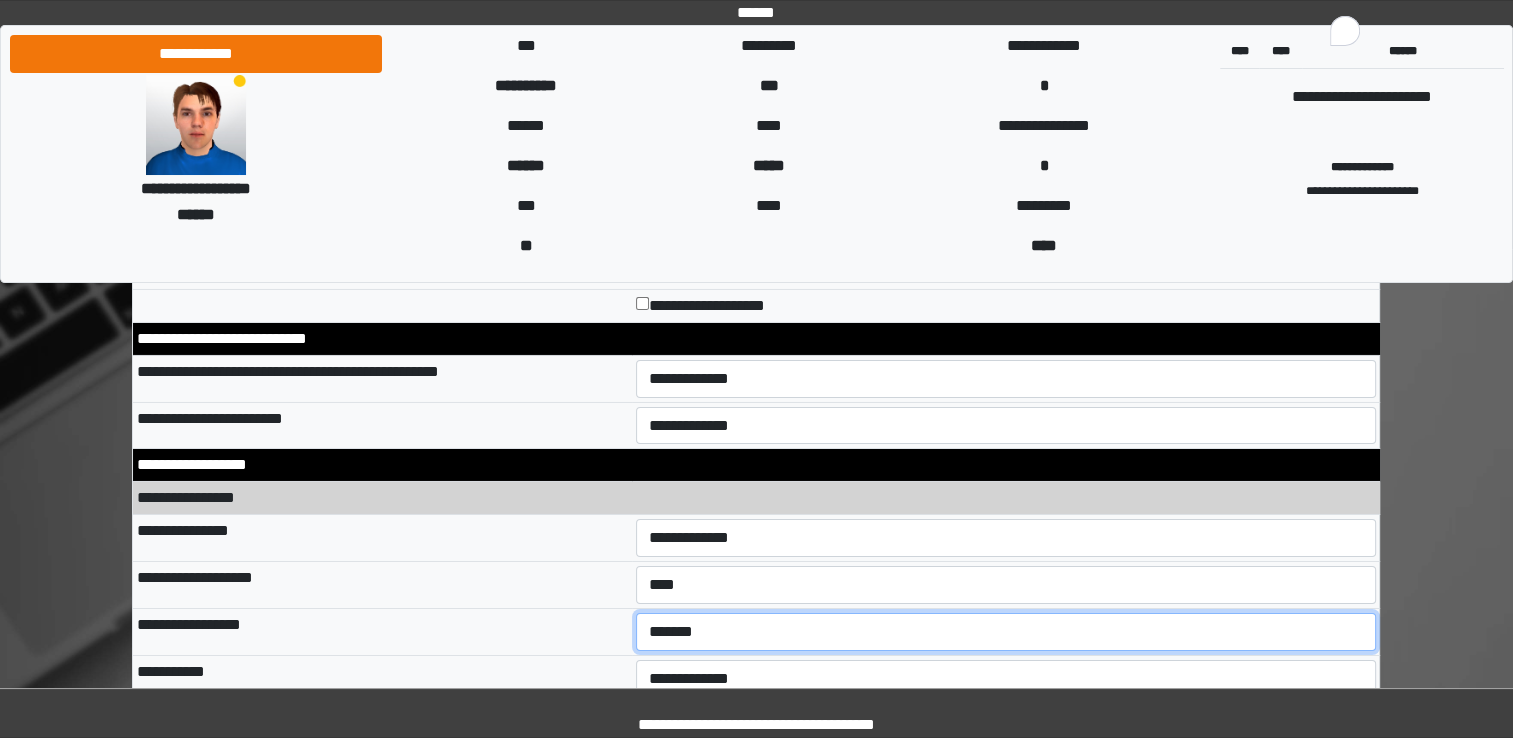 click on "**********" at bounding box center (1006, 632) 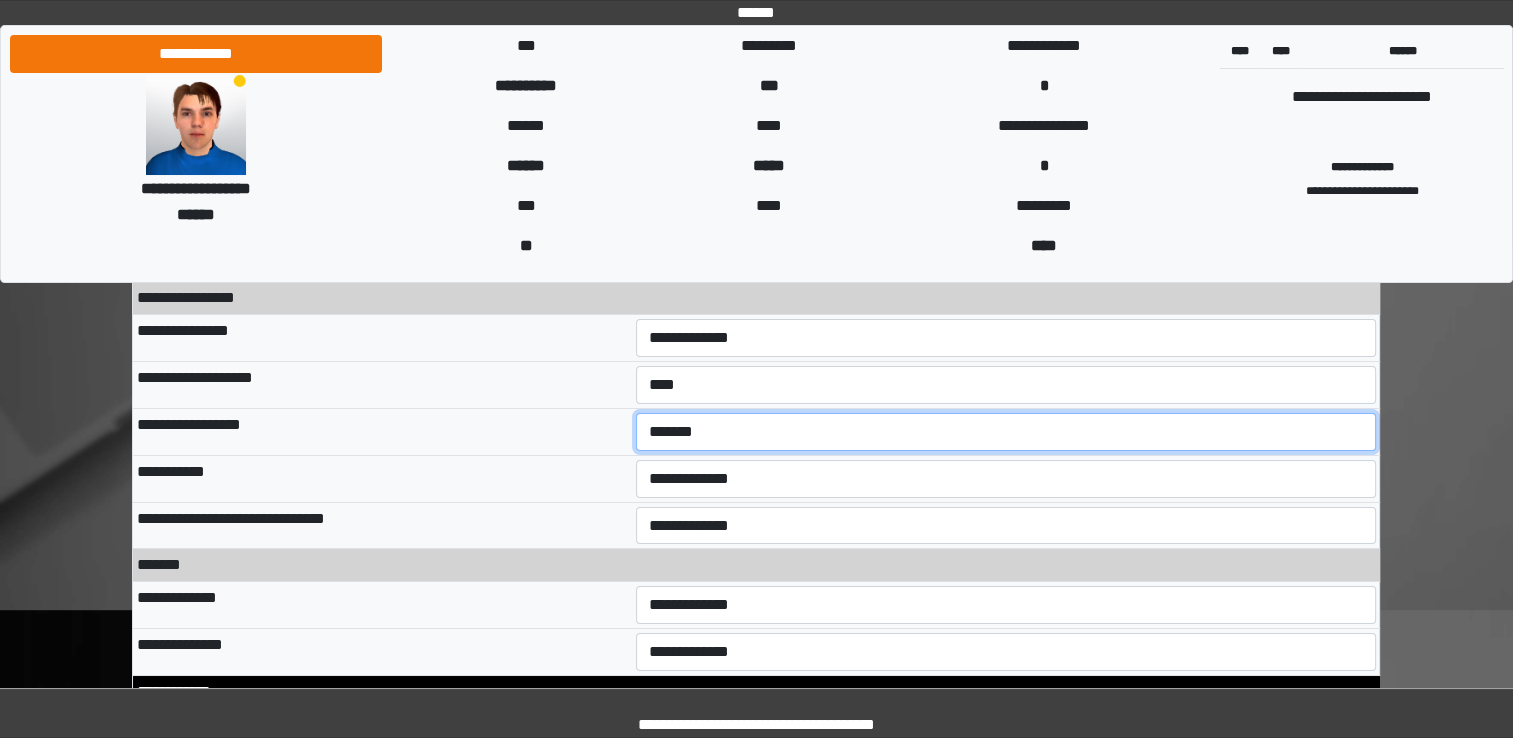 click on "**********" at bounding box center [1006, 432] 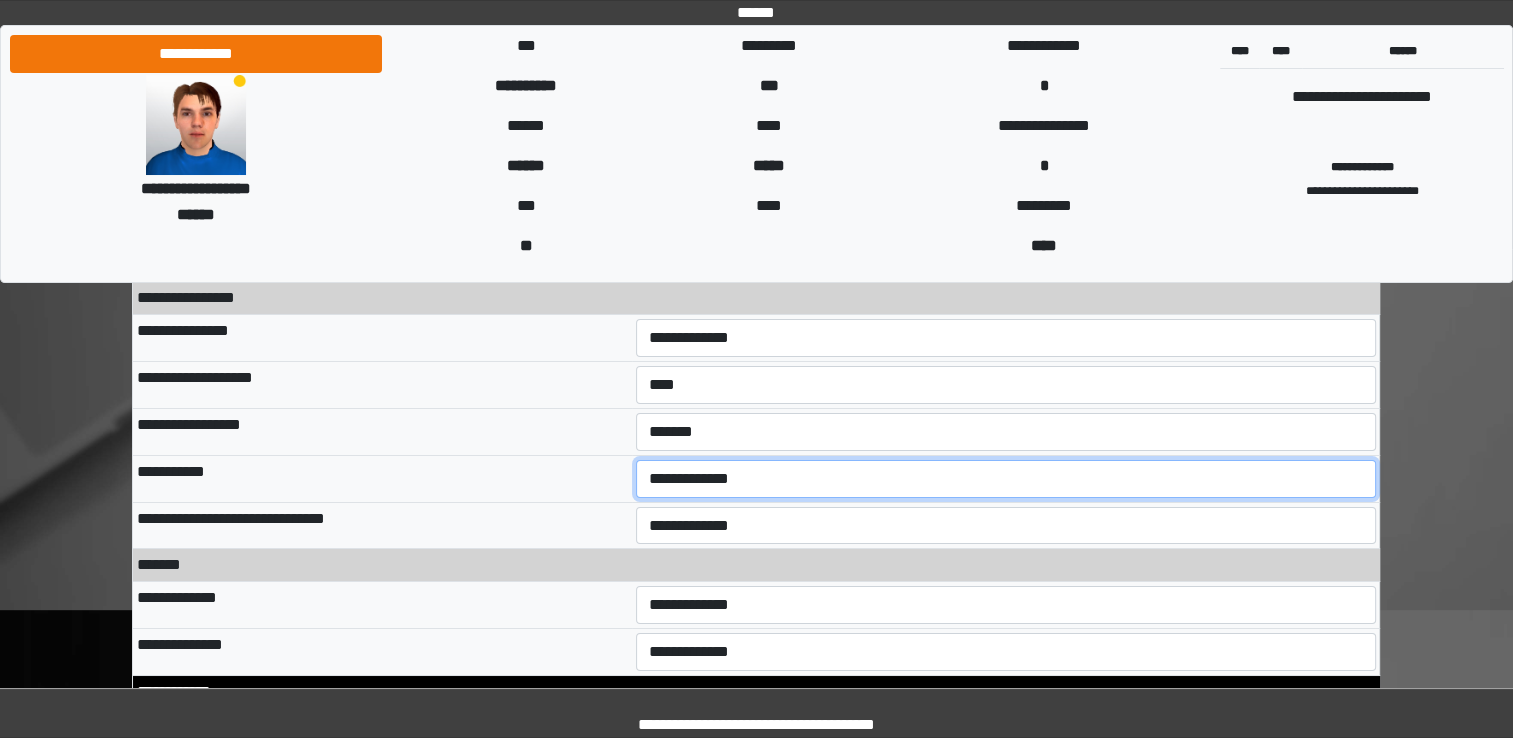 click on "**********" at bounding box center (1006, 479) 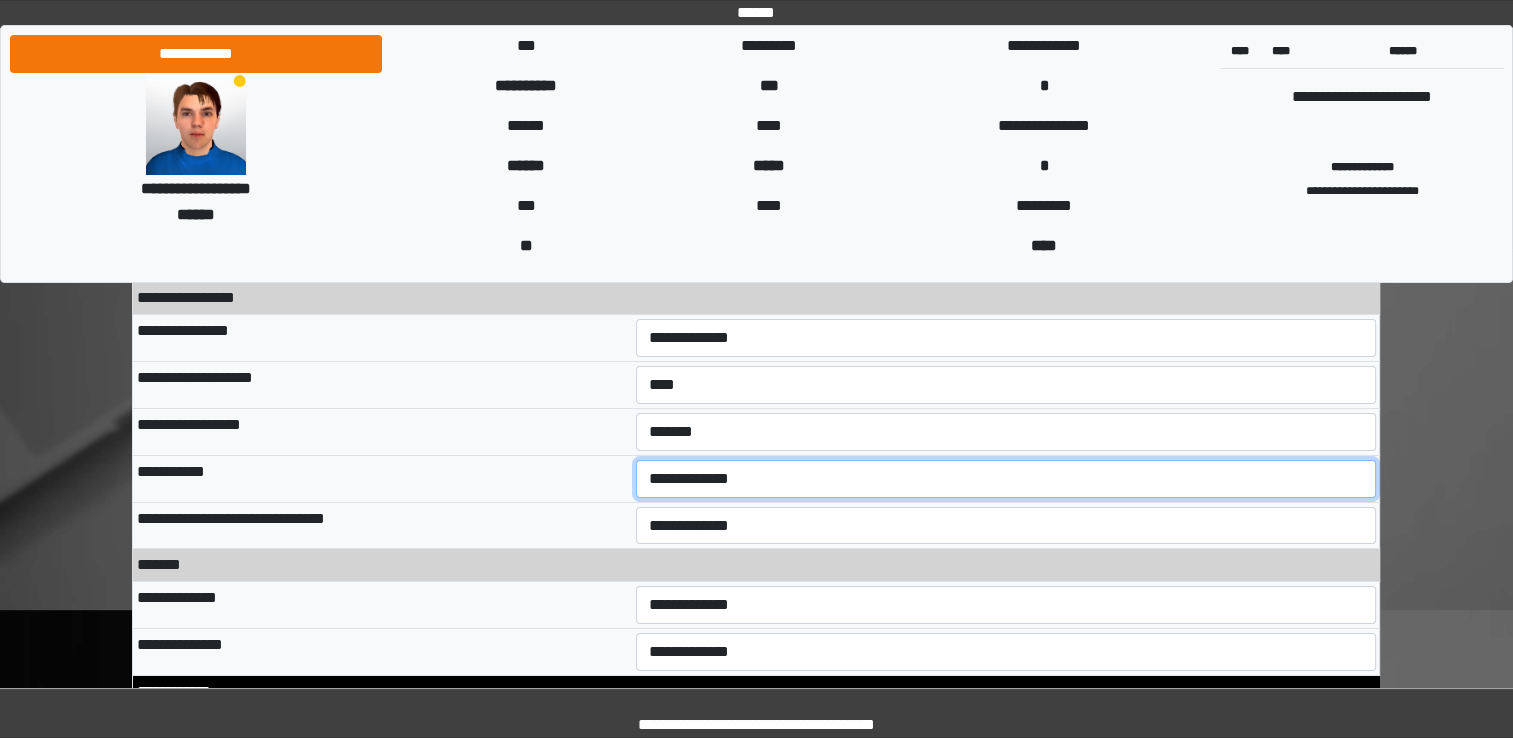 select on "**" 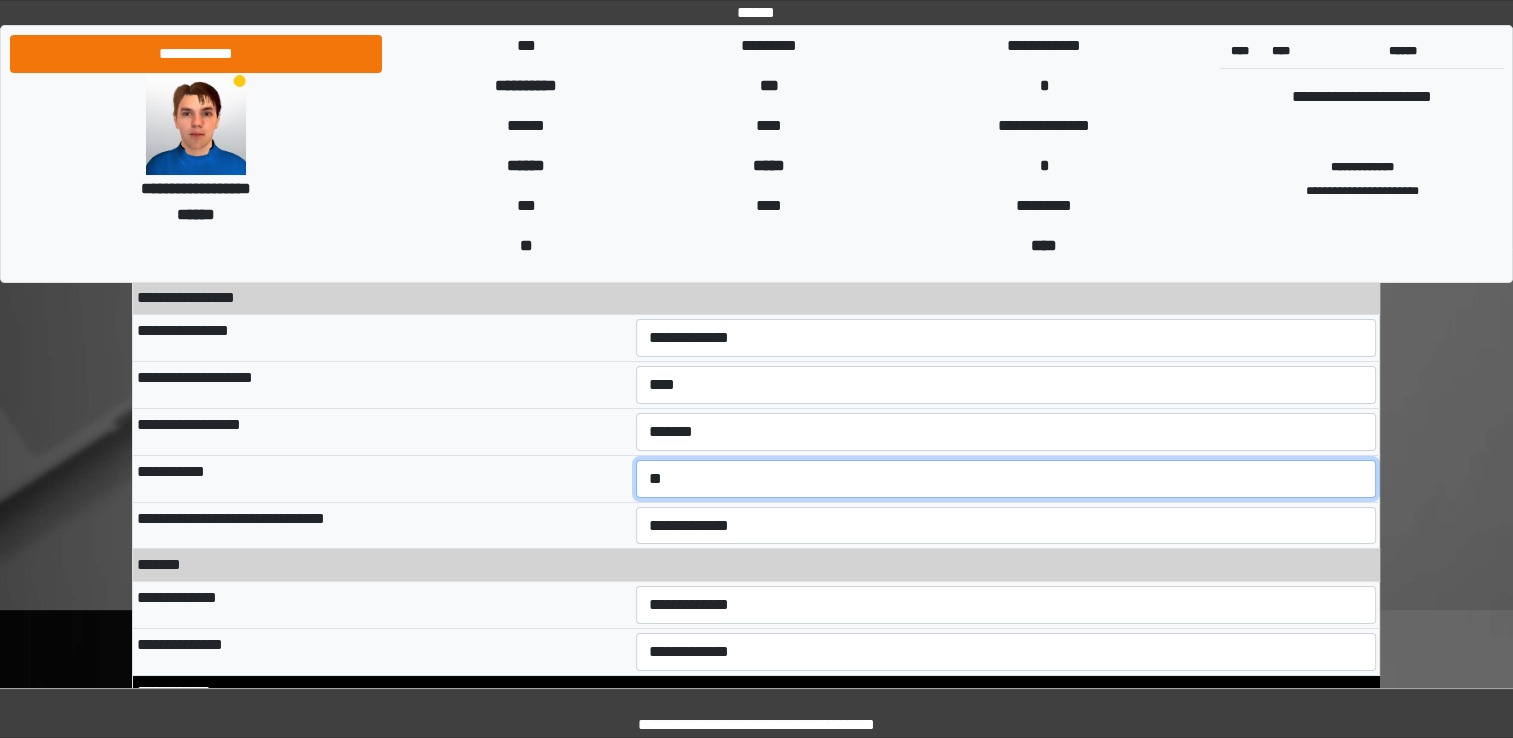 click on "**********" at bounding box center [1006, 479] 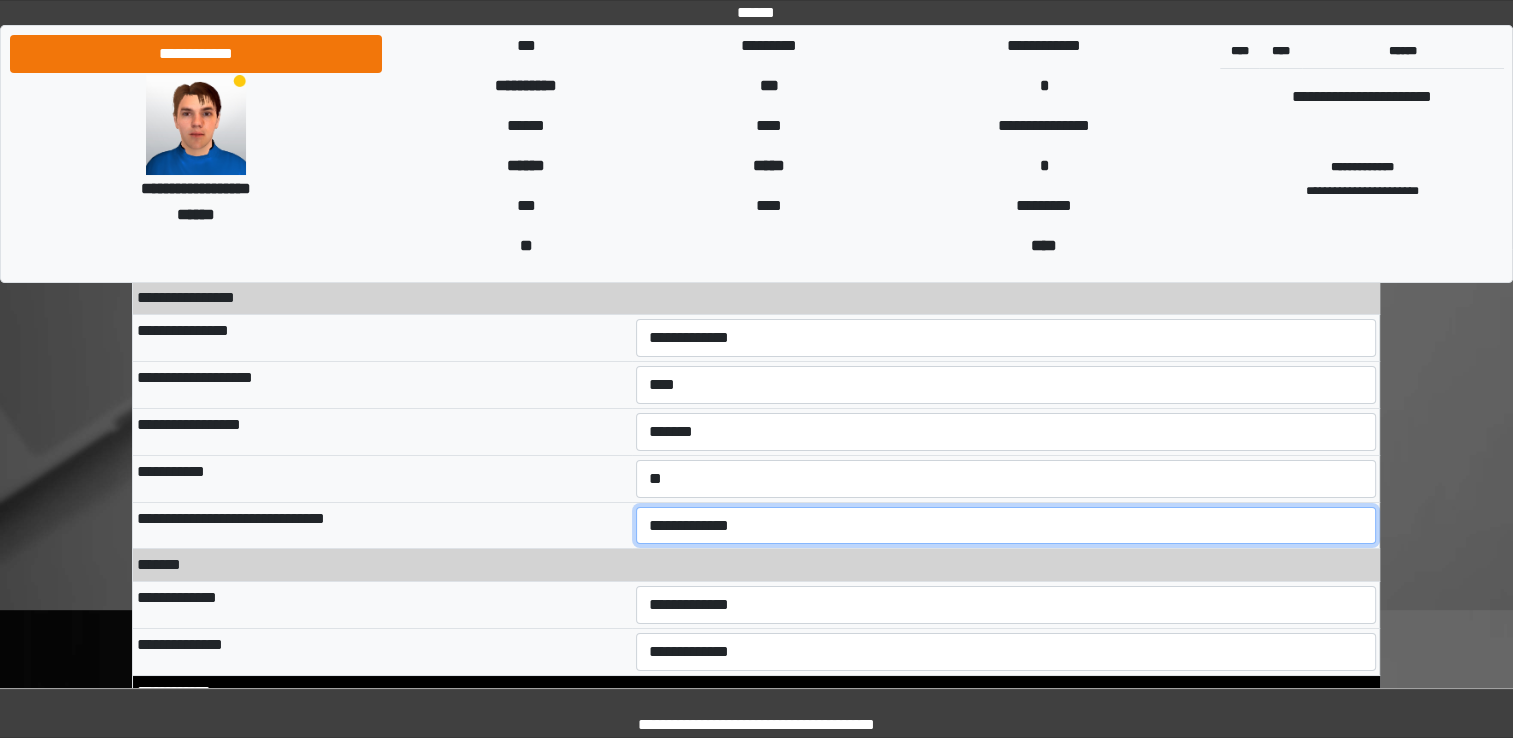 click on "**********" at bounding box center (1006, 526) 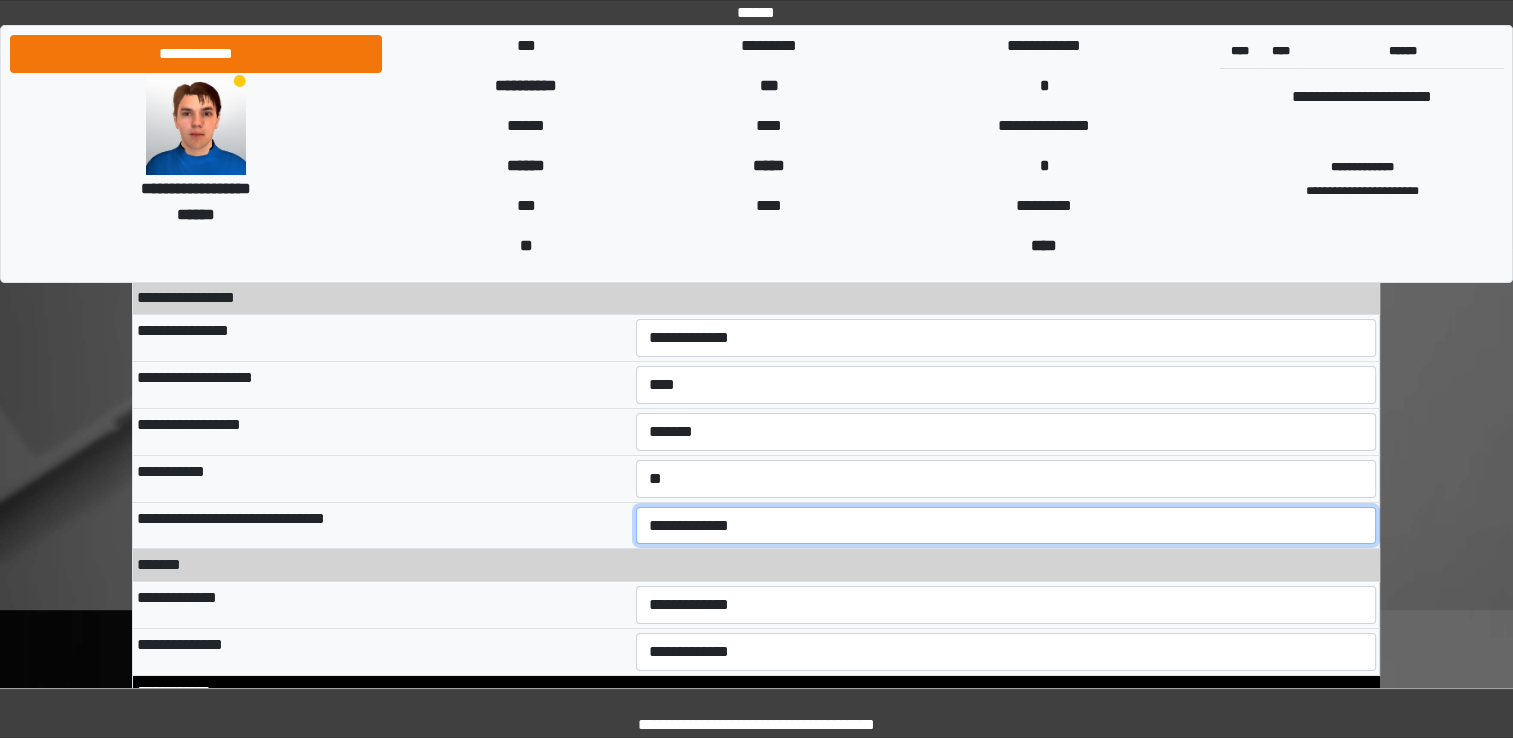 select on "*" 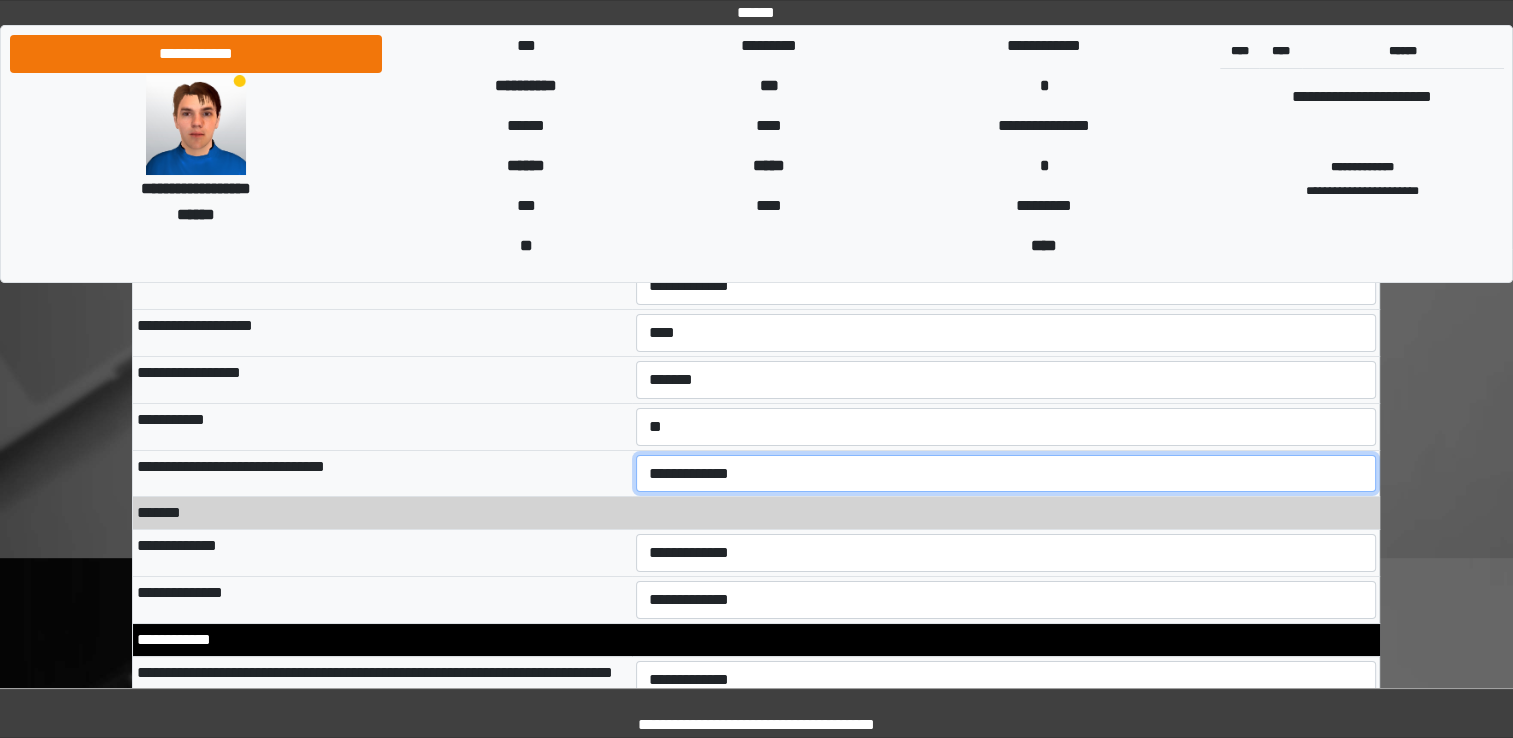 scroll, scrollTop: 7100, scrollLeft: 0, axis: vertical 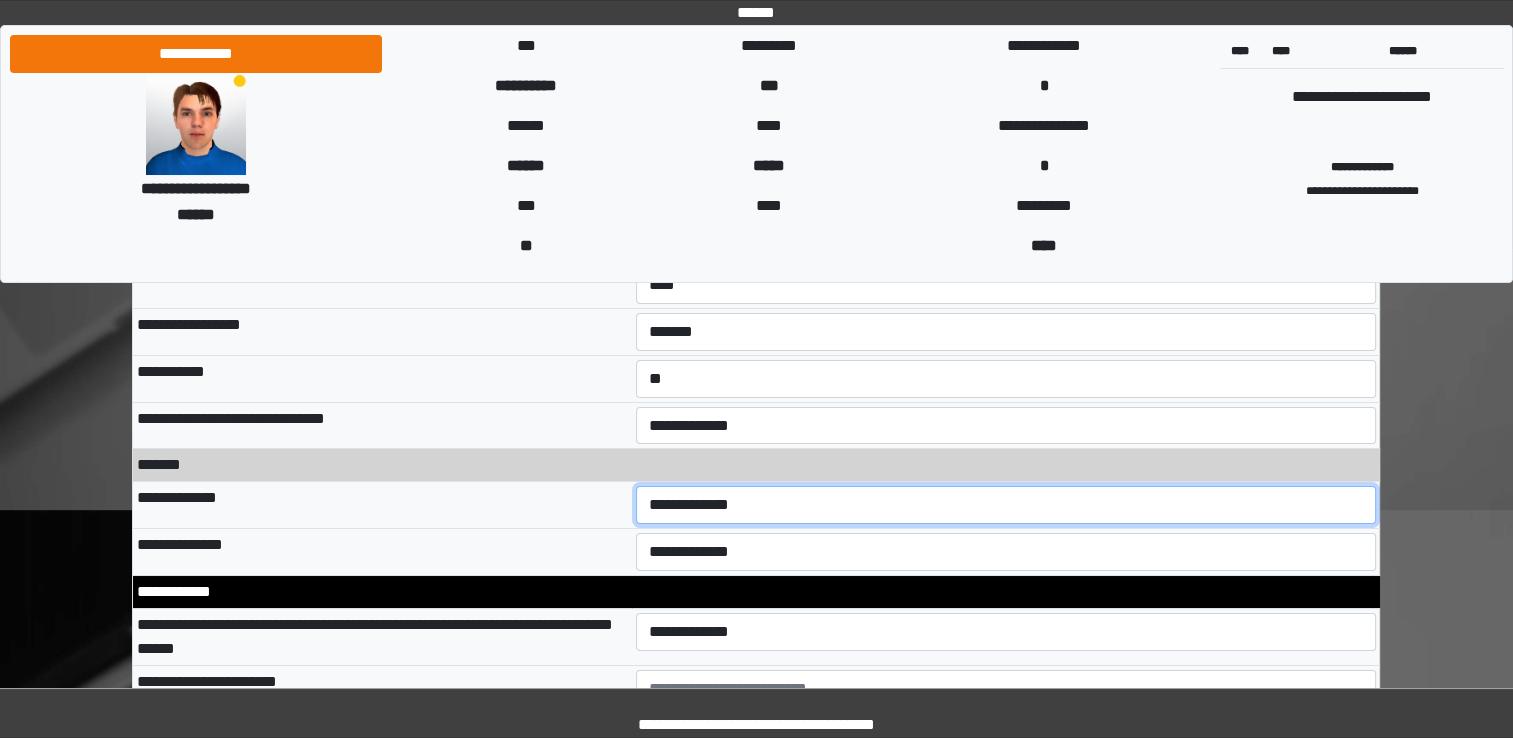 click on "**********" at bounding box center (1006, 505) 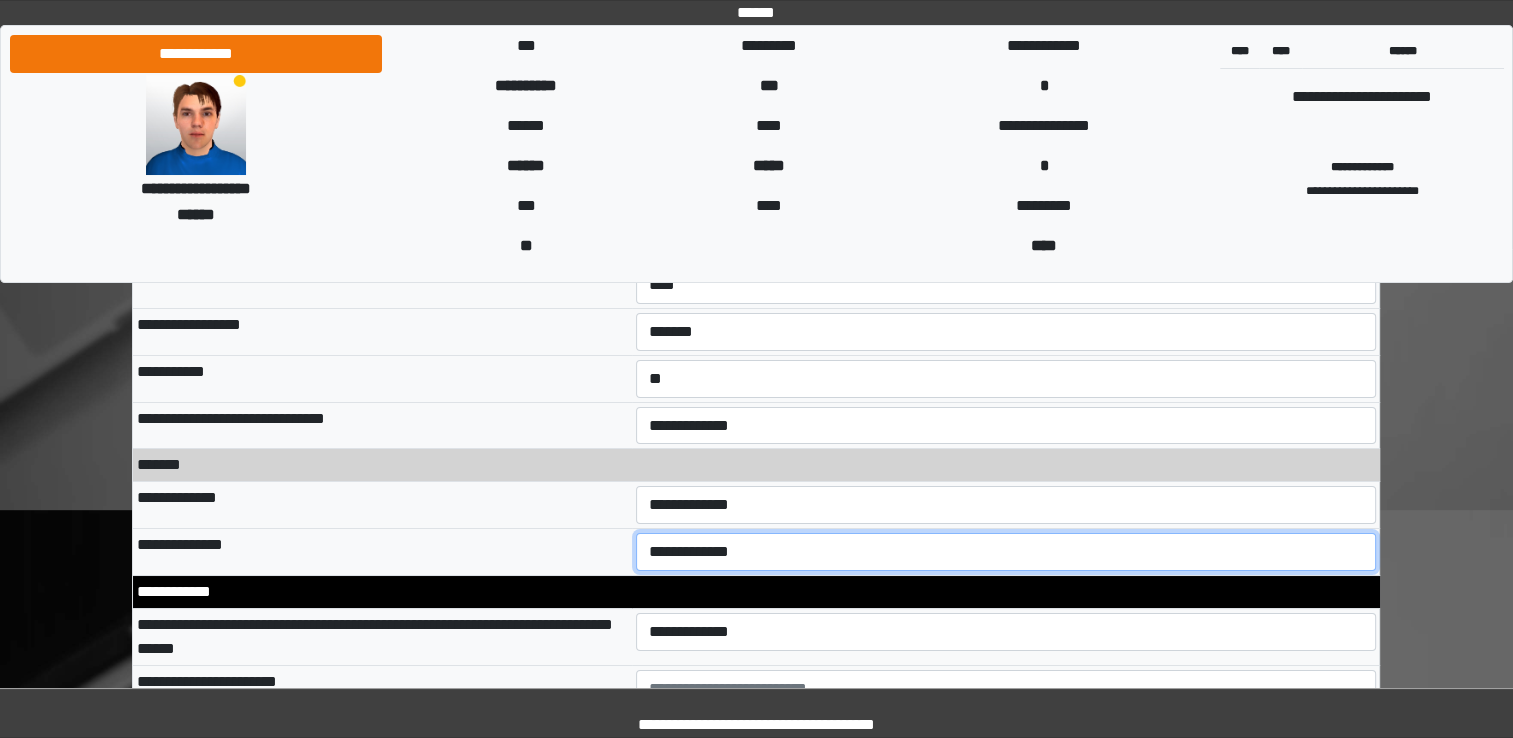 click on "**********" at bounding box center (1006, 552) 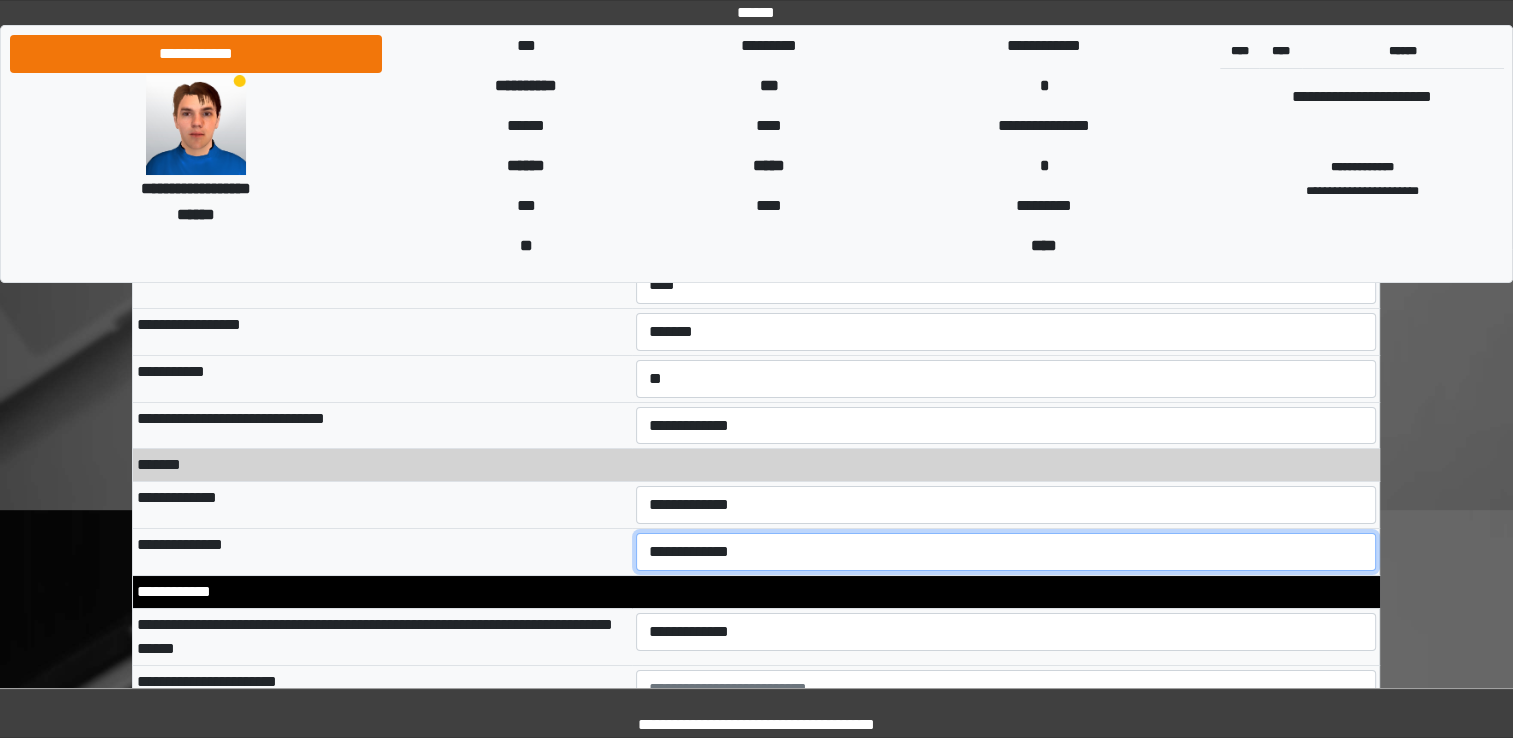 select on "**" 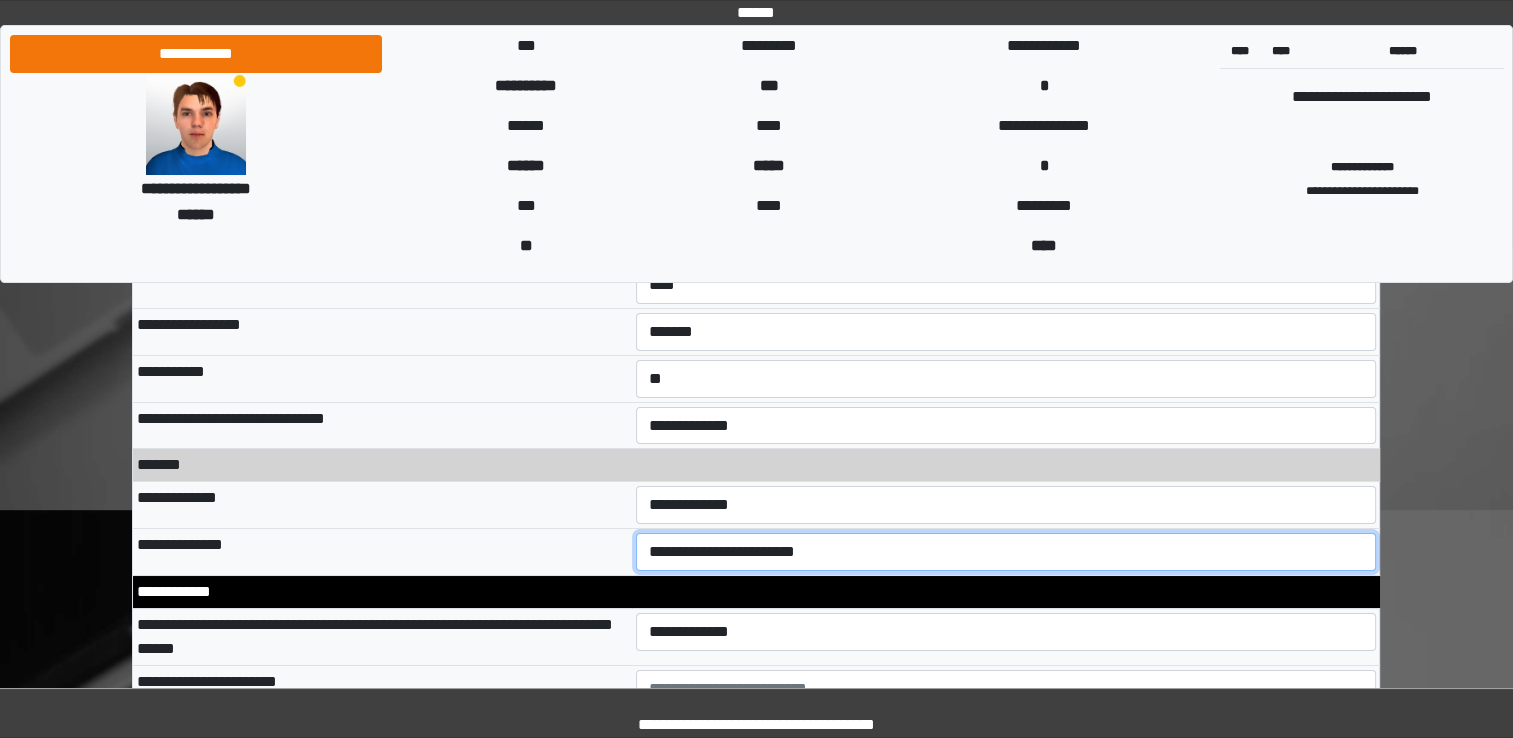 click on "**********" at bounding box center [1006, 552] 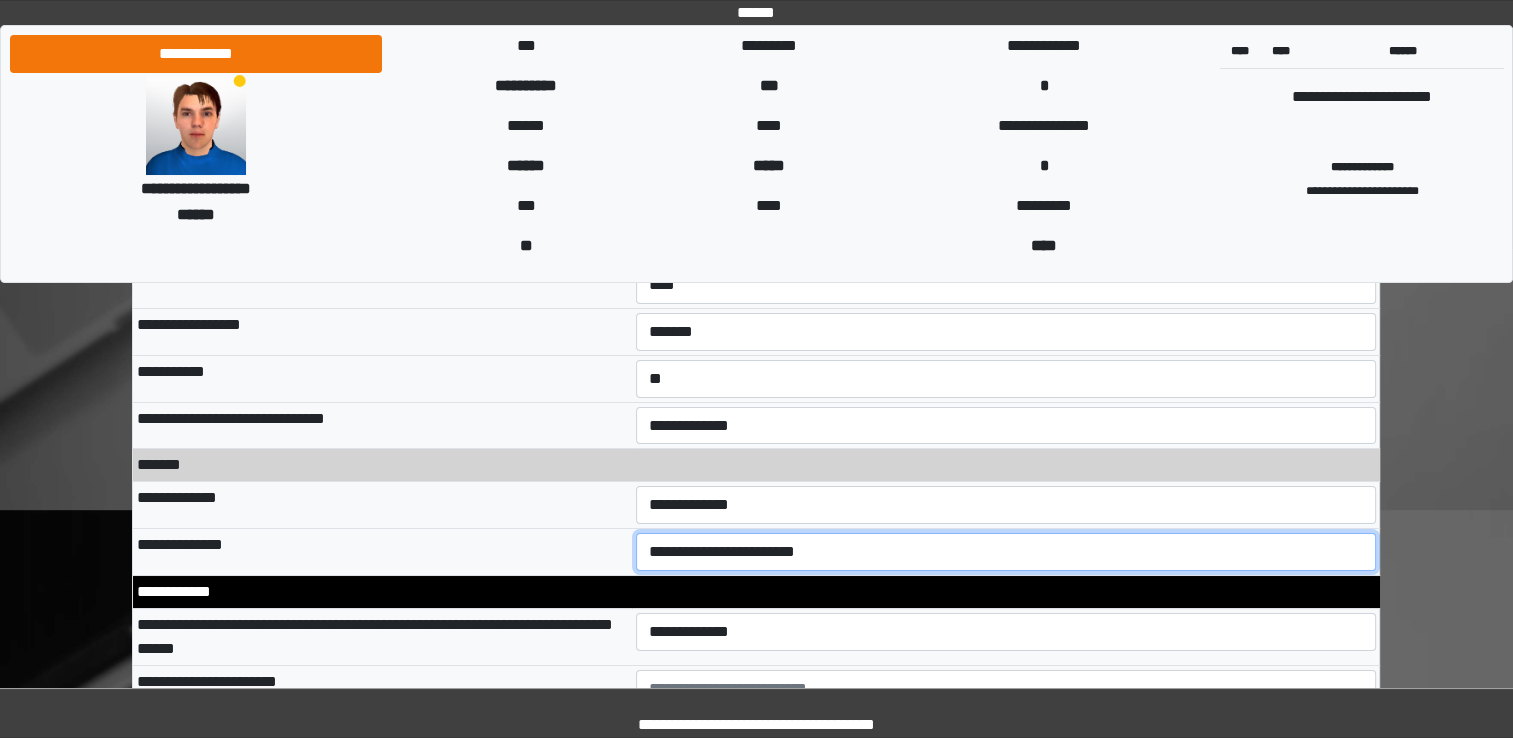 scroll, scrollTop: 7200, scrollLeft: 0, axis: vertical 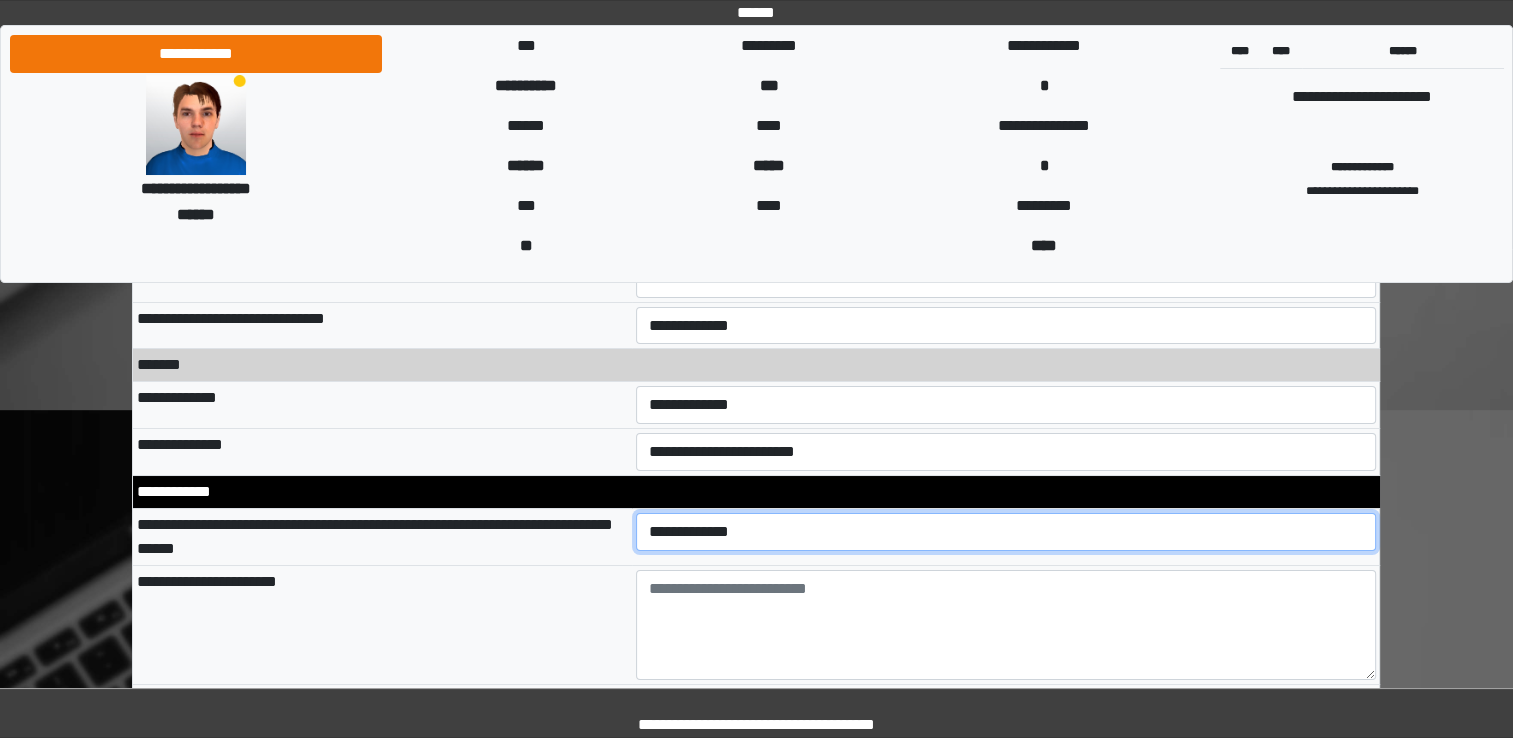 click on "**********" at bounding box center (1006, 532) 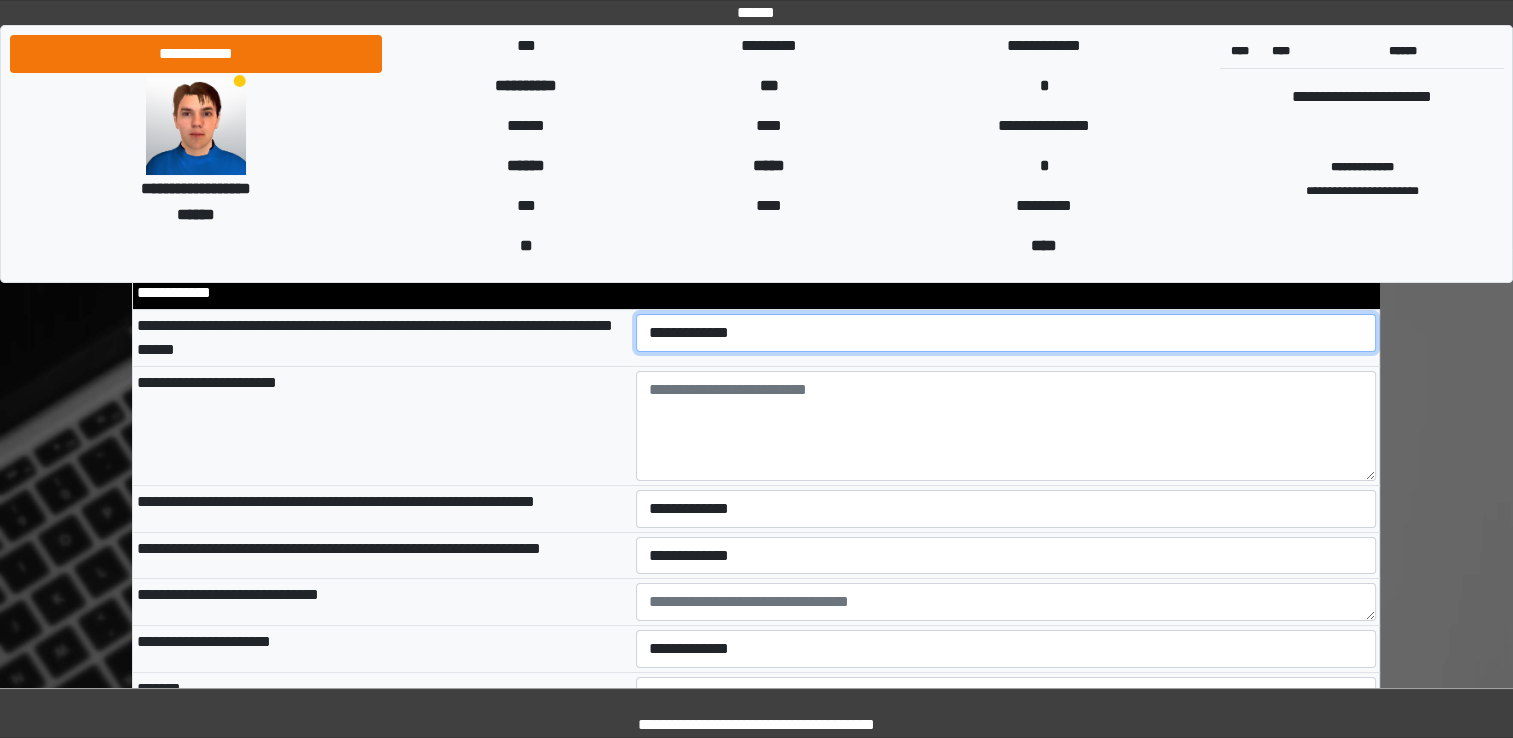 scroll, scrollTop: 7400, scrollLeft: 0, axis: vertical 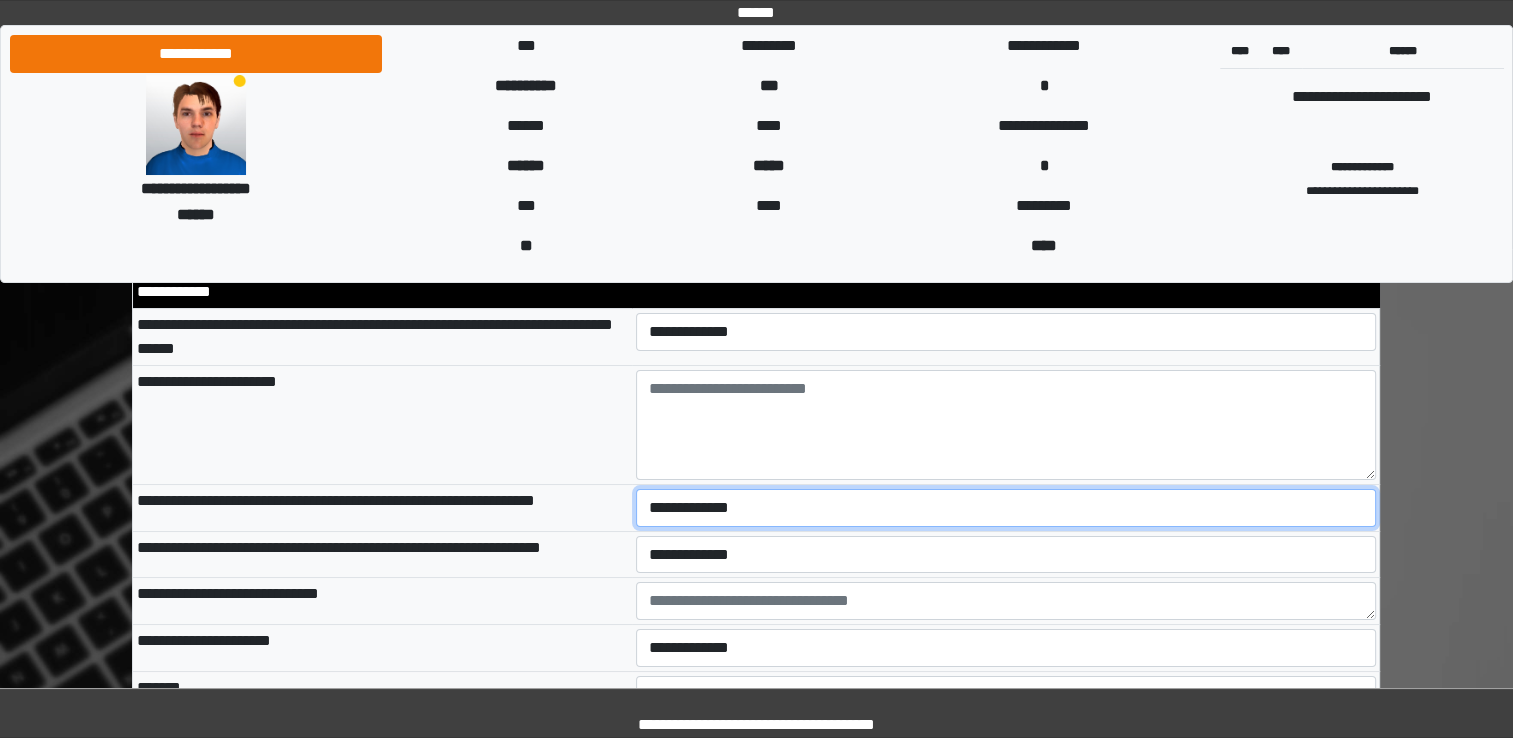 click on "**********" at bounding box center (1006, 508) 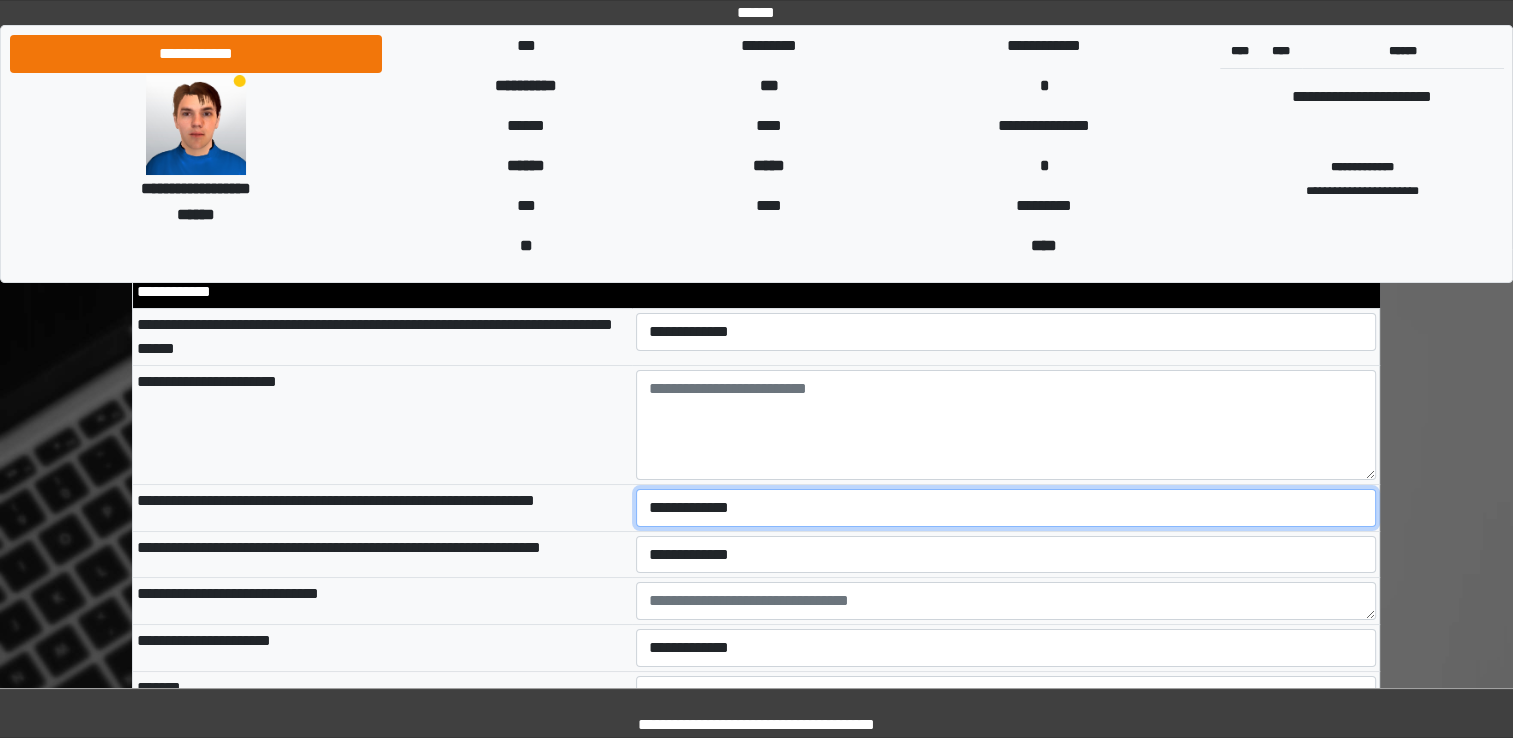 select on "*" 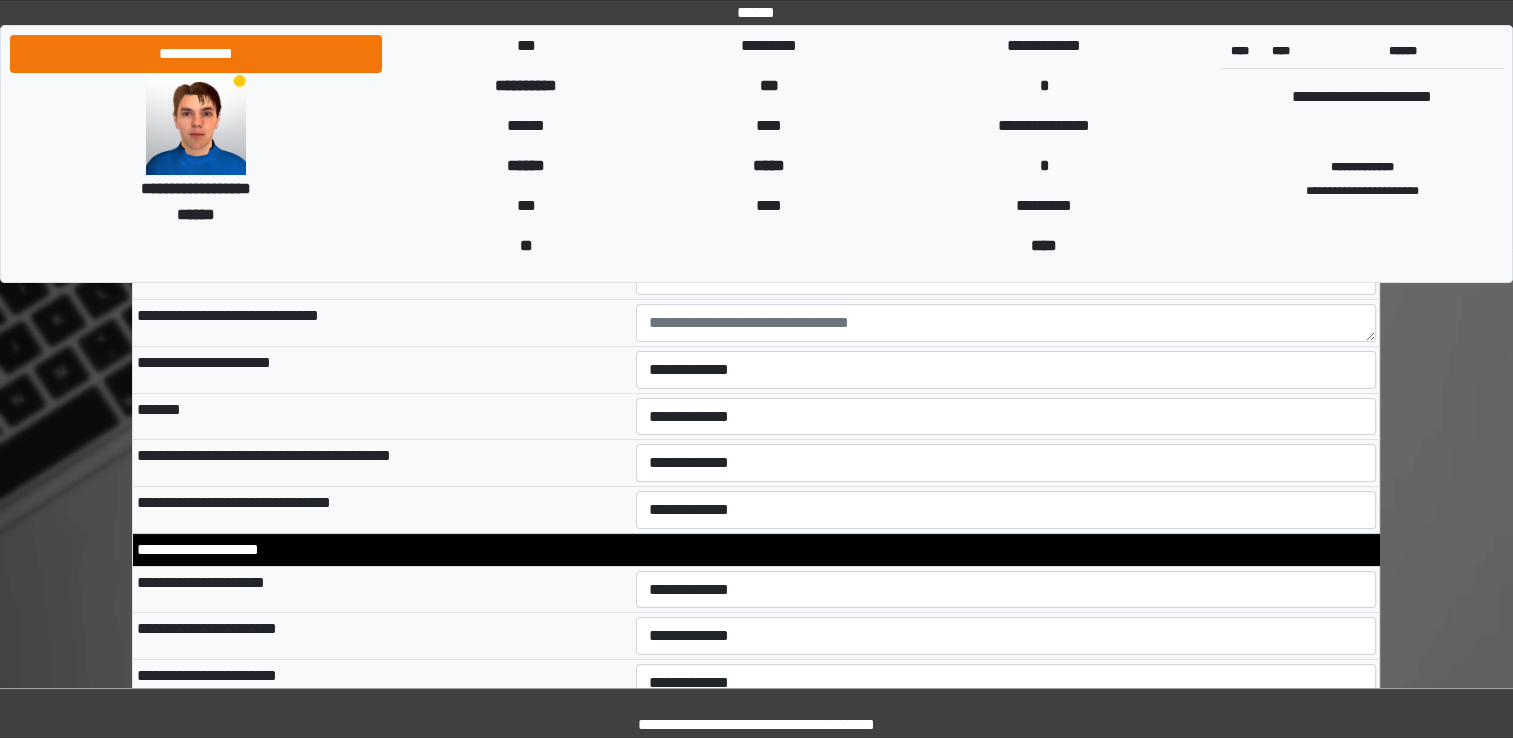 scroll, scrollTop: 7700, scrollLeft: 0, axis: vertical 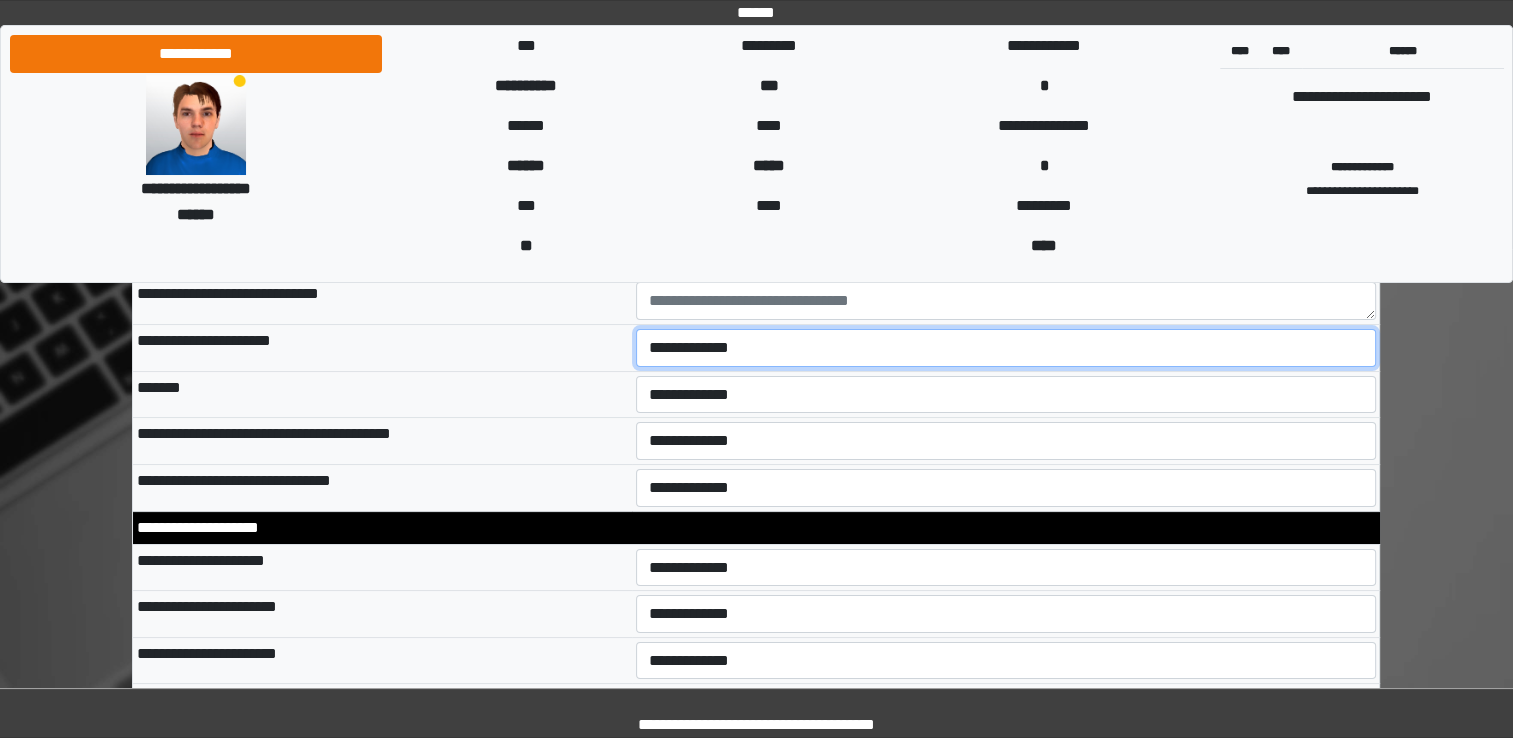 click on "**********" at bounding box center [1006, 348] 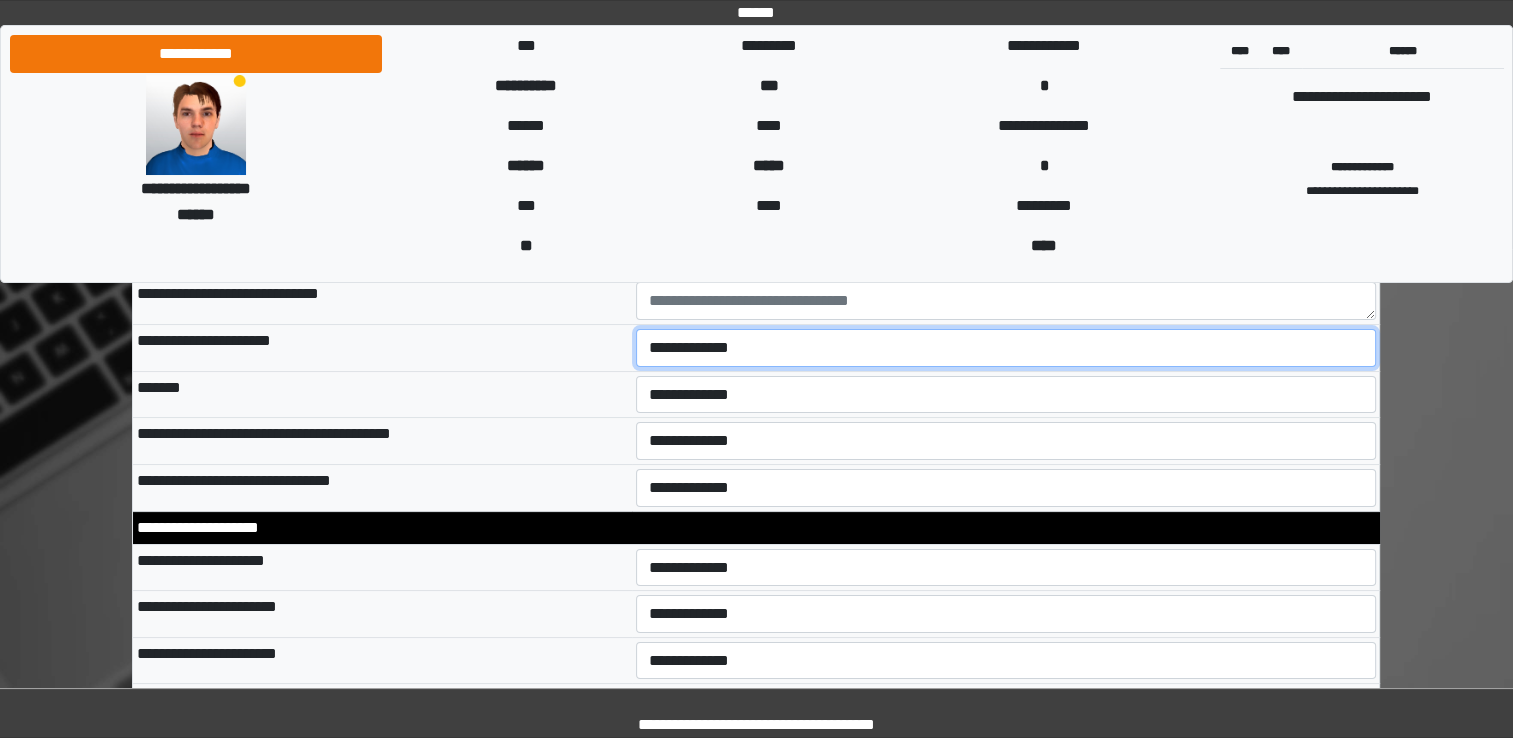 select on "*" 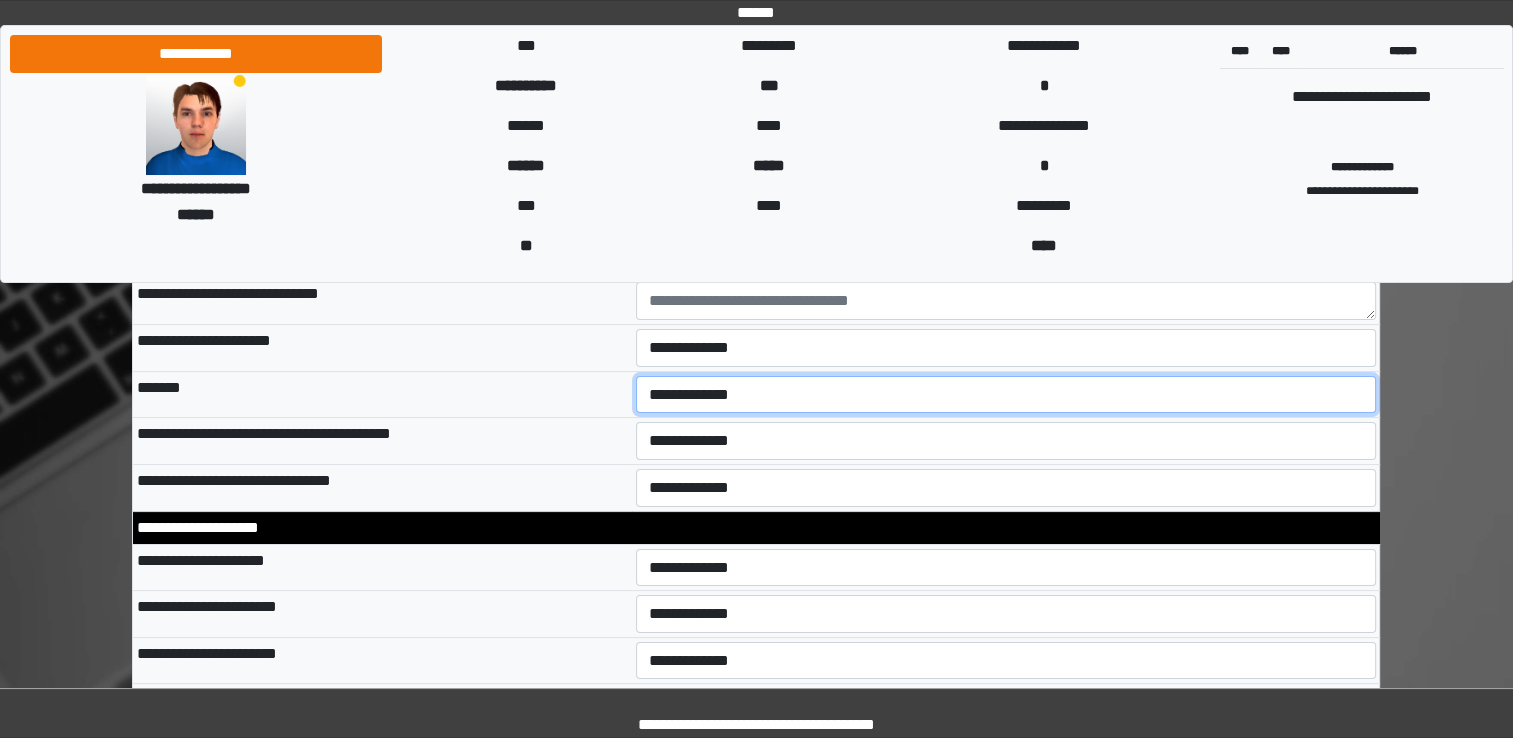 click on "**********" at bounding box center [1006, 395] 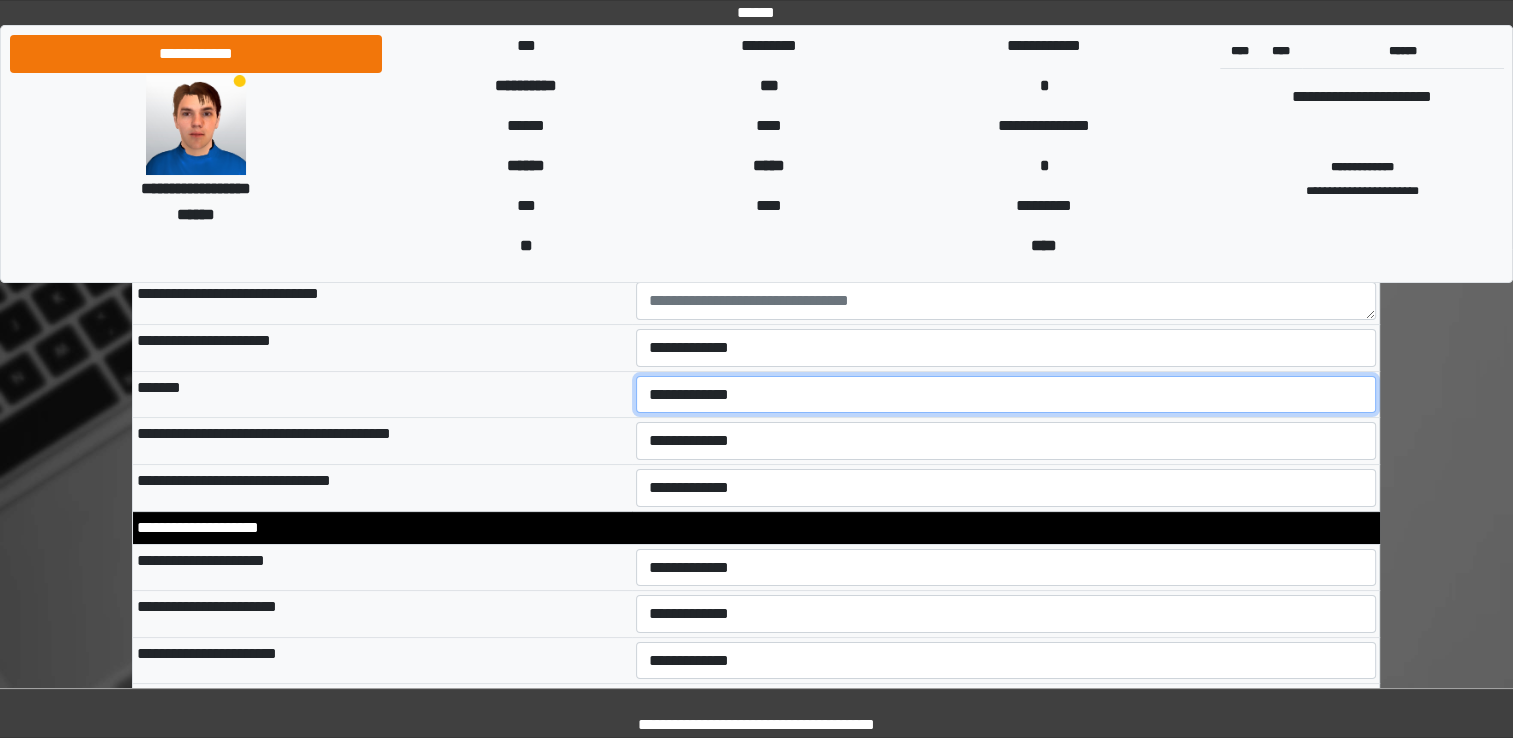 select on "*" 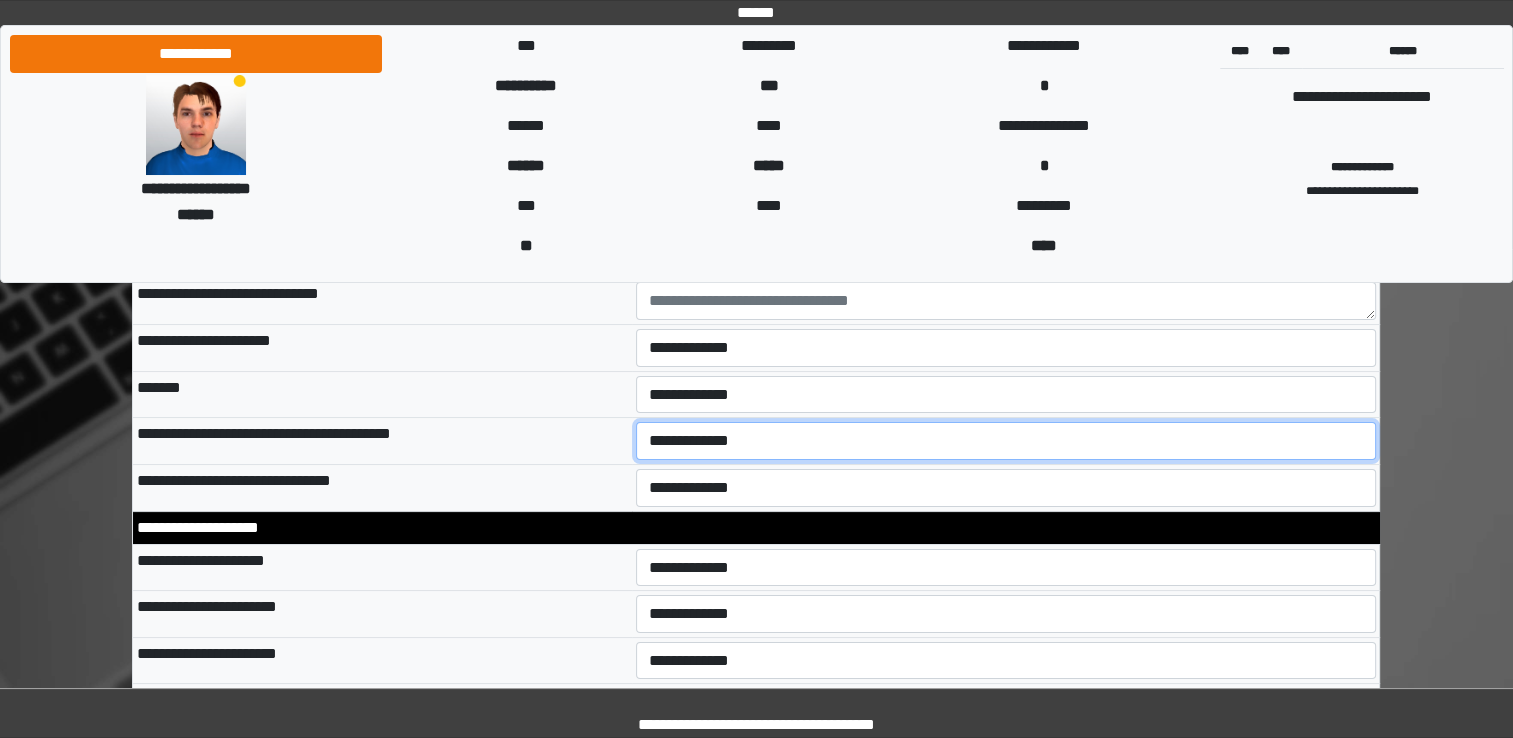click on "**********" at bounding box center [1006, 441] 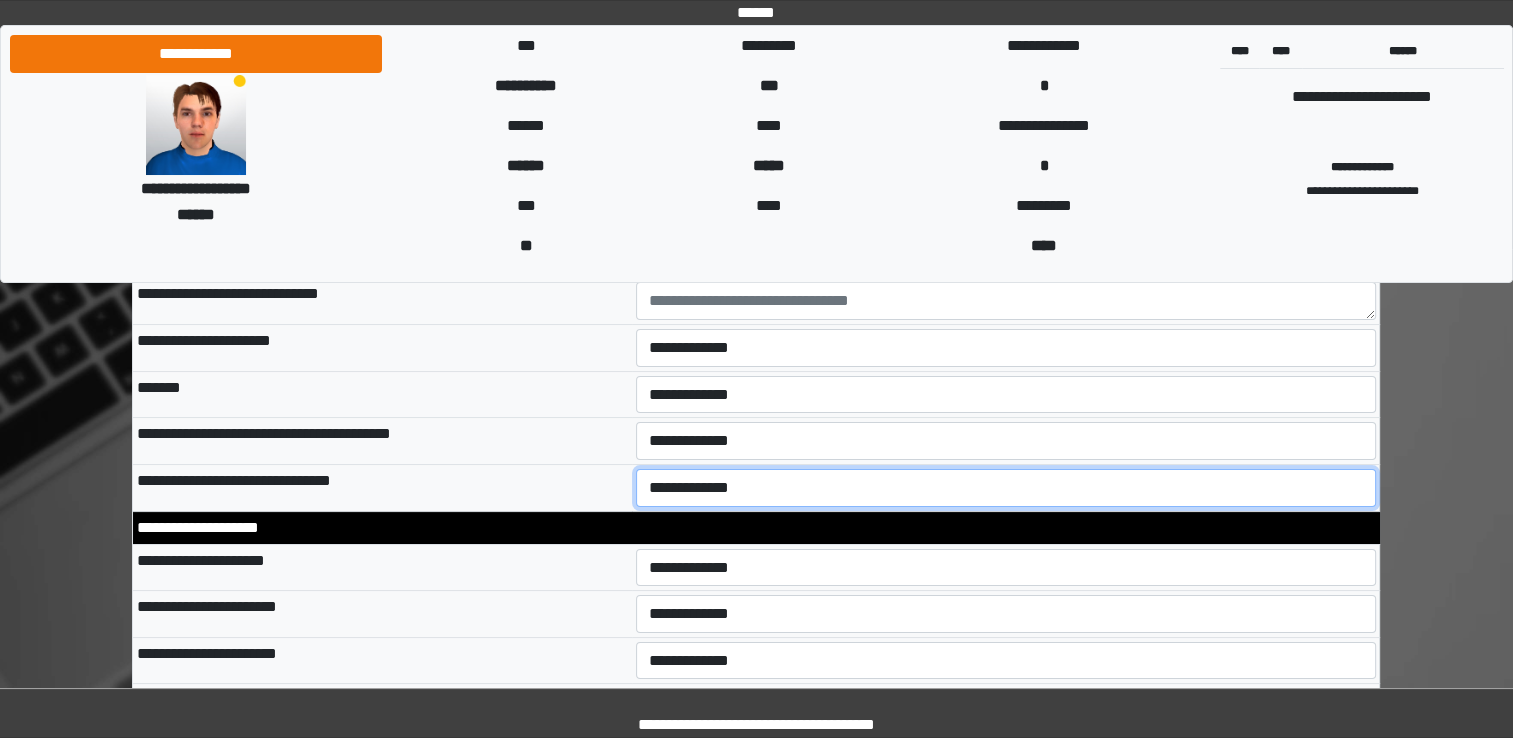 click on "**********" at bounding box center (1006, 488) 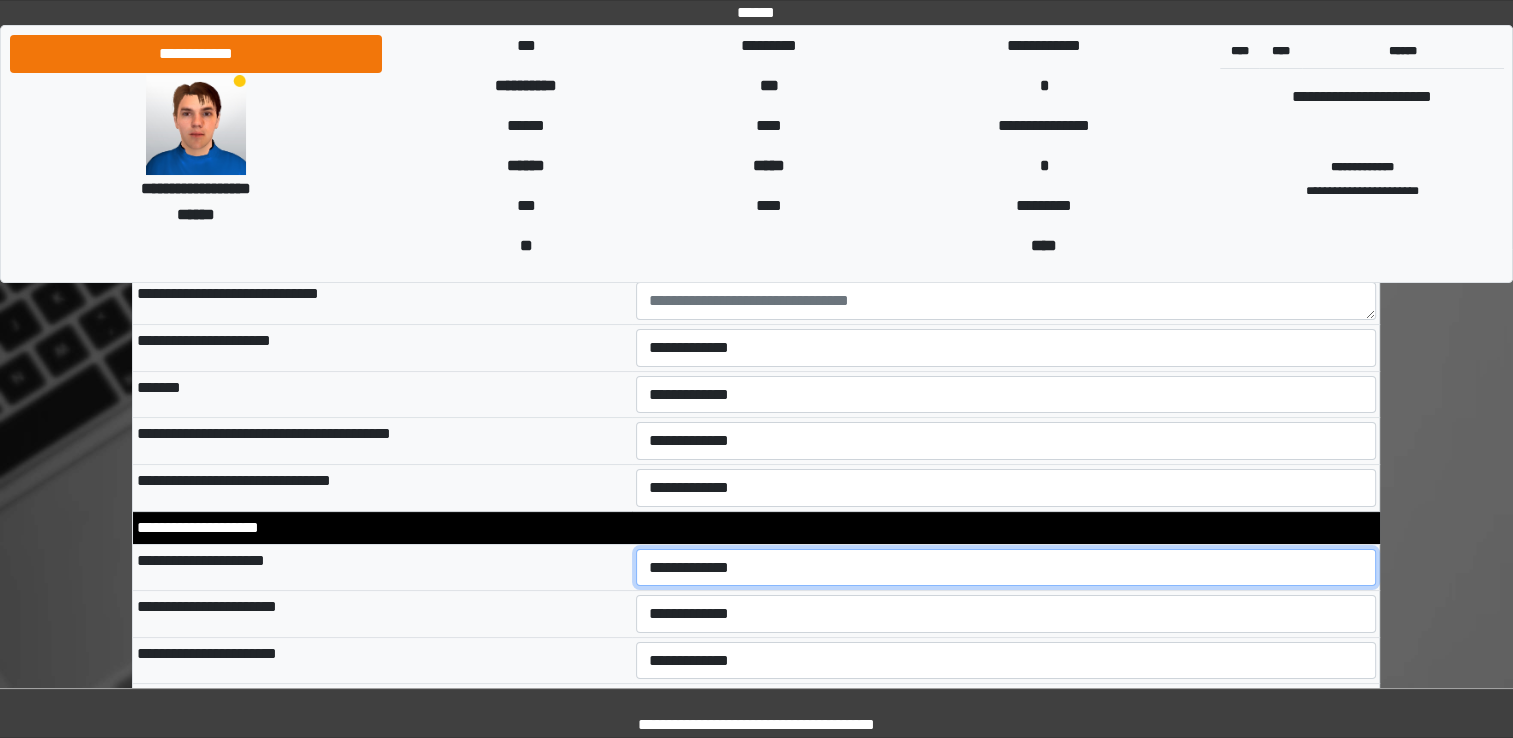 click on "**********" at bounding box center (1006, 568) 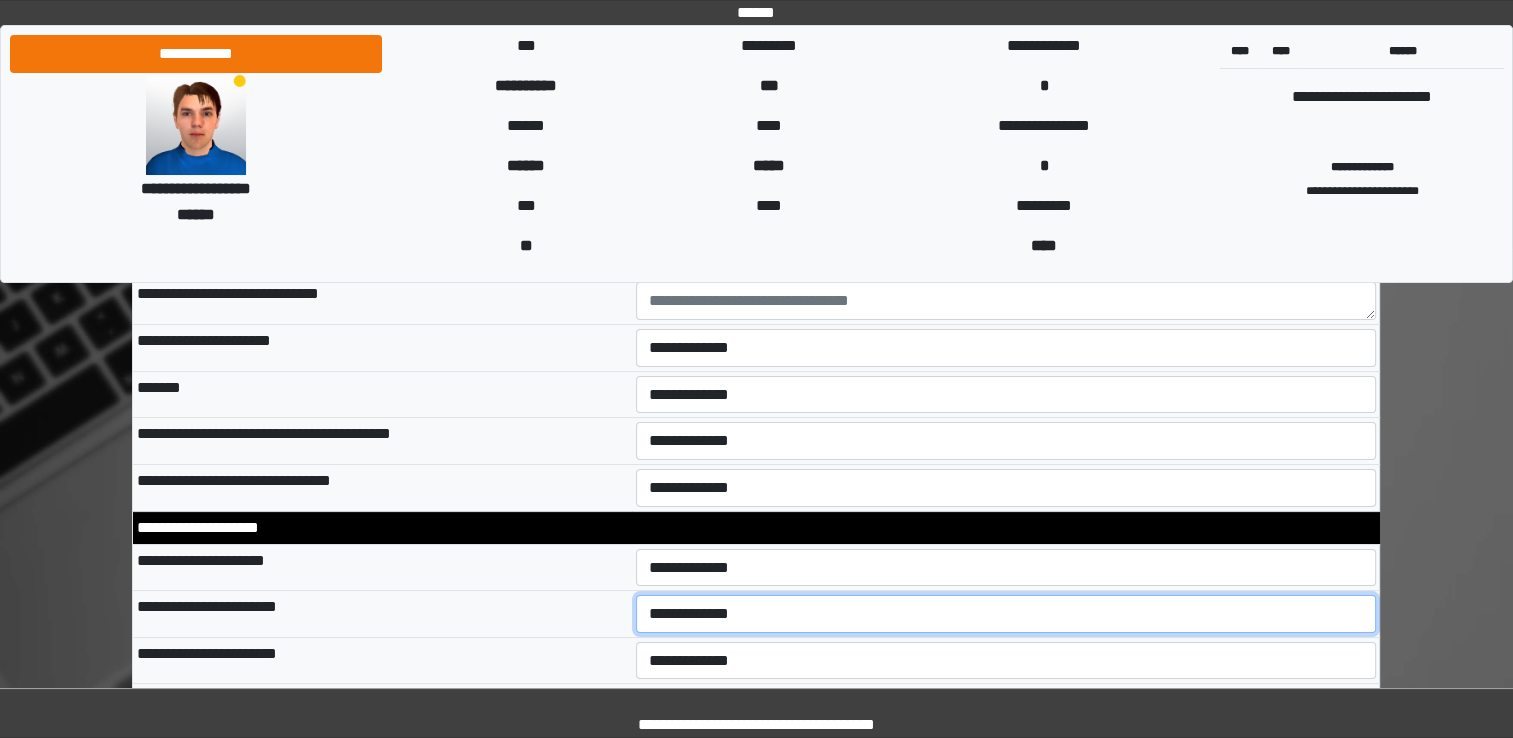 click on "**********" at bounding box center [1006, 614] 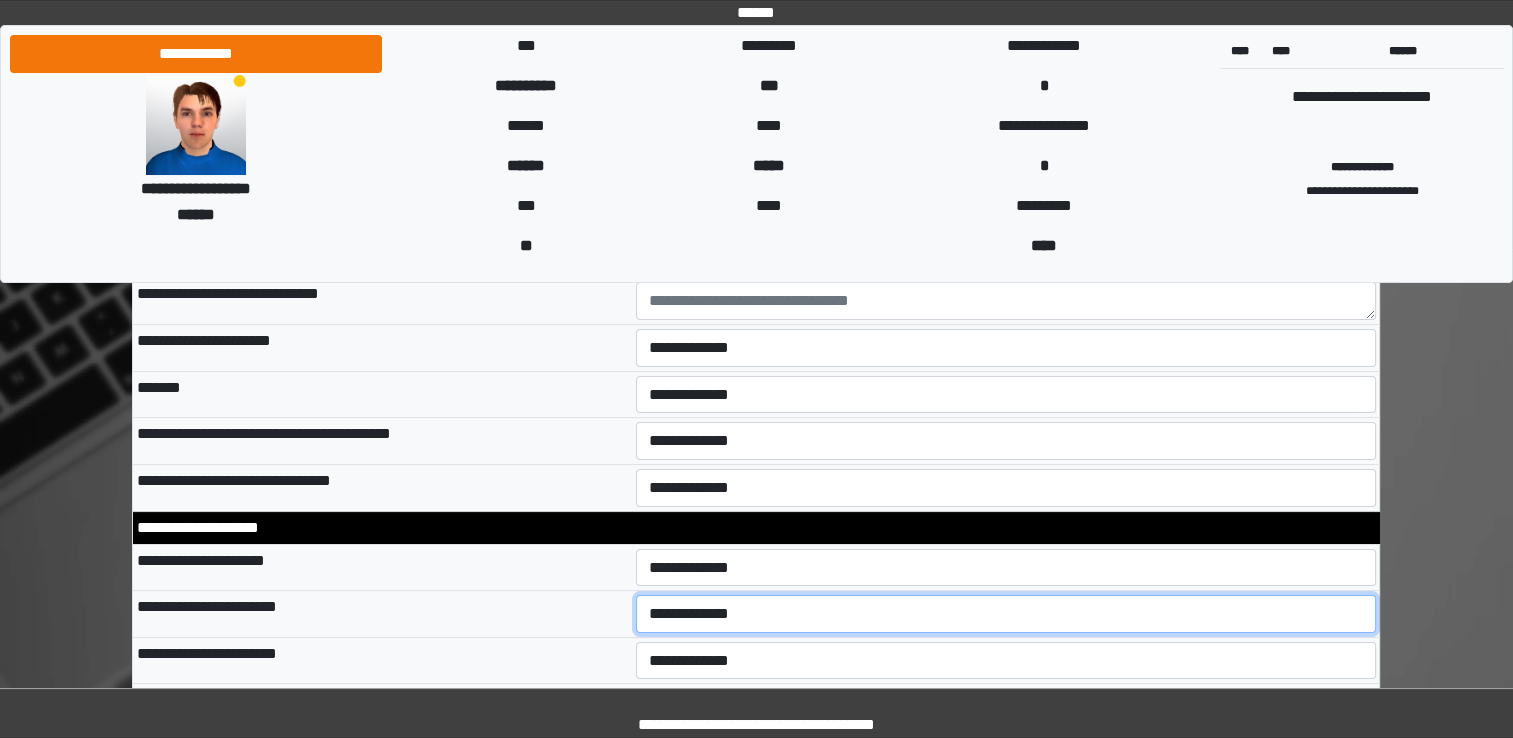 select on "*" 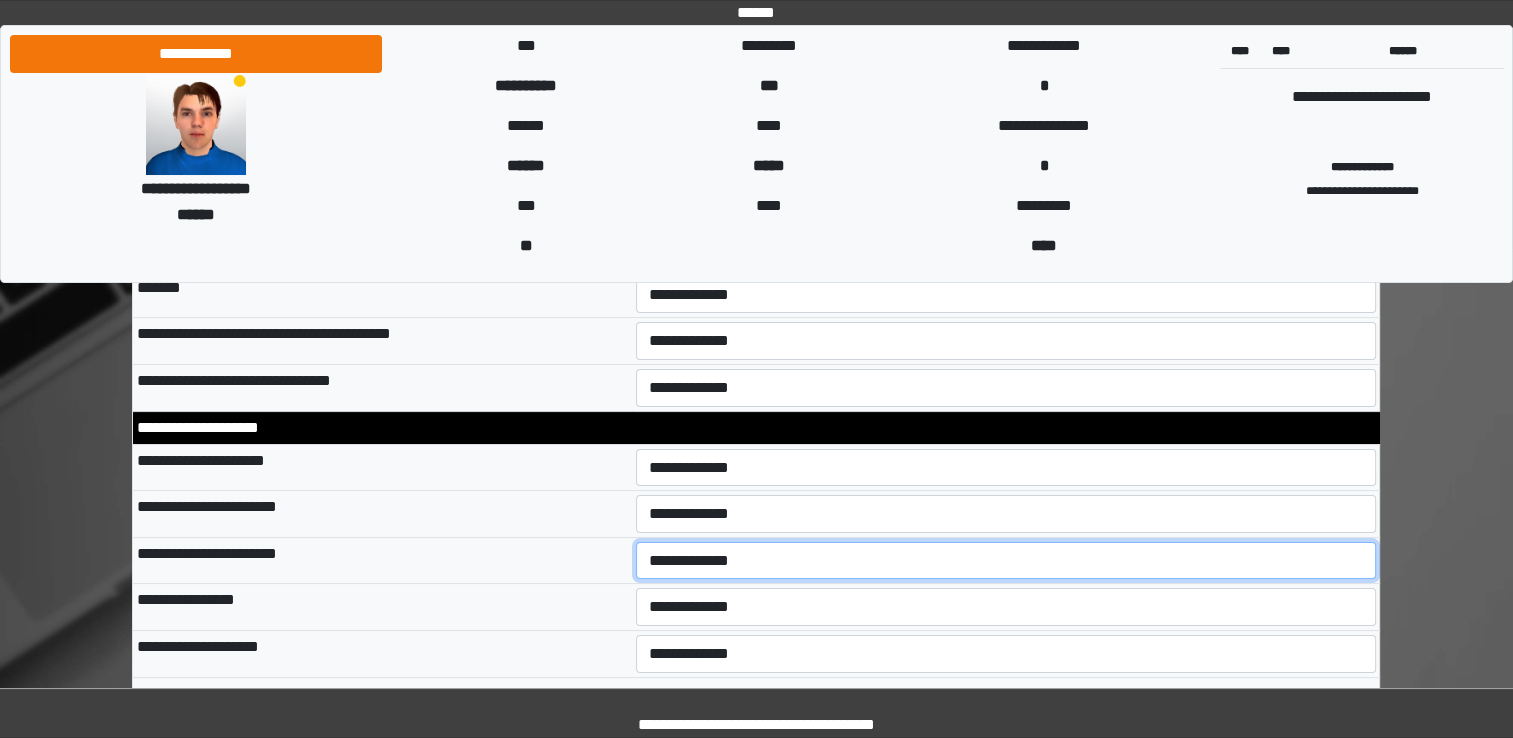 click on "**********" at bounding box center (1006, 561) 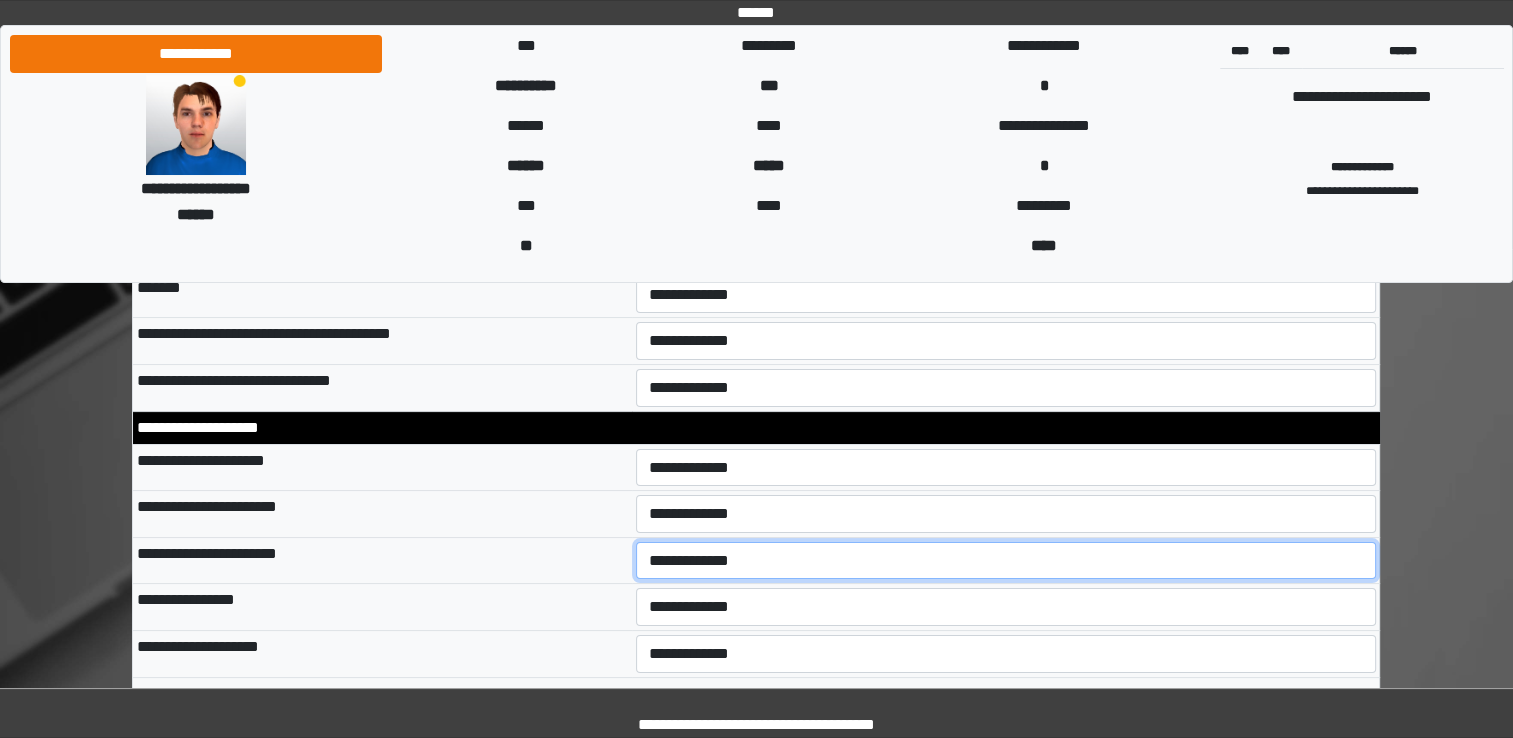 select on "*" 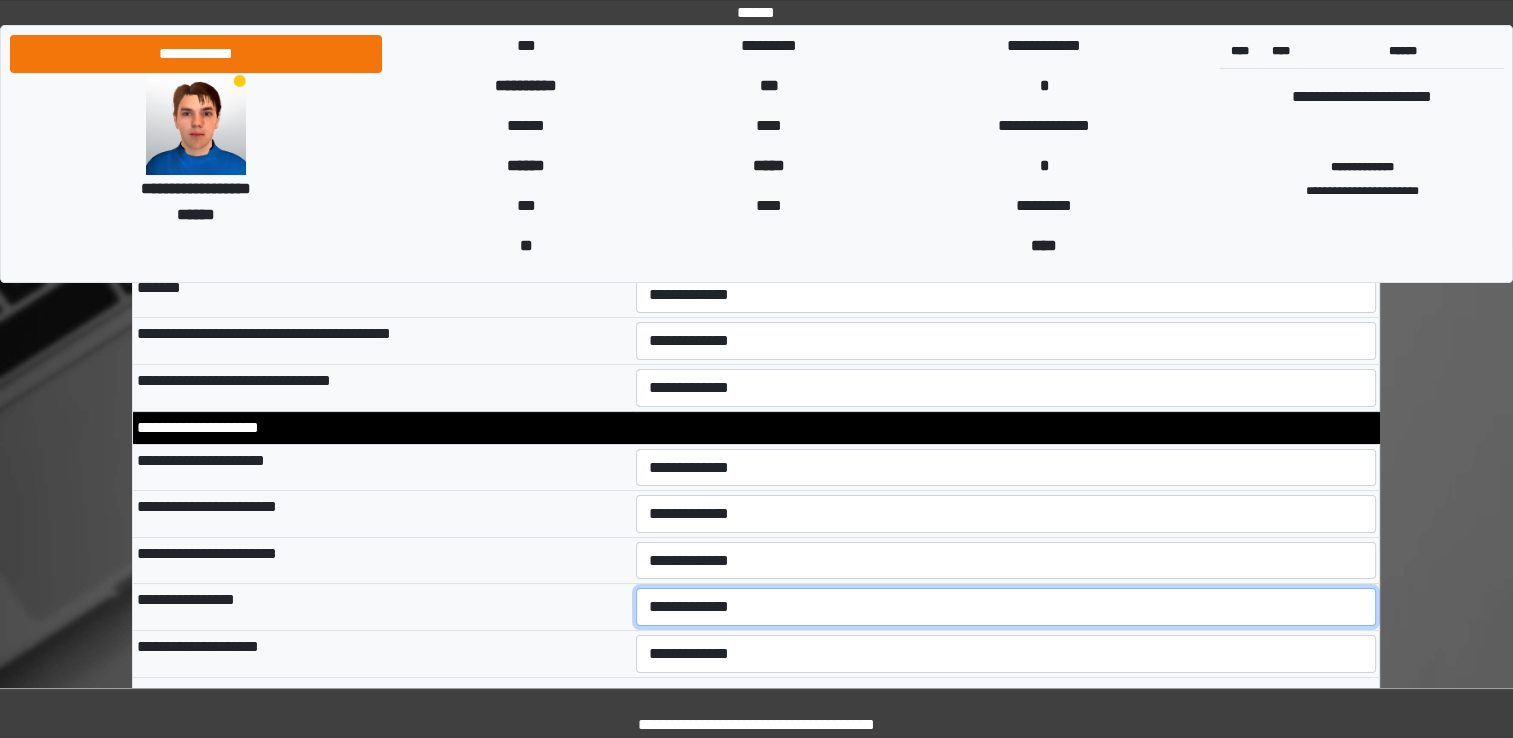 click on "**********" at bounding box center (1006, 607) 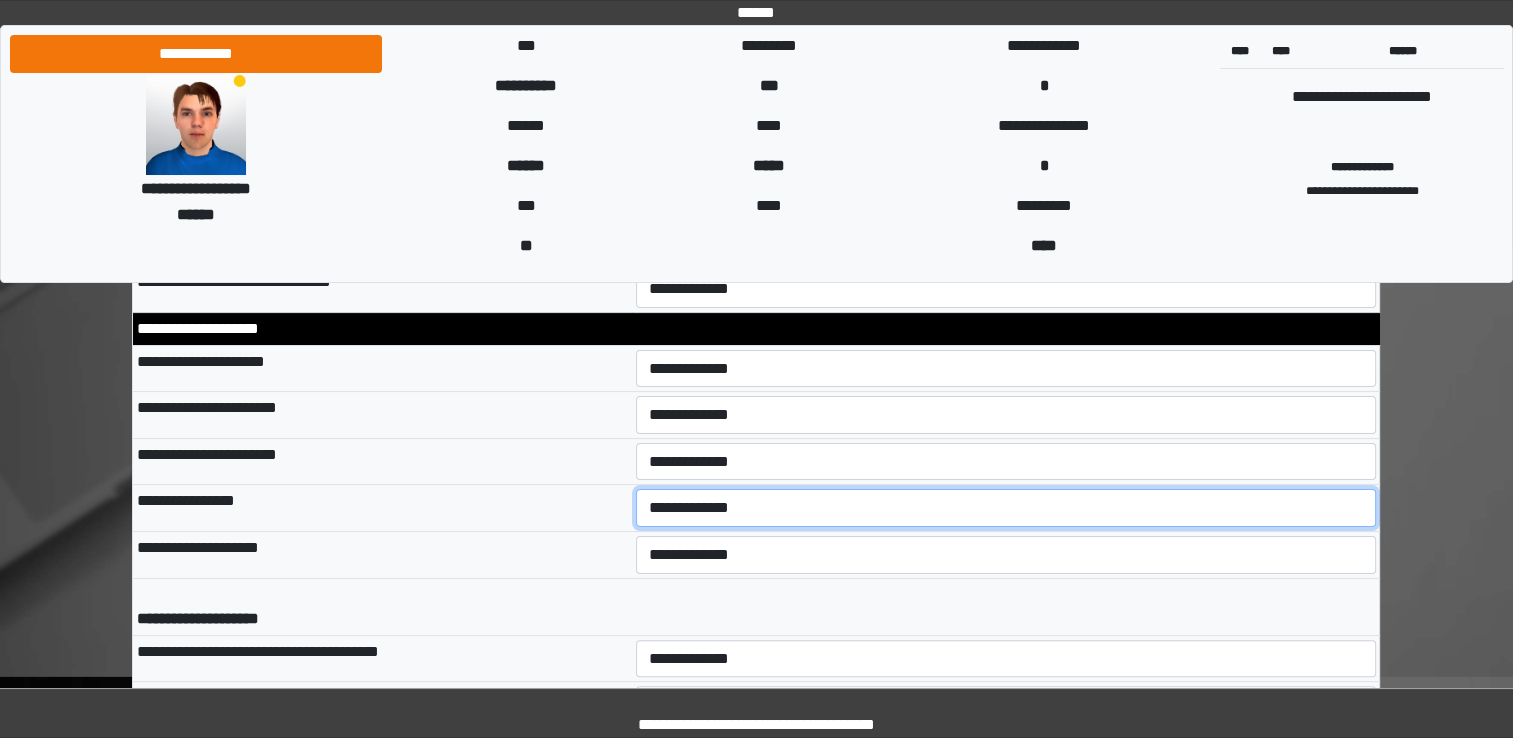 scroll, scrollTop: 7900, scrollLeft: 0, axis: vertical 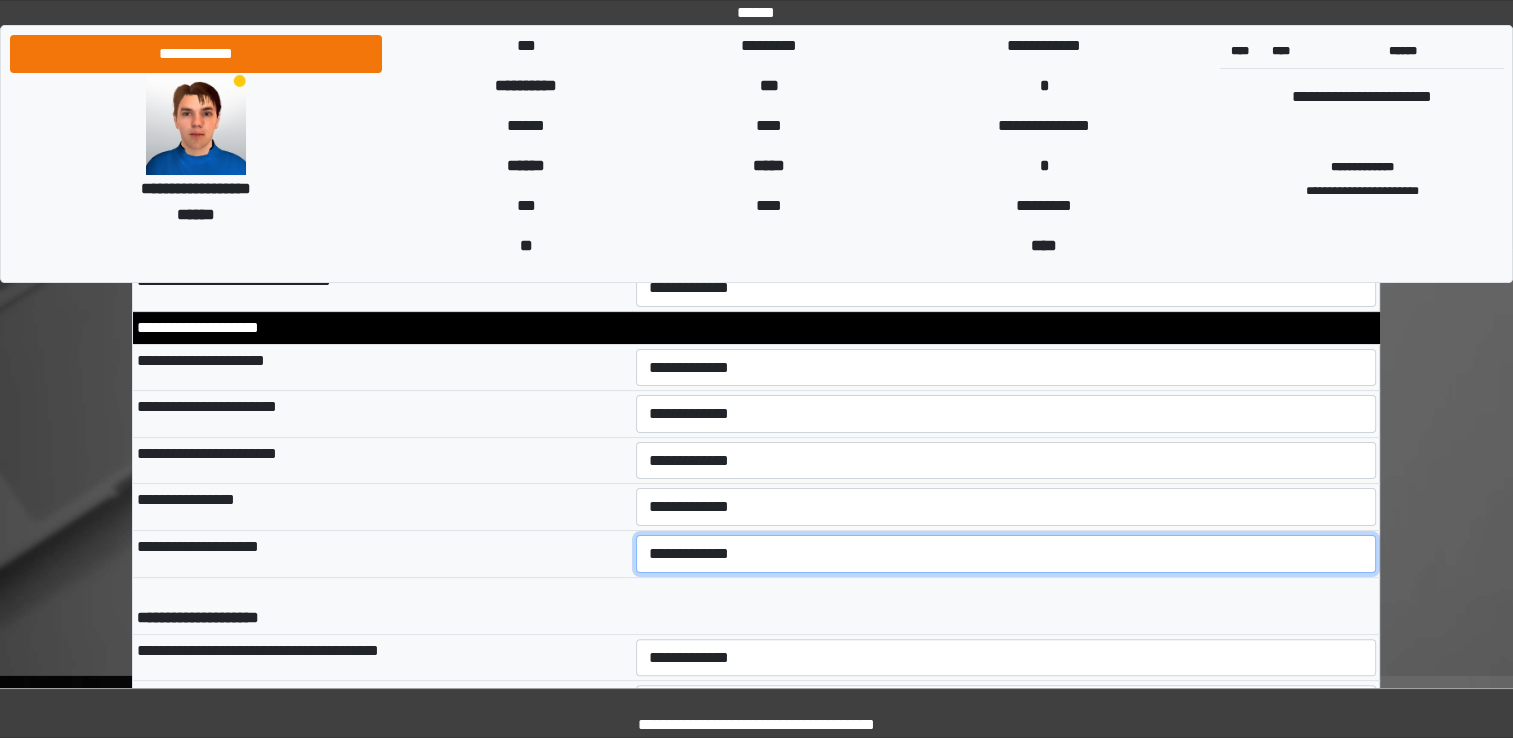 click on "**********" at bounding box center [1006, 554] 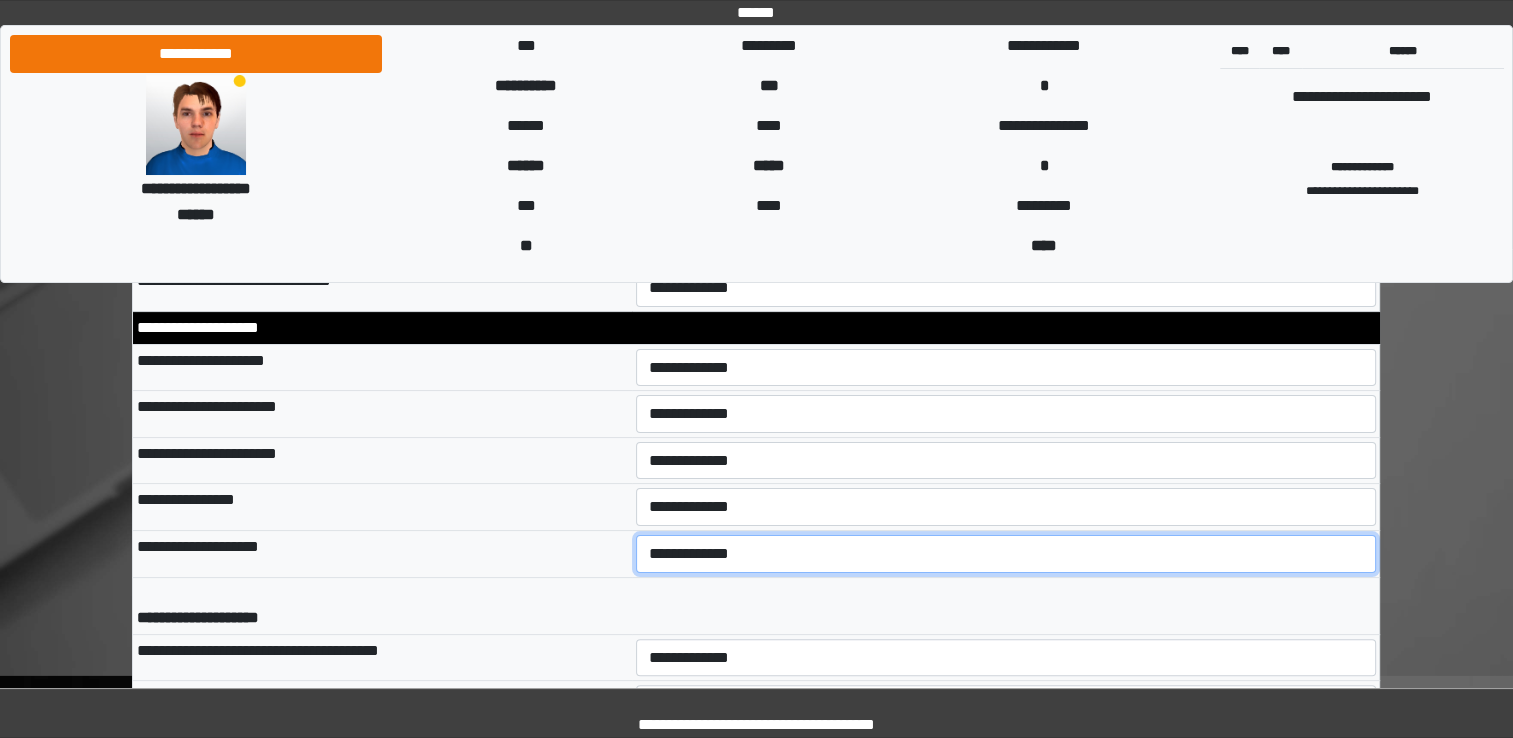 select on "*" 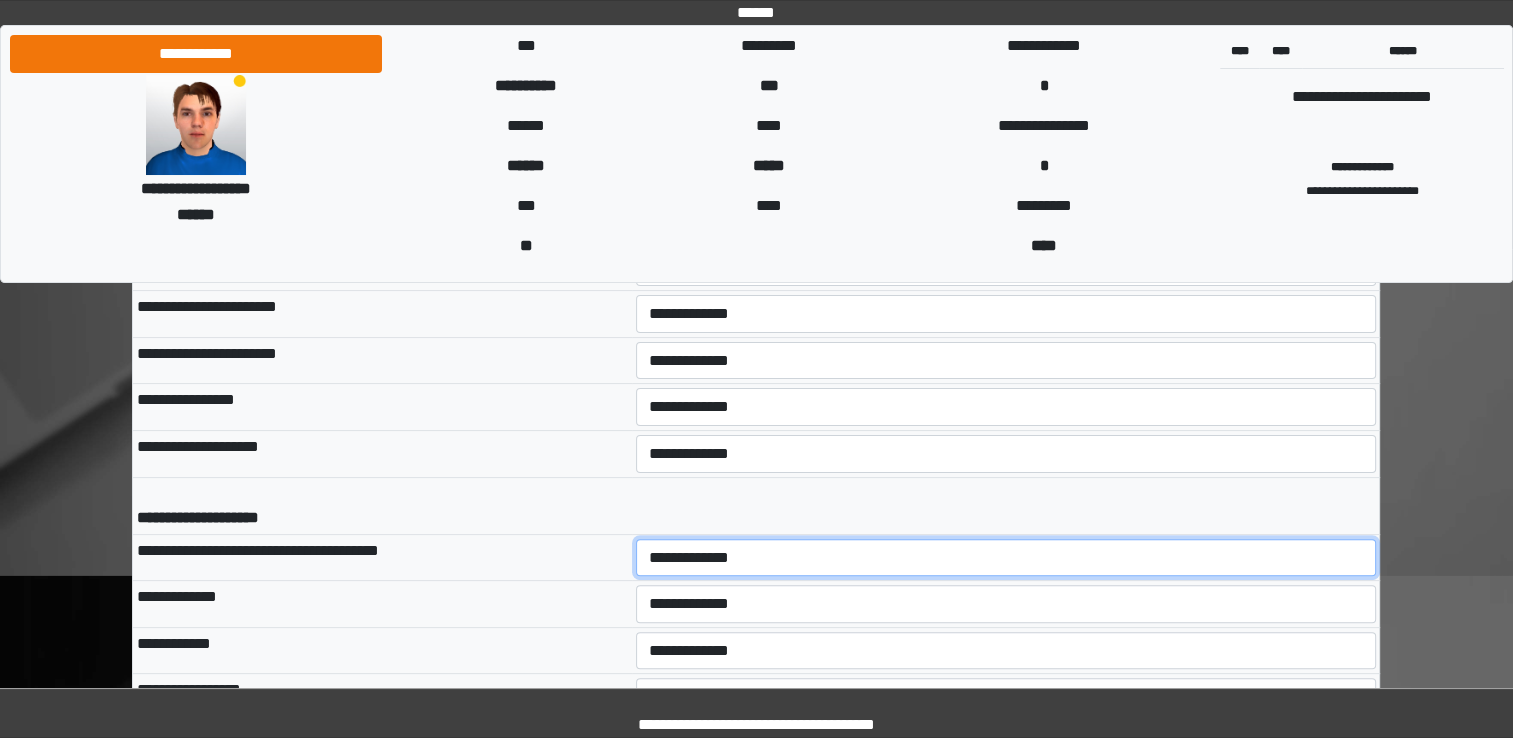 click on "**********" at bounding box center (1006, 558) 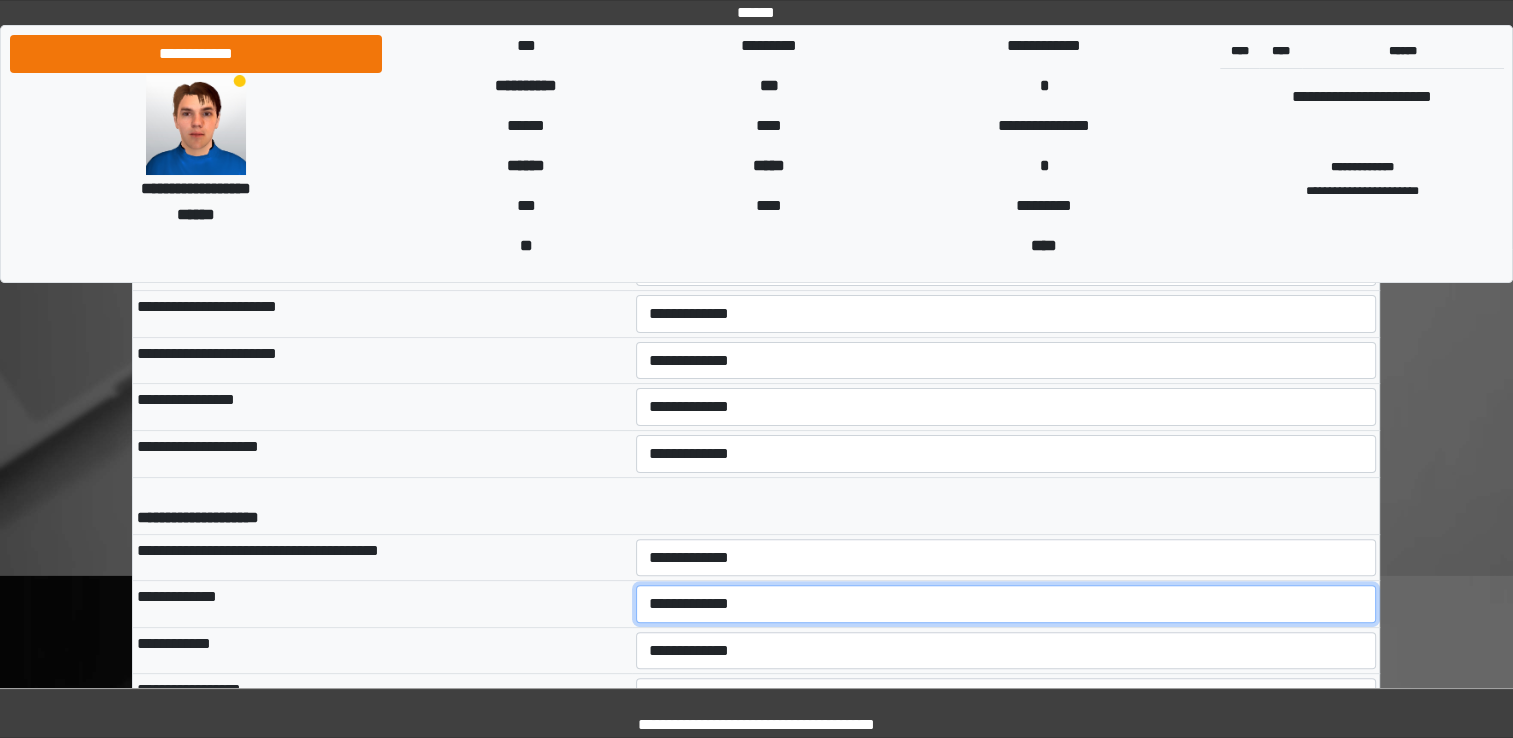click on "**********" at bounding box center [1006, 604] 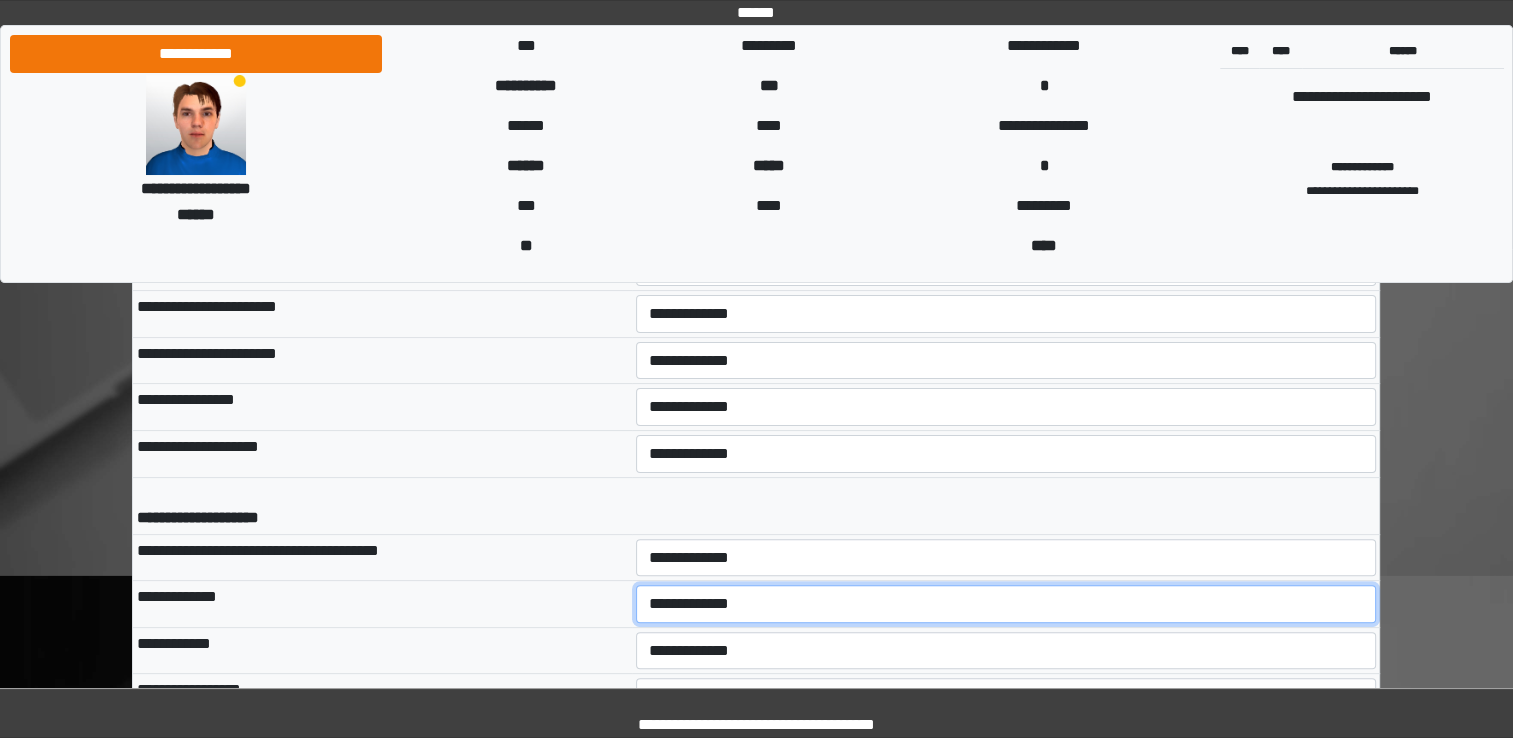 select on "*" 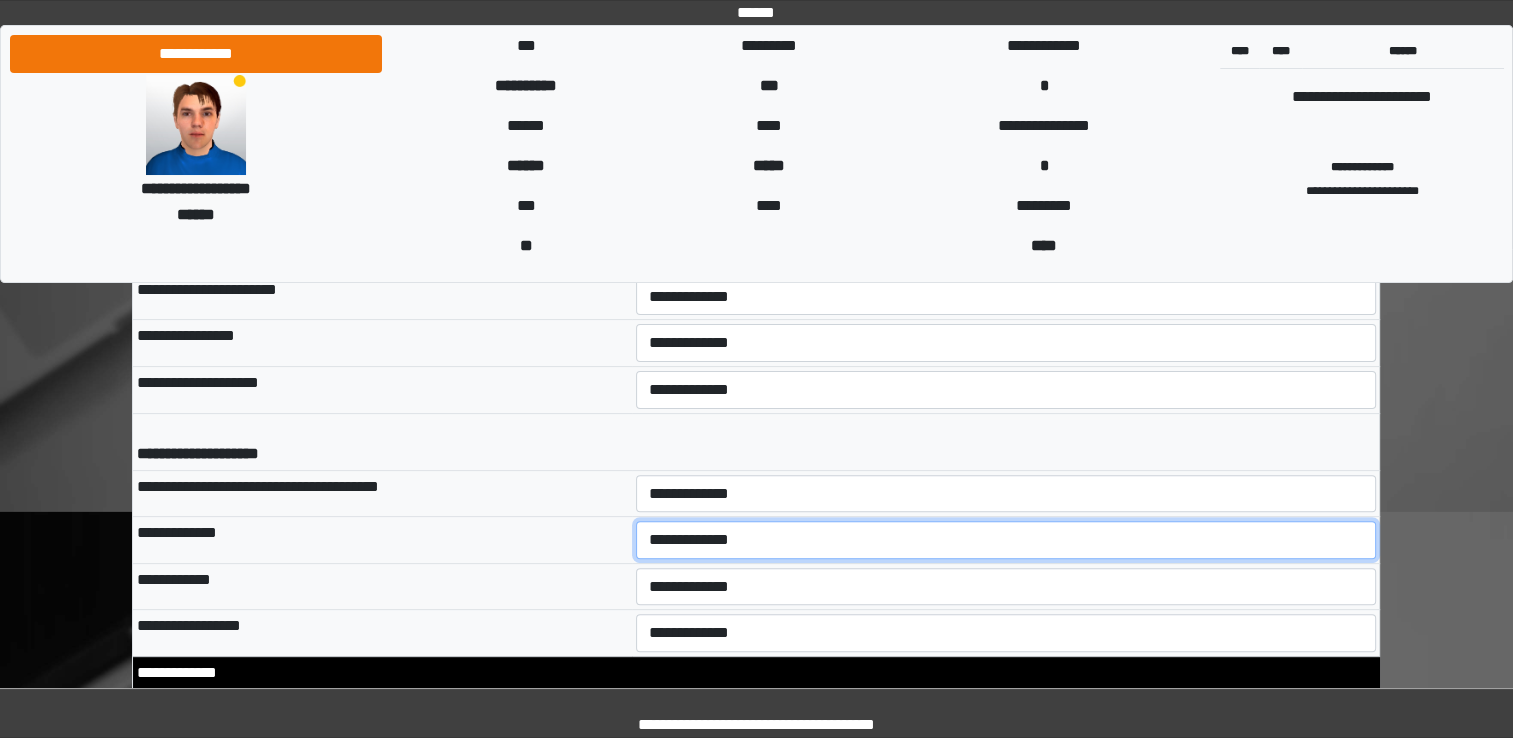 scroll, scrollTop: 8100, scrollLeft: 0, axis: vertical 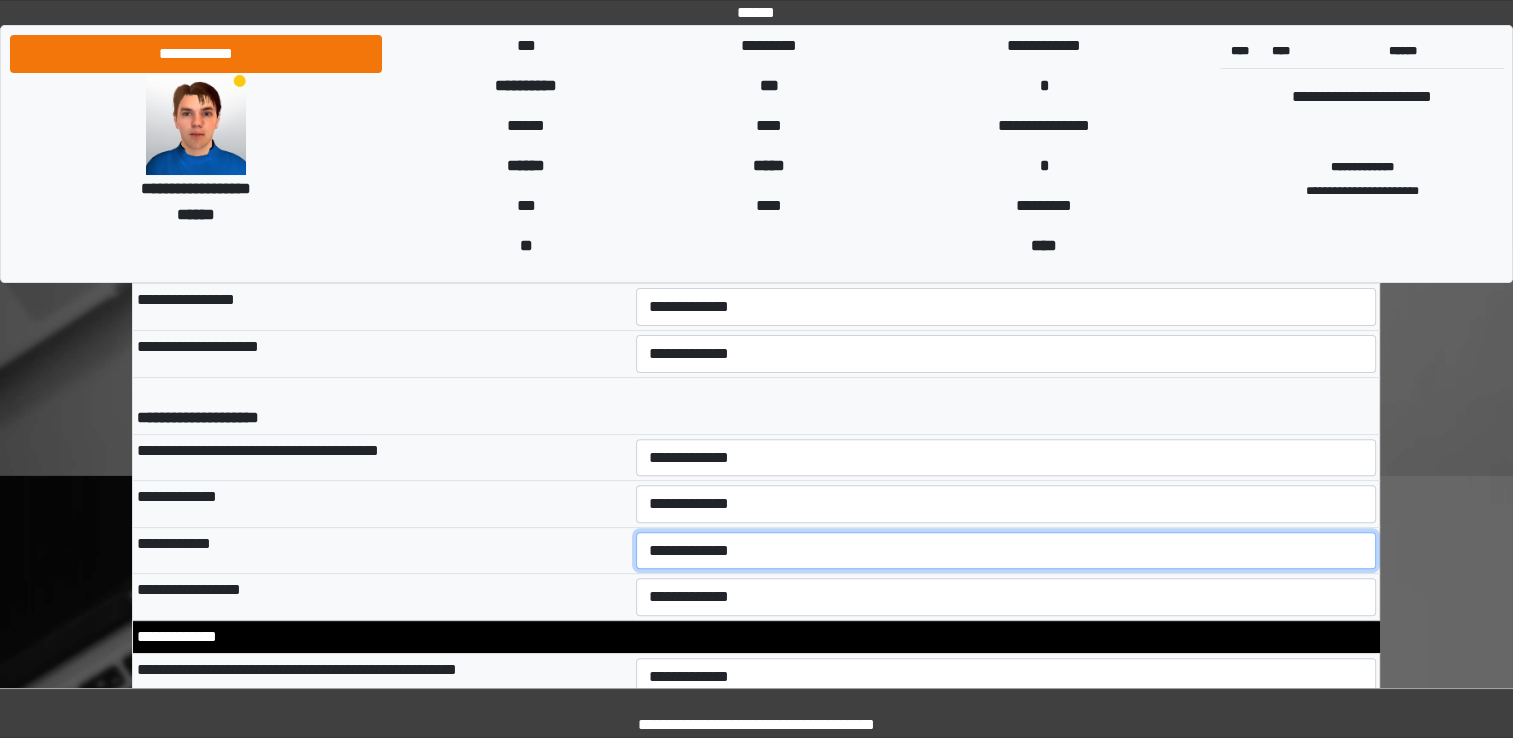 click on "**********" at bounding box center (1006, 551) 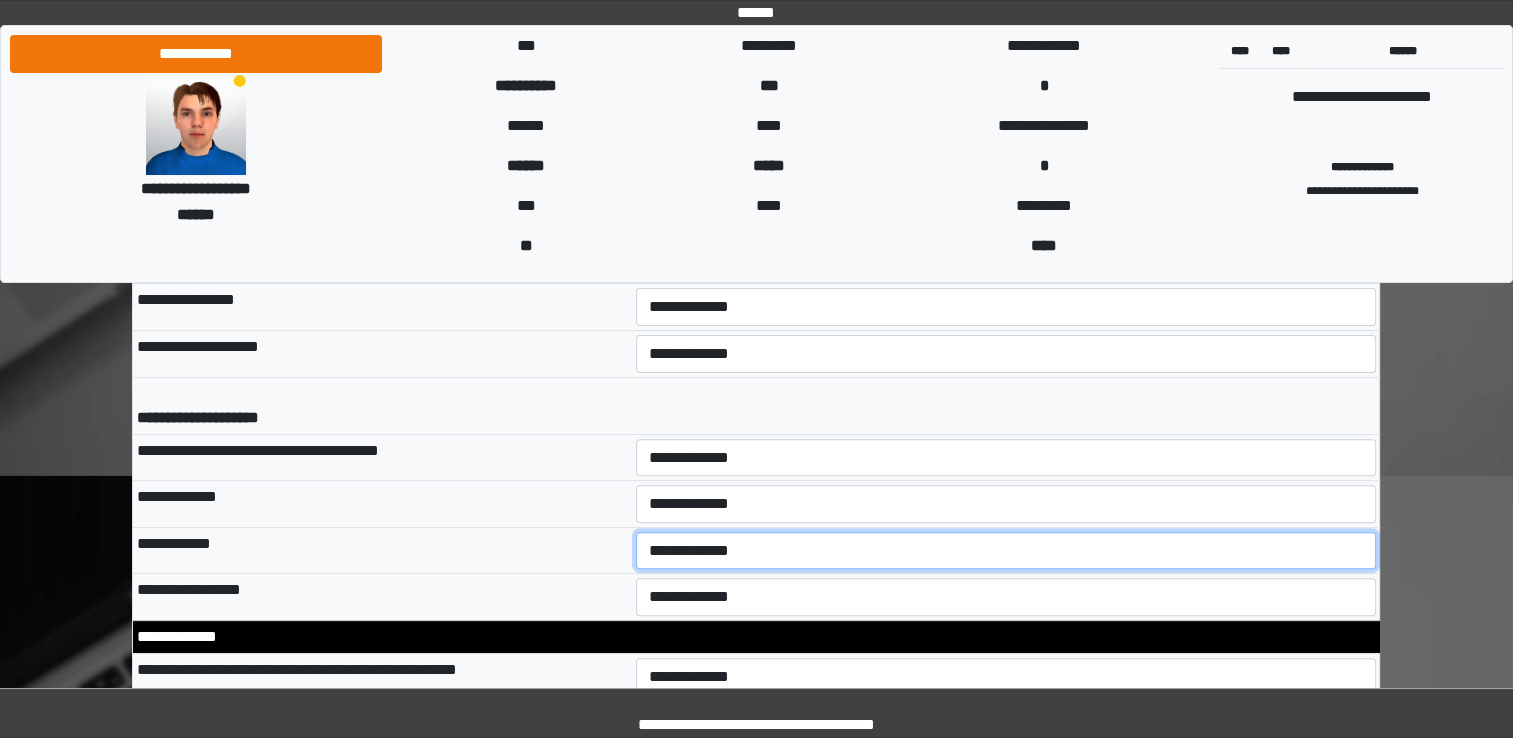select on "*" 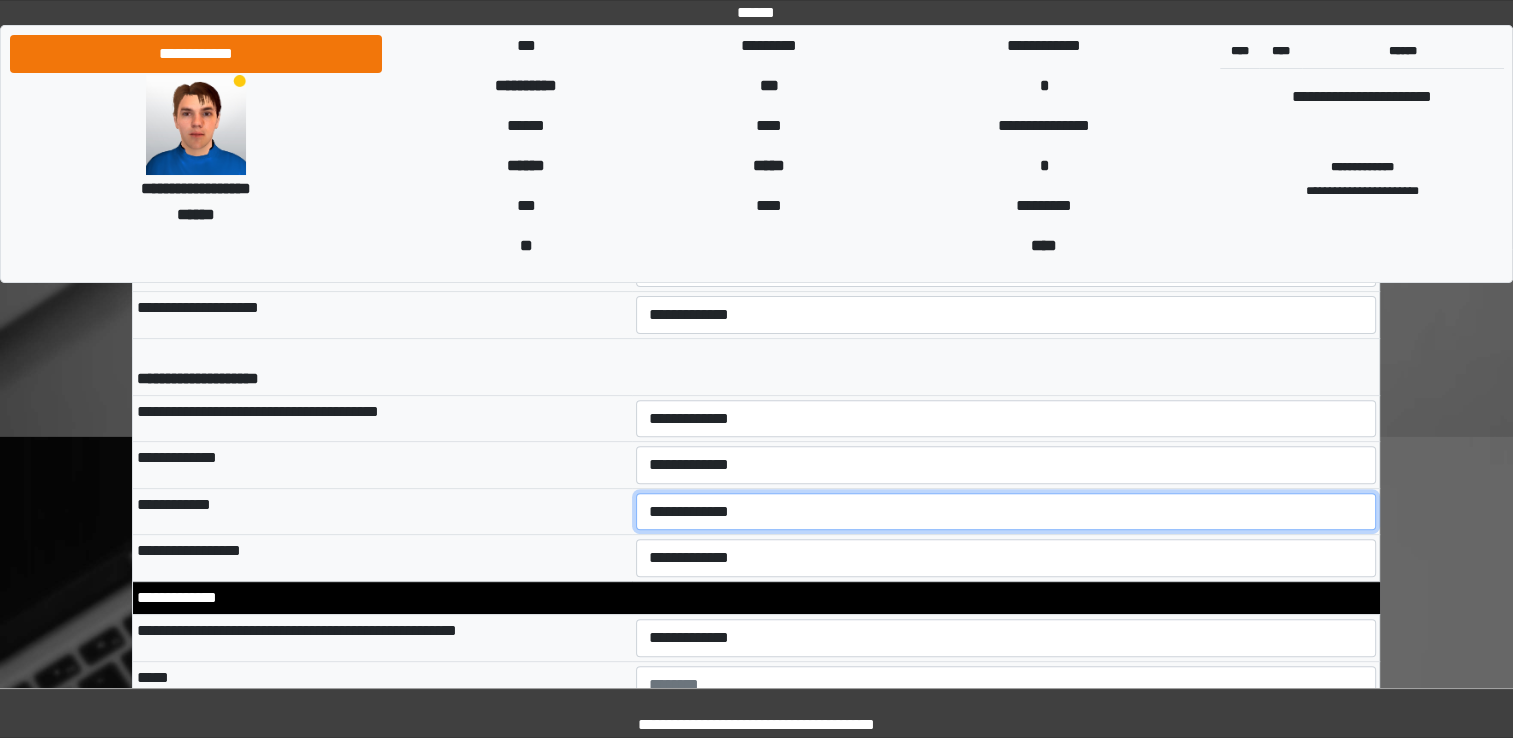 scroll, scrollTop: 8200, scrollLeft: 0, axis: vertical 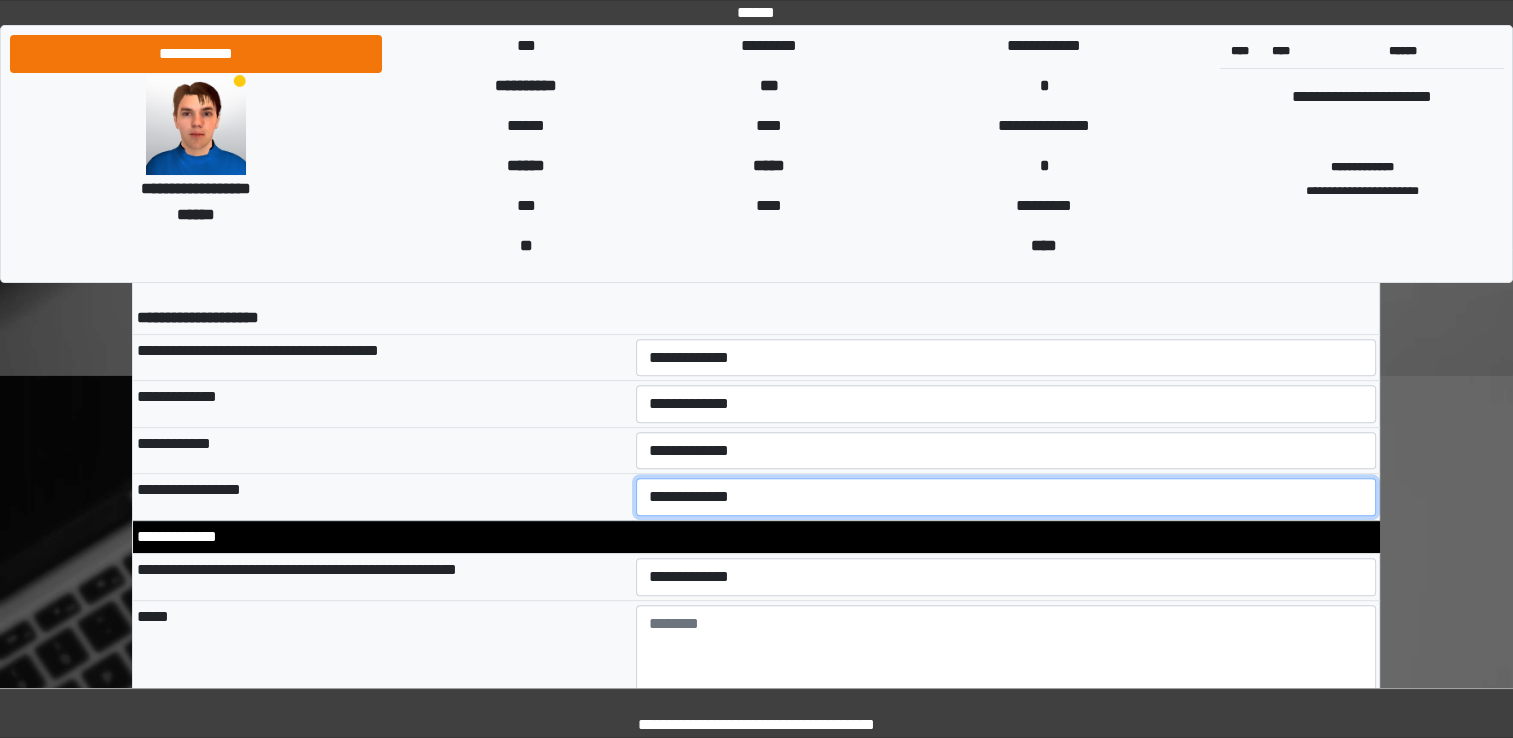 click on "**********" at bounding box center (1006, 497) 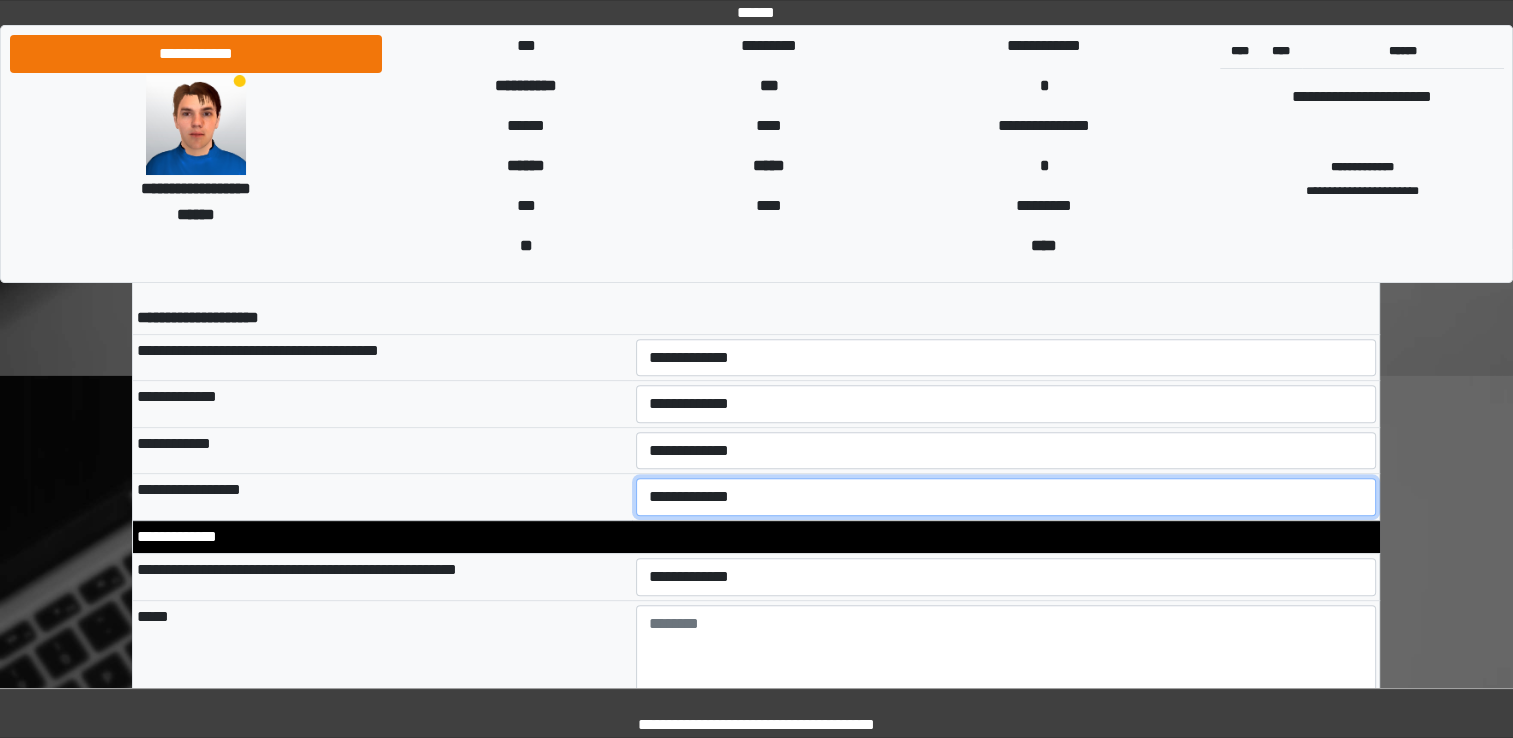 select on "*" 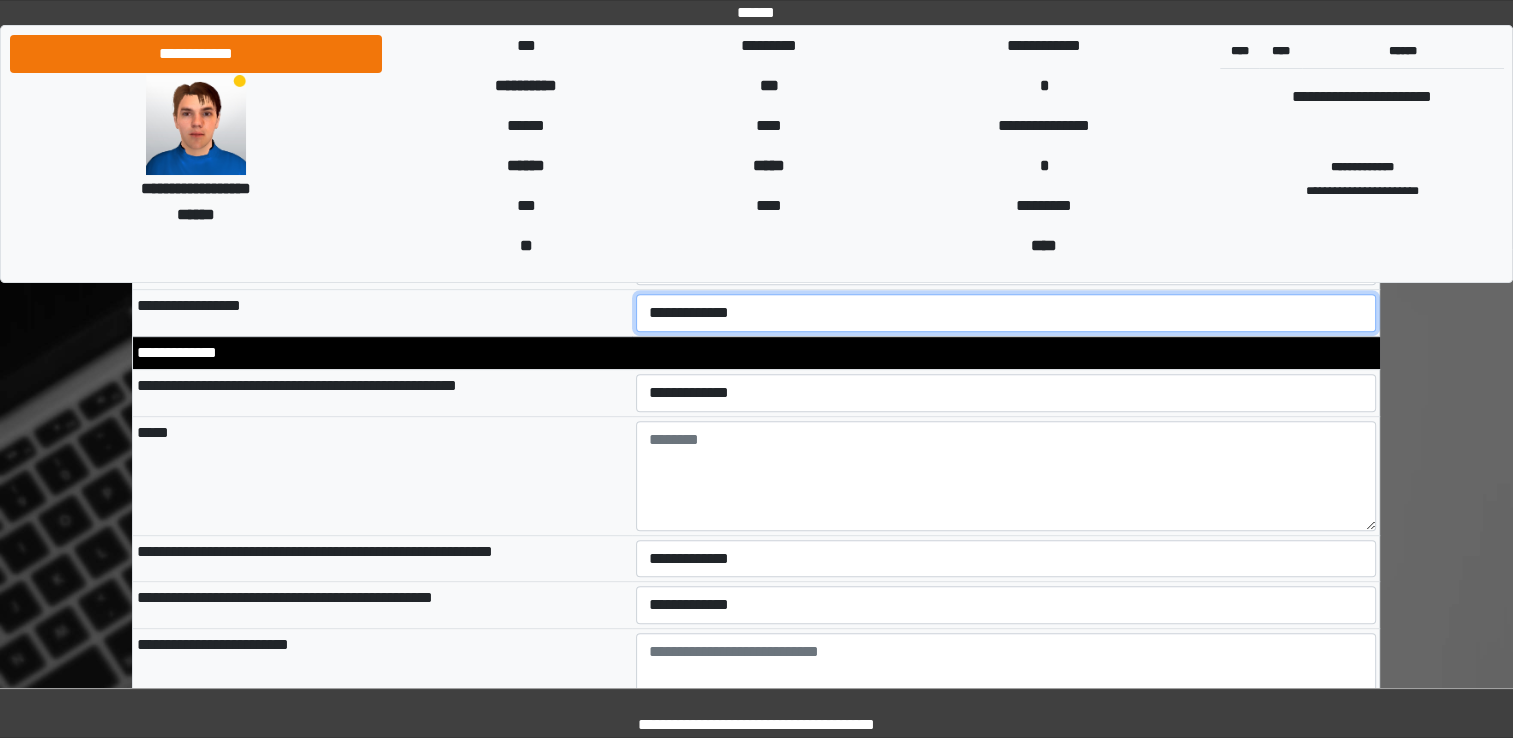 scroll, scrollTop: 8400, scrollLeft: 0, axis: vertical 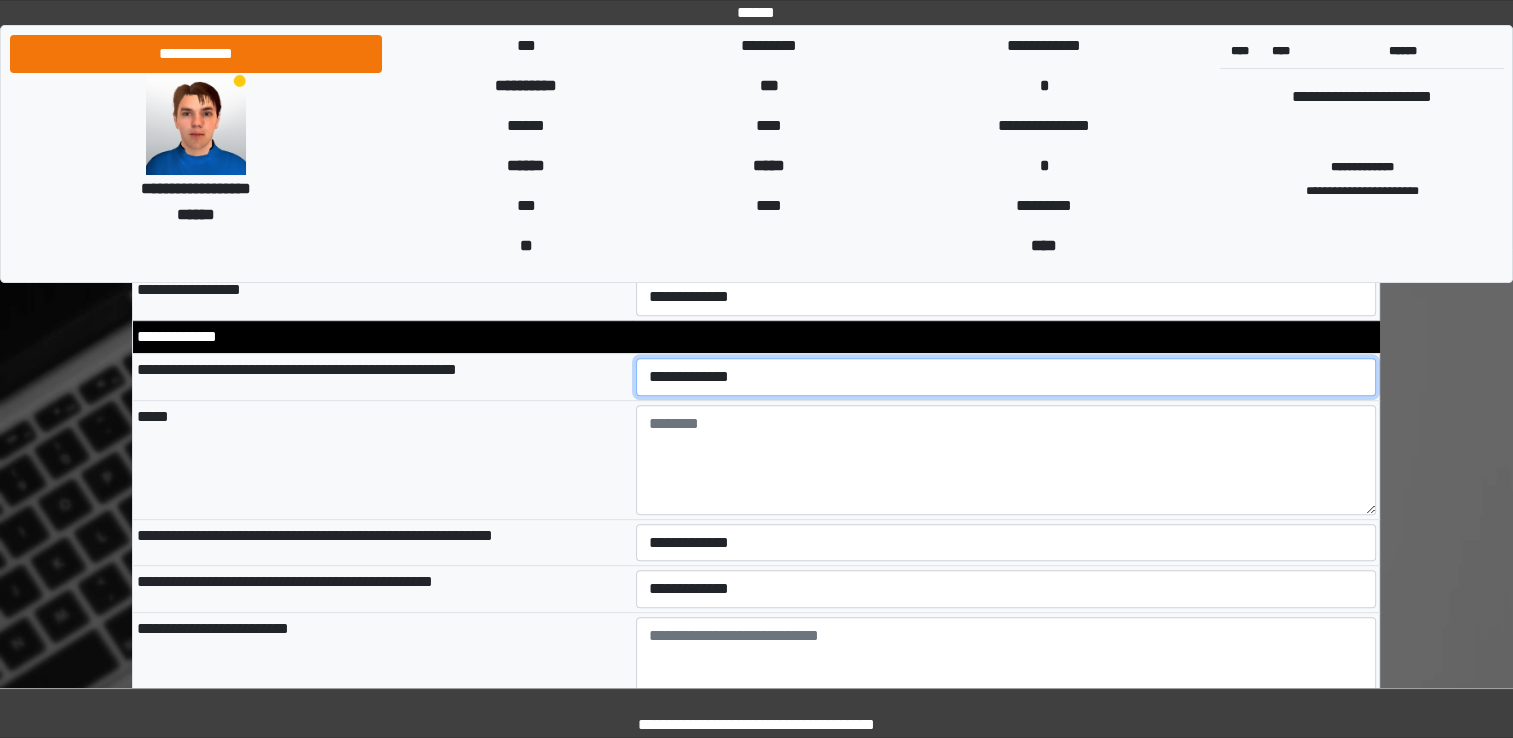 click on "**********" at bounding box center (1006, 377) 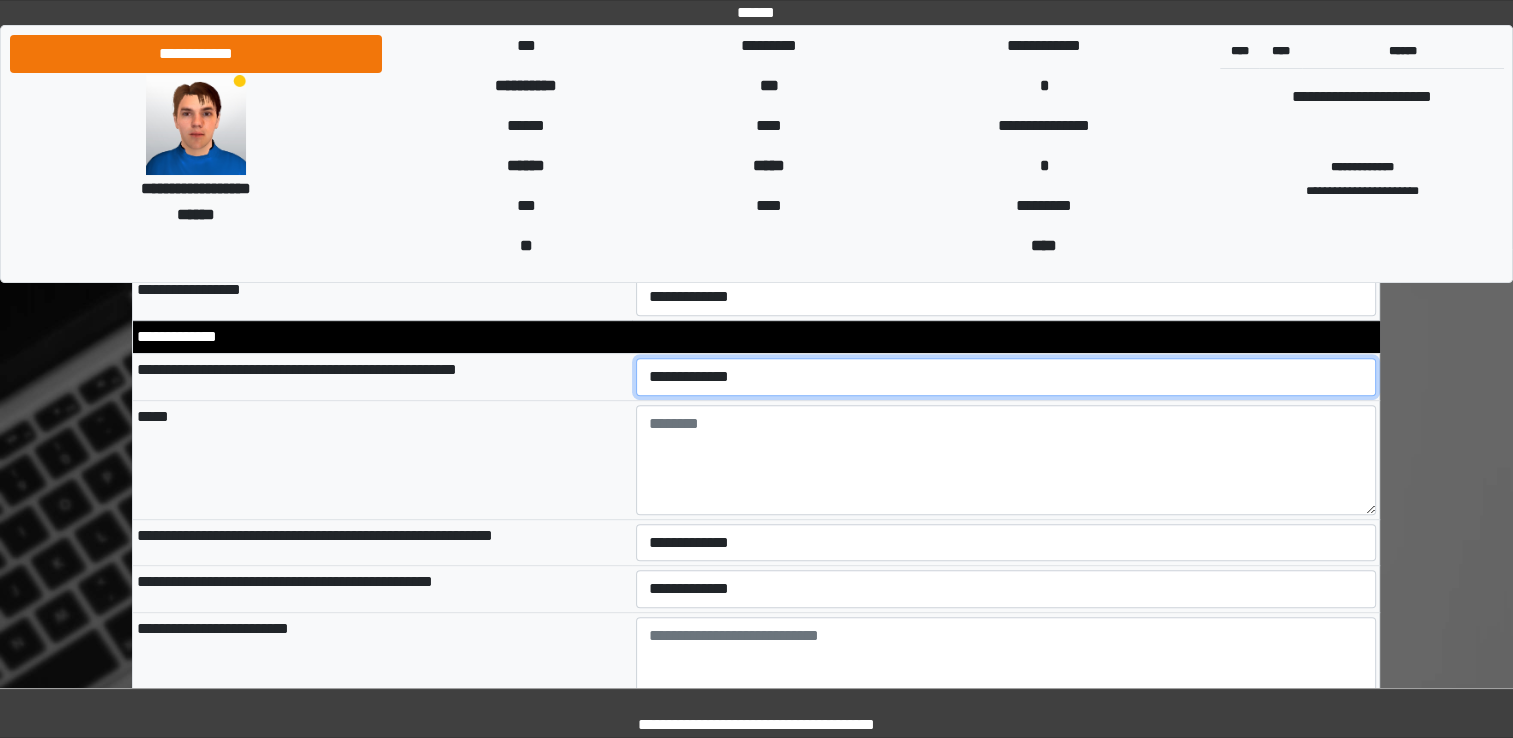 select on "*" 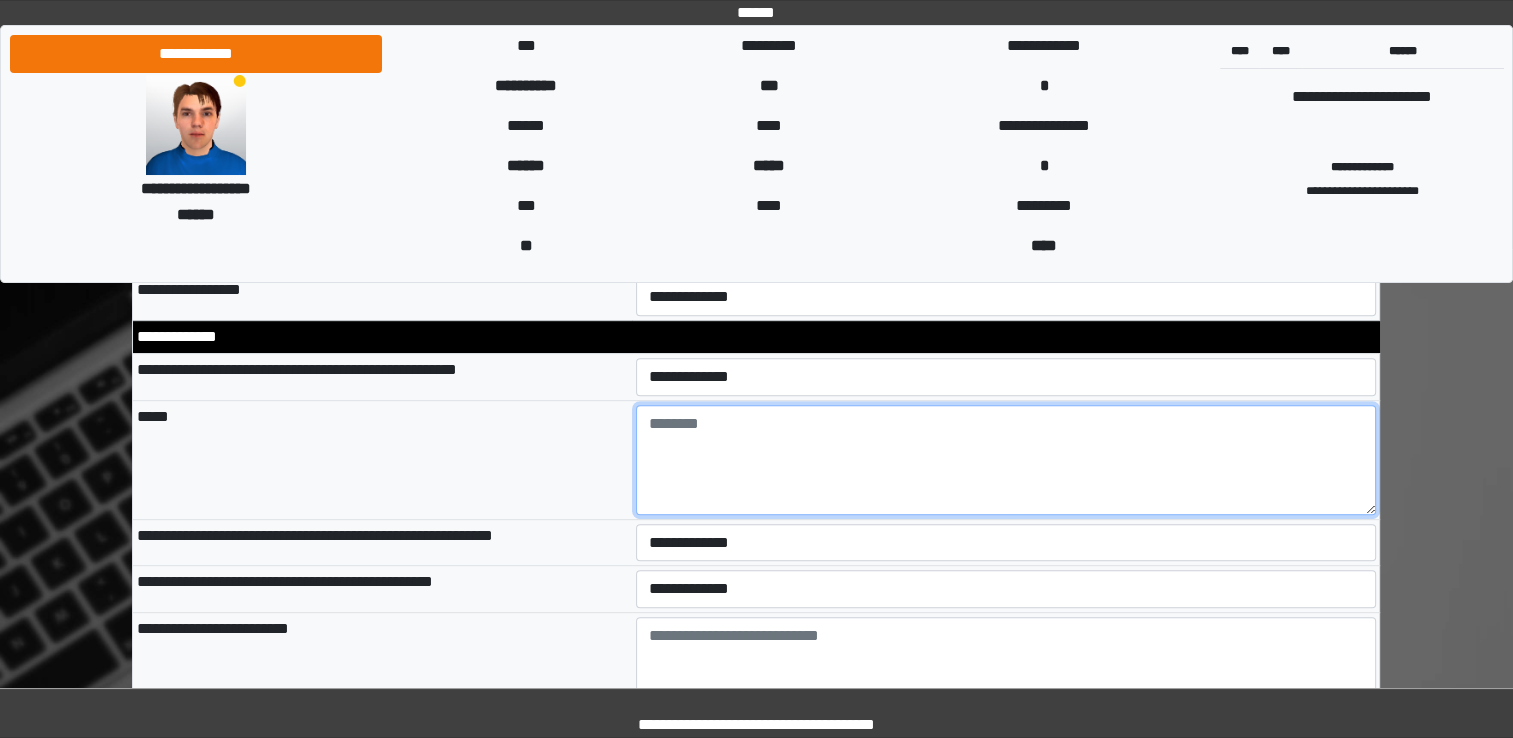 click at bounding box center [1006, 460] 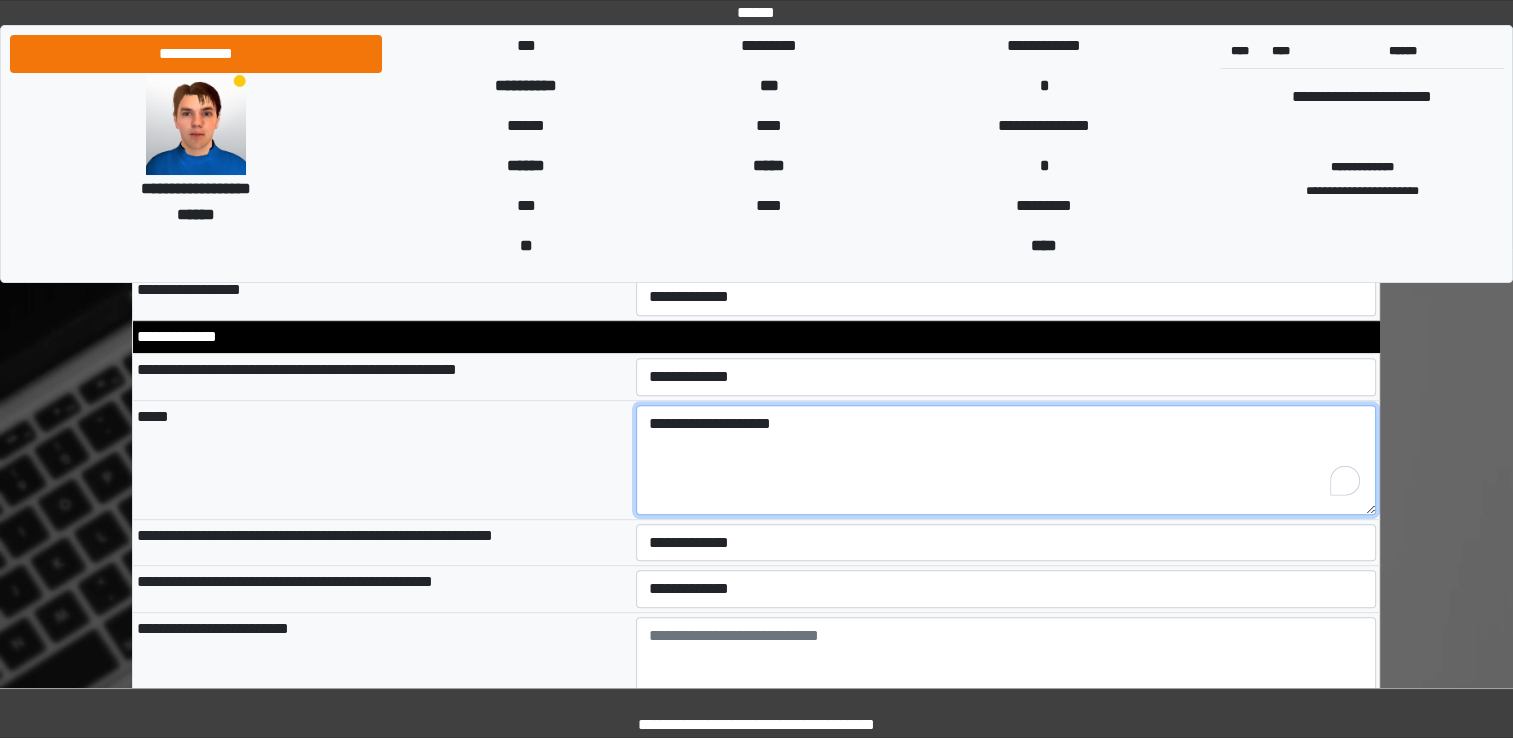 type on "**********" 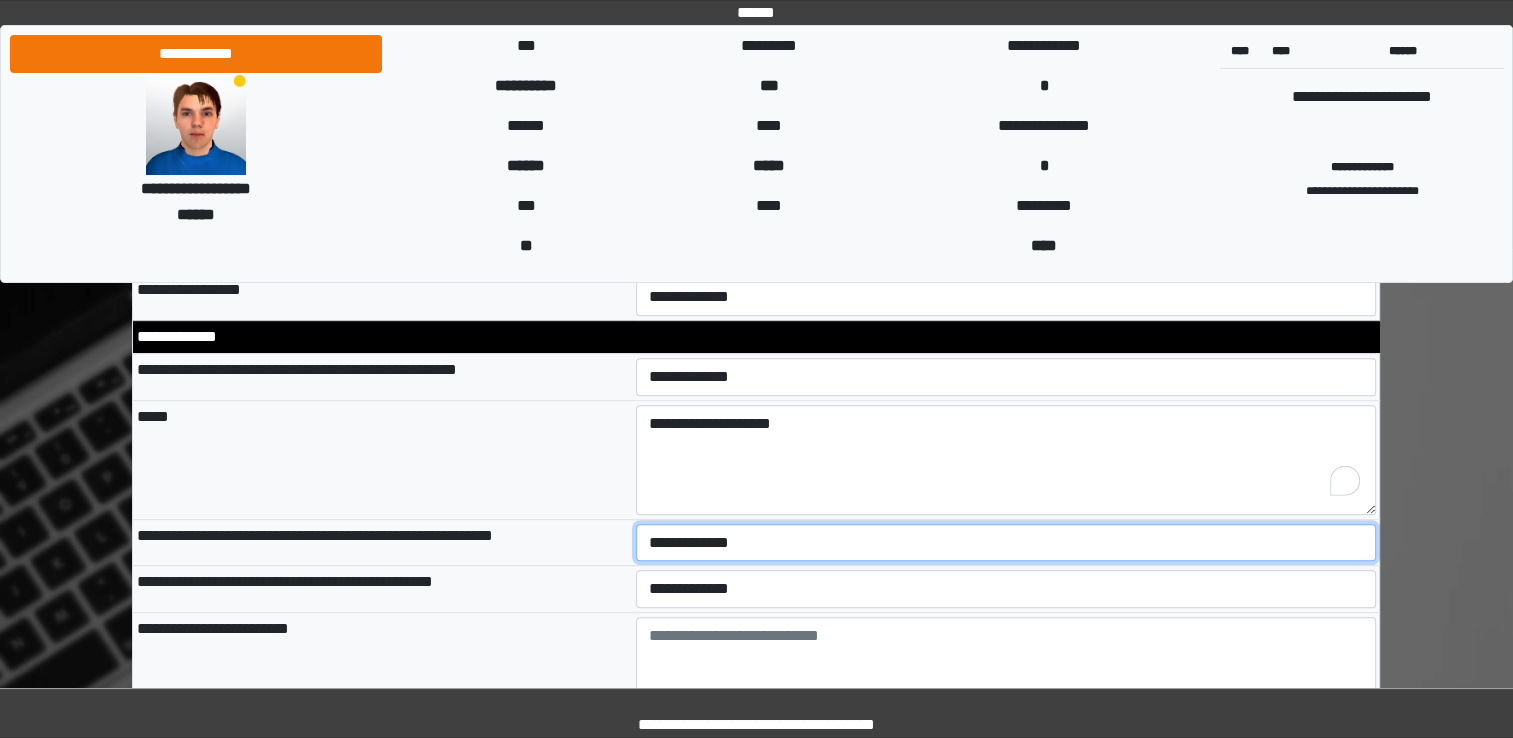 click on "**********" at bounding box center [1006, 543] 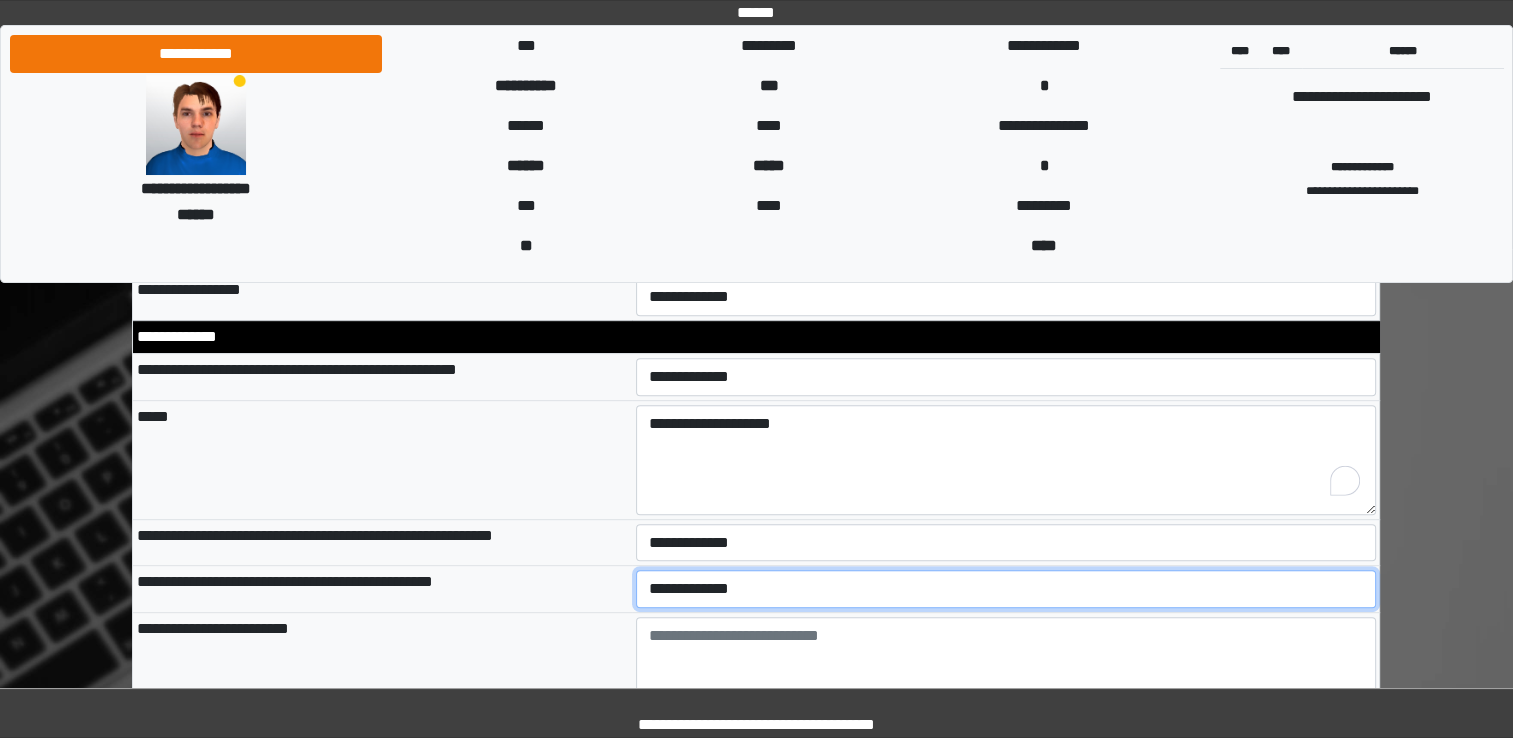 click on "**********" at bounding box center (1006, 589) 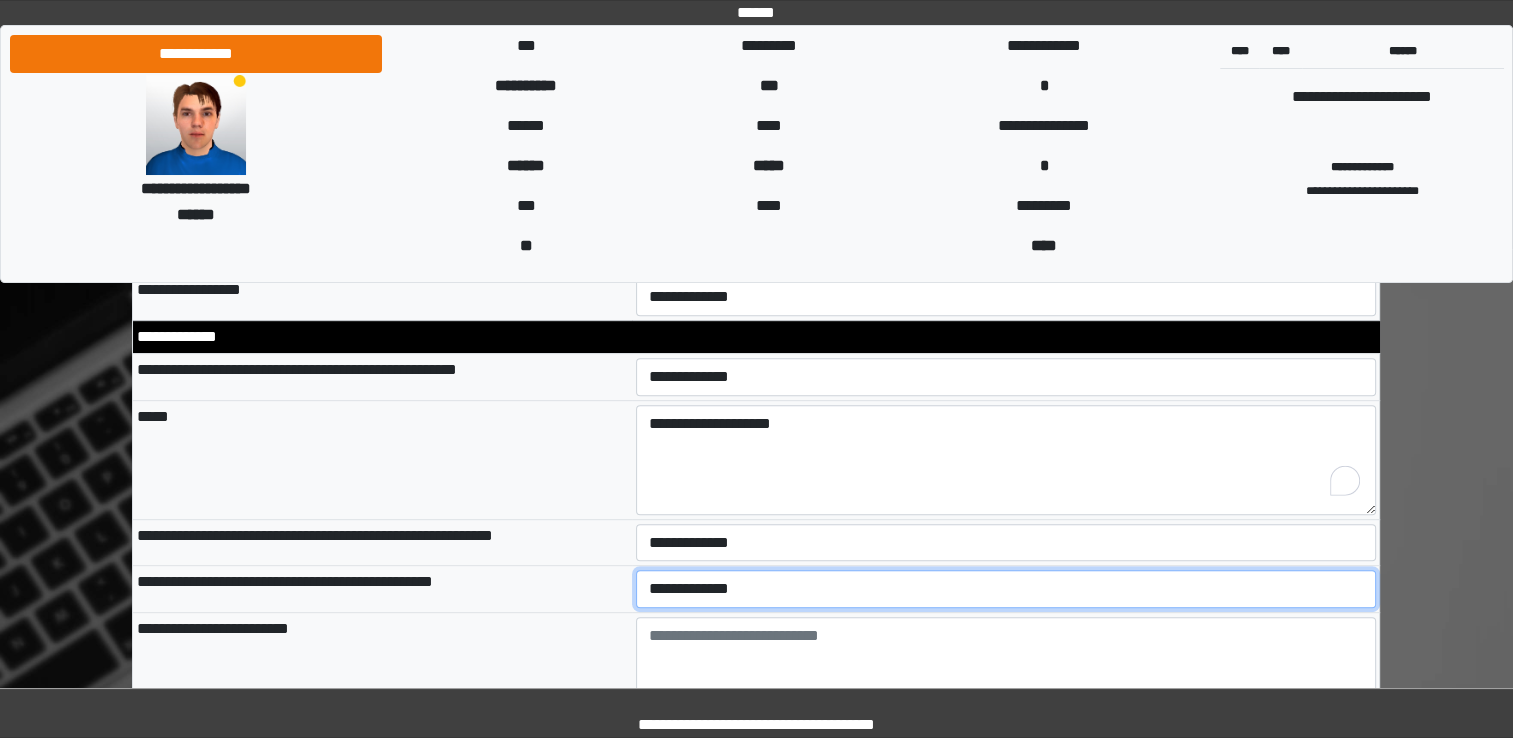 select on "*" 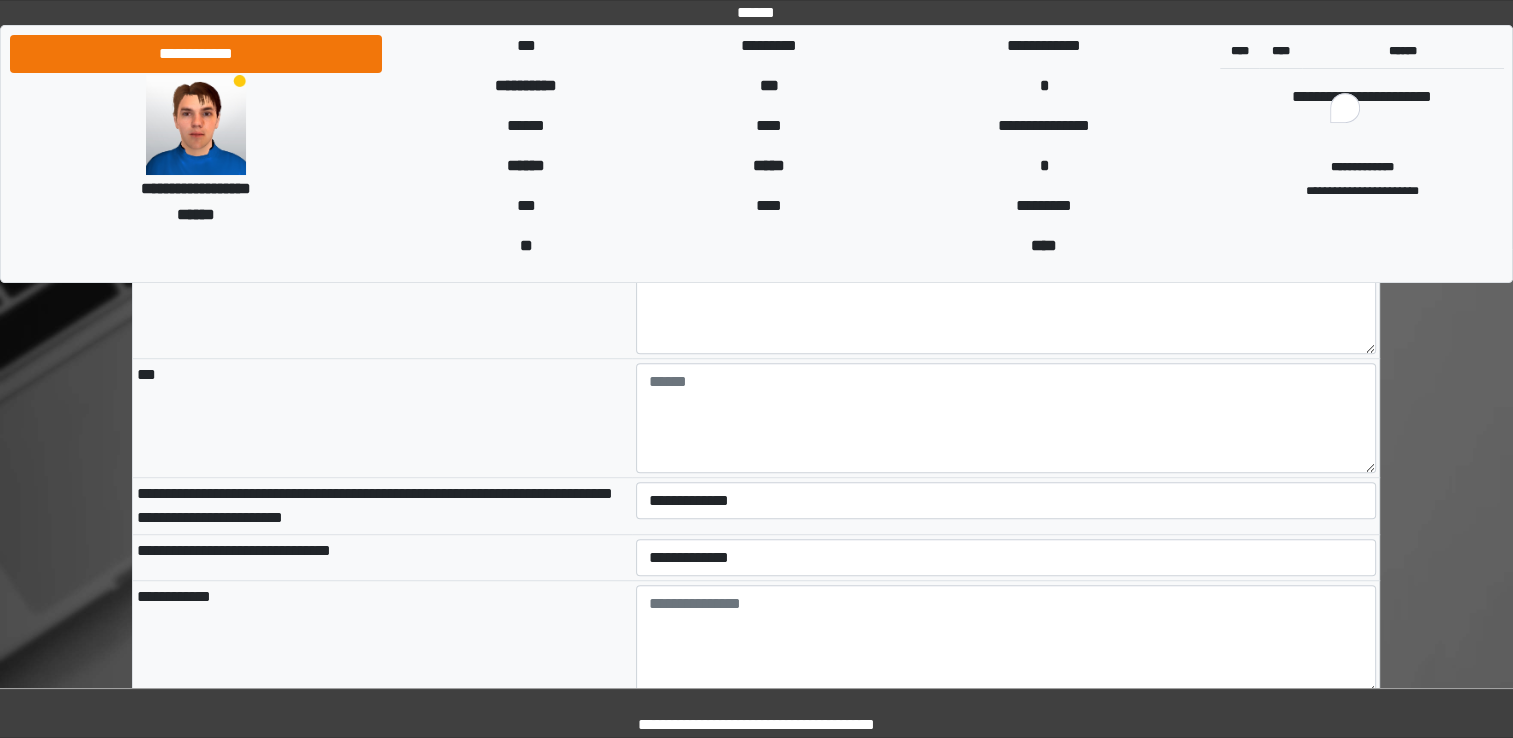 scroll, scrollTop: 8800, scrollLeft: 0, axis: vertical 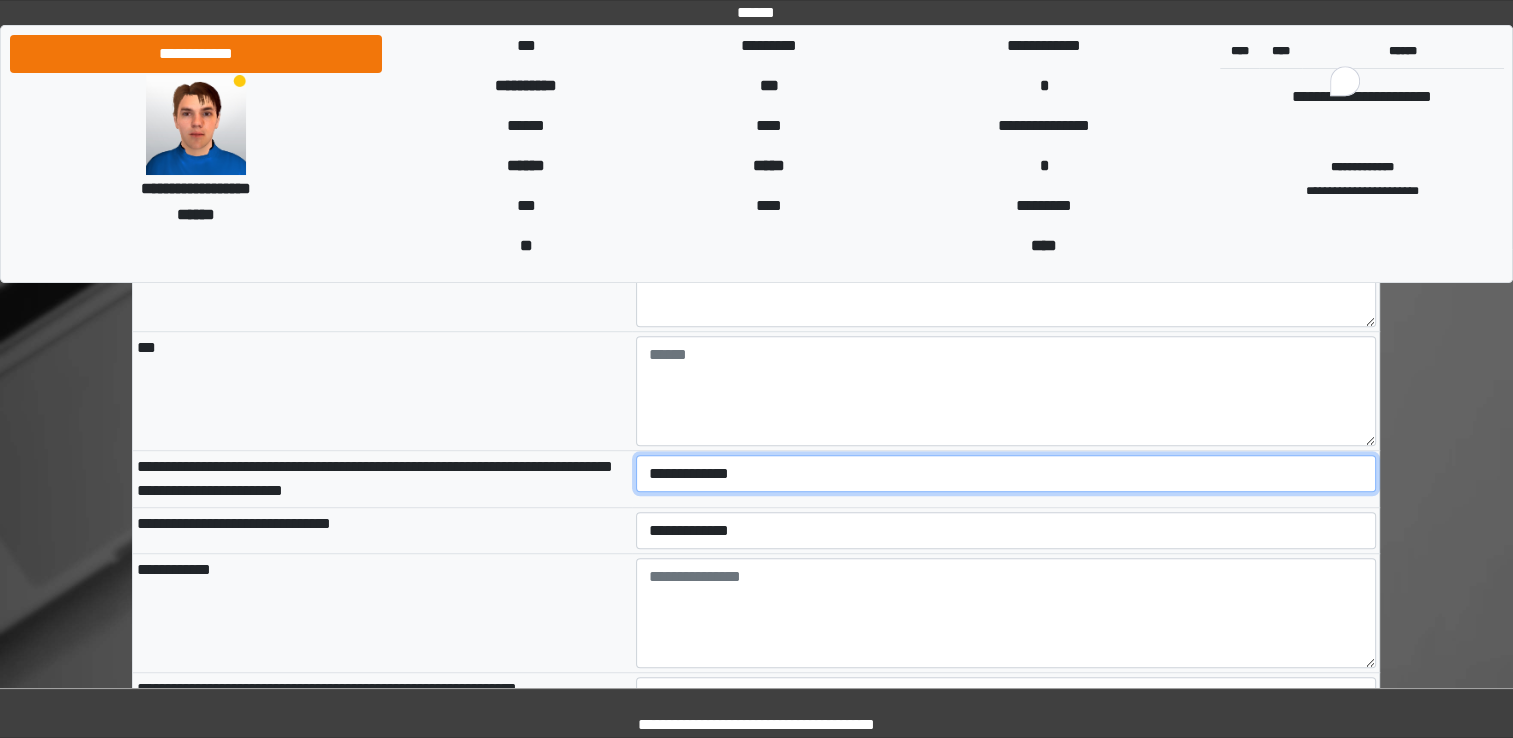 click on "**********" at bounding box center (1006, 474) 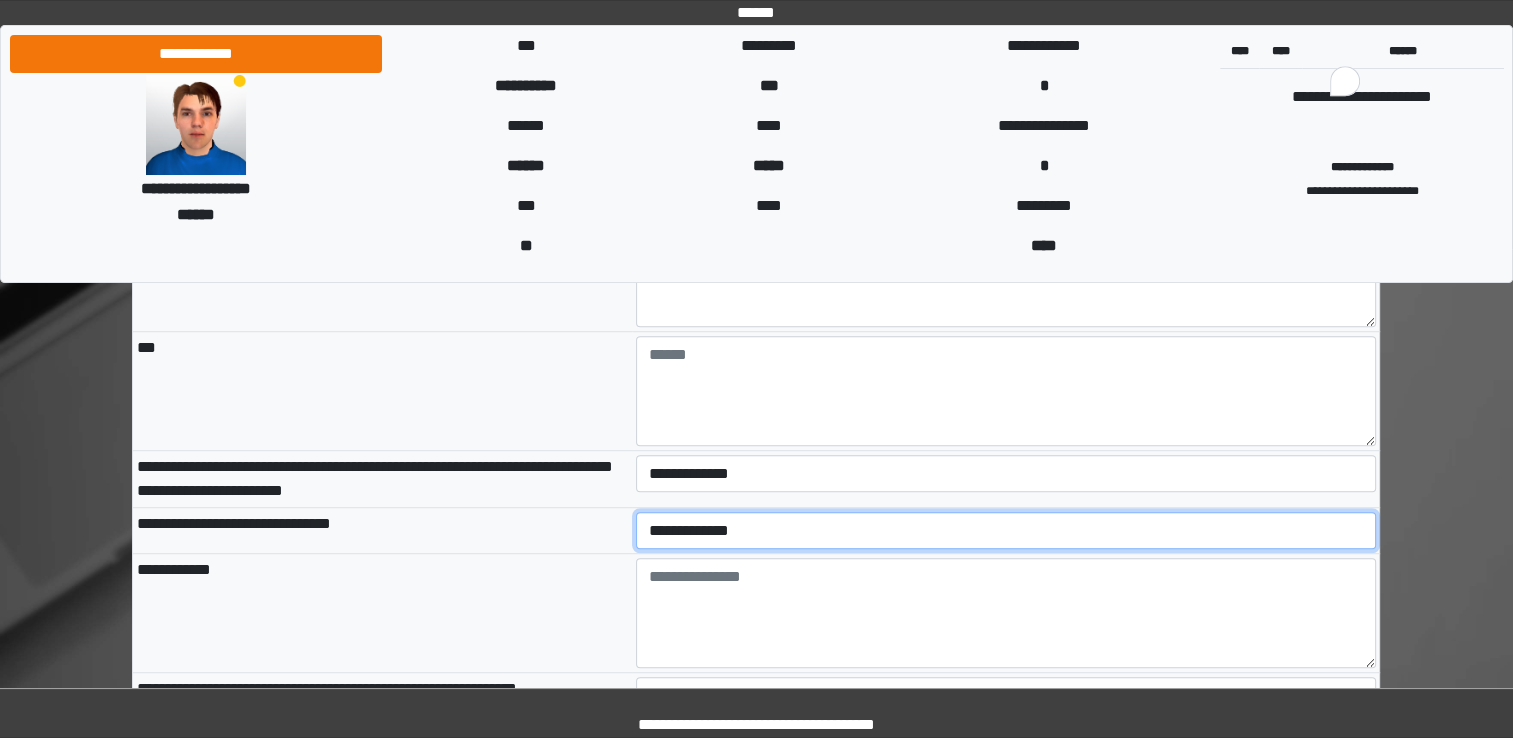click on "**********" at bounding box center [1006, 531] 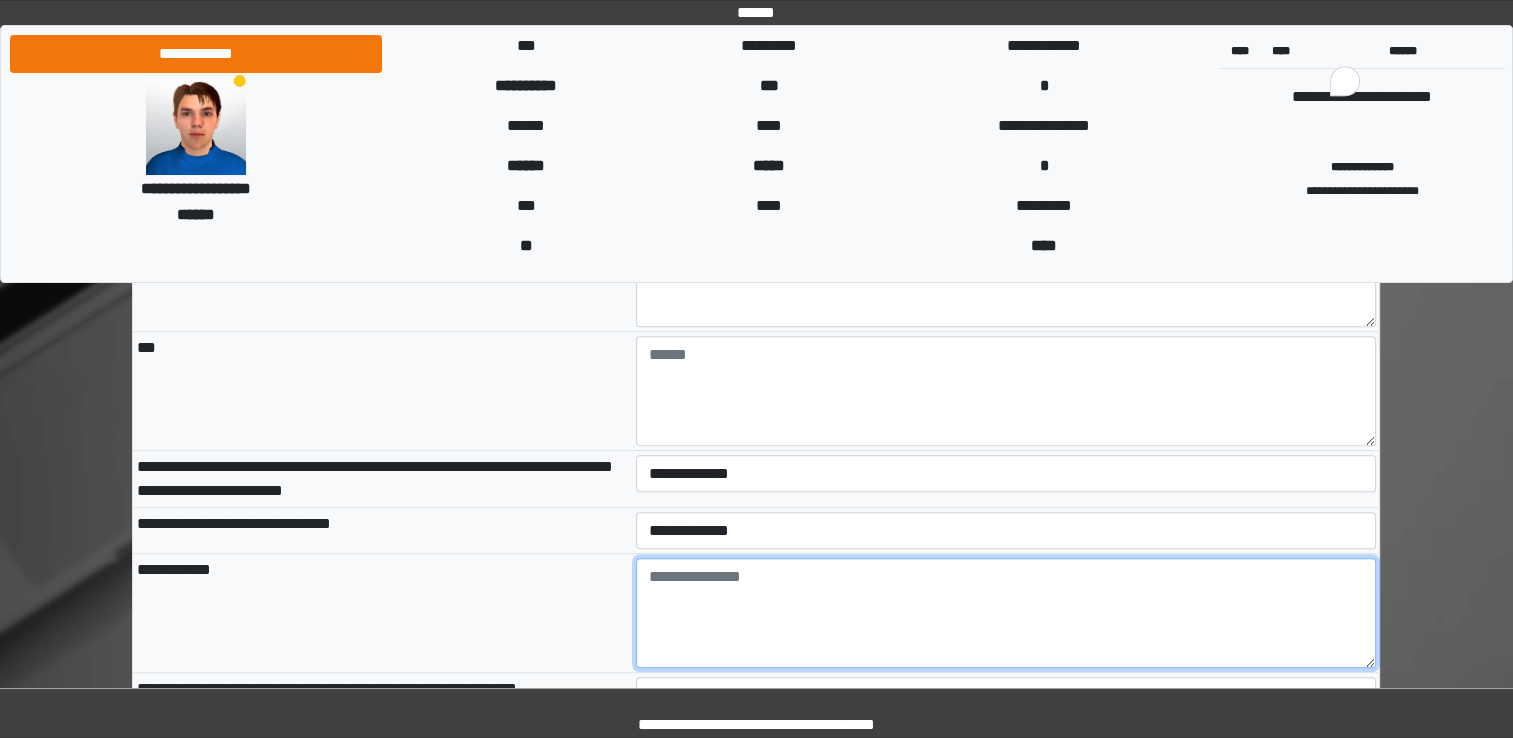 click at bounding box center [1006, 613] 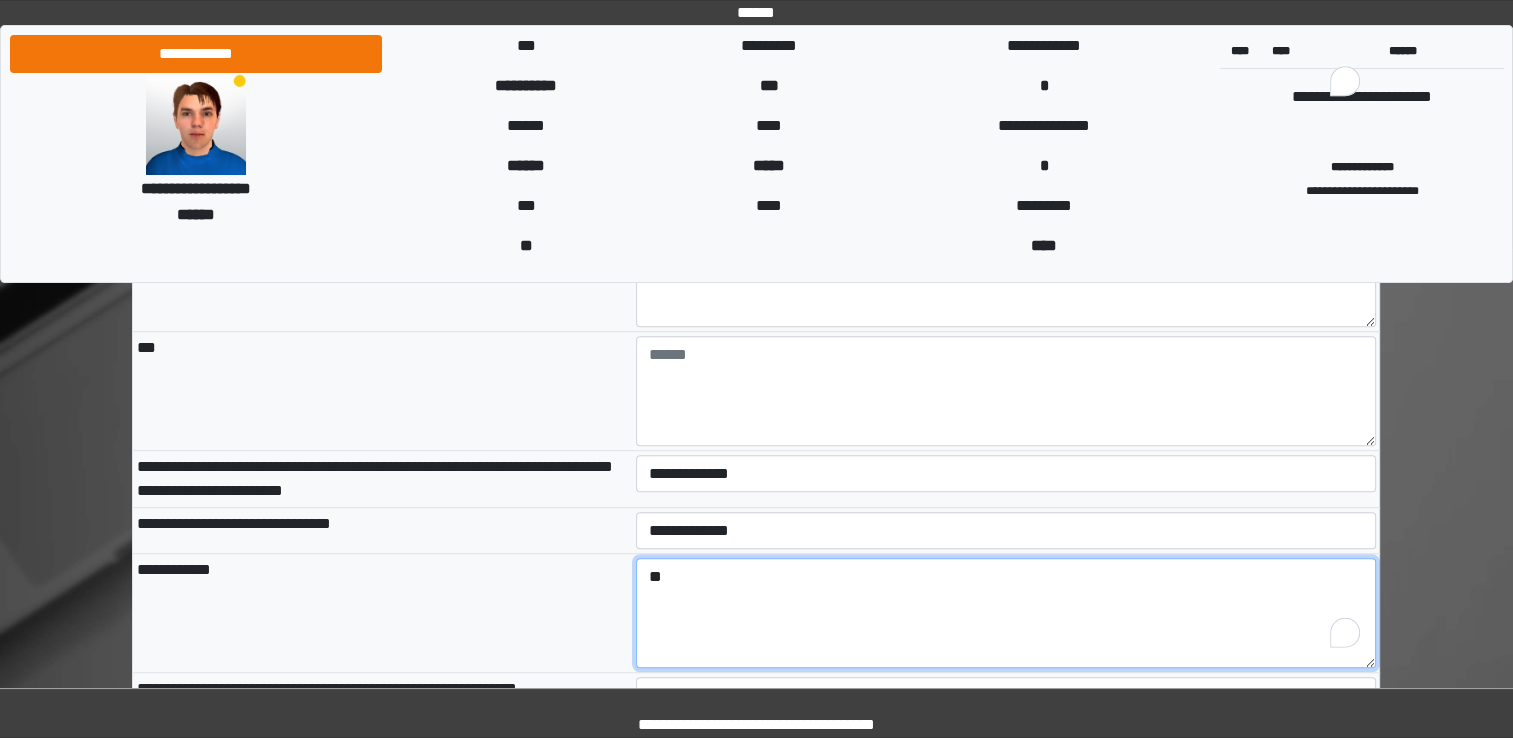 type on "*" 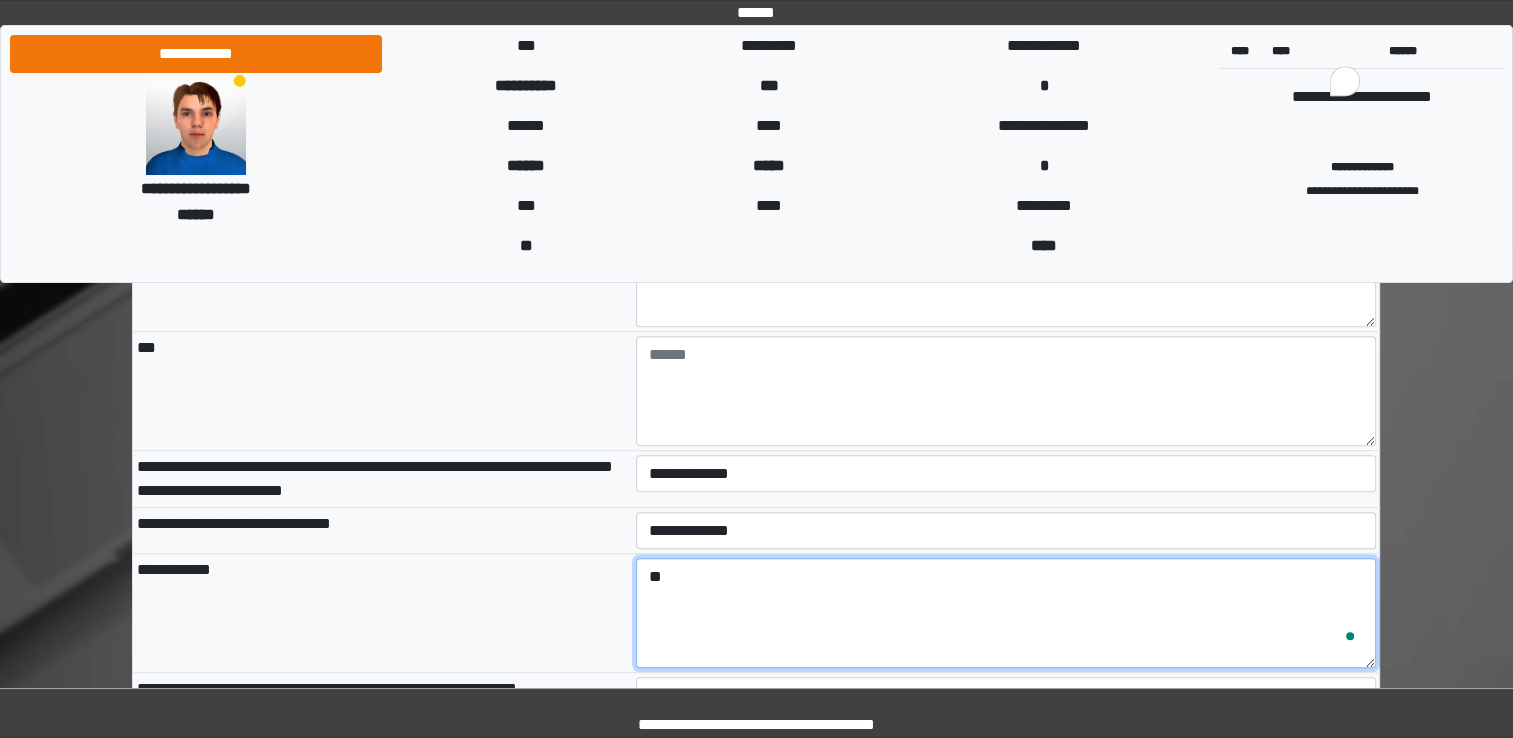 type on "*" 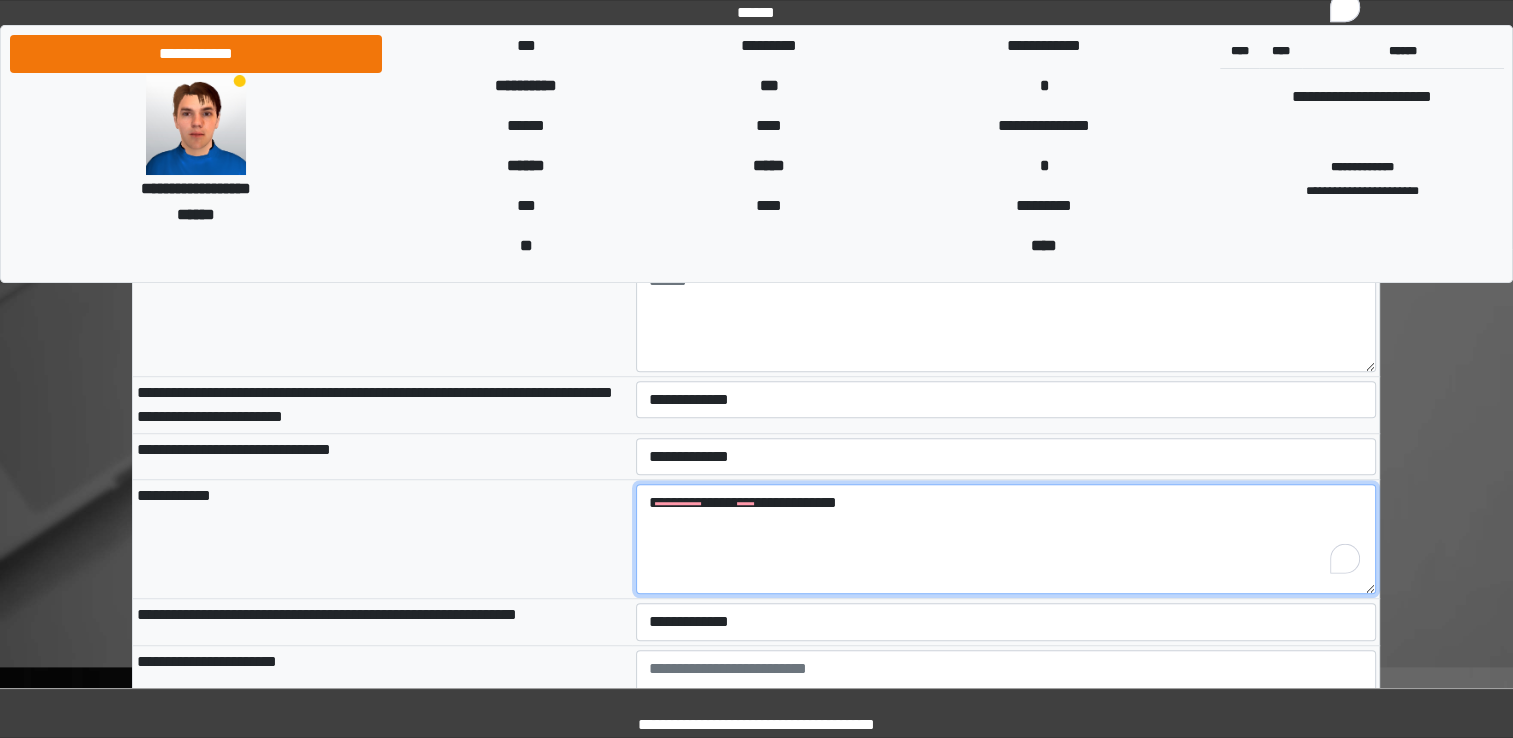 scroll, scrollTop: 8900, scrollLeft: 0, axis: vertical 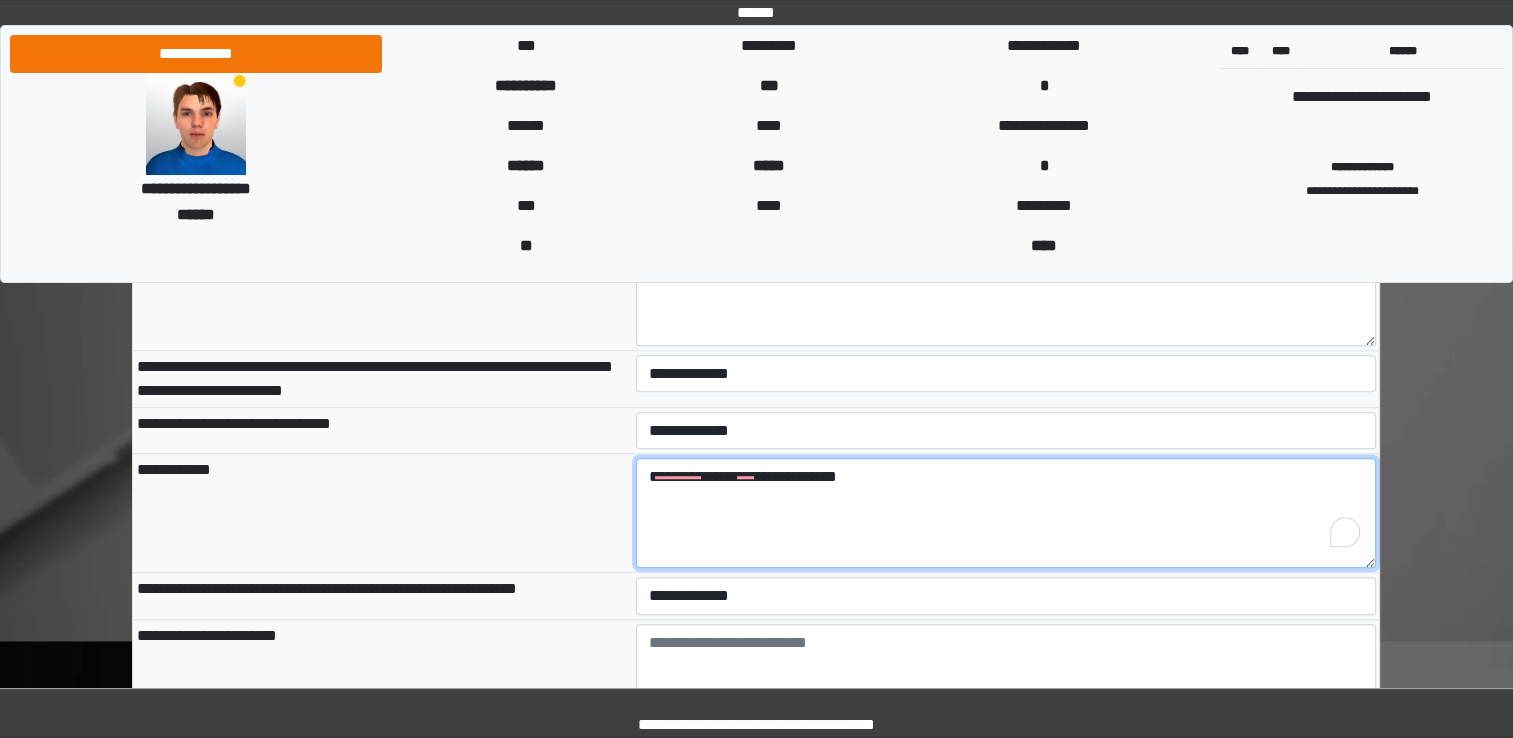 type on "**********" 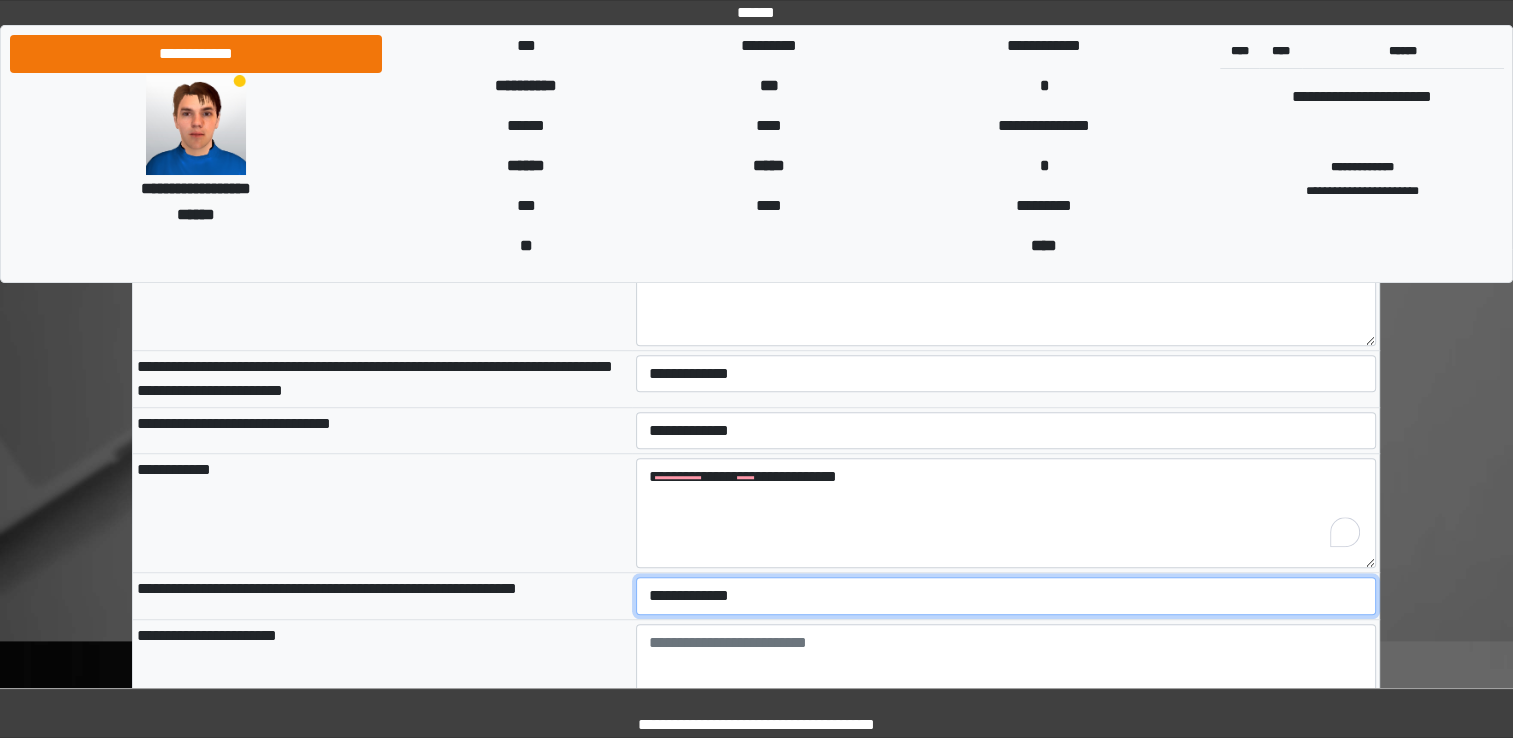 click on "**********" at bounding box center (1006, 596) 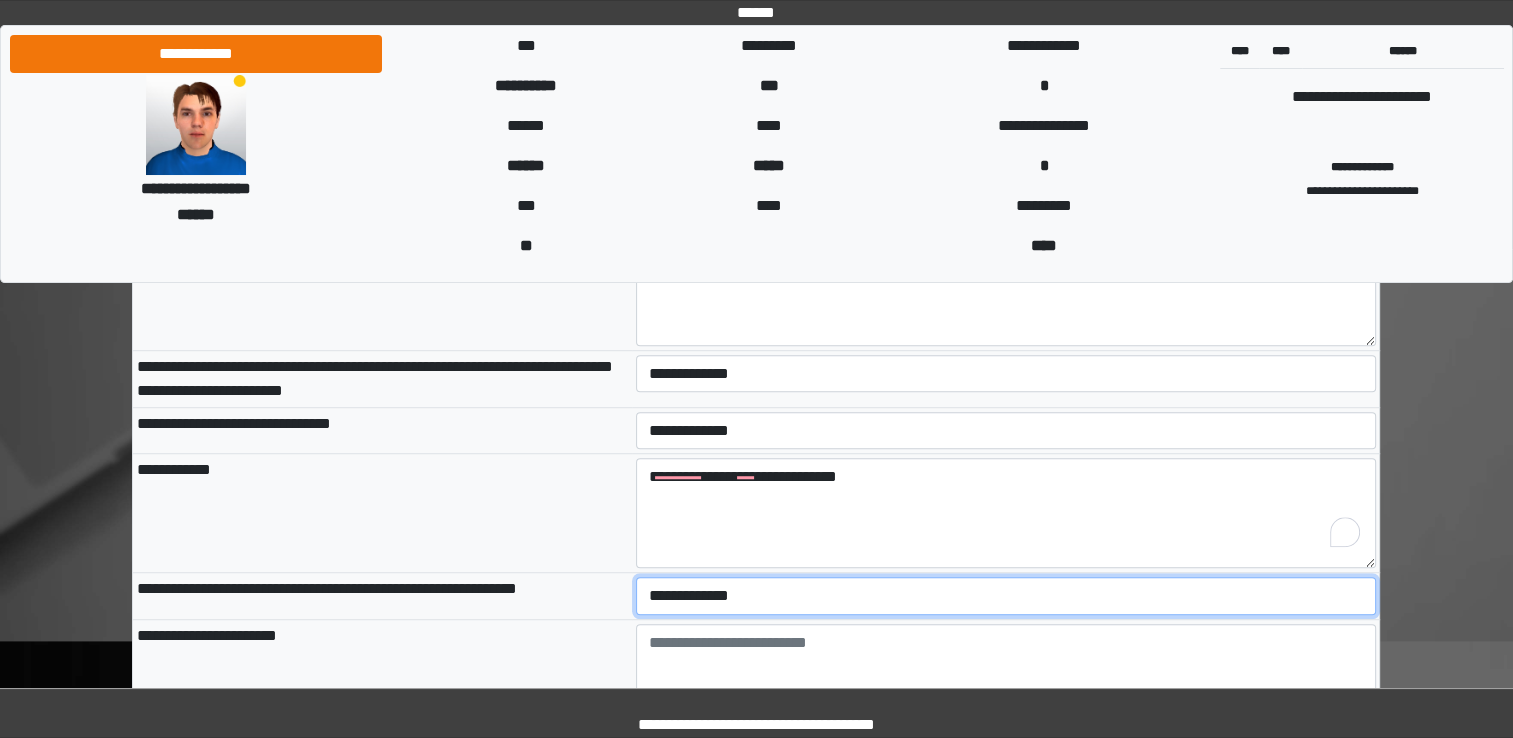 select on "*" 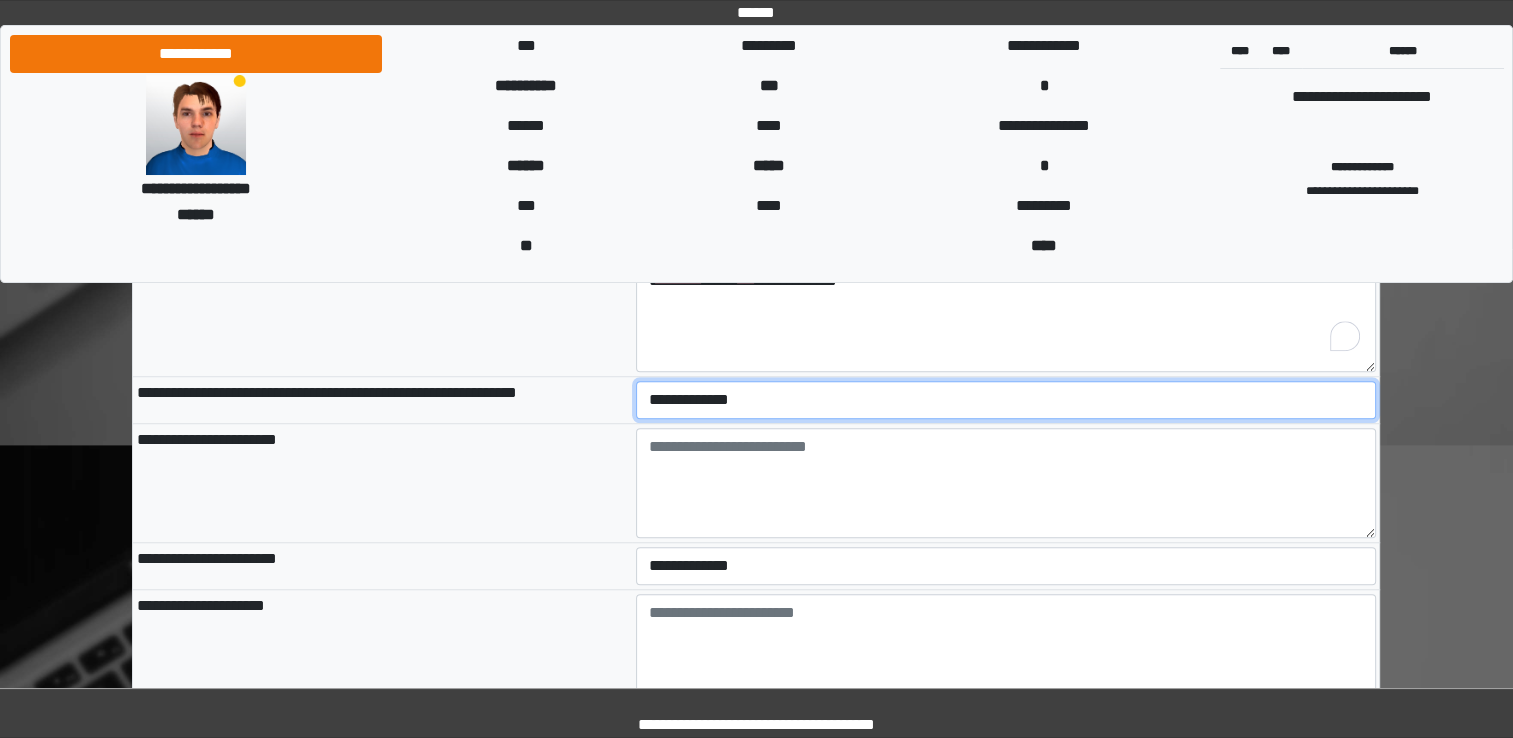 scroll, scrollTop: 9100, scrollLeft: 0, axis: vertical 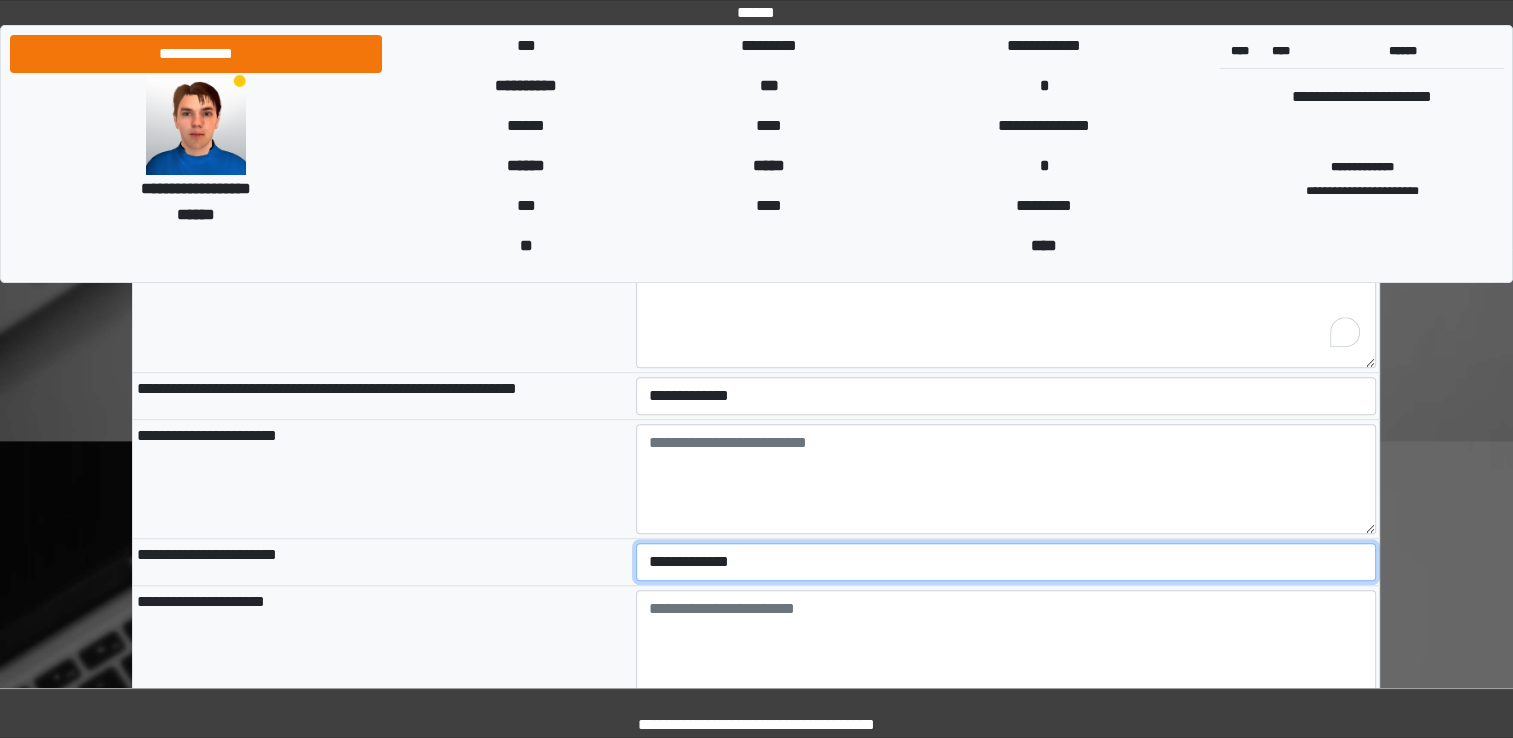 click on "**********" at bounding box center [1006, 562] 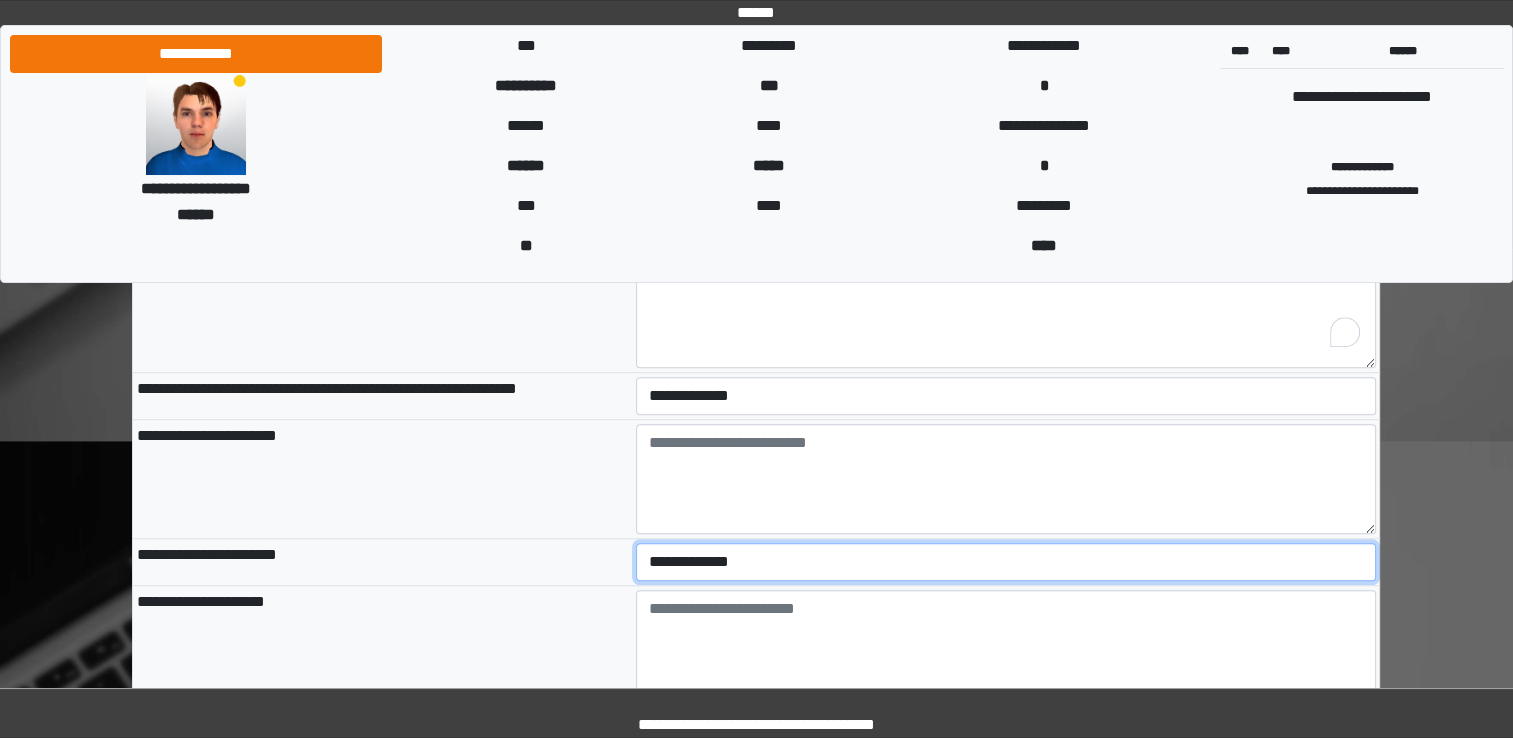 select on "*" 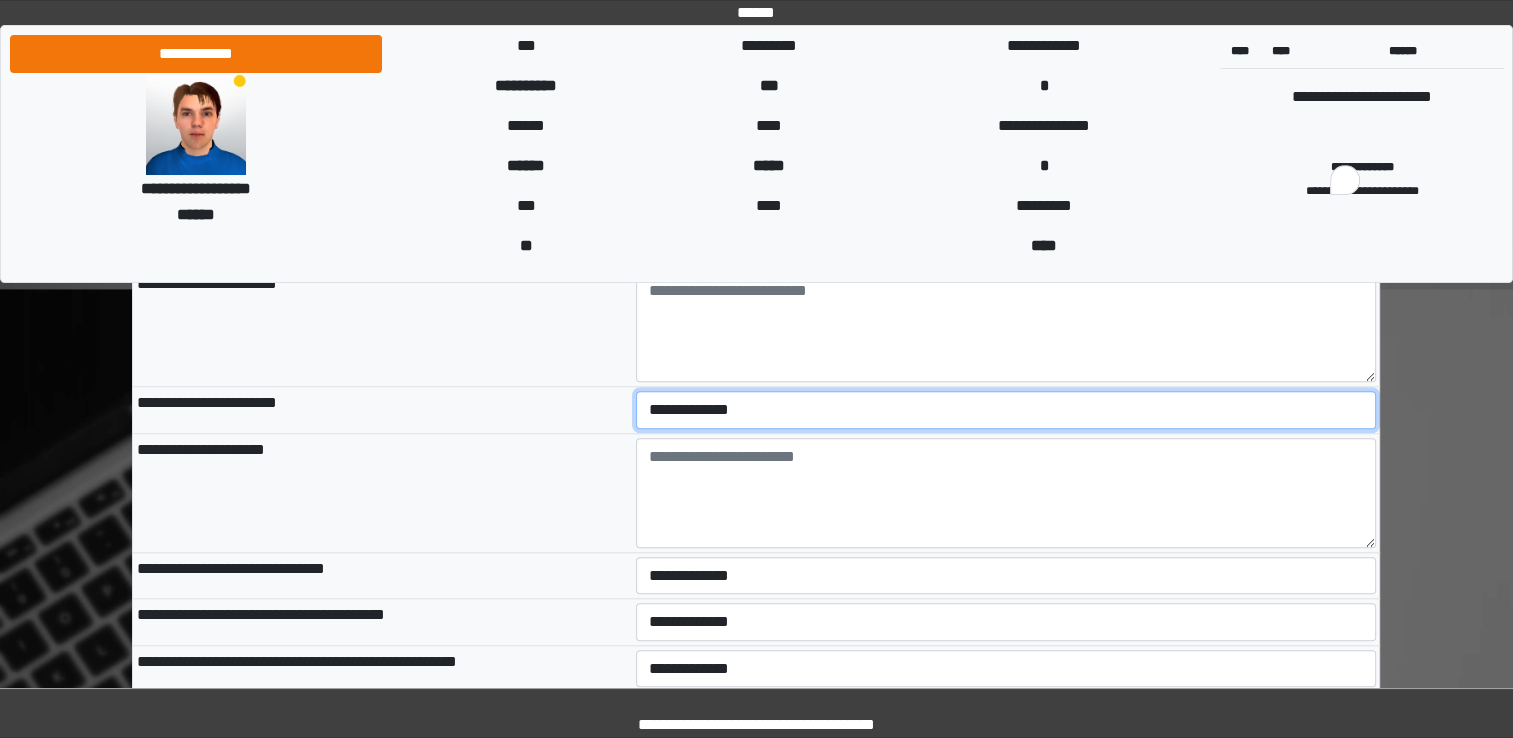 scroll, scrollTop: 9300, scrollLeft: 0, axis: vertical 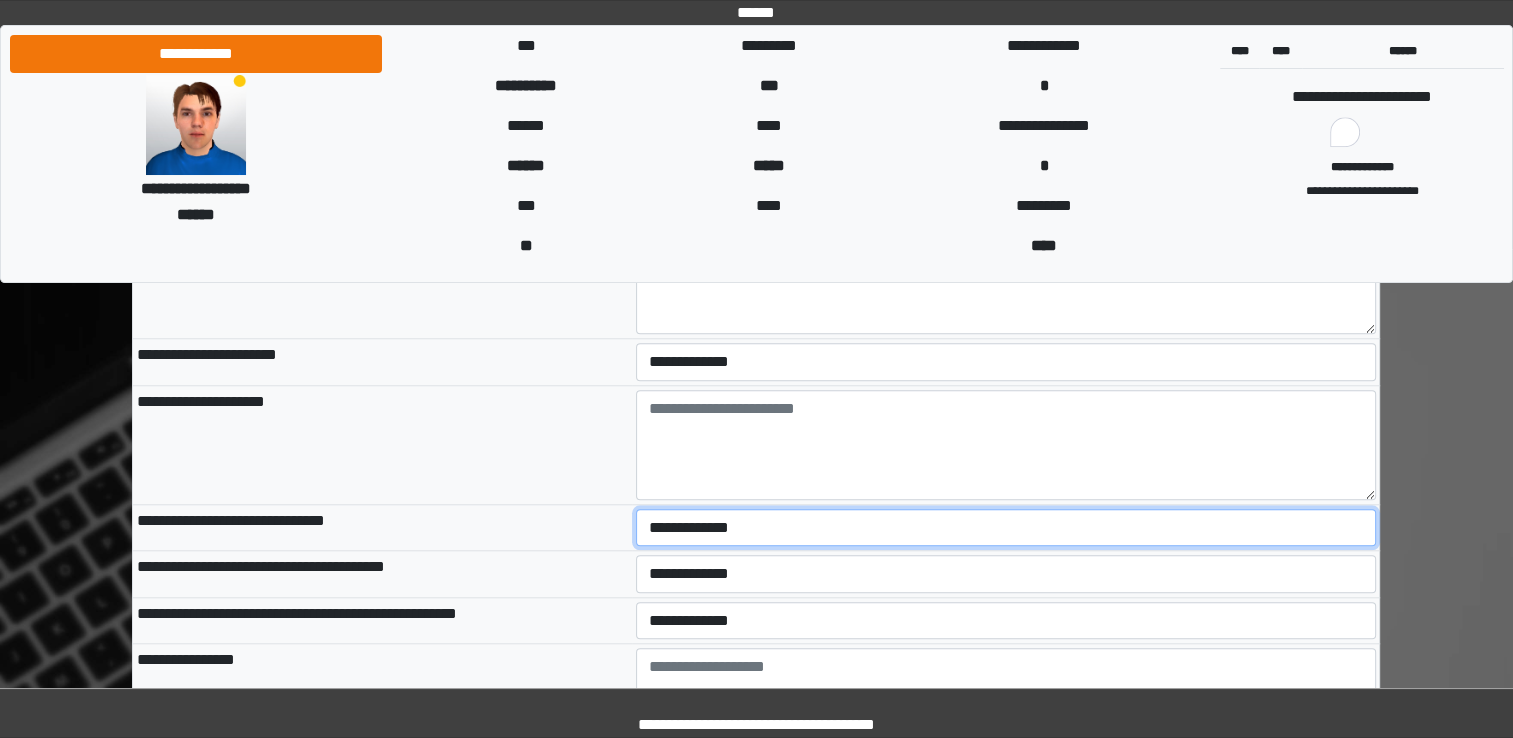 click on "**********" at bounding box center [1006, 528] 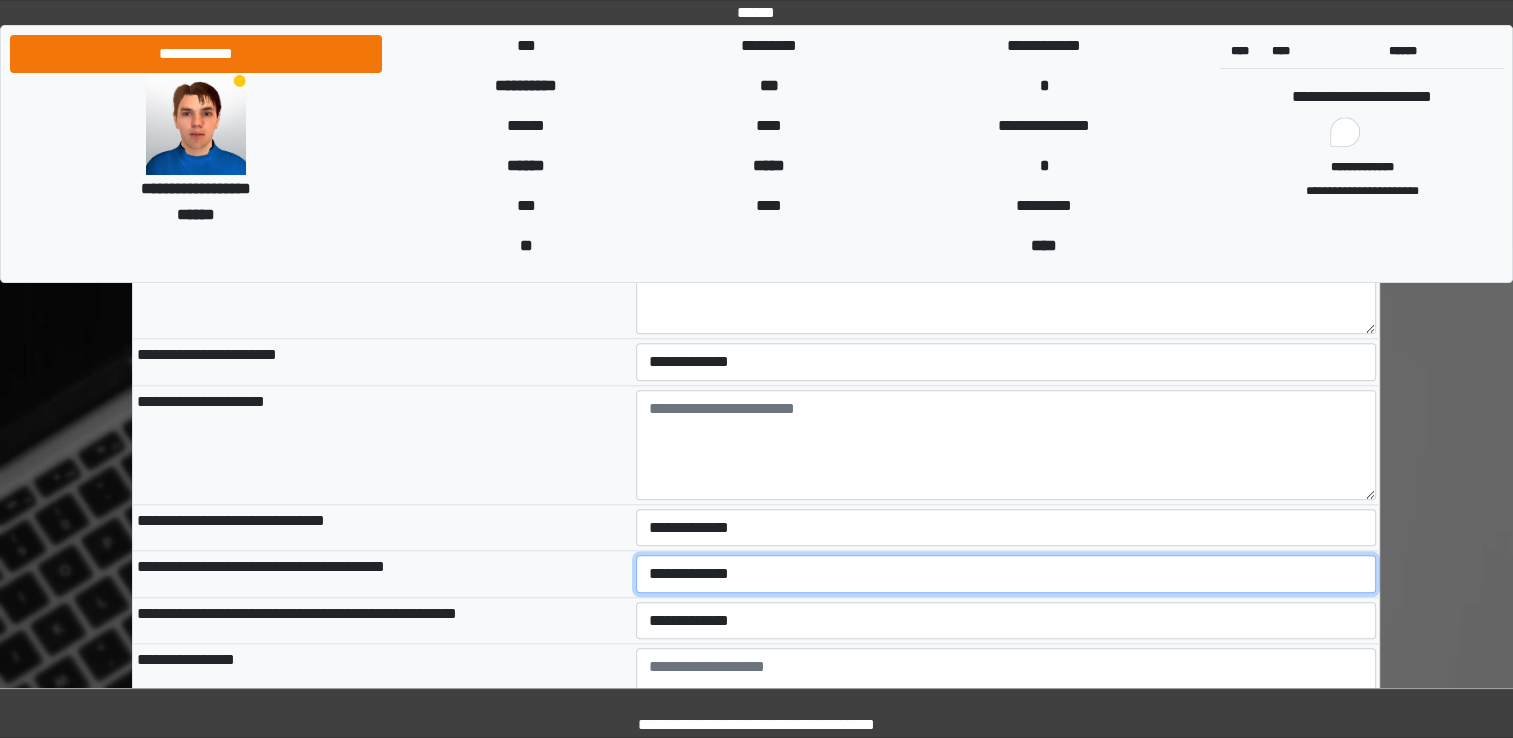 click on "**********" at bounding box center (1006, 574) 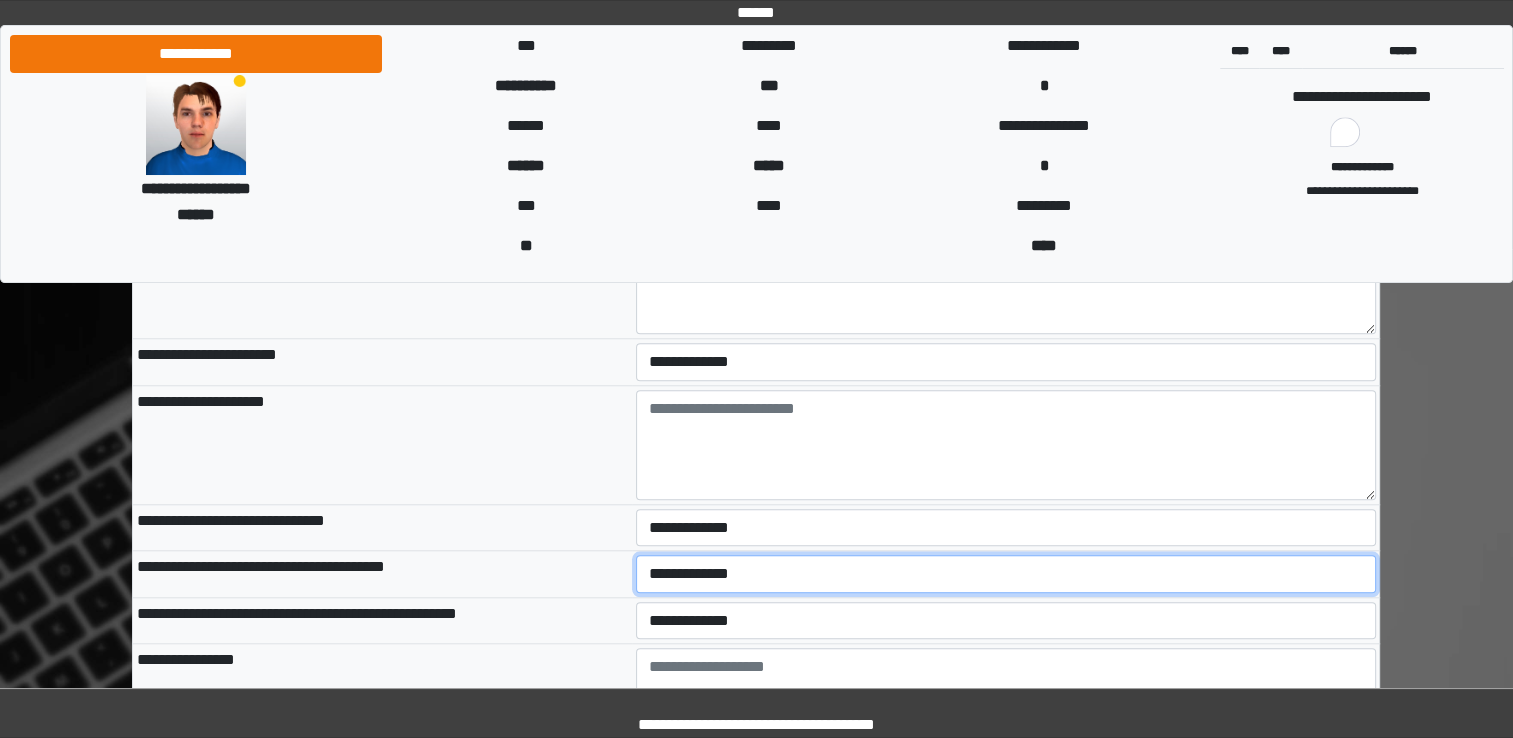 select on "*" 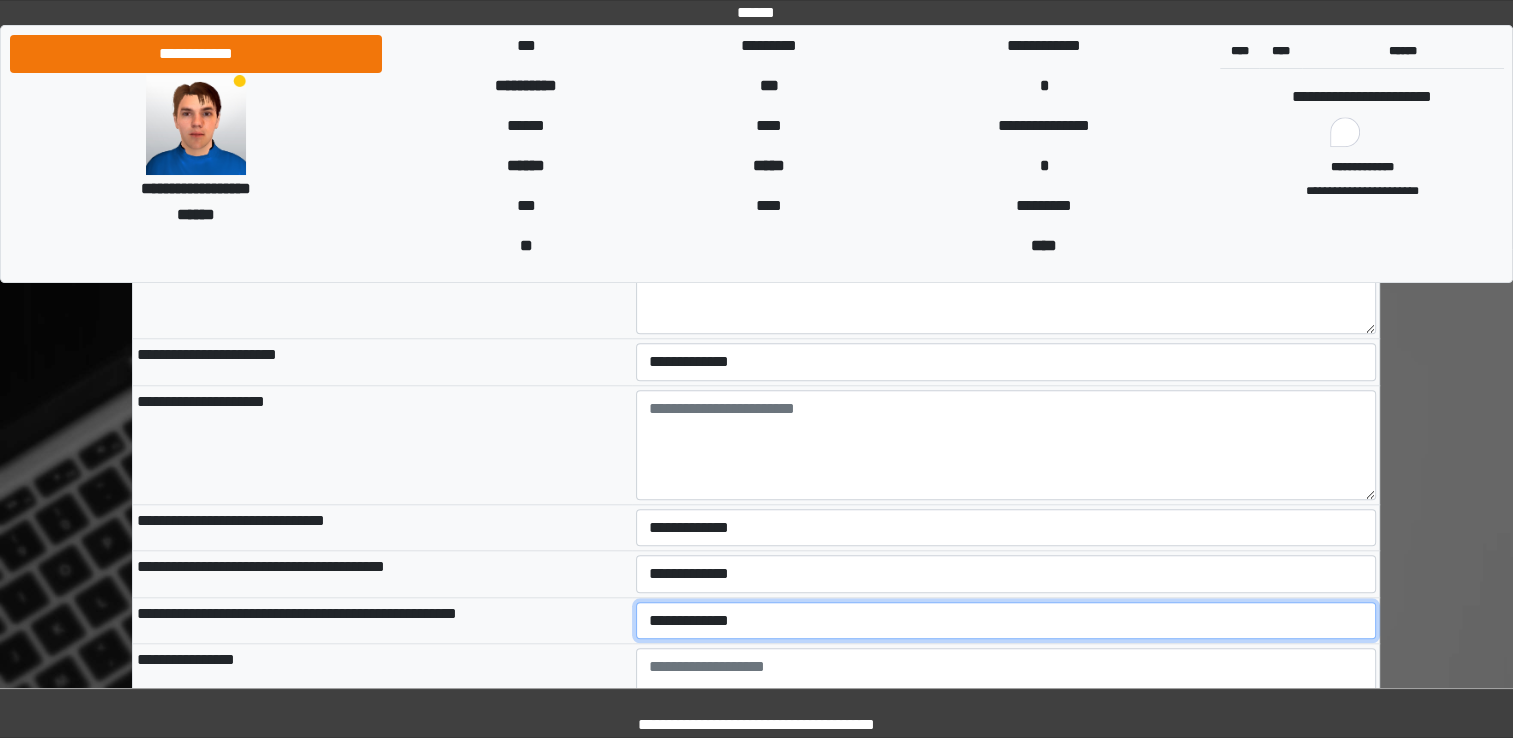 click on "**********" at bounding box center (1006, 621) 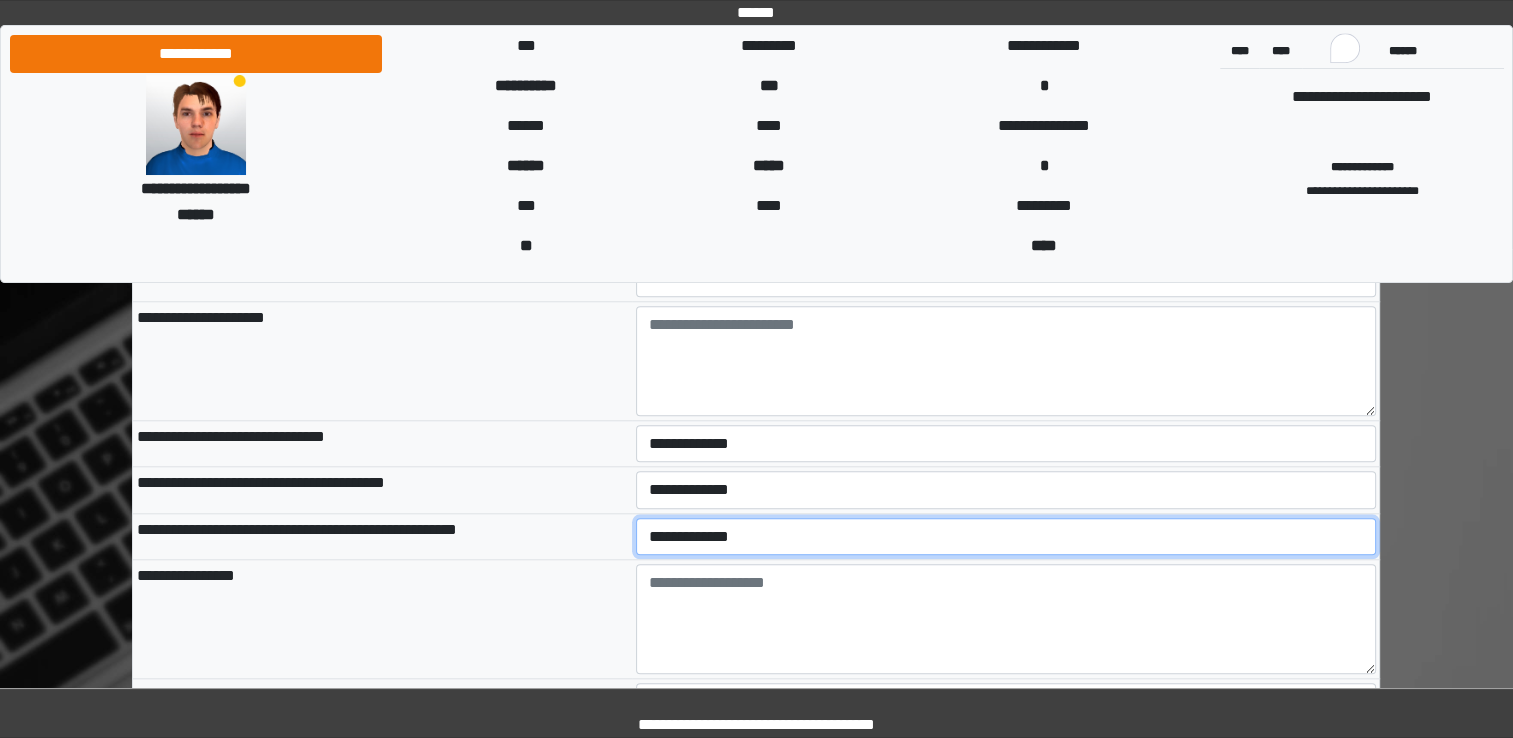 scroll, scrollTop: 9500, scrollLeft: 0, axis: vertical 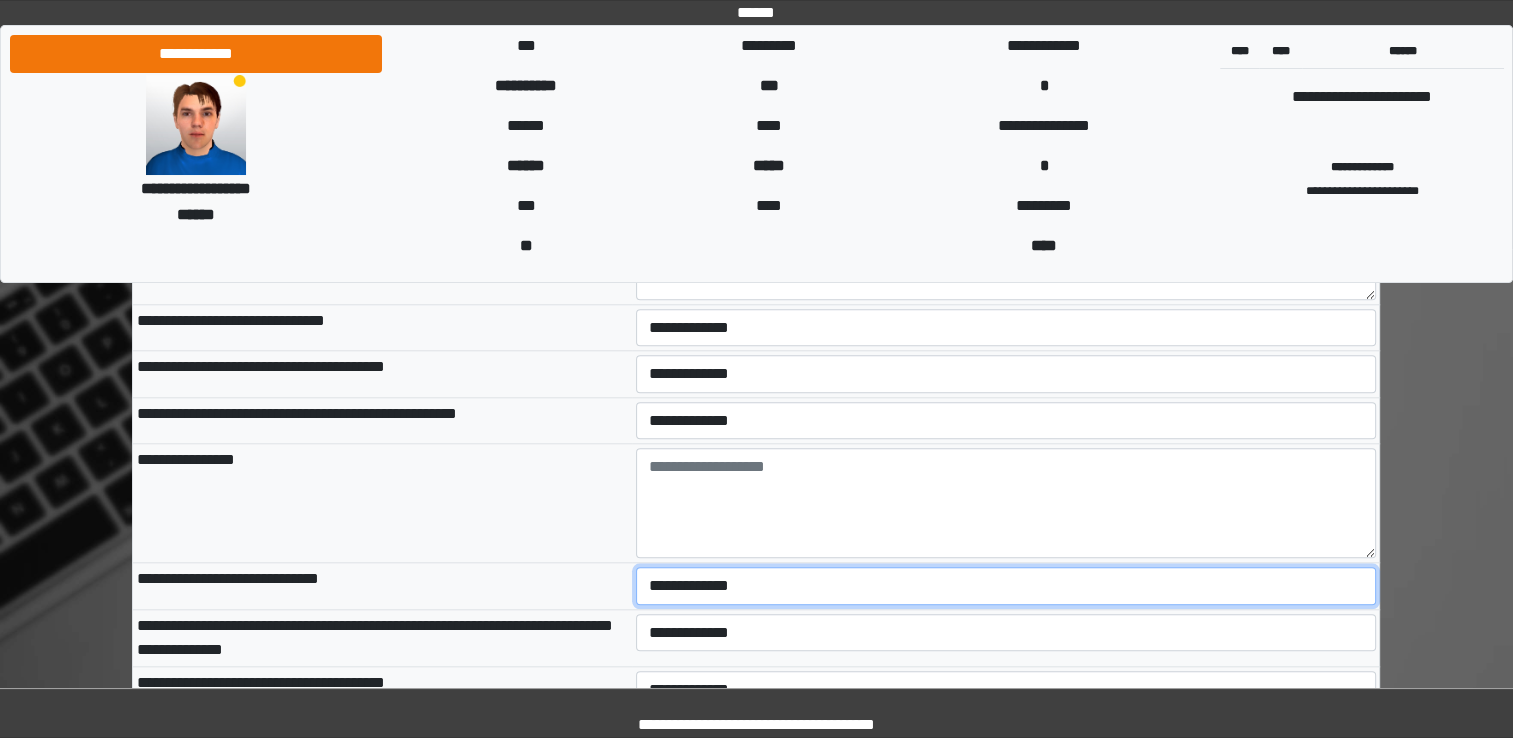 click on "**********" at bounding box center [1006, 586] 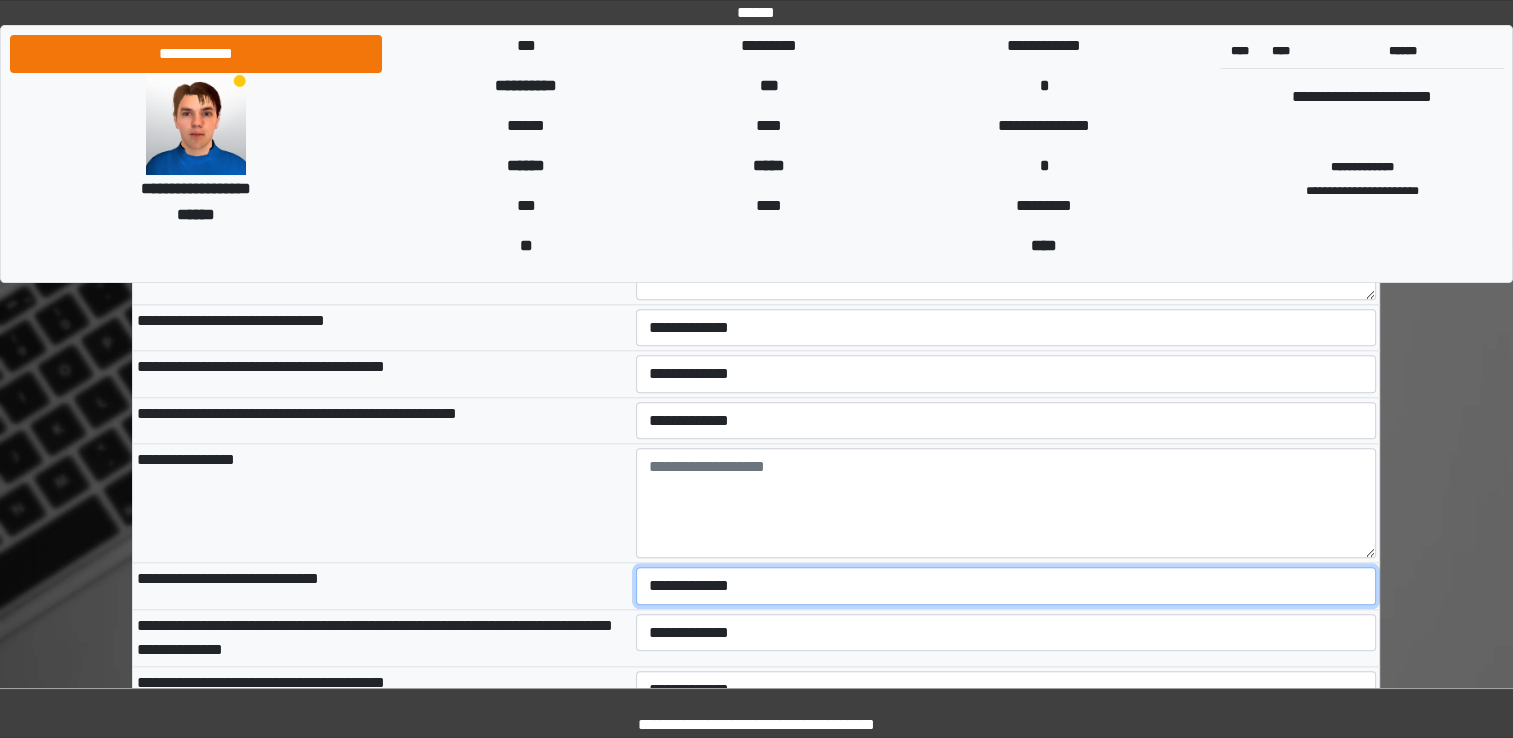 select on "*" 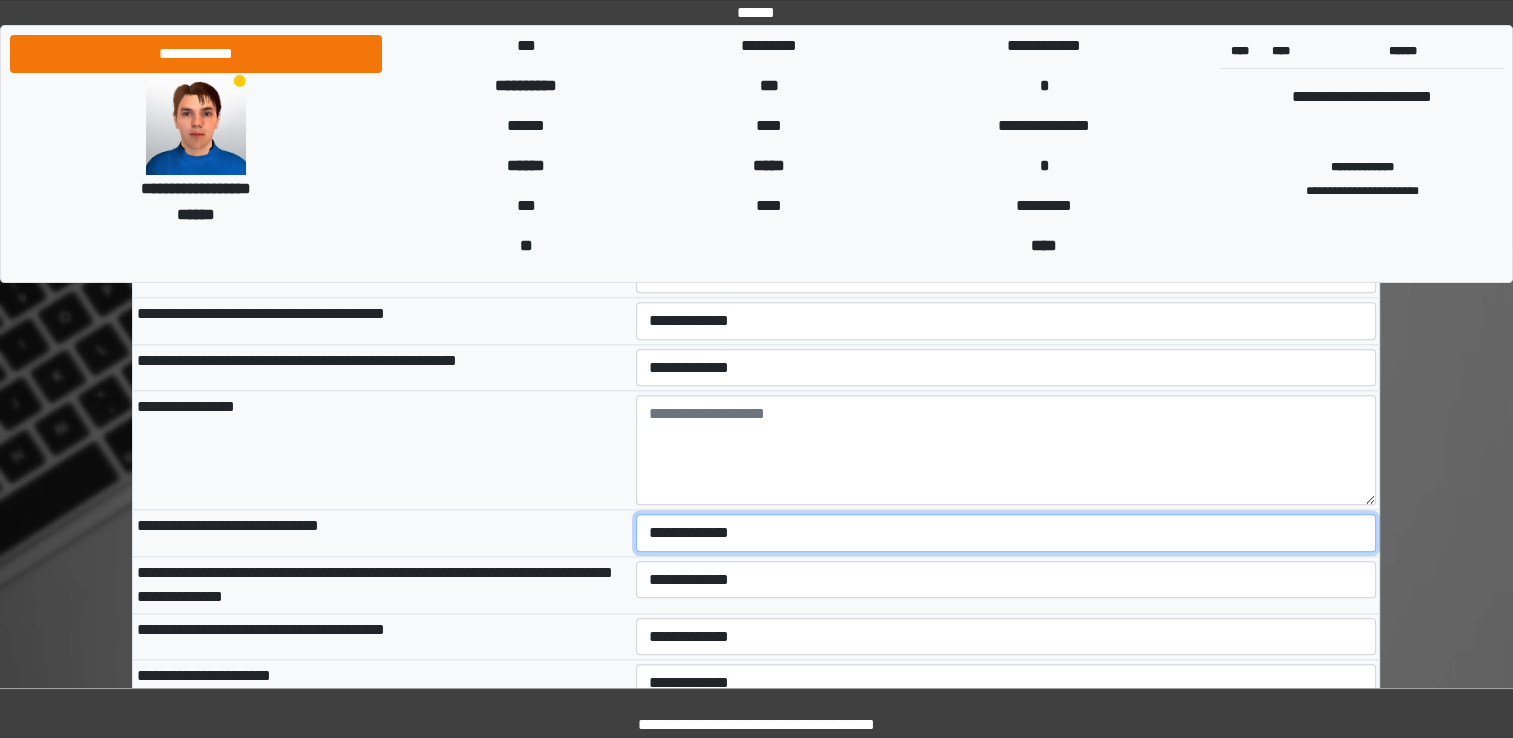 scroll, scrollTop: 9600, scrollLeft: 0, axis: vertical 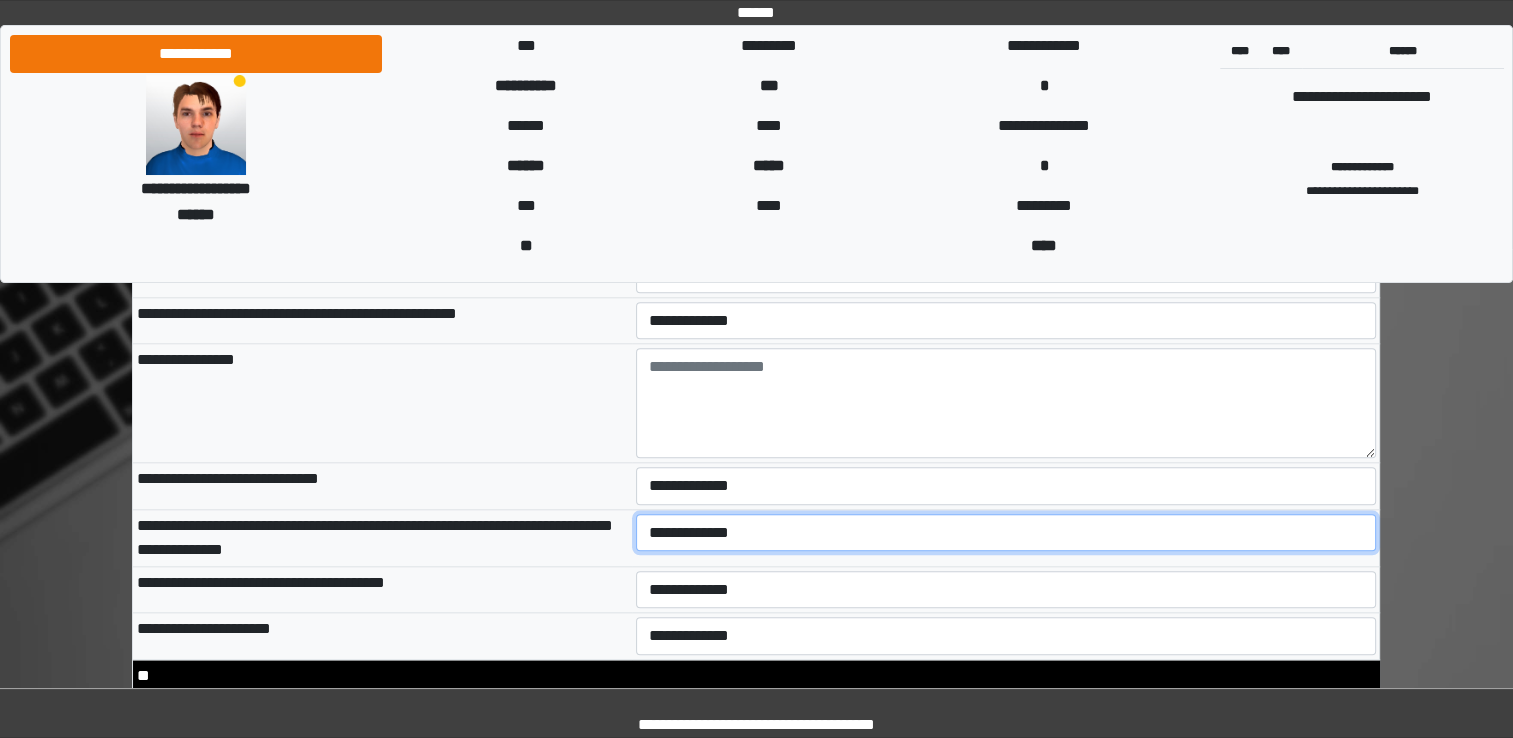 click on "**********" at bounding box center (1006, 533) 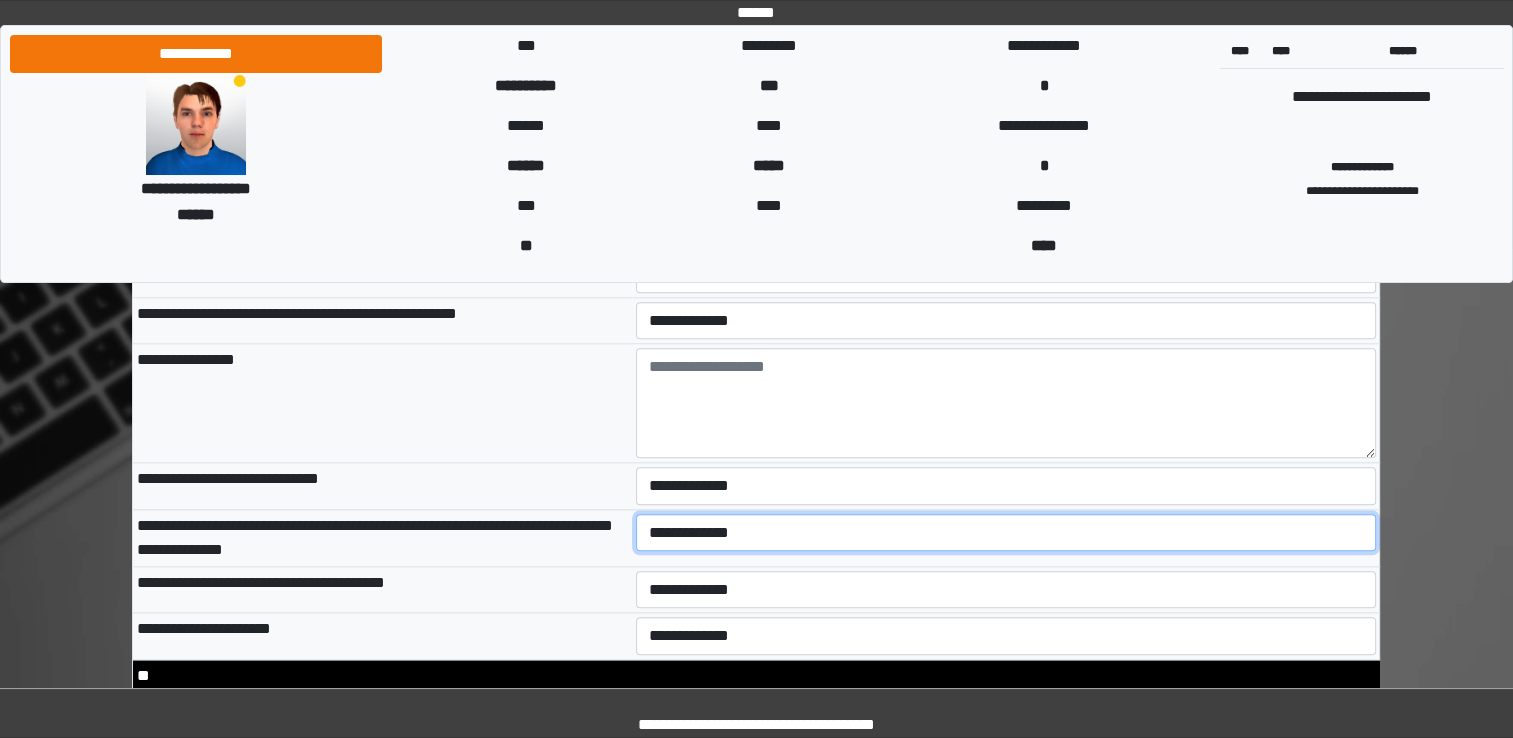 select on "*" 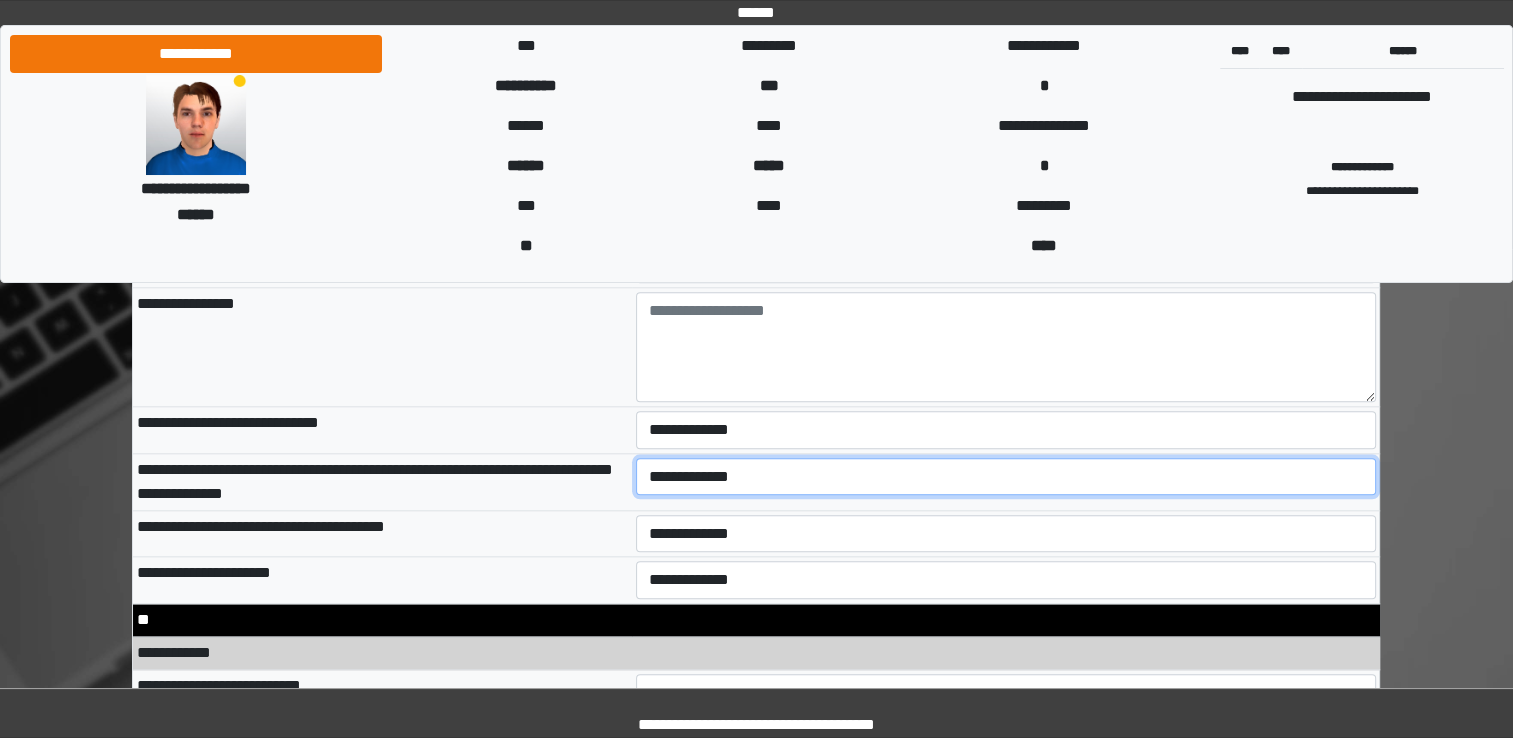 scroll, scrollTop: 9700, scrollLeft: 0, axis: vertical 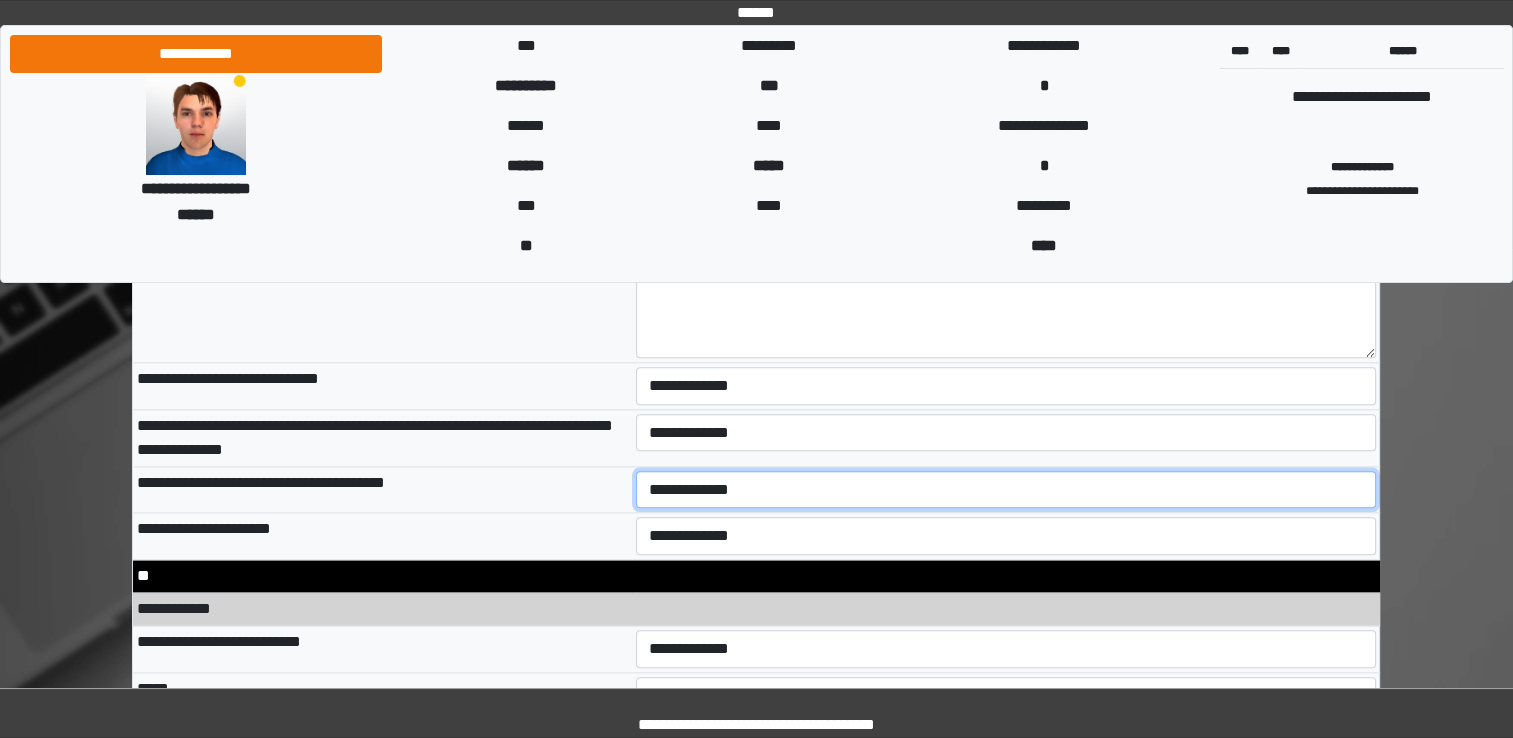 click on "**********" at bounding box center (1006, 490) 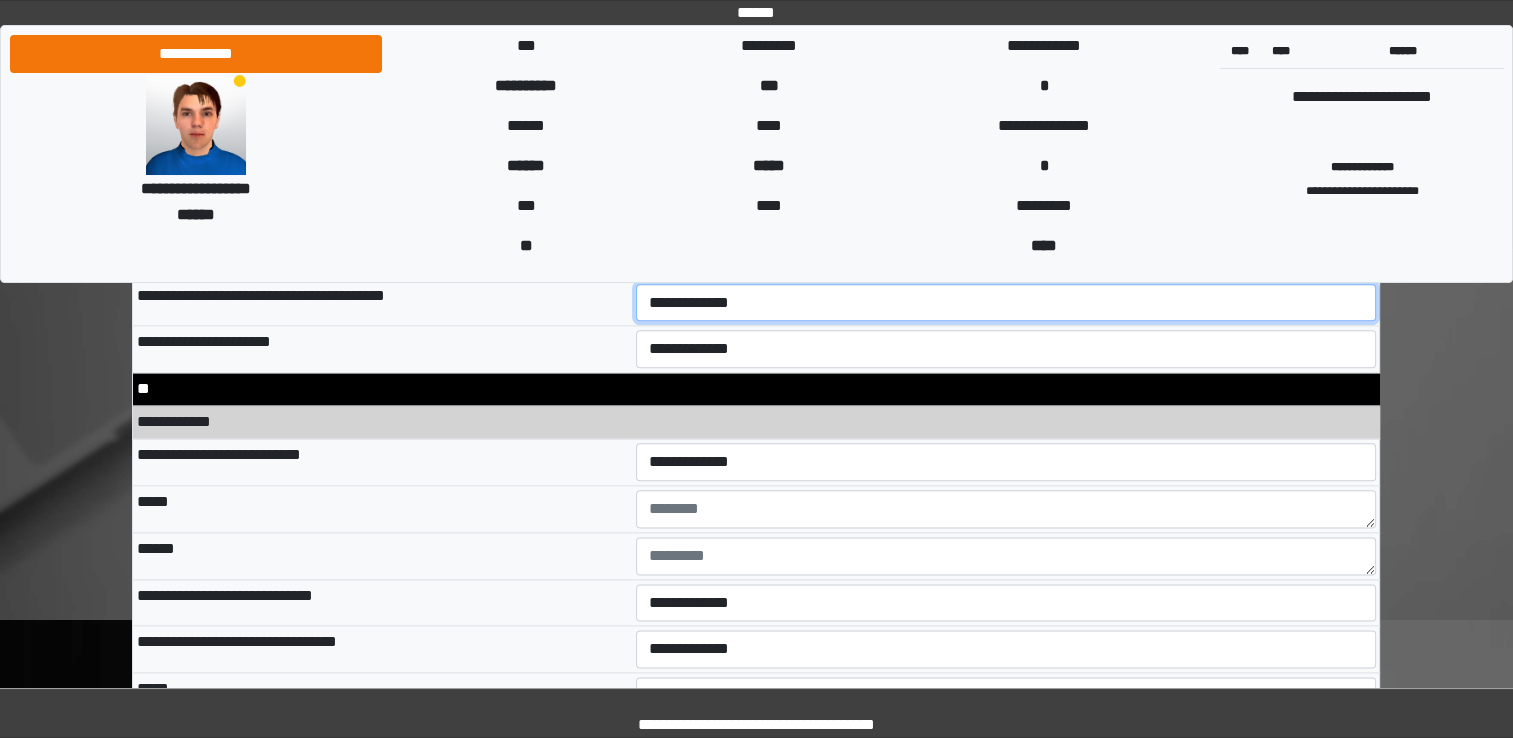 scroll, scrollTop: 9900, scrollLeft: 0, axis: vertical 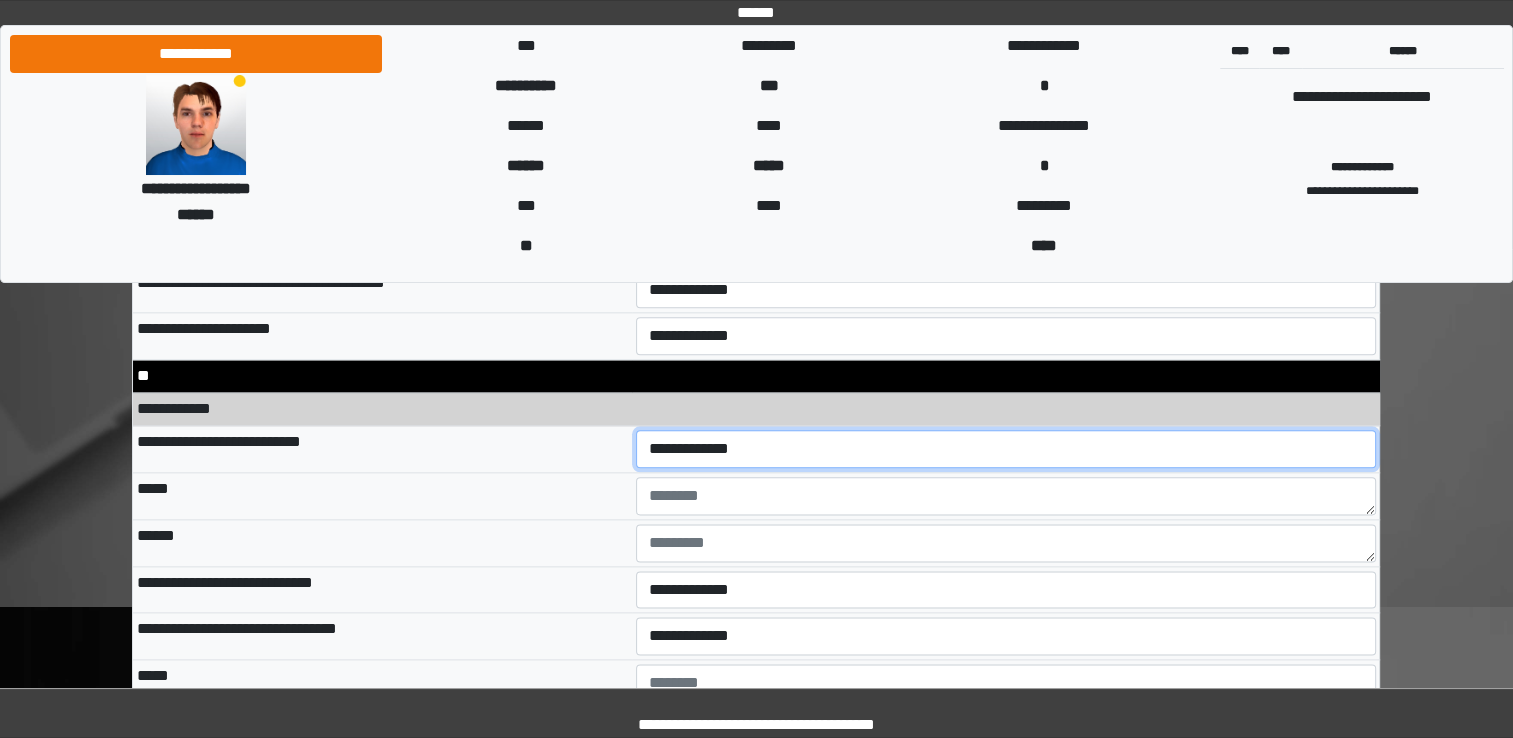 click on "**********" at bounding box center (1006, 449) 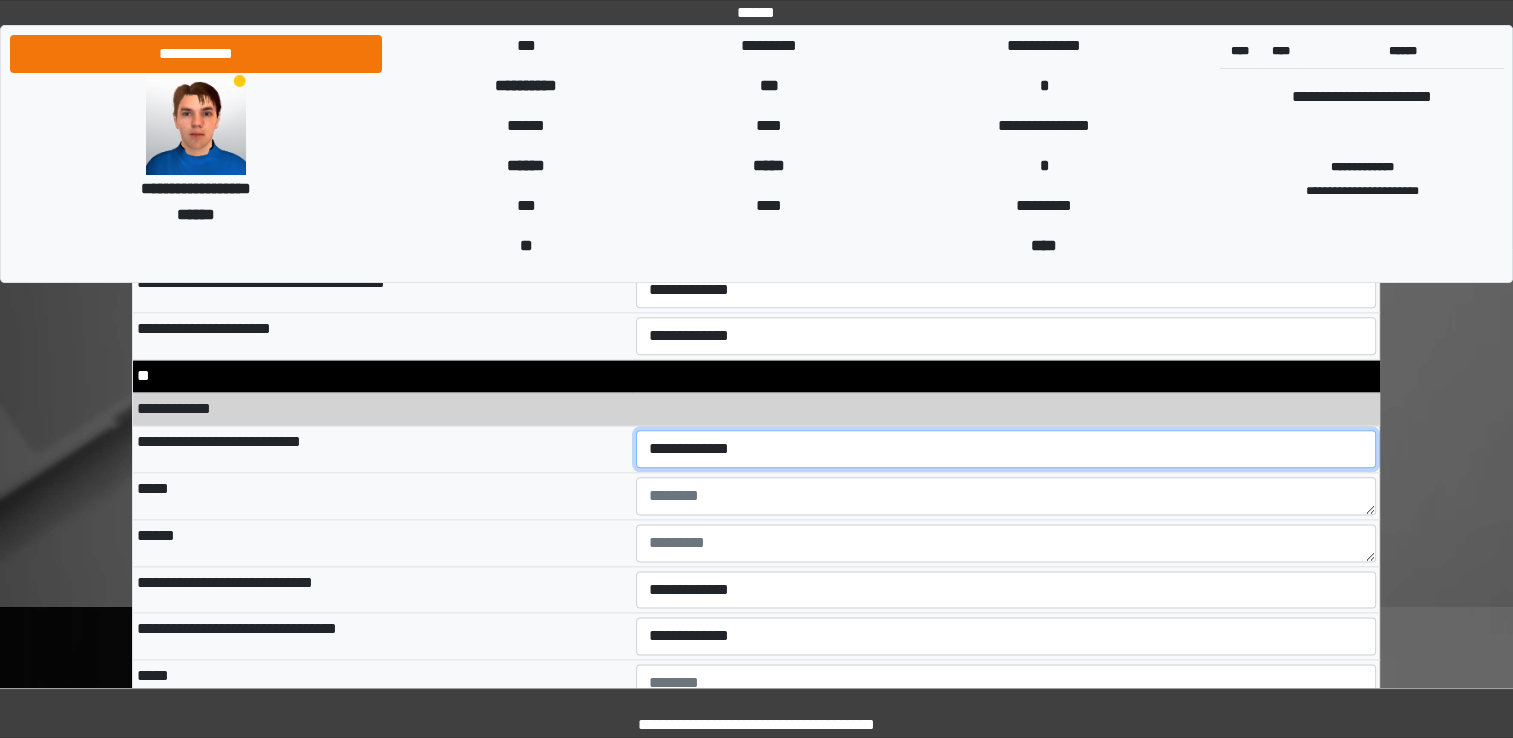 select on "*" 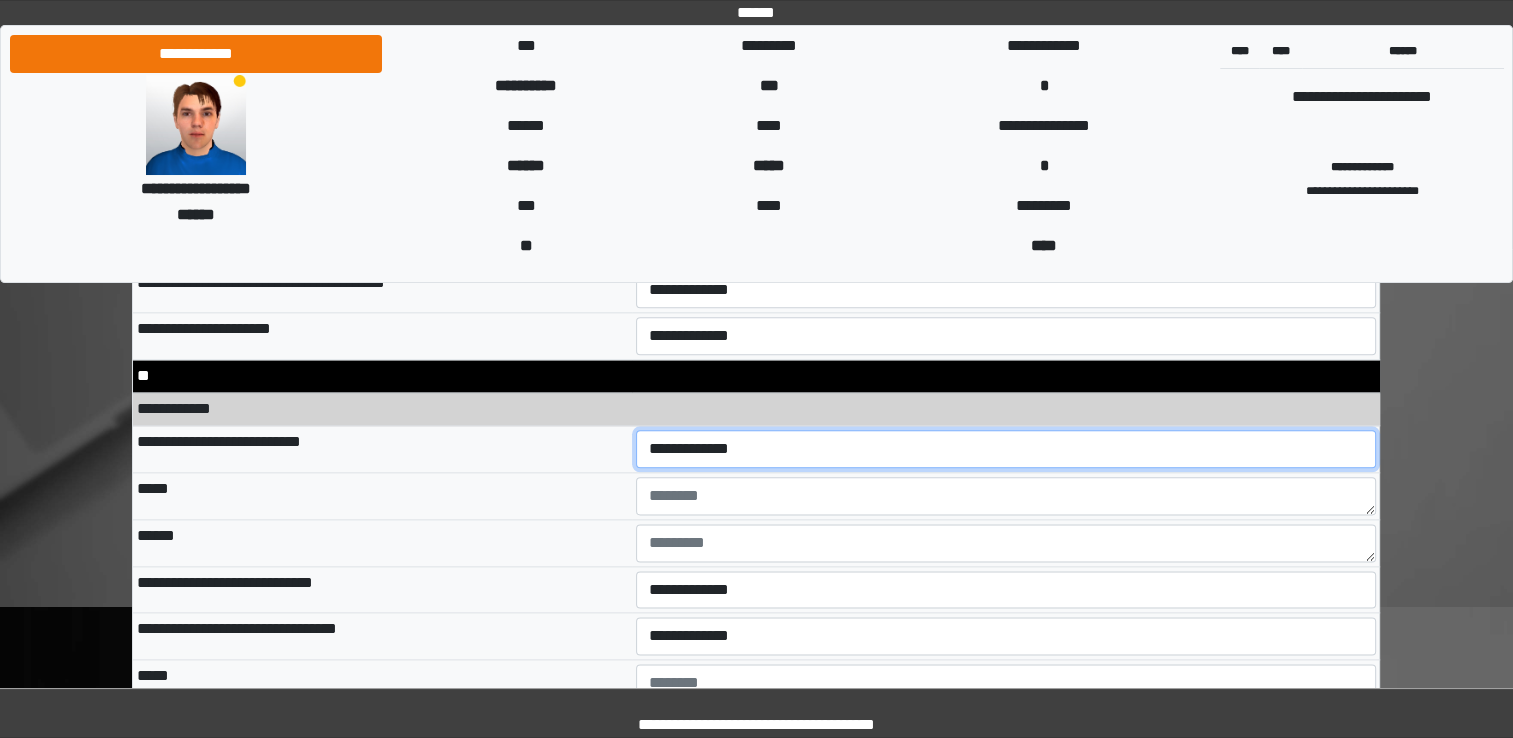 scroll, scrollTop: 10000, scrollLeft: 0, axis: vertical 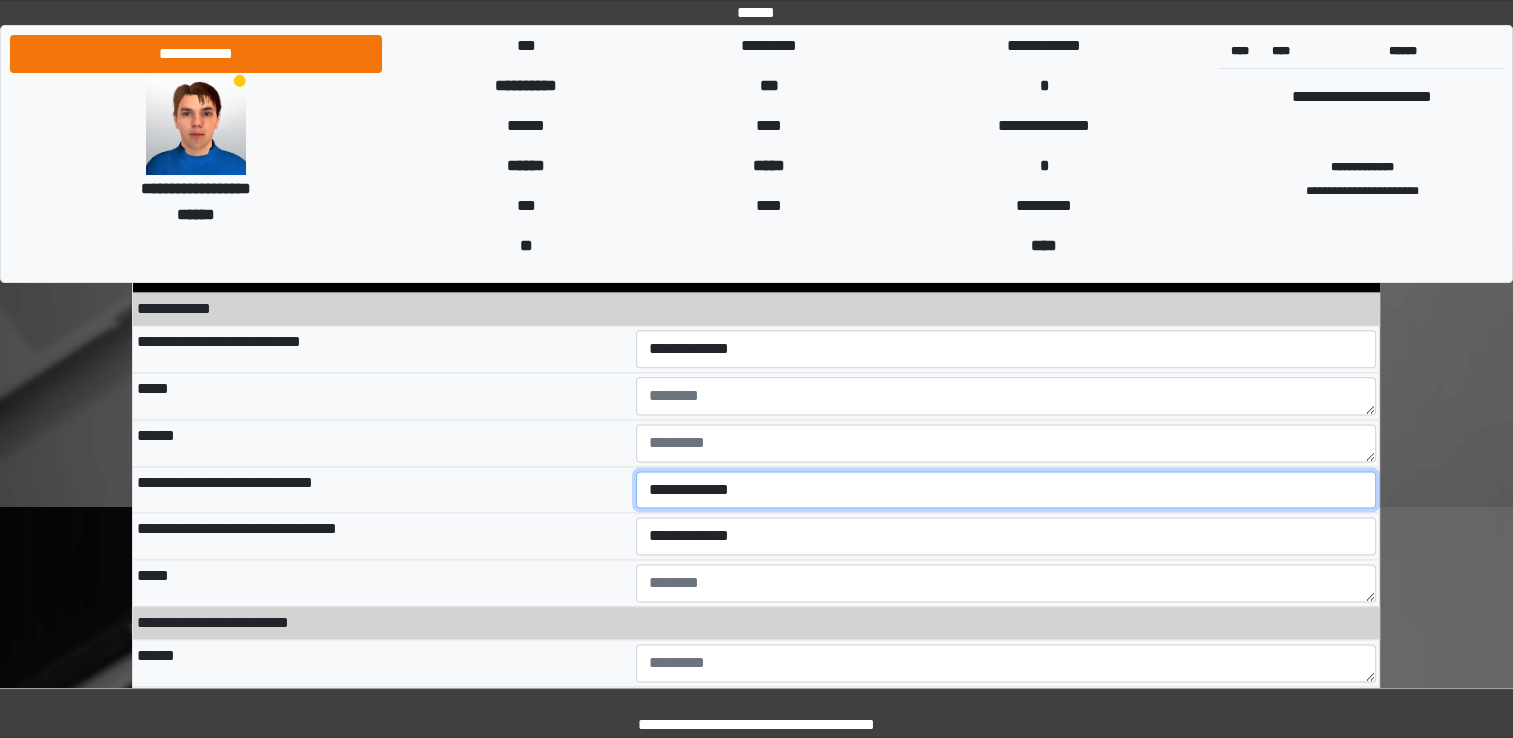click on "**********" at bounding box center (1006, 490) 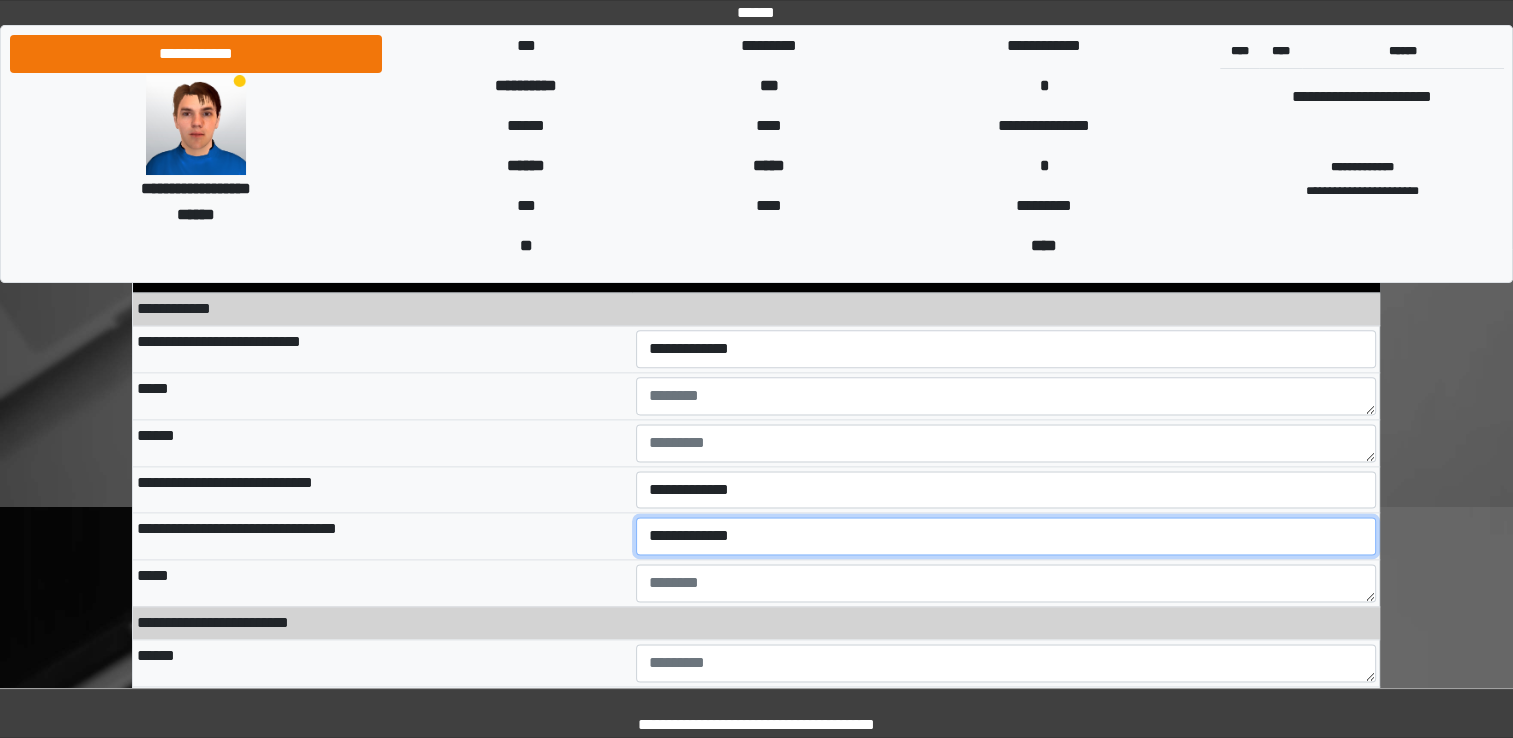 click on "**********" at bounding box center (1006, 536) 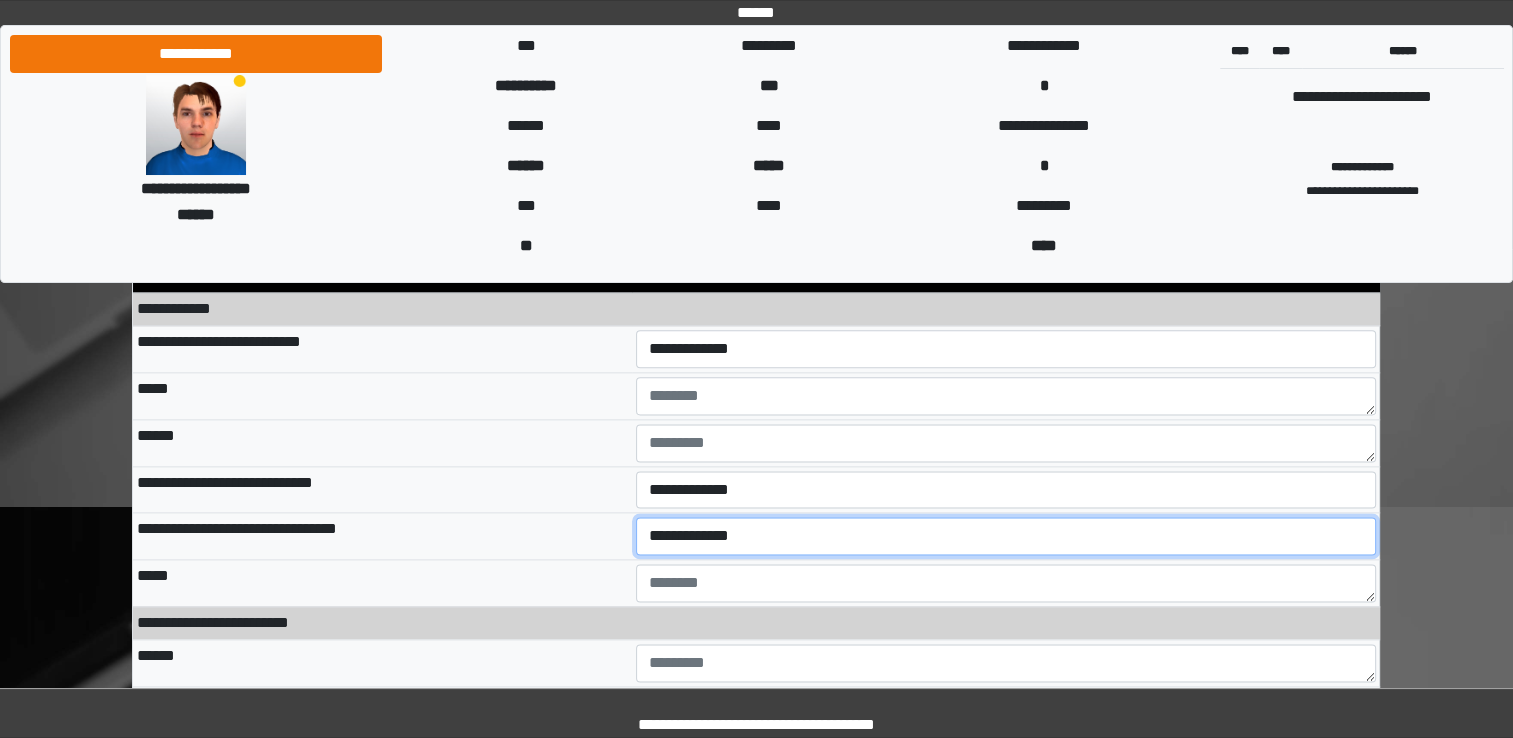 select on "*" 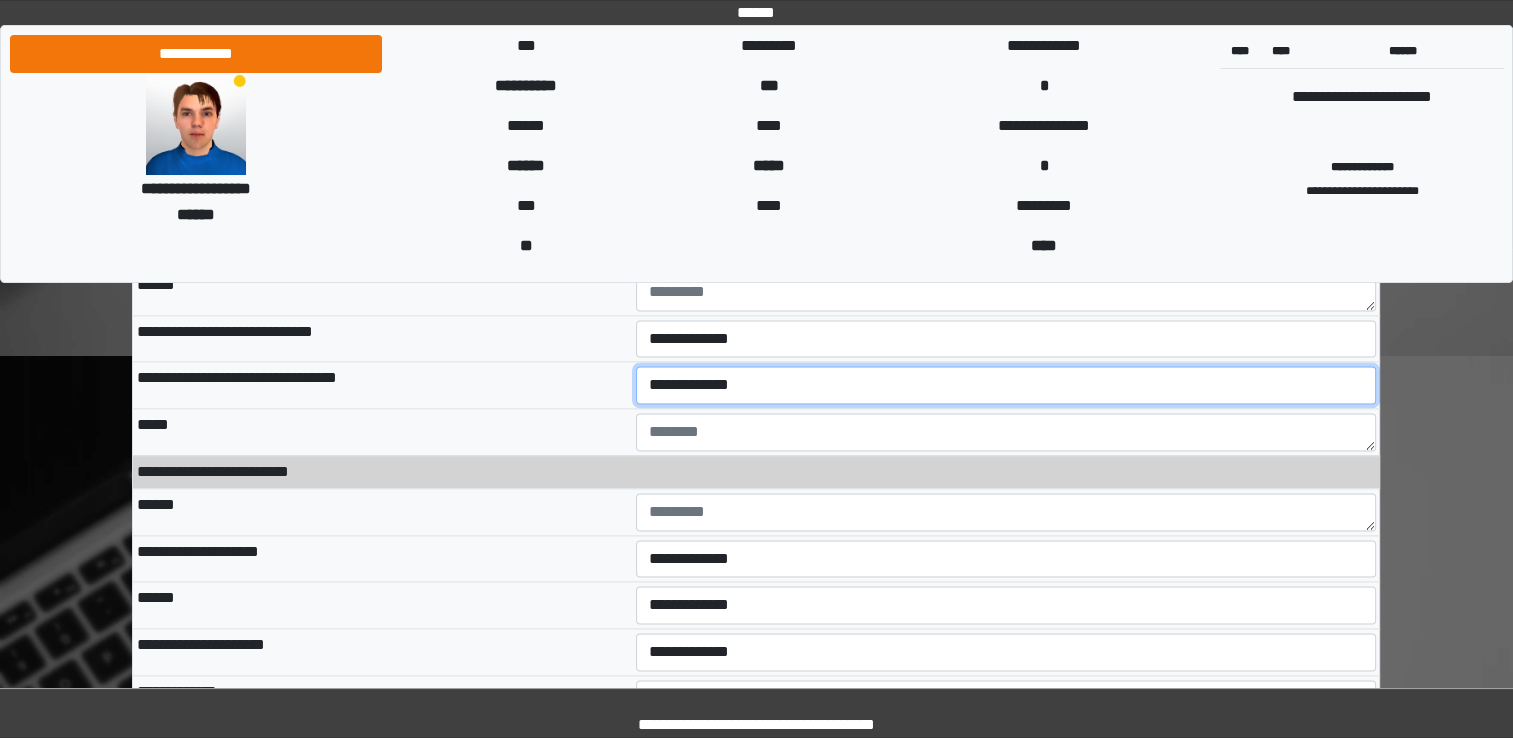 scroll, scrollTop: 10200, scrollLeft: 0, axis: vertical 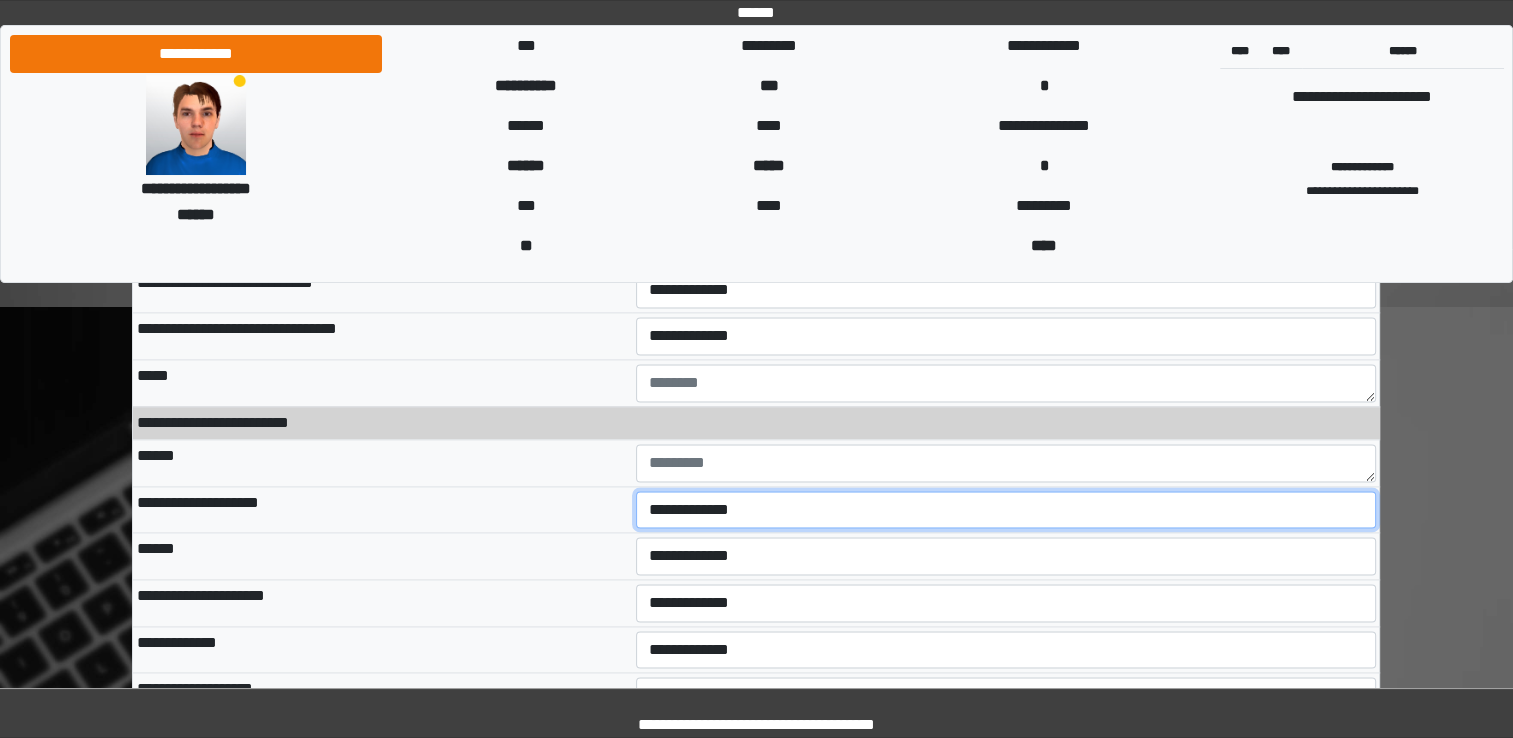 click on "**********" at bounding box center (1006, 510) 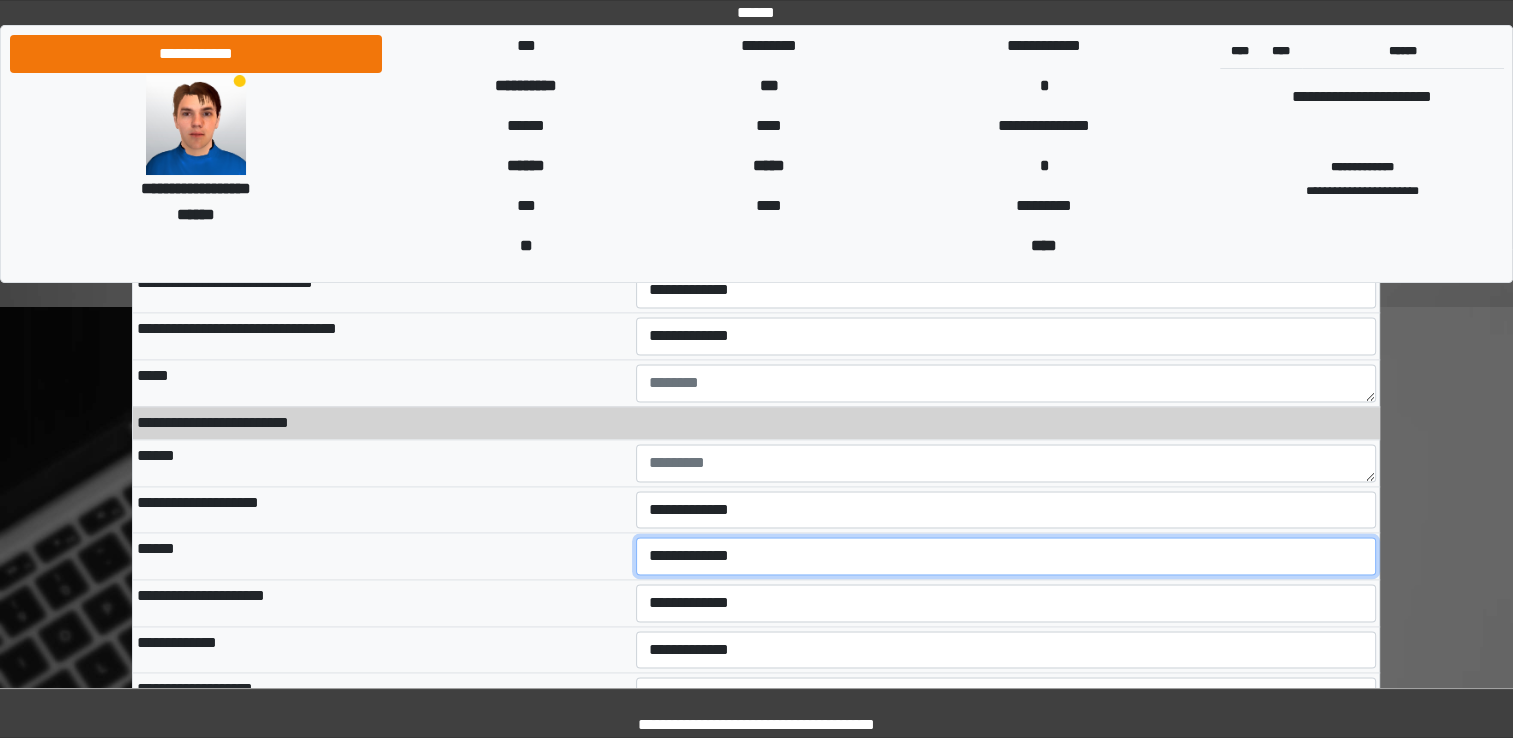 click on "**********" at bounding box center [1006, 556] 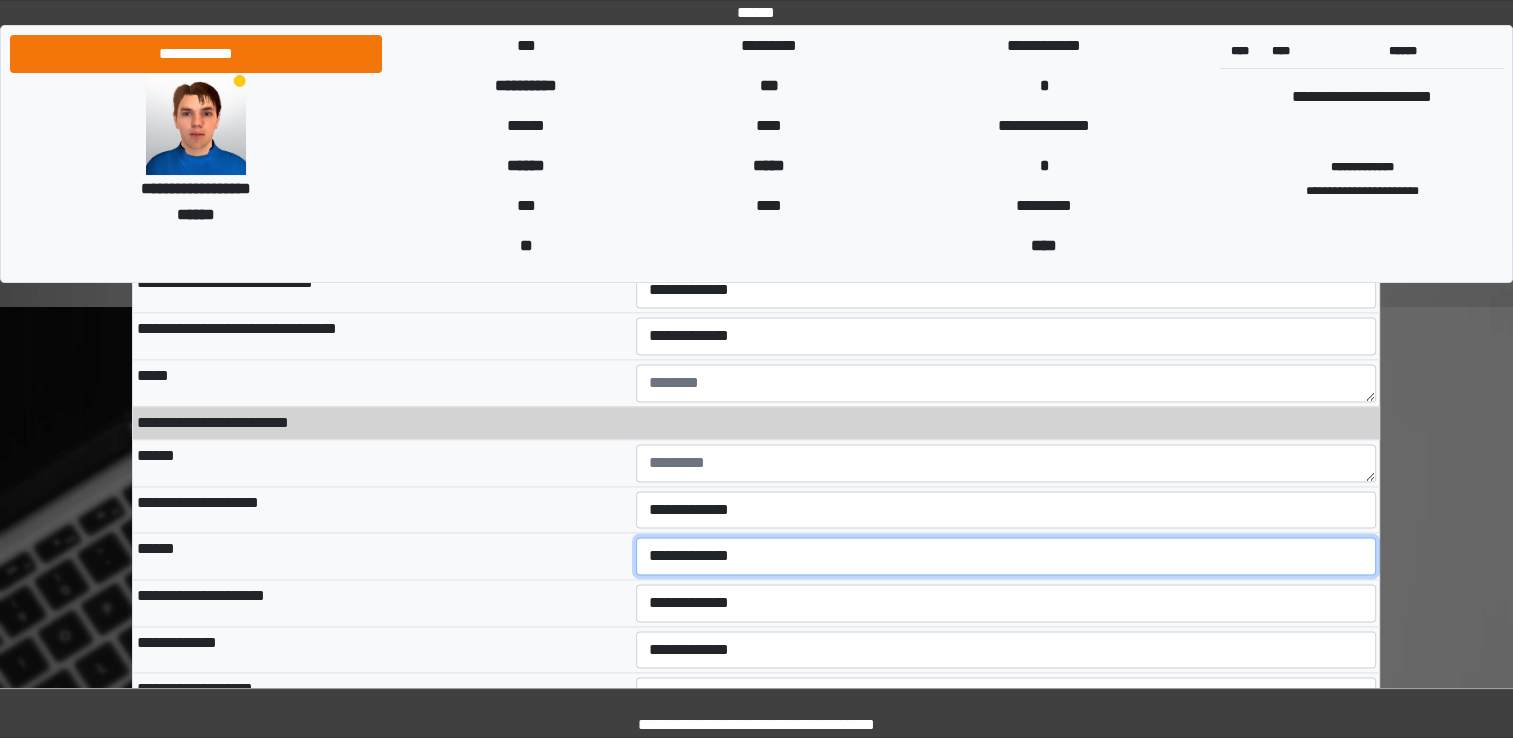 select on "*" 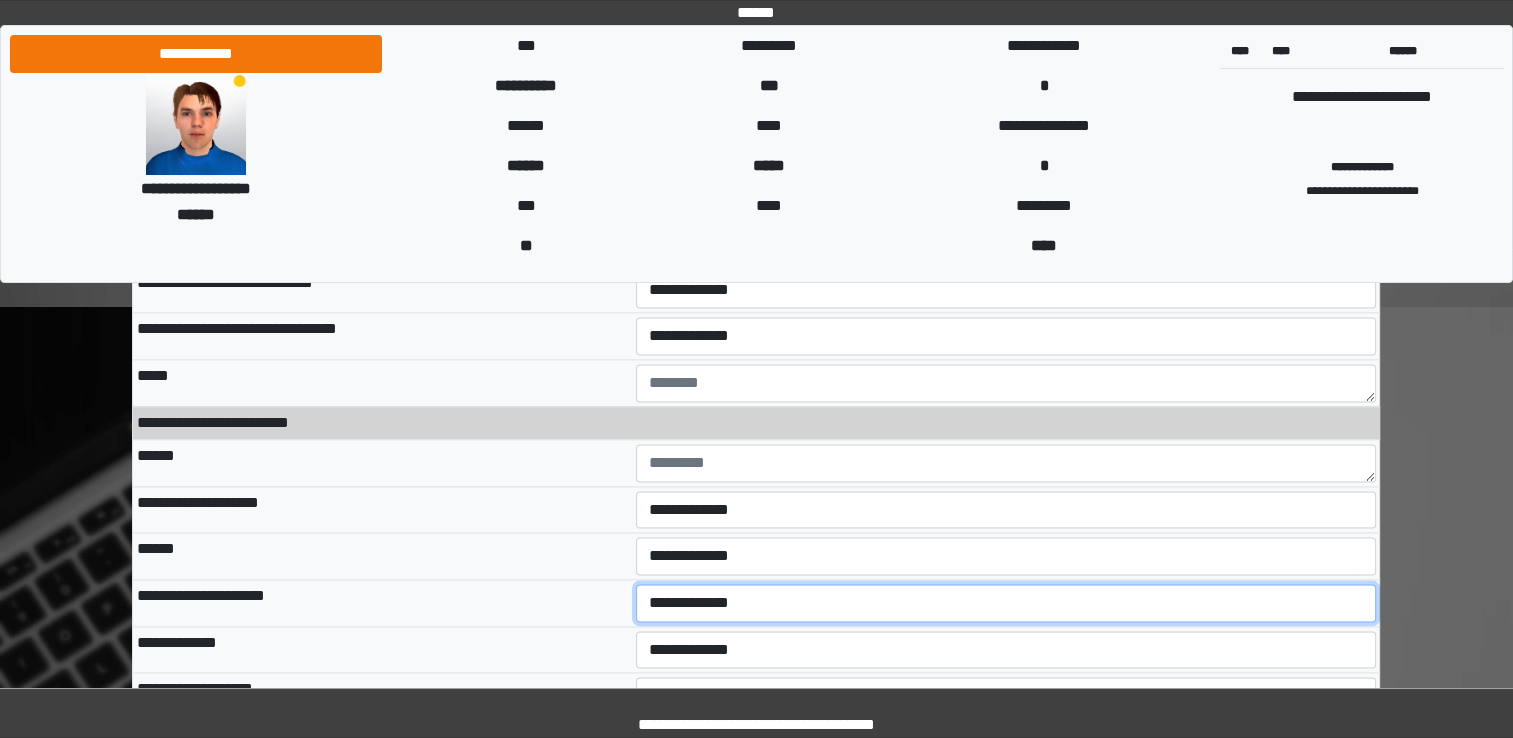 click on "**********" at bounding box center [1006, 603] 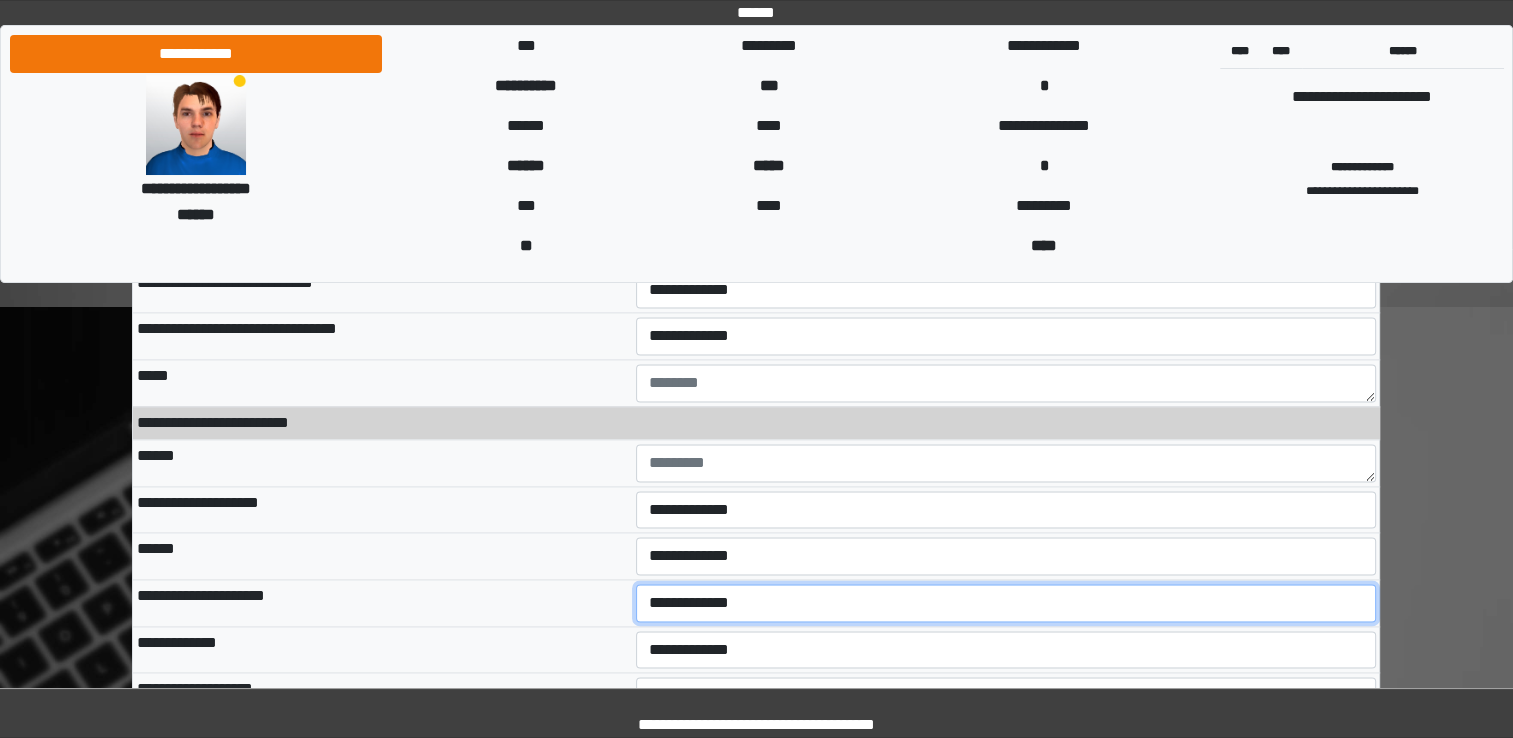 select on "*" 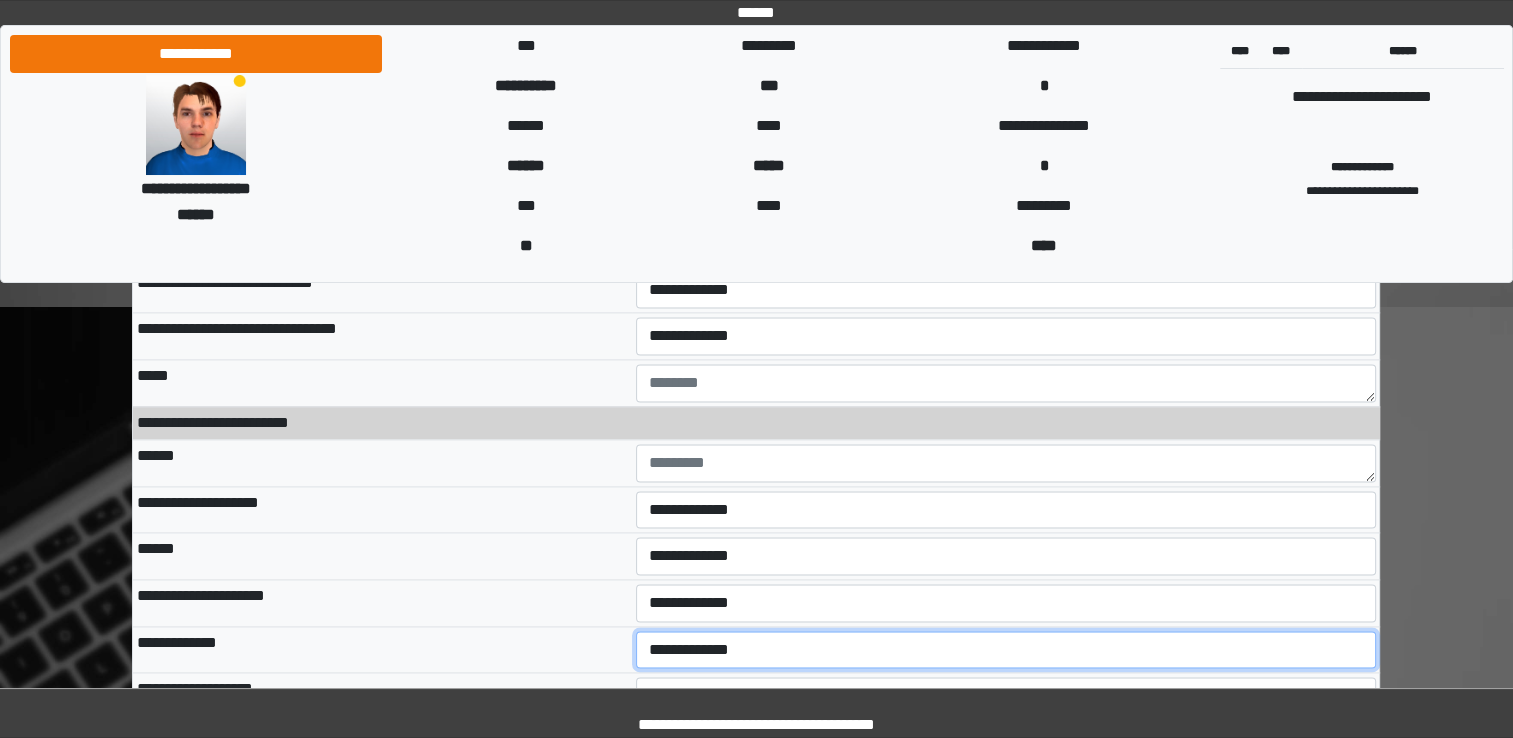 click on "**********" at bounding box center (1006, 650) 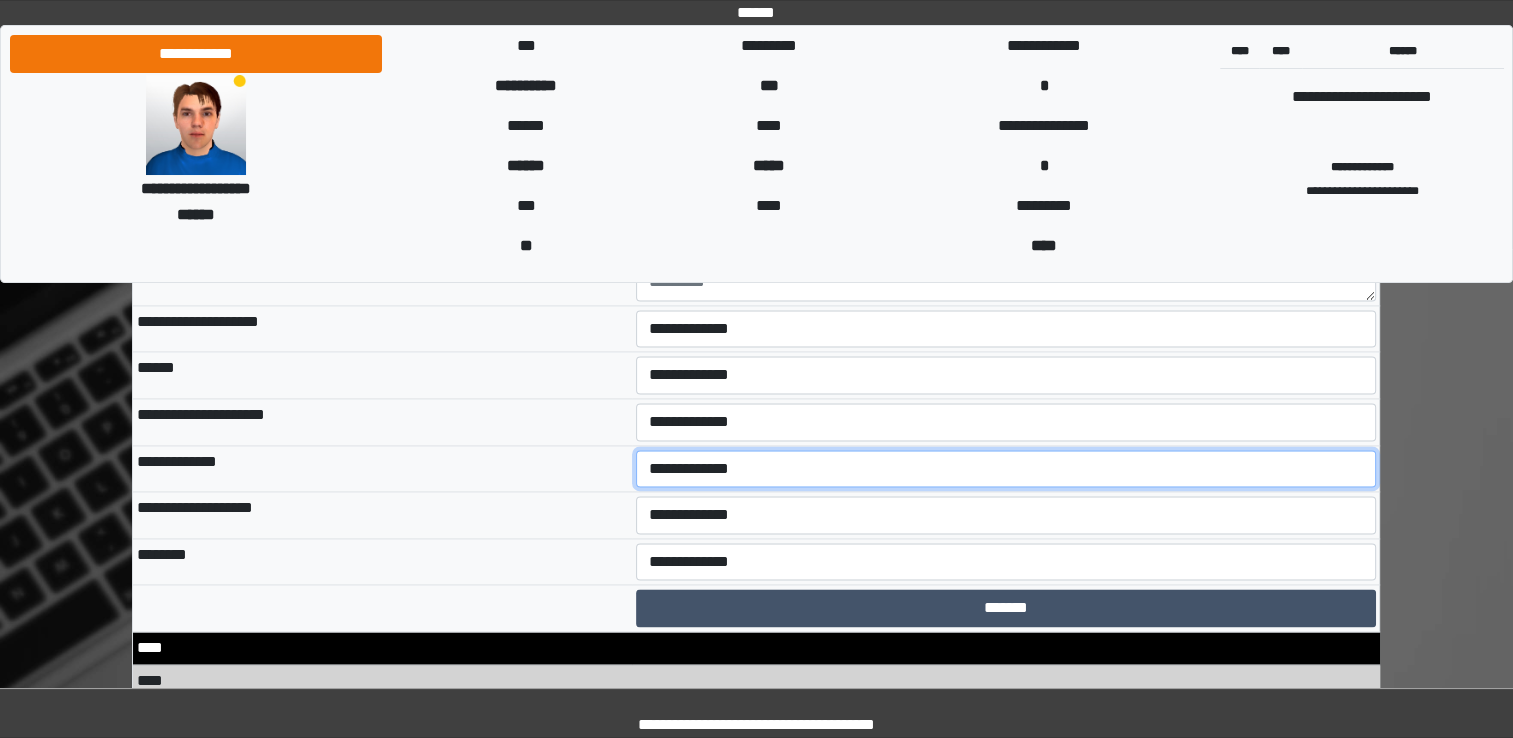 scroll, scrollTop: 10400, scrollLeft: 0, axis: vertical 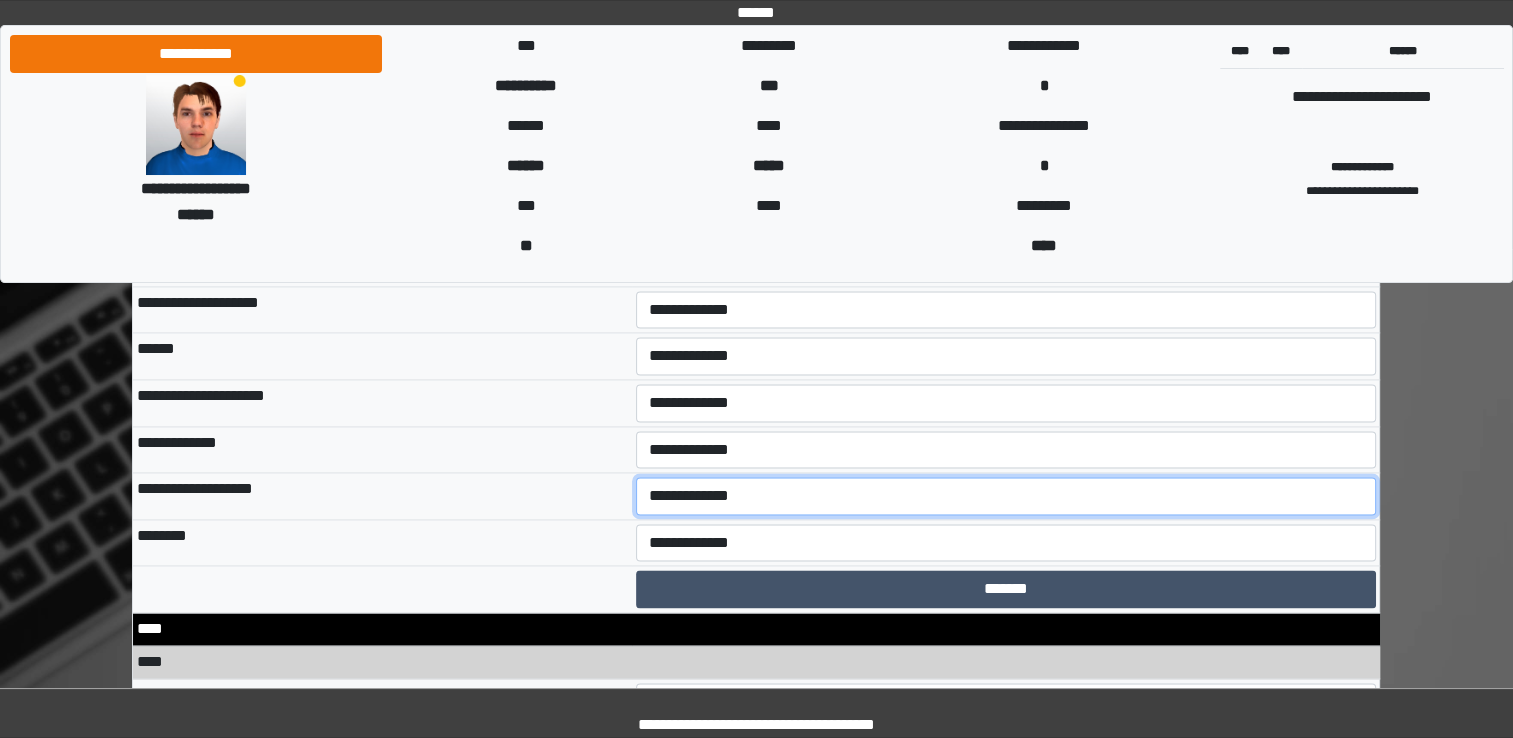 click on "**********" at bounding box center (1006, 496) 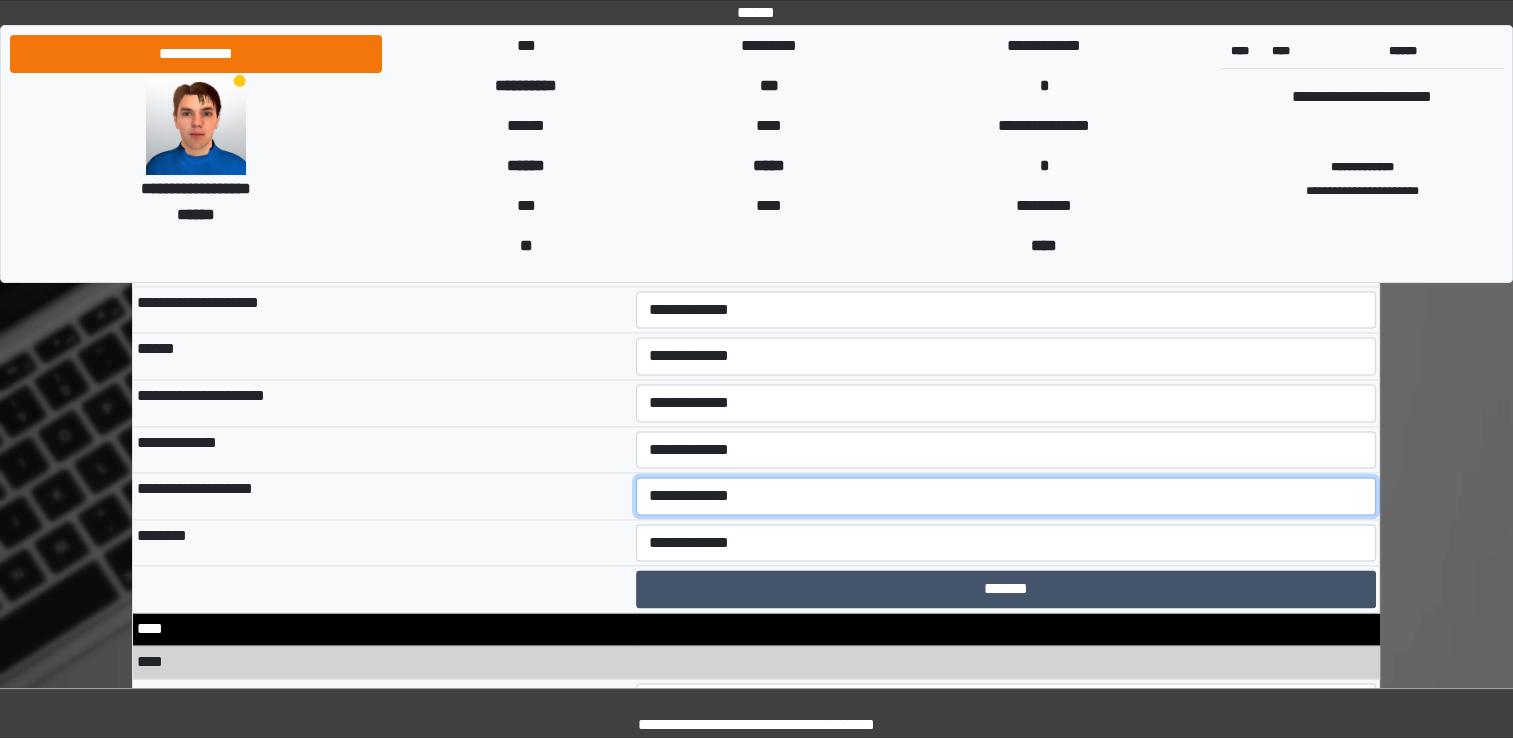 click on "**********" at bounding box center (1006, 496) 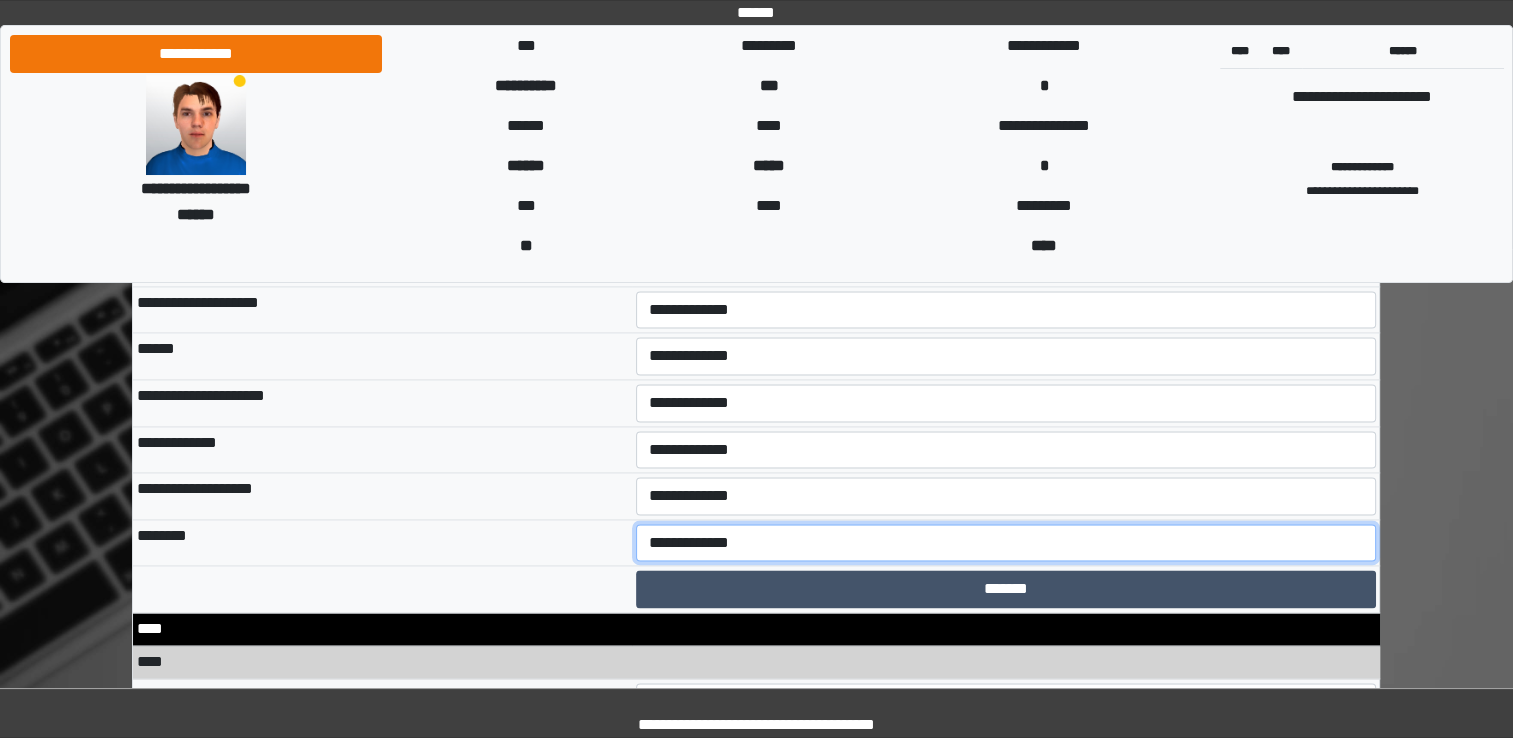 click on "**********" at bounding box center [1006, 543] 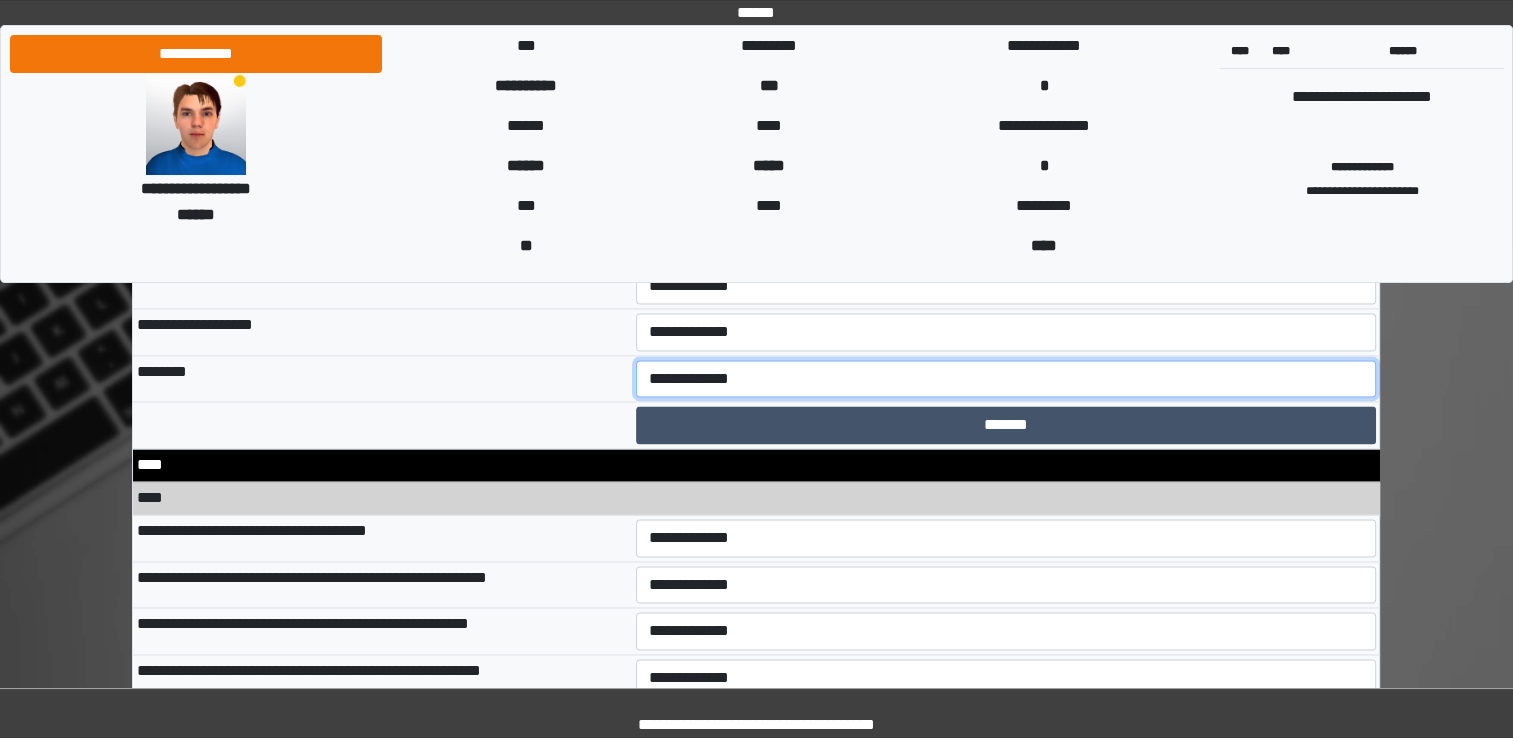 scroll, scrollTop: 10600, scrollLeft: 0, axis: vertical 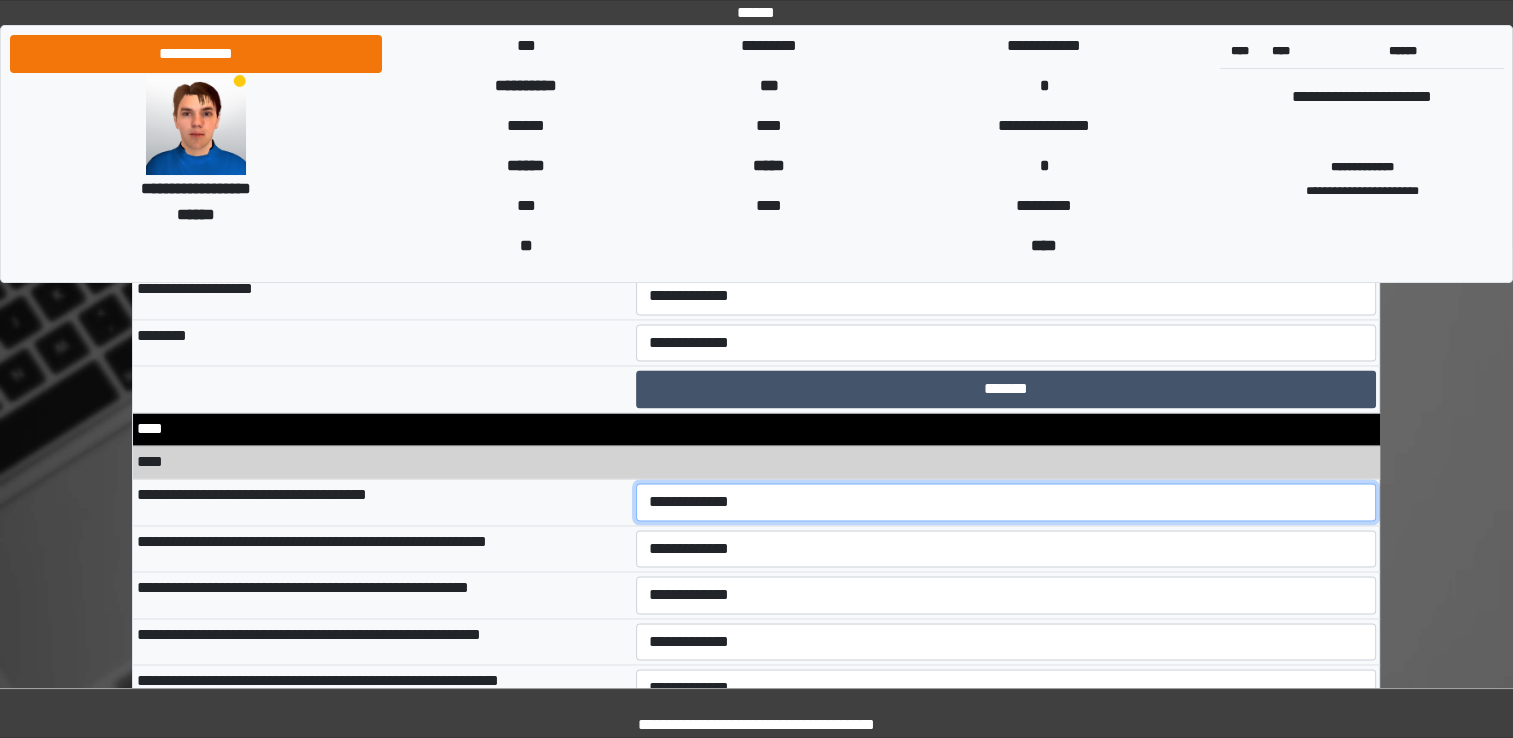 click on "**********" at bounding box center (1006, 502) 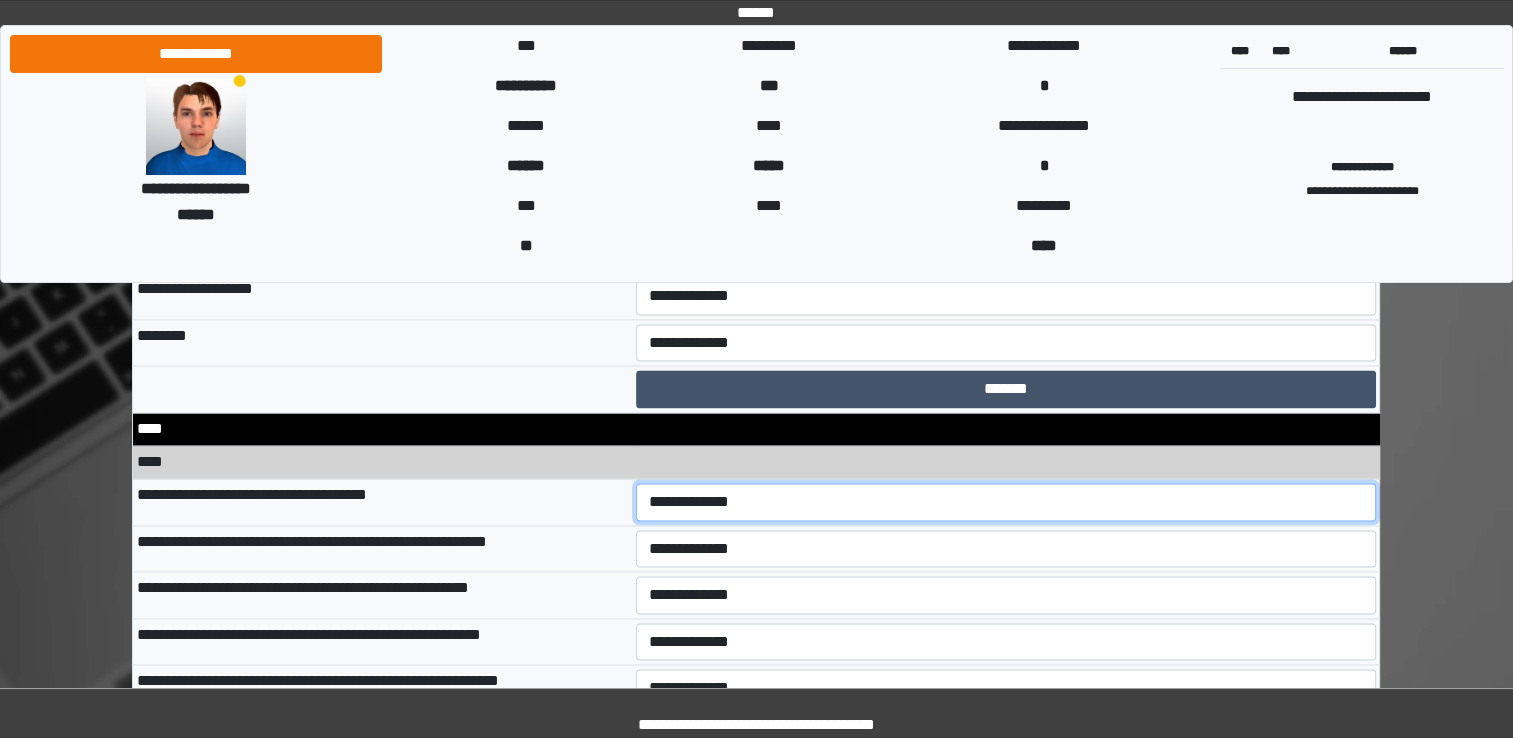 select on "*" 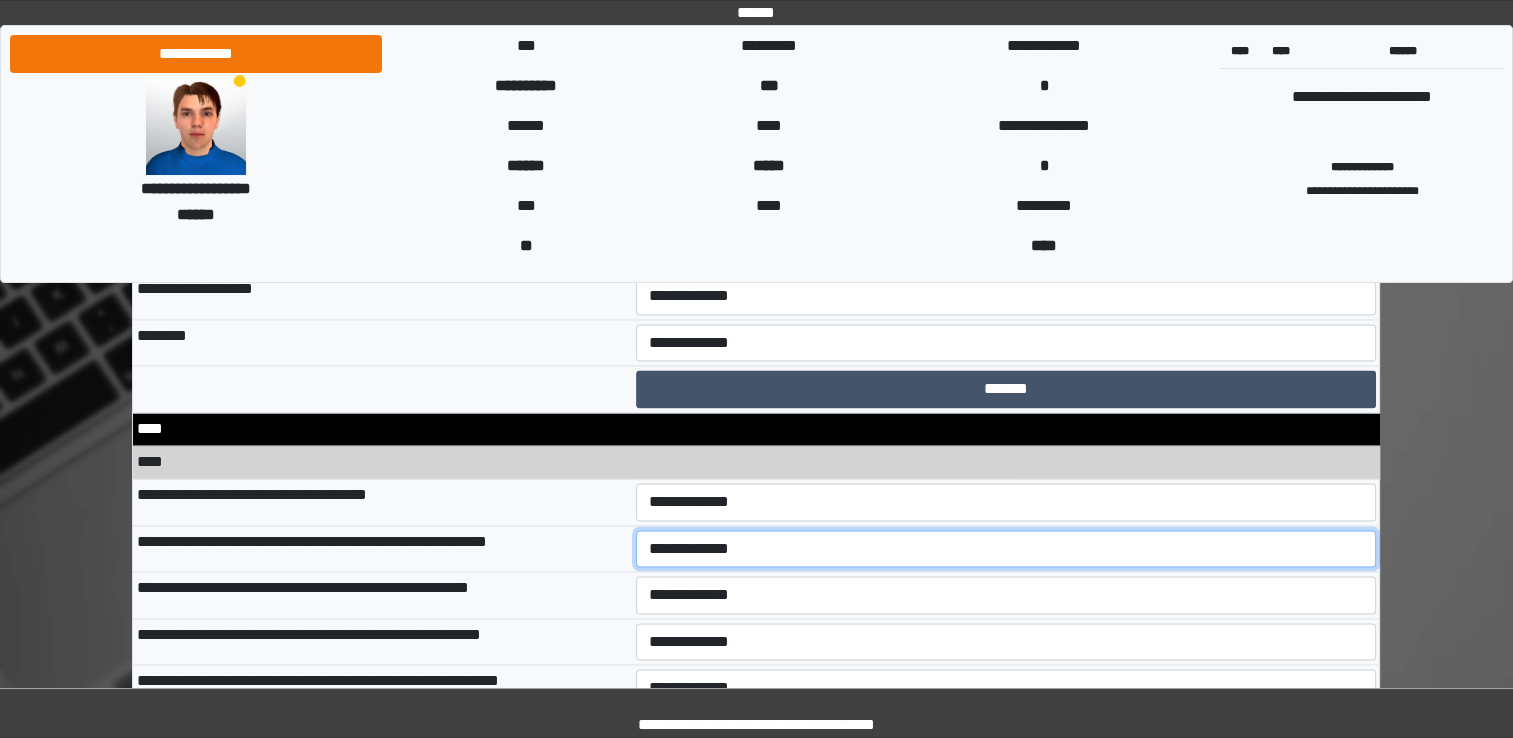 click on "**********" at bounding box center [1006, 549] 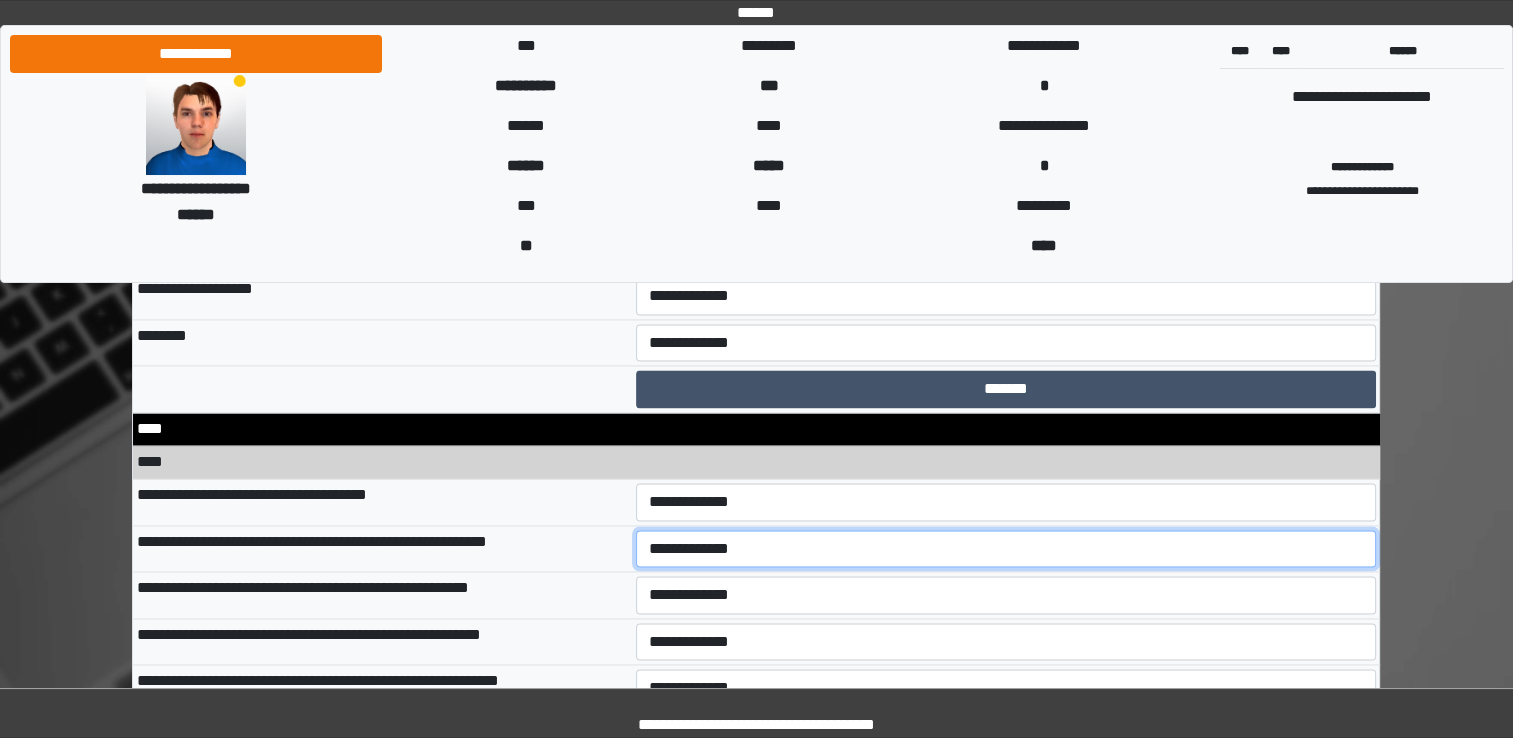 select on "*" 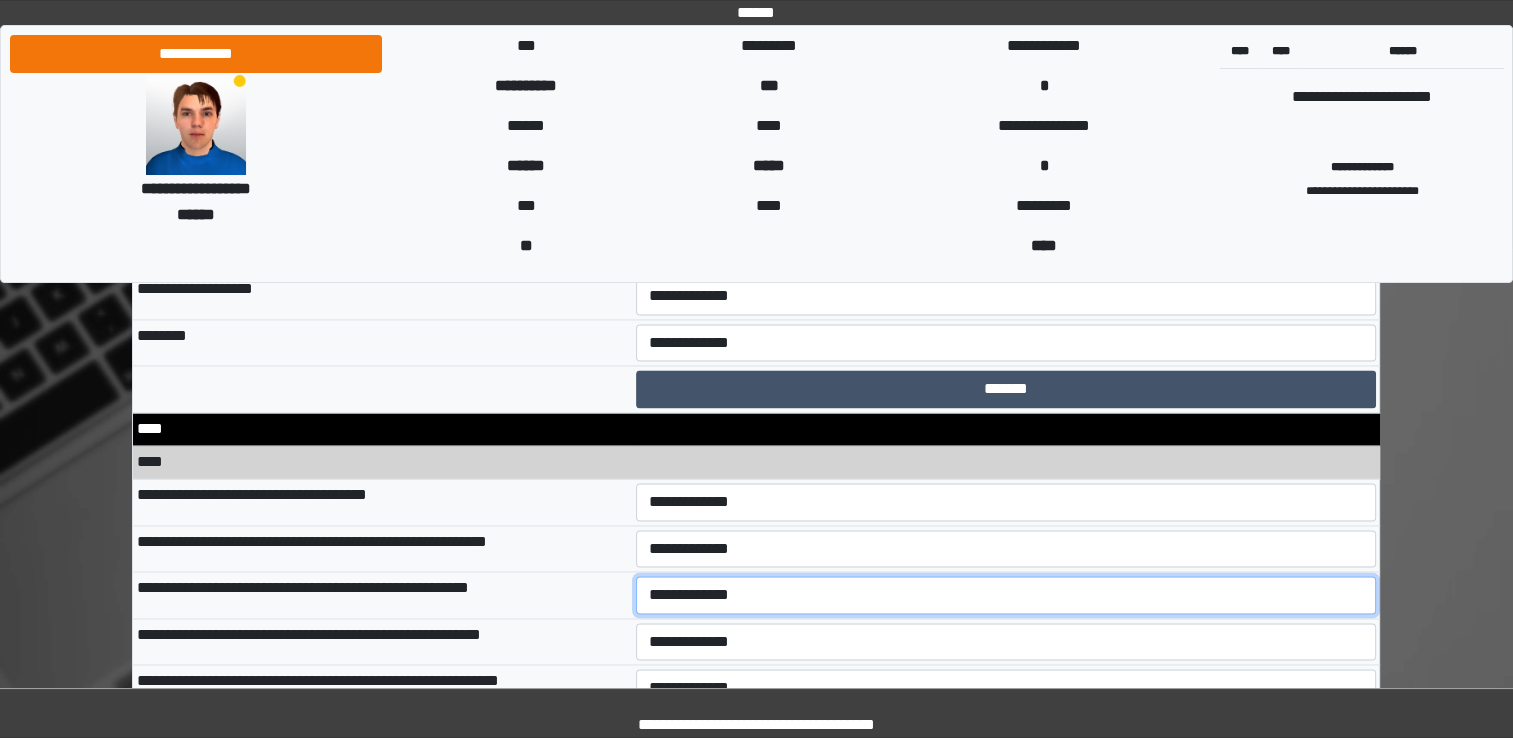 click on "**********" at bounding box center (1006, 595) 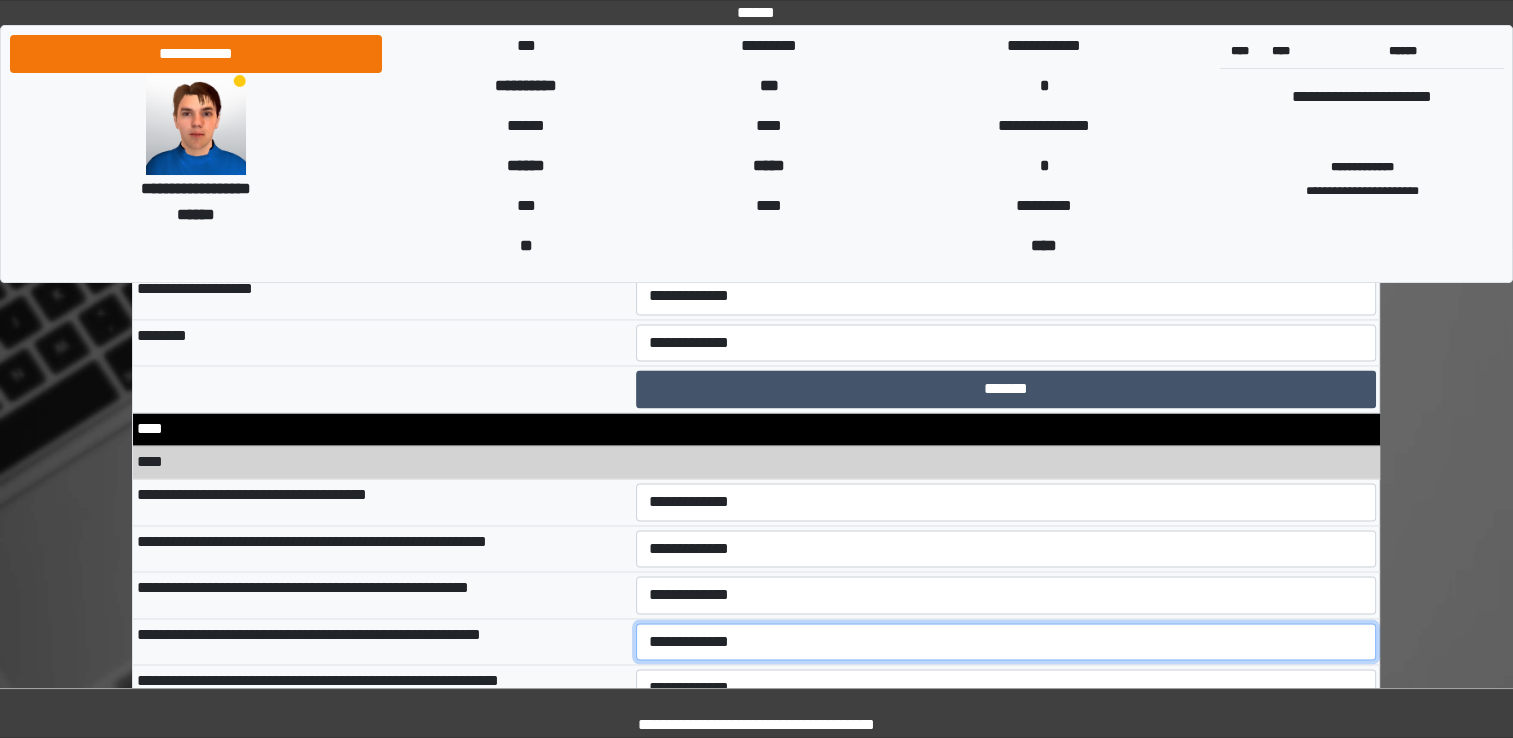 click on "**********" at bounding box center [1006, 642] 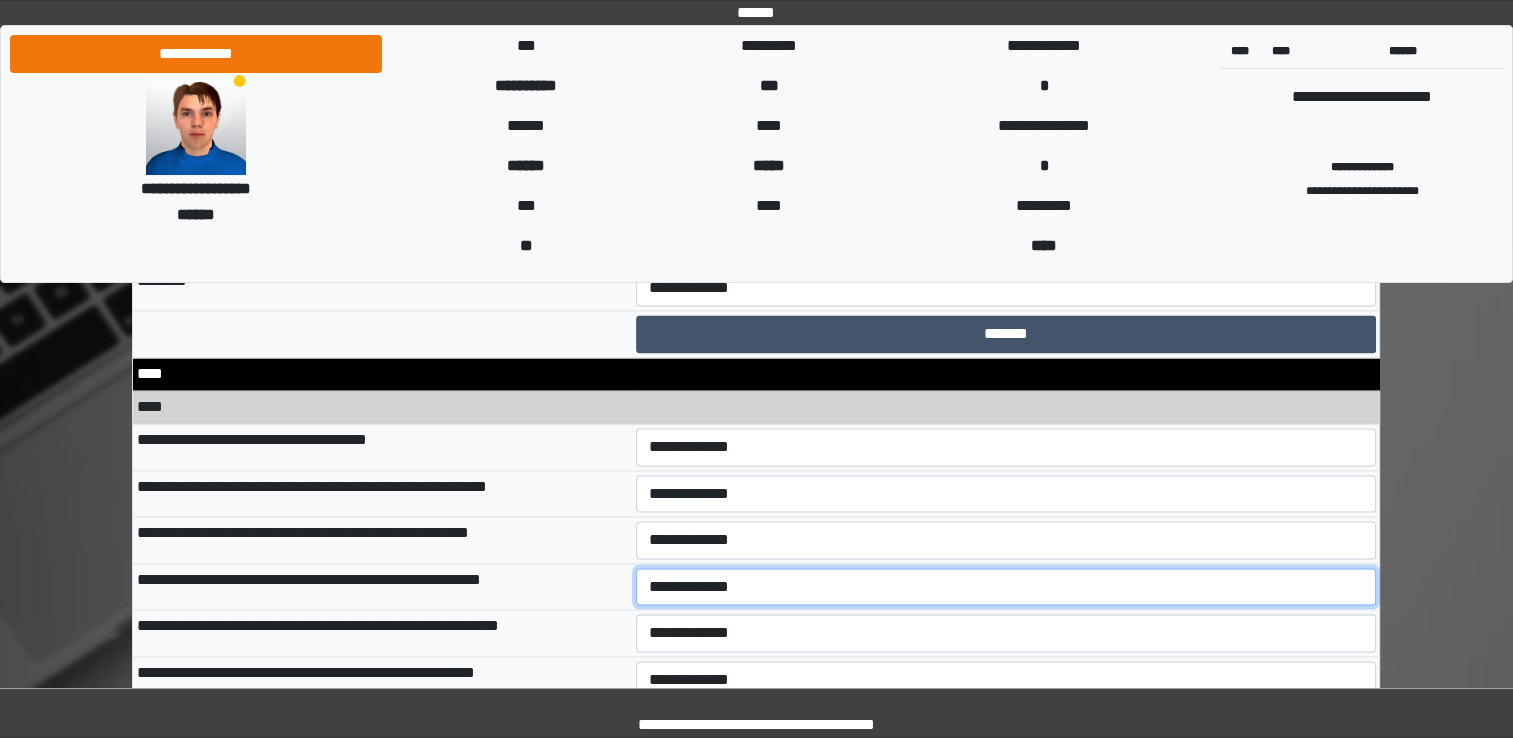 scroll, scrollTop: 10700, scrollLeft: 0, axis: vertical 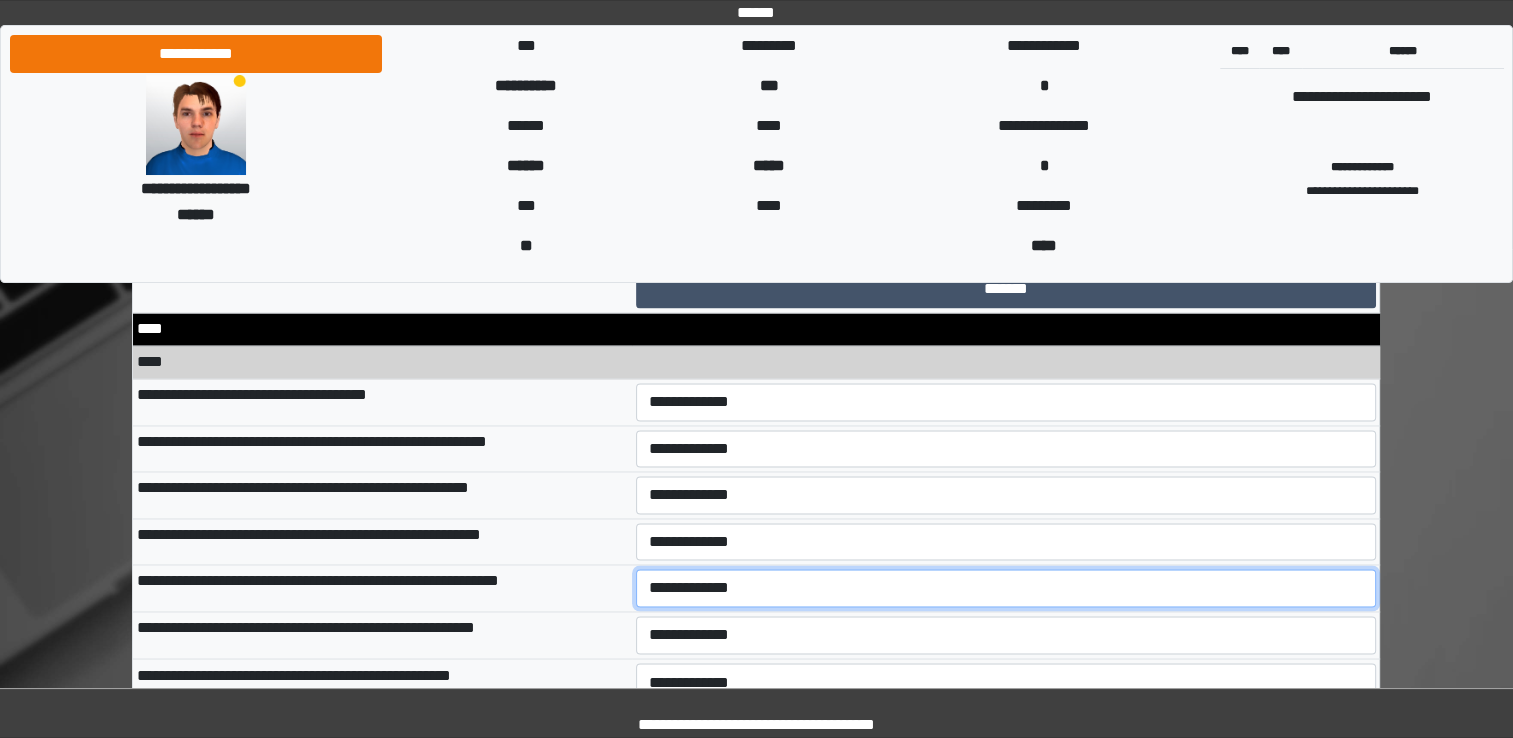 click on "**********" at bounding box center (1006, 588) 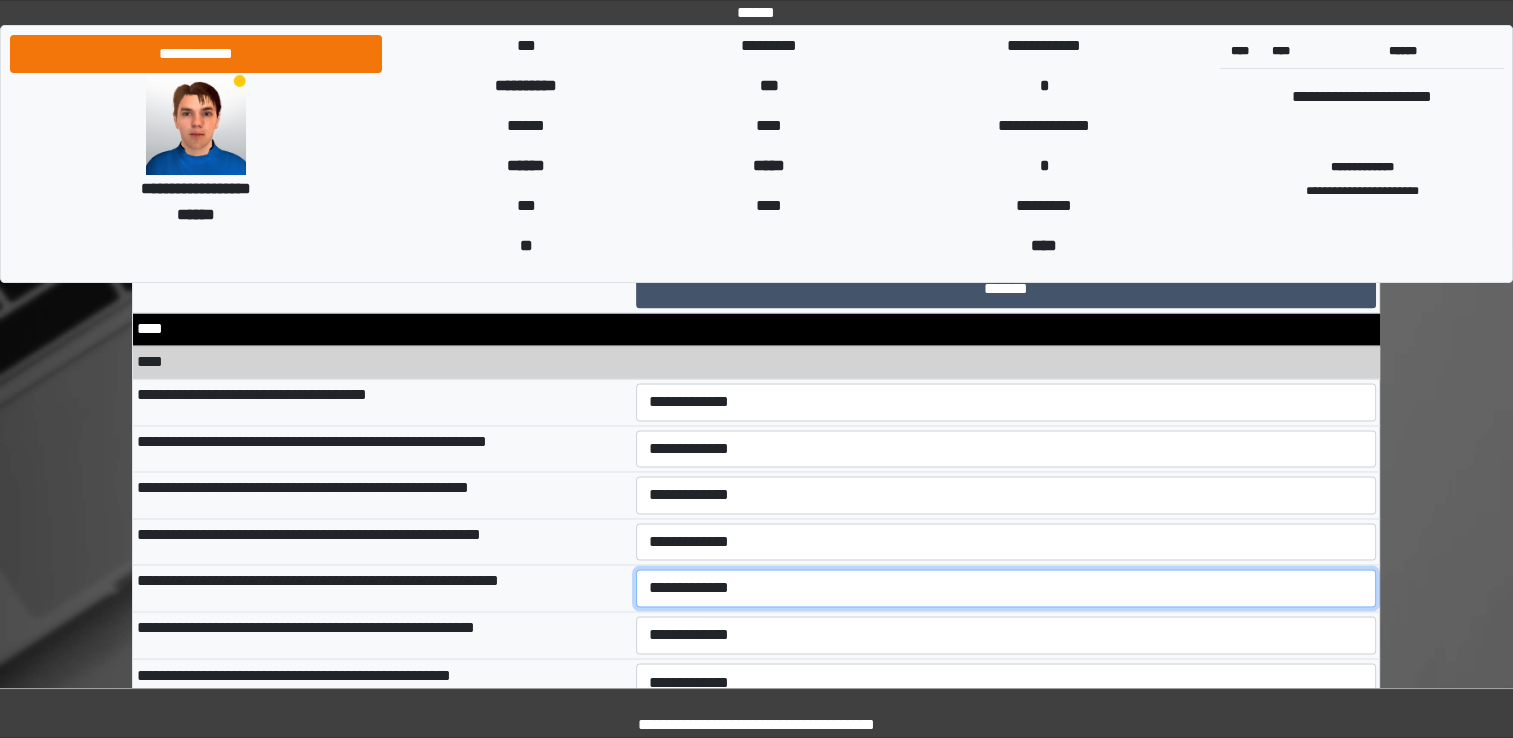 select on "*" 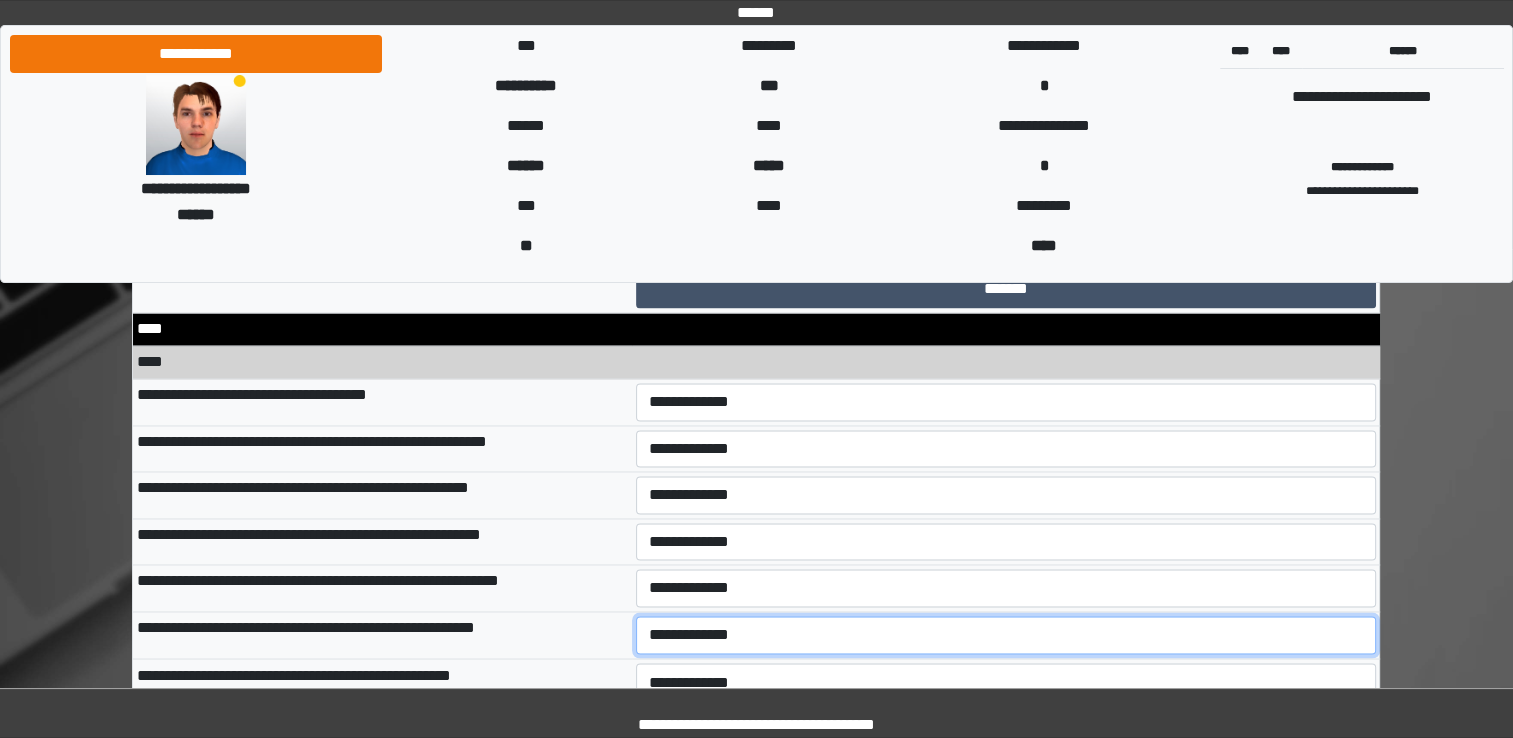 click on "**********" at bounding box center (1006, 635) 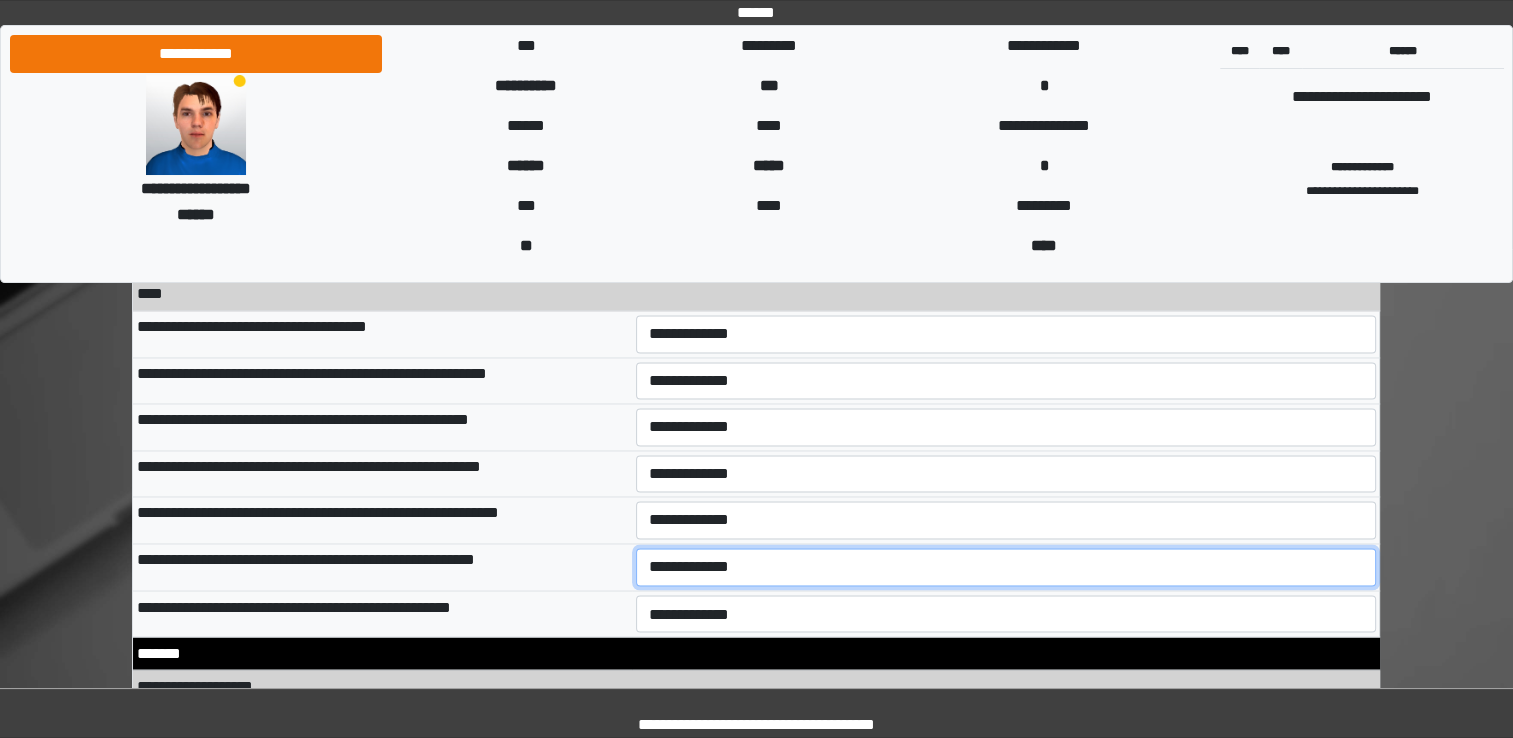 scroll, scrollTop: 10800, scrollLeft: 0, axis: vertical 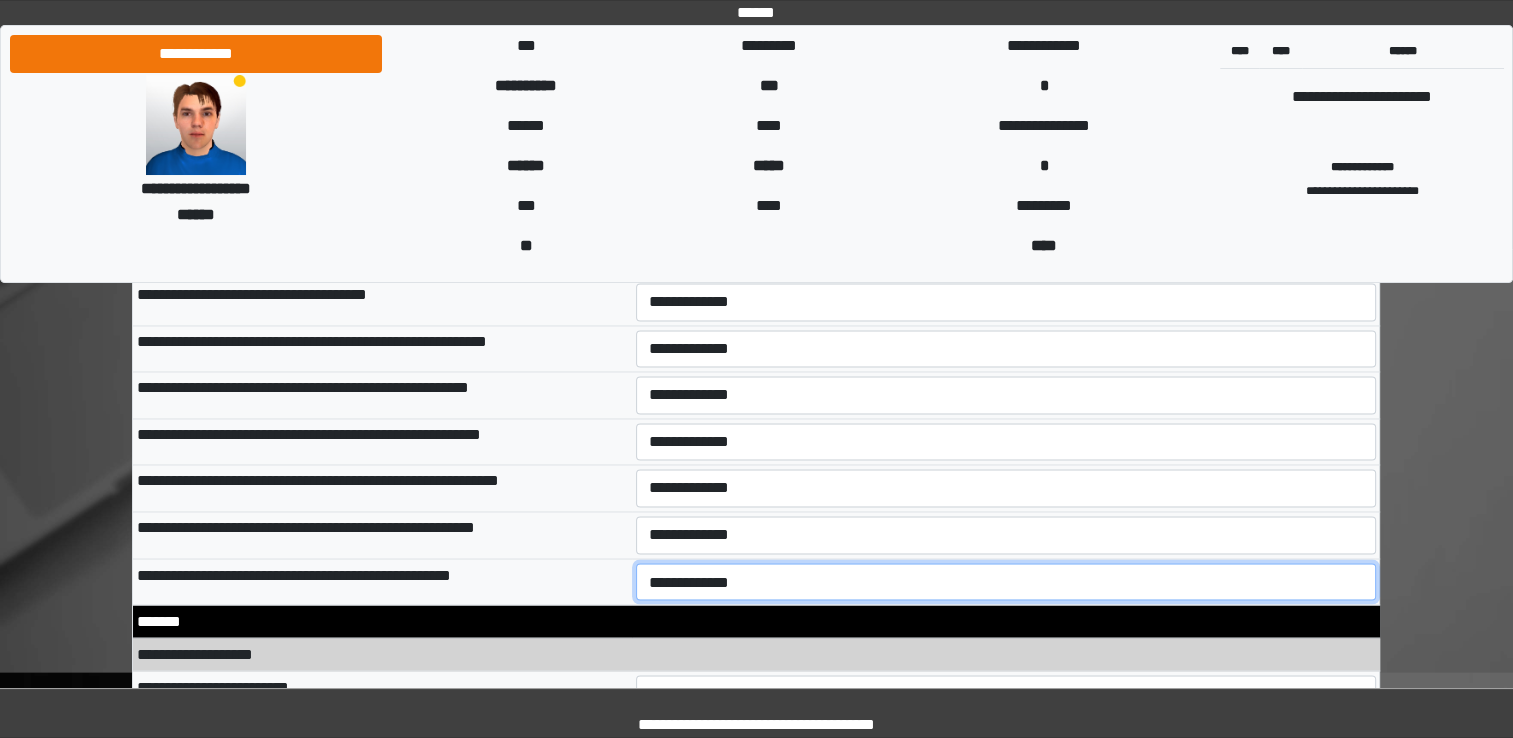 click on "**********" at bounding box center [1006, 582] 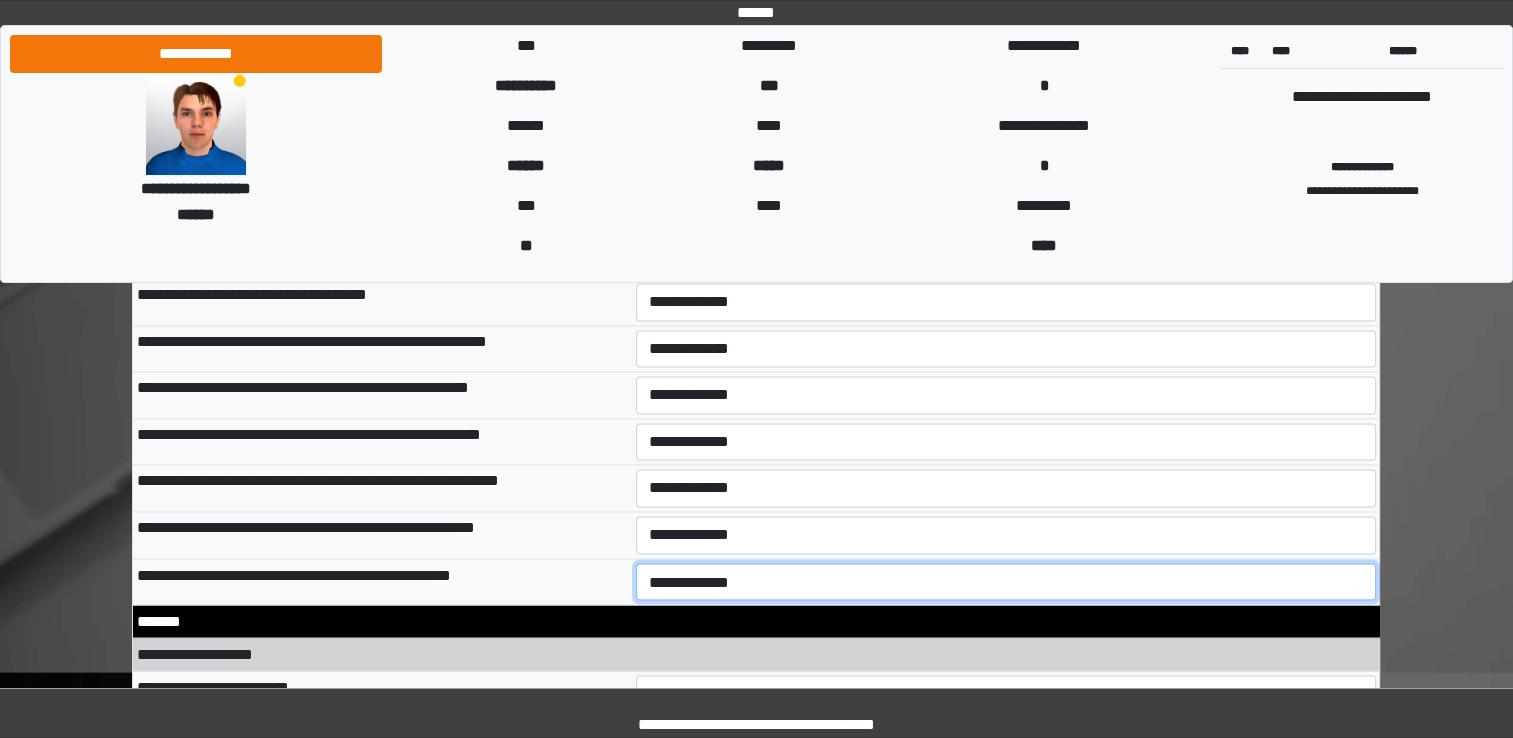 select on "*" 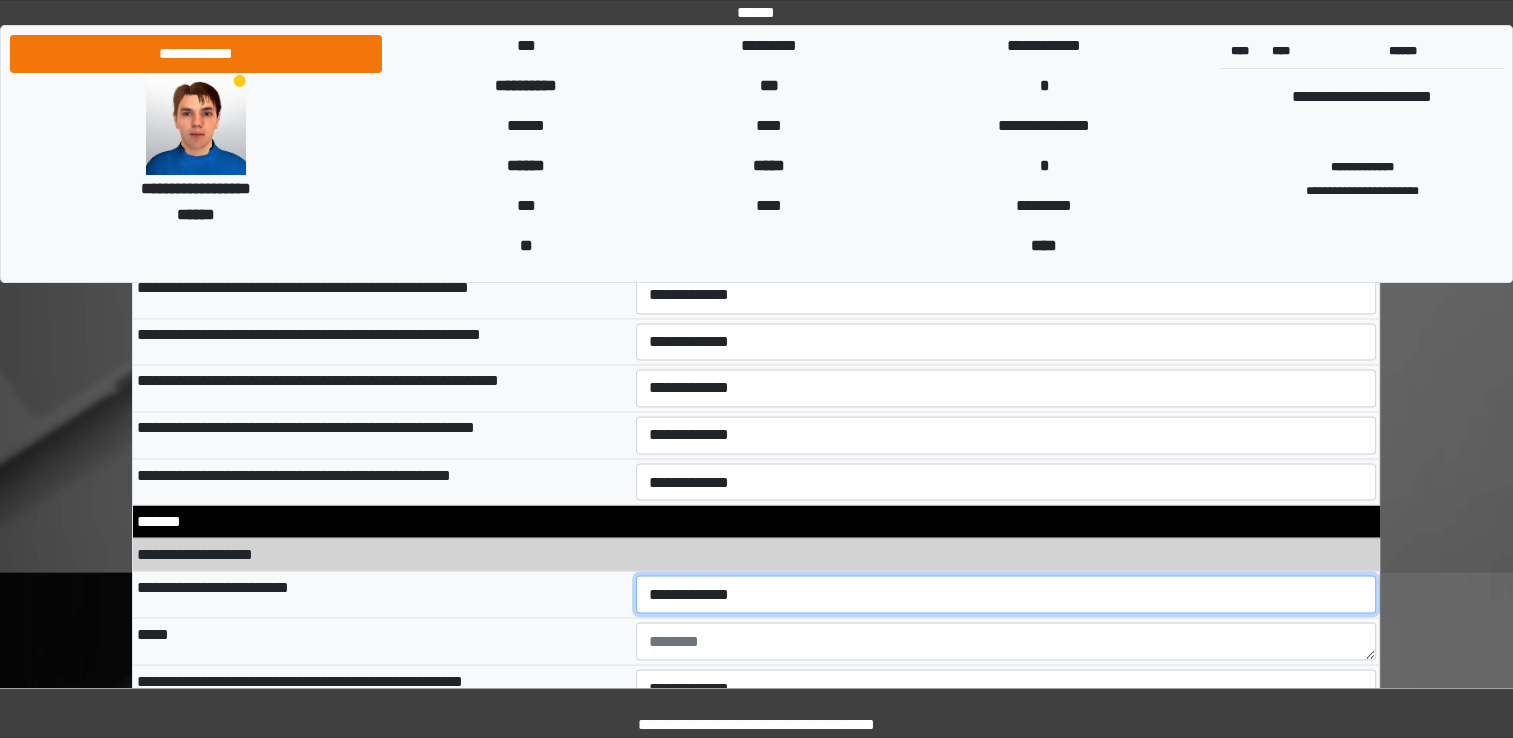 click on "**********" at bounding box center (1006, 594) 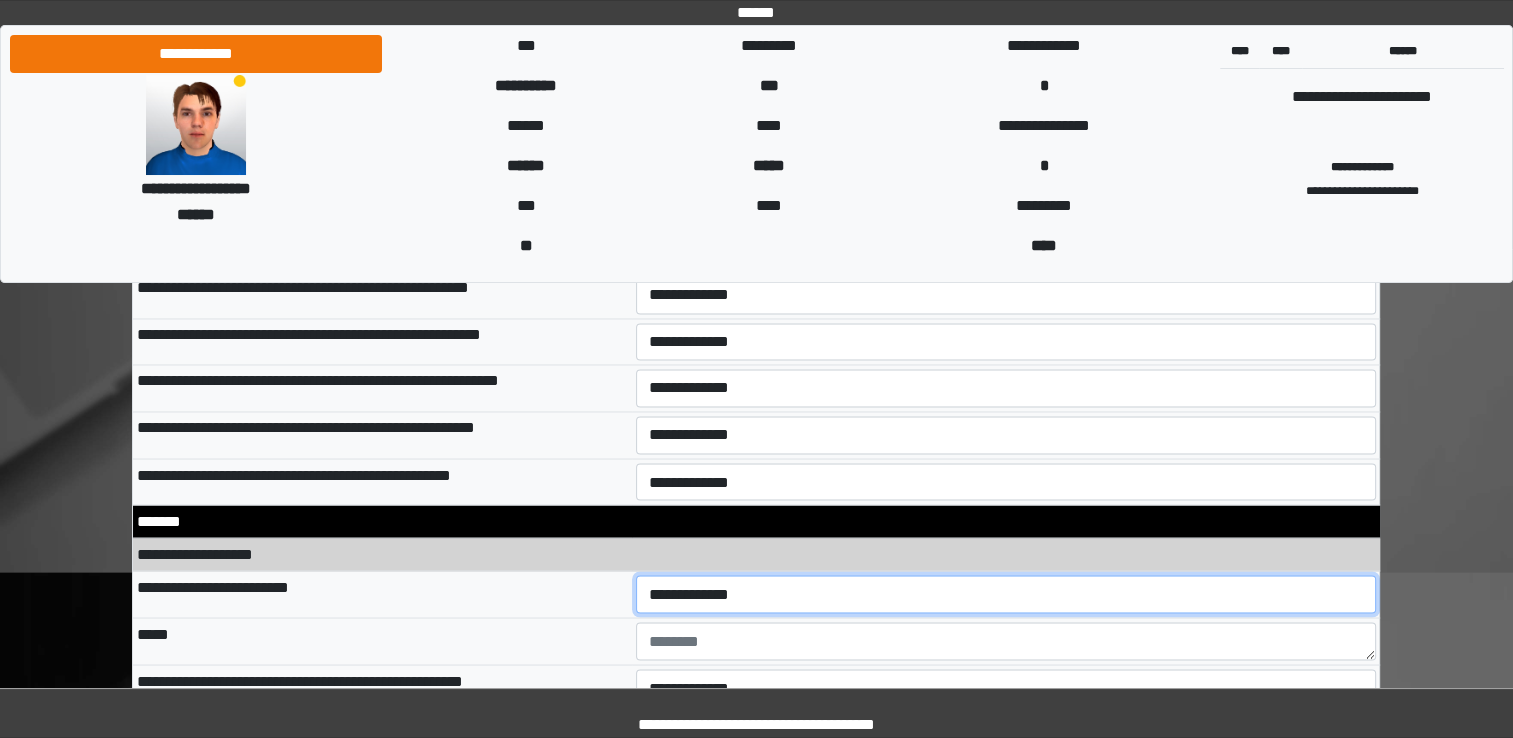 select on "*" 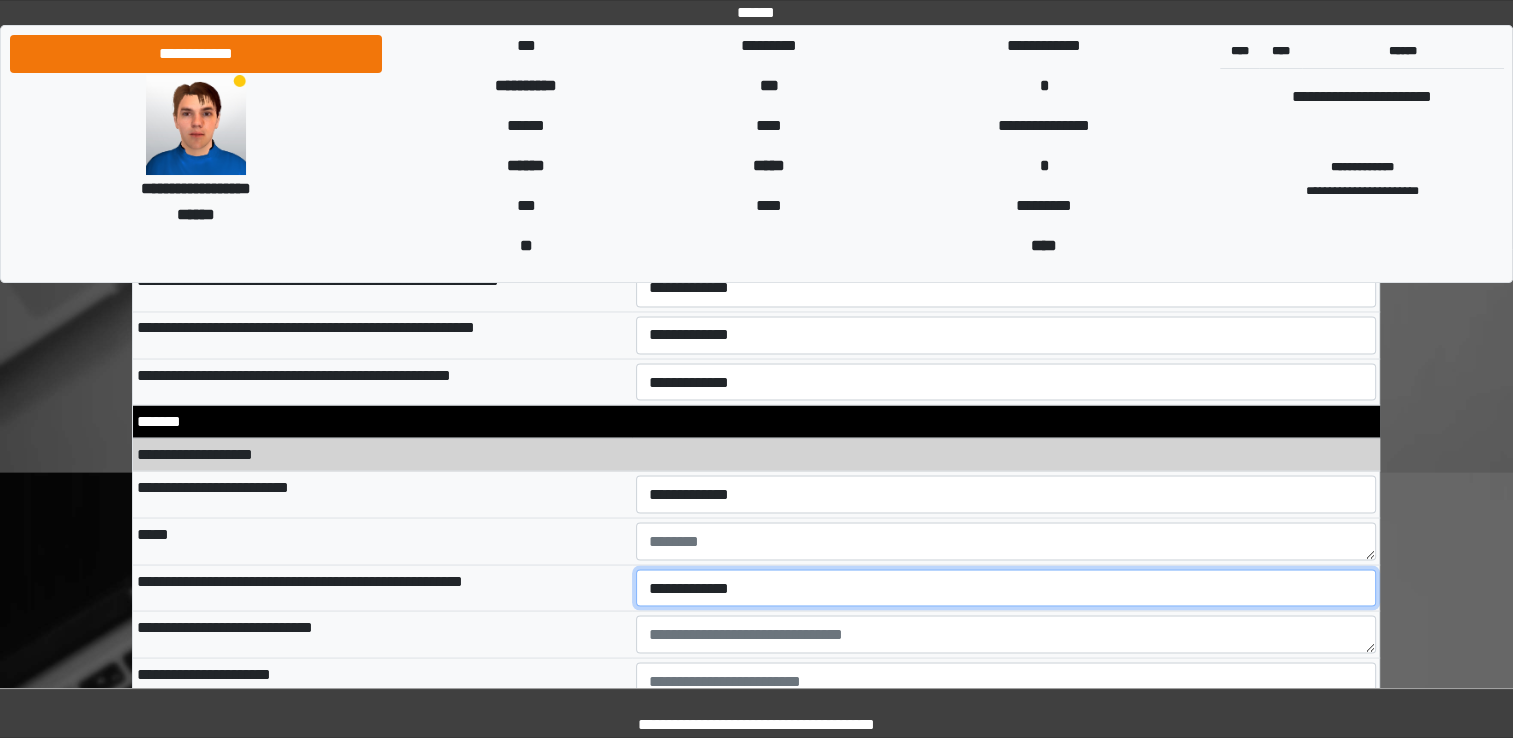 click on "**********" at bounding box center [1006, 588] 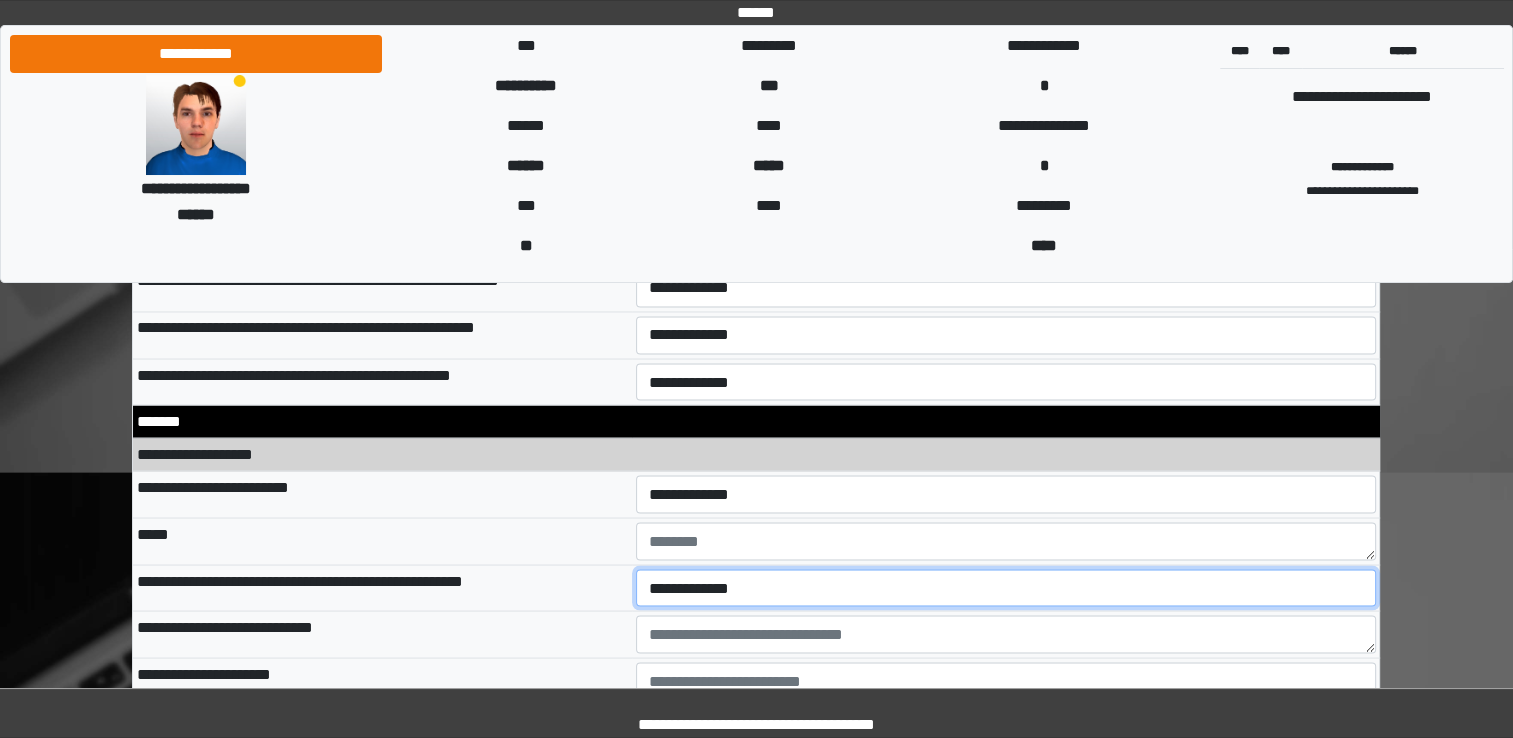 select on "*" 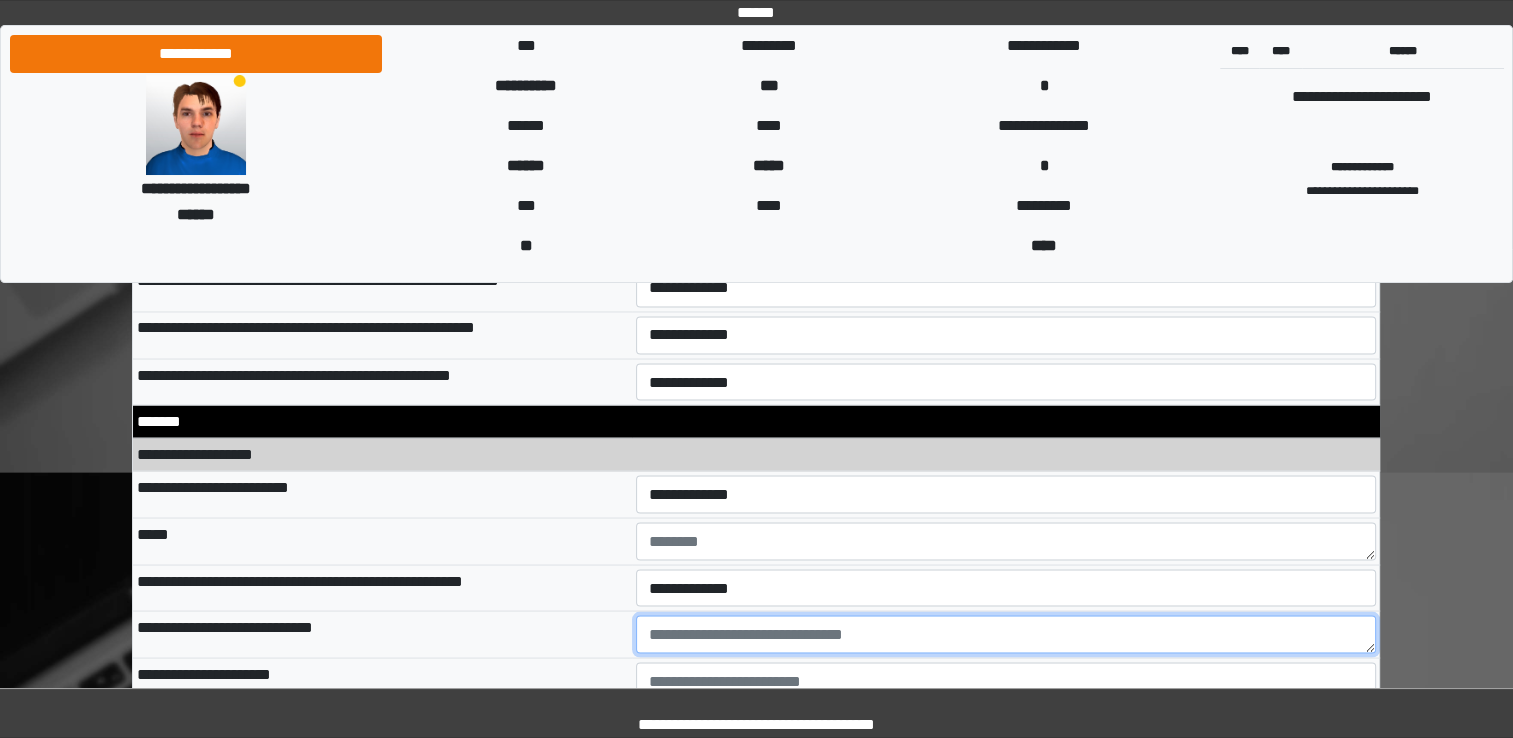 click at bounding box center [1006, 634] 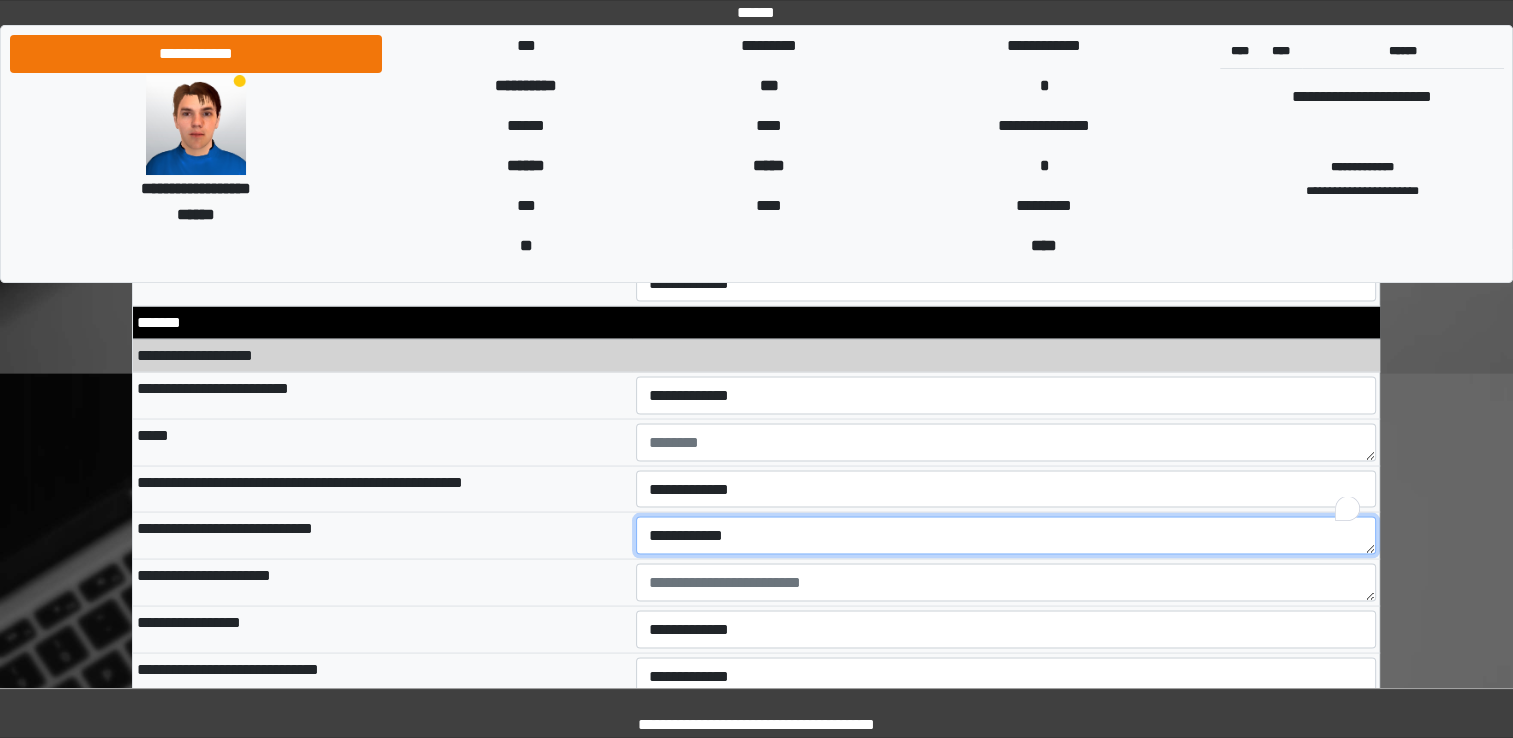 scroll, scrollTop: 11100, scrollLeft: 0, axis: vertical 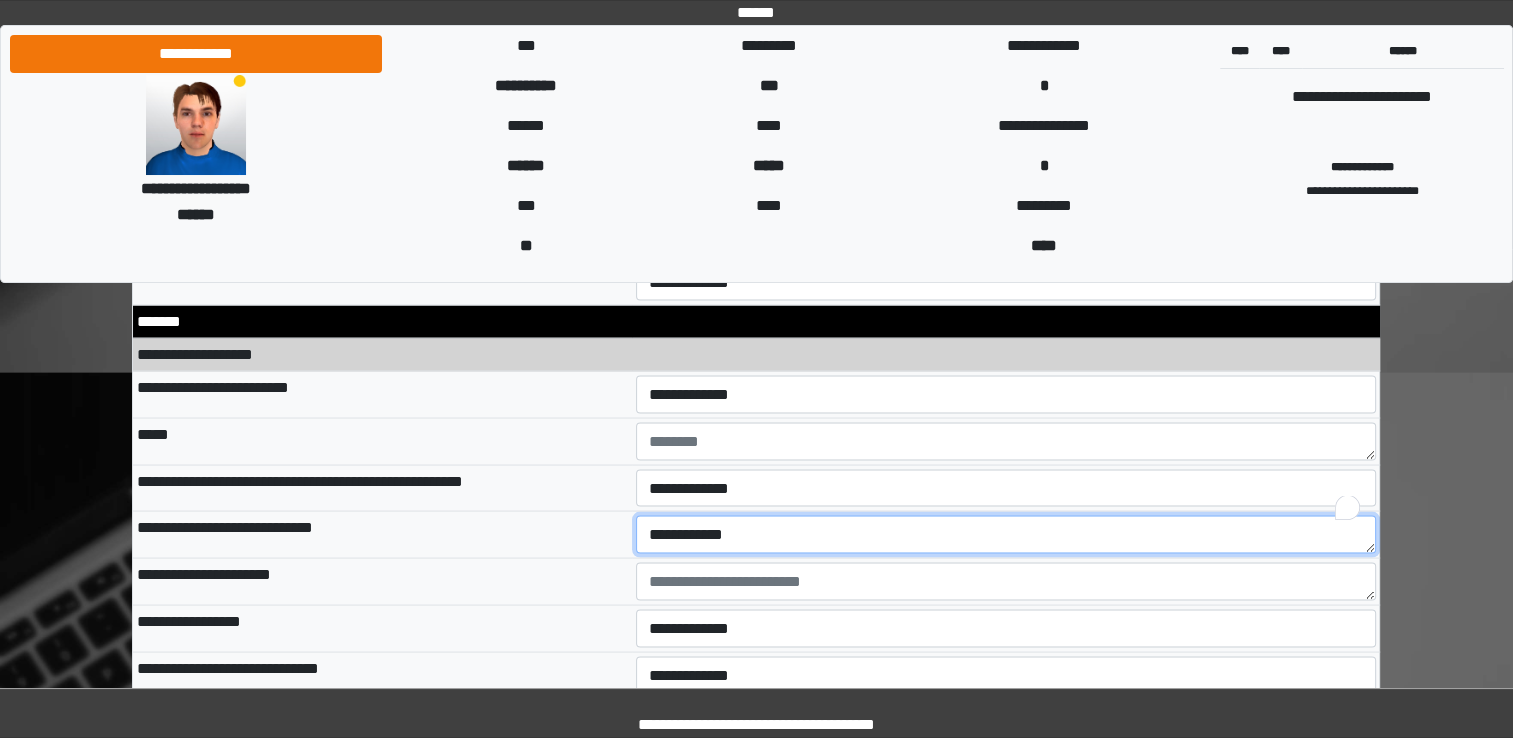 type on "**********" 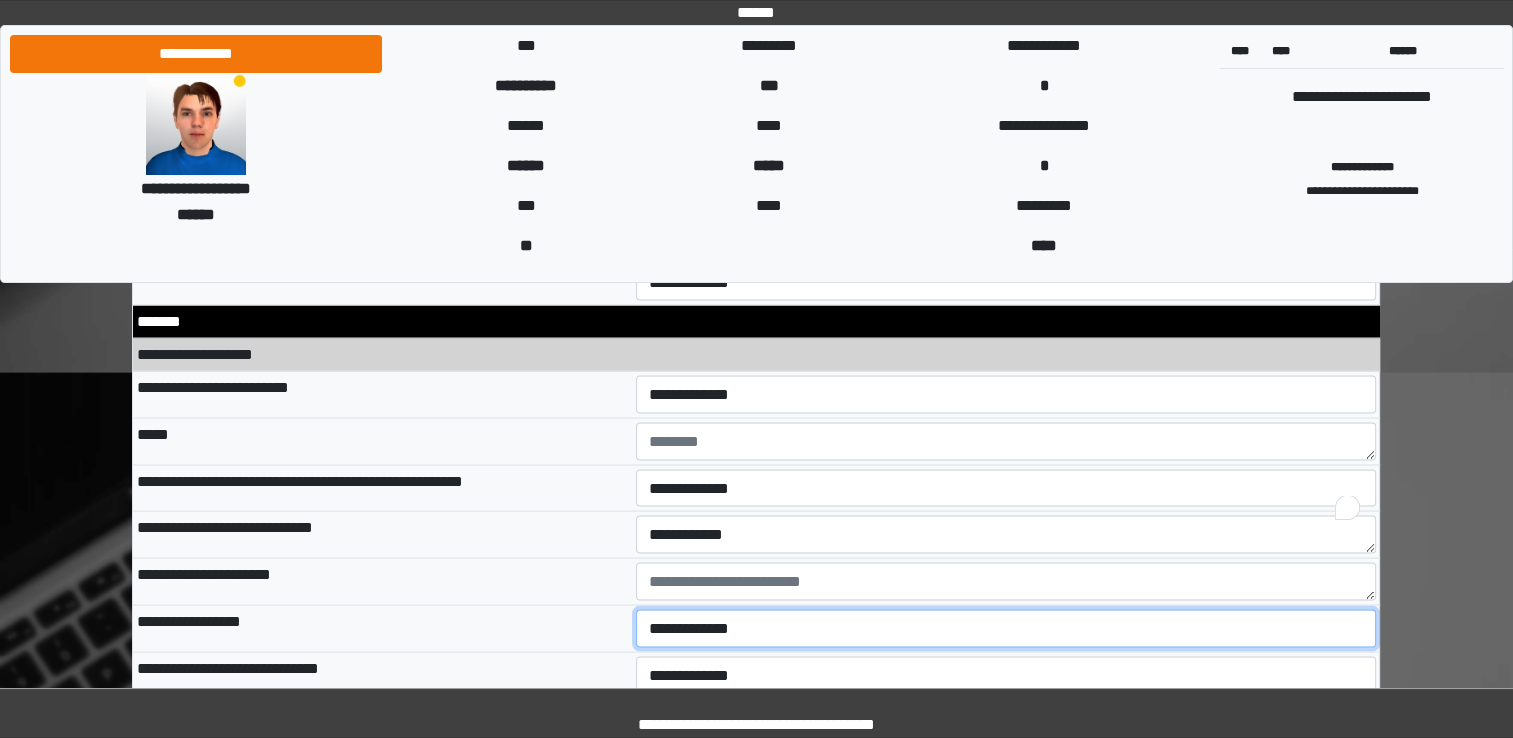 click on "**********" at bounding box center [1006, 628] 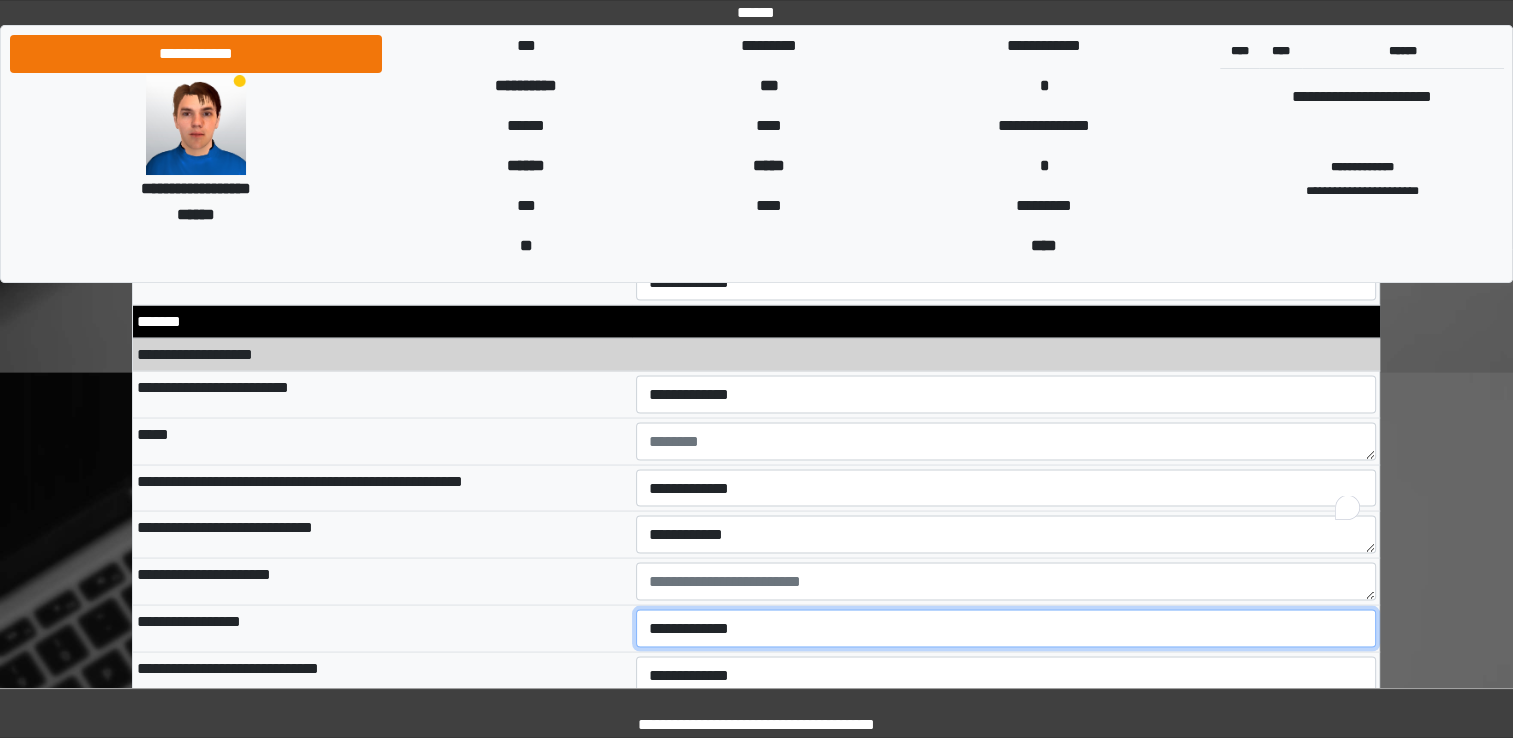 select on "*" 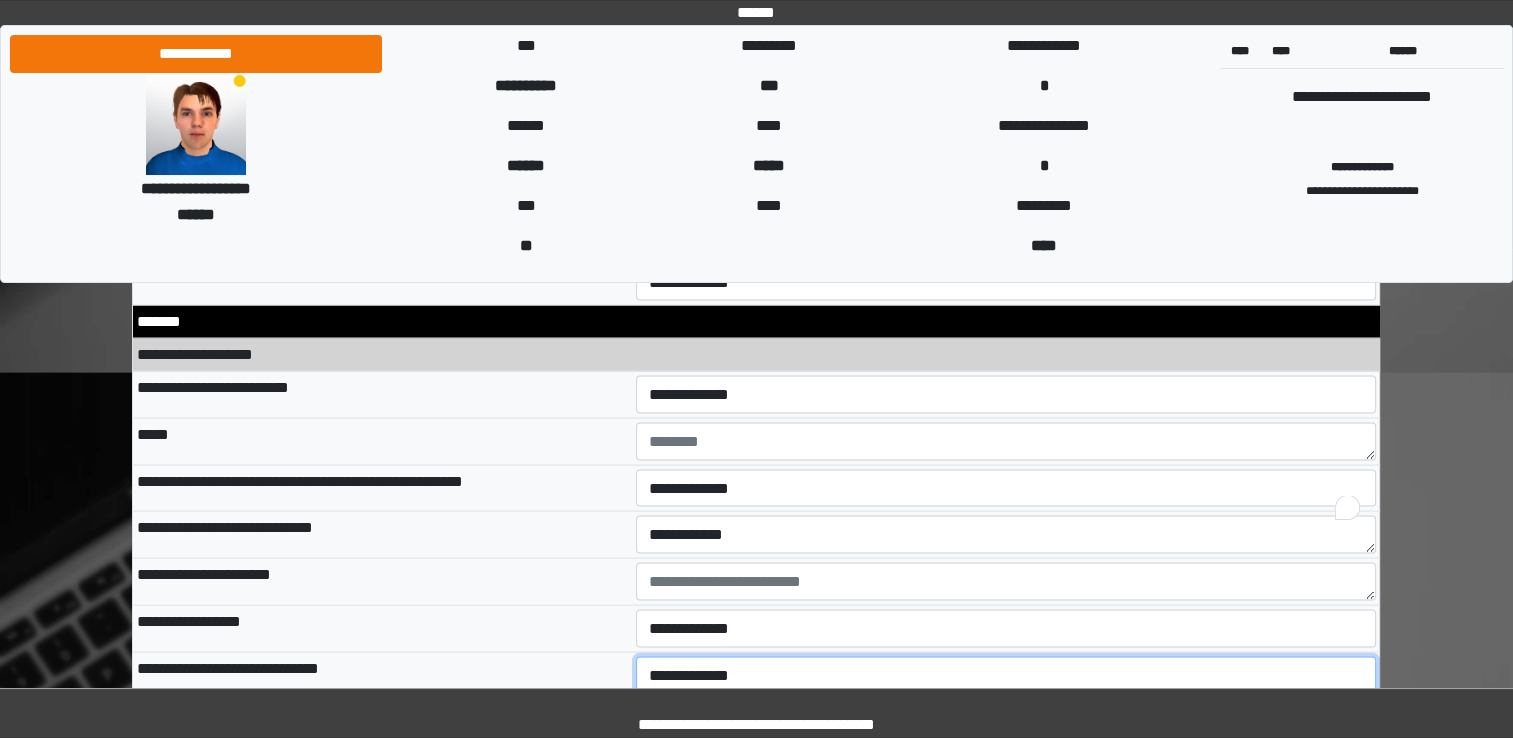 click on "**********" at bounding box center (1006, 675) 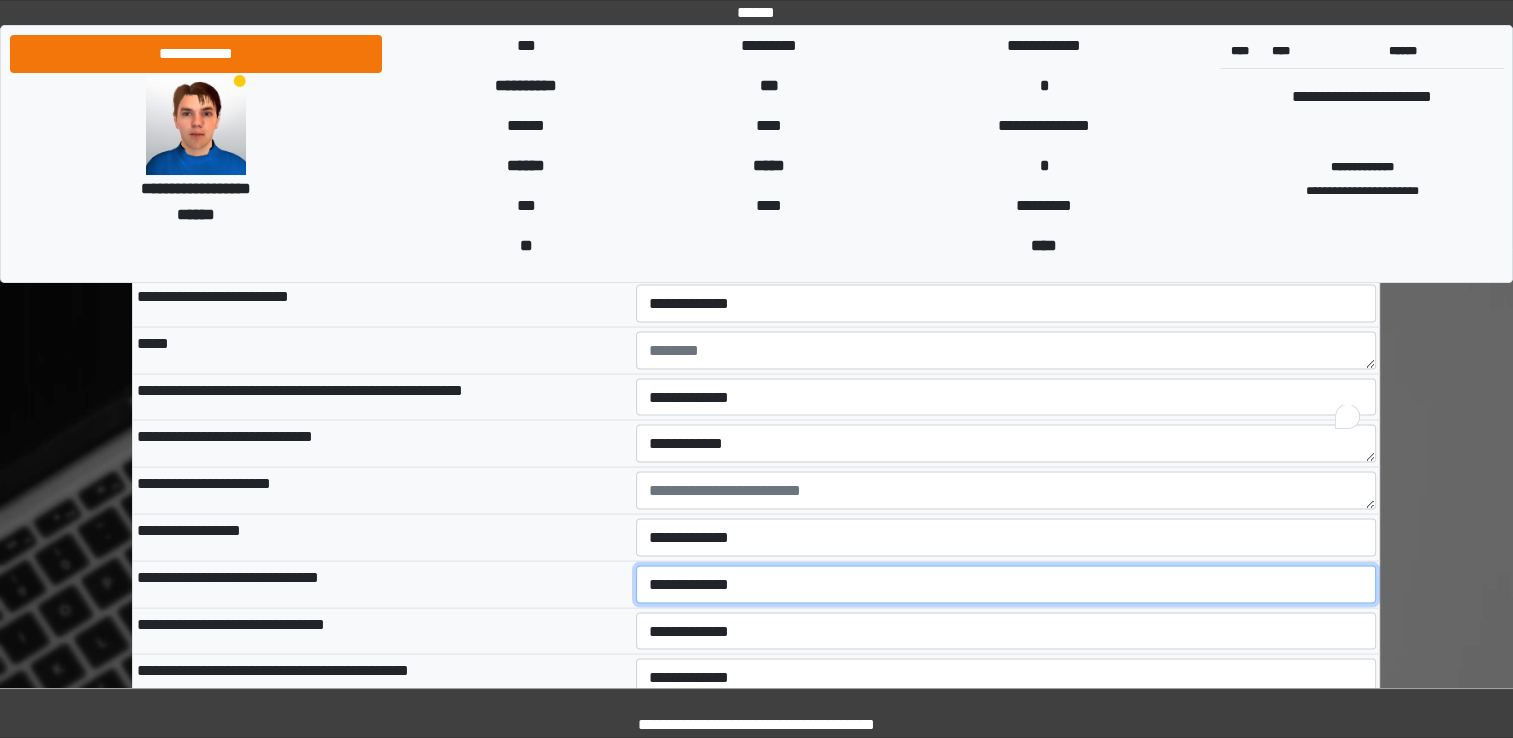 scroll, scrollTop: 11300, scrollLeft: 0, axis: vertical 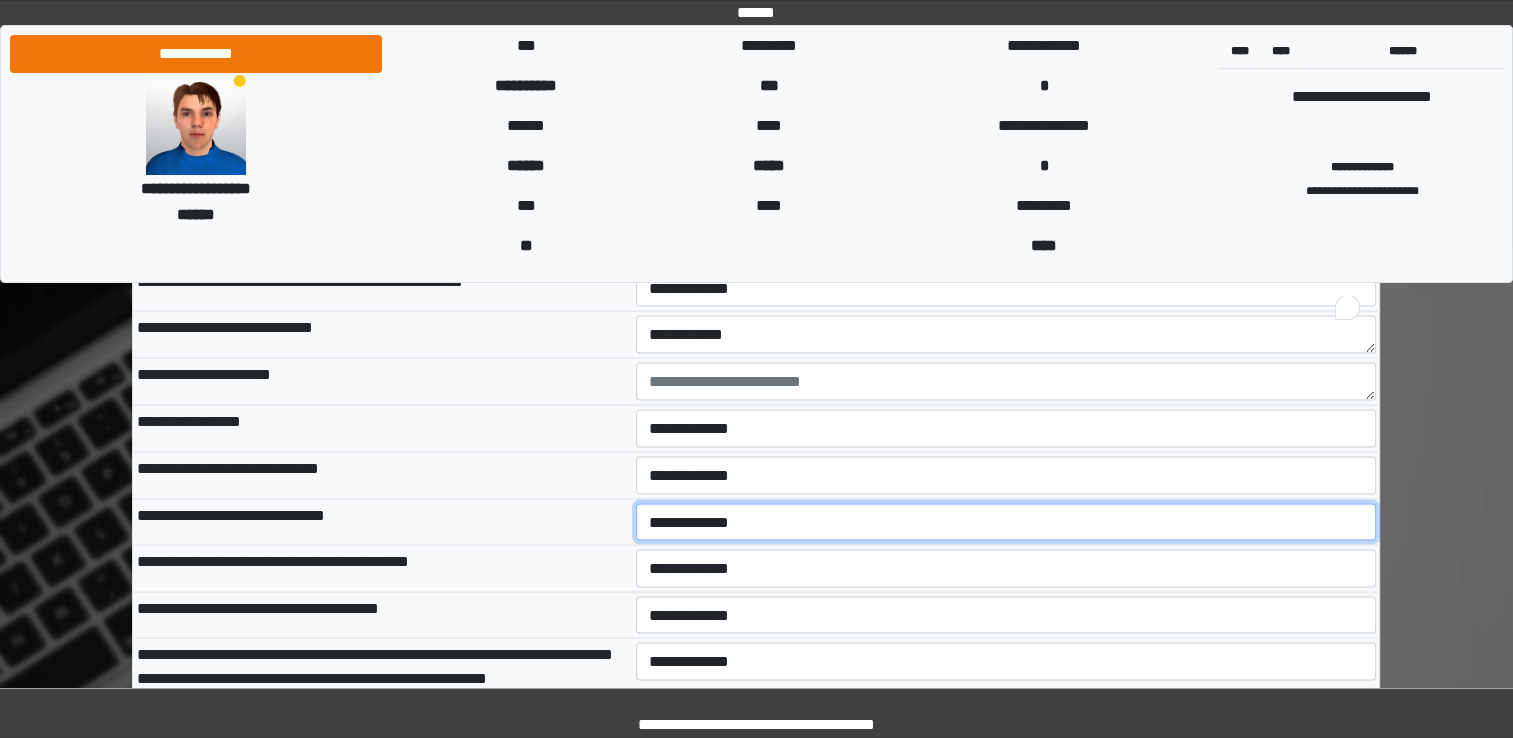 click on "**********" at bounding box center (1006, 522) 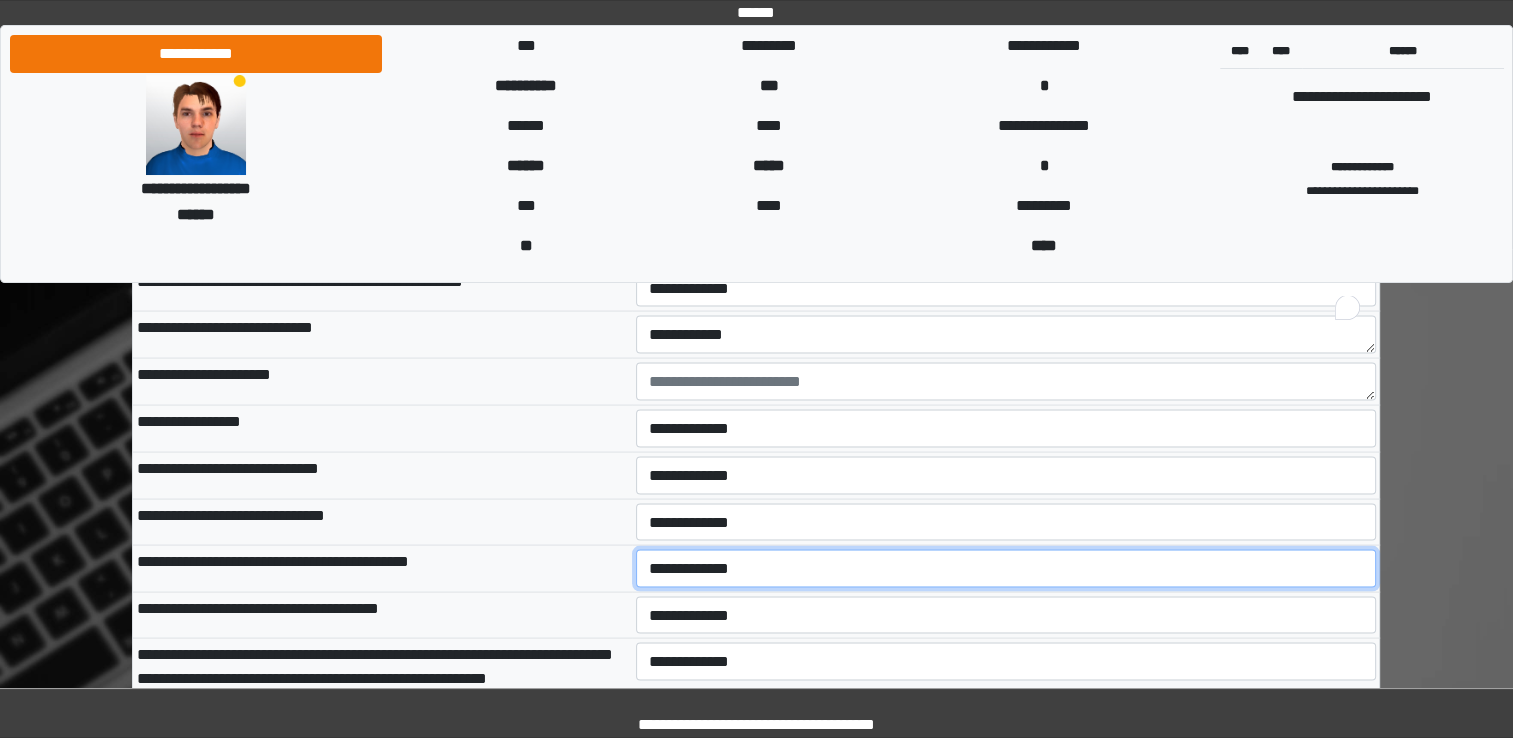 click on "**********" at bounding box center (1006, 568) 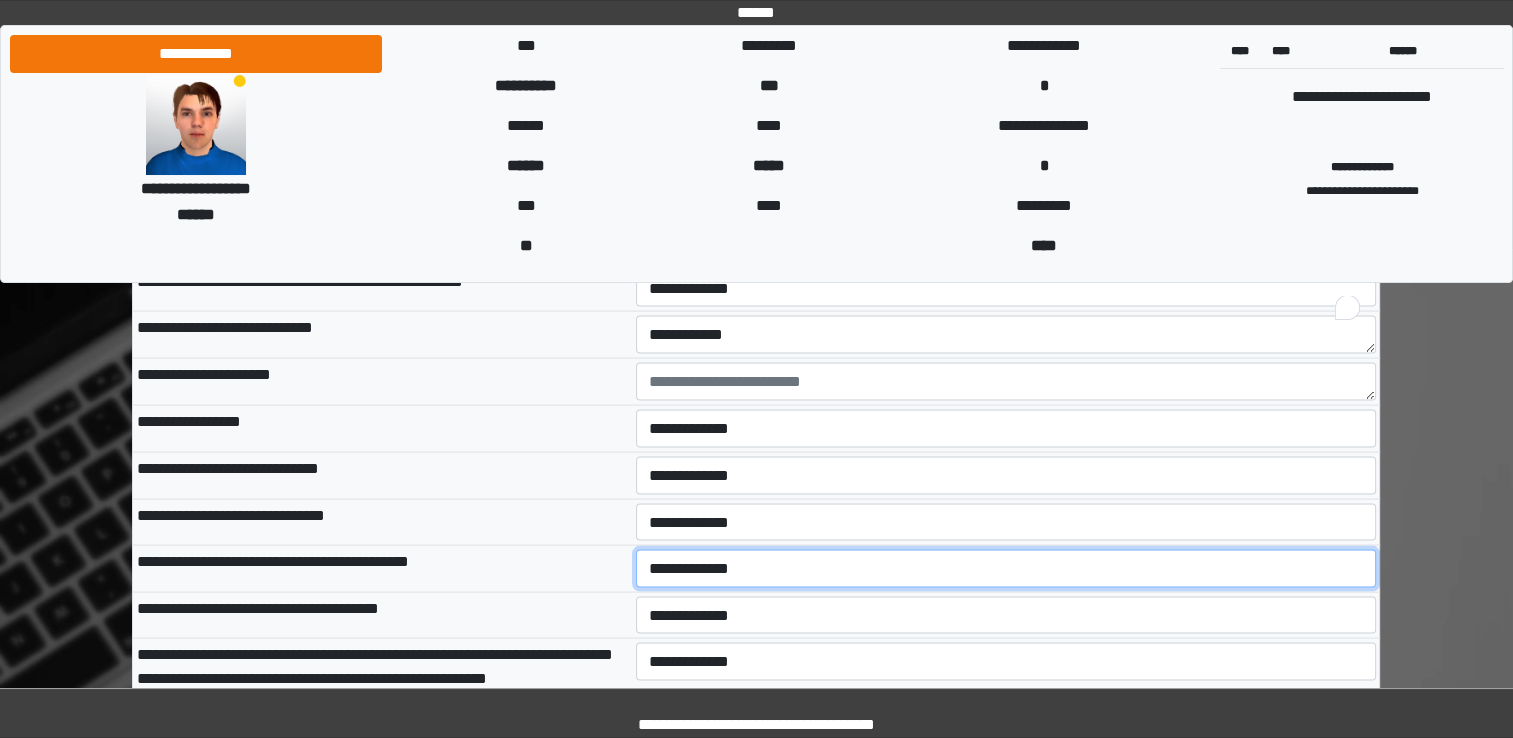 select on "*" 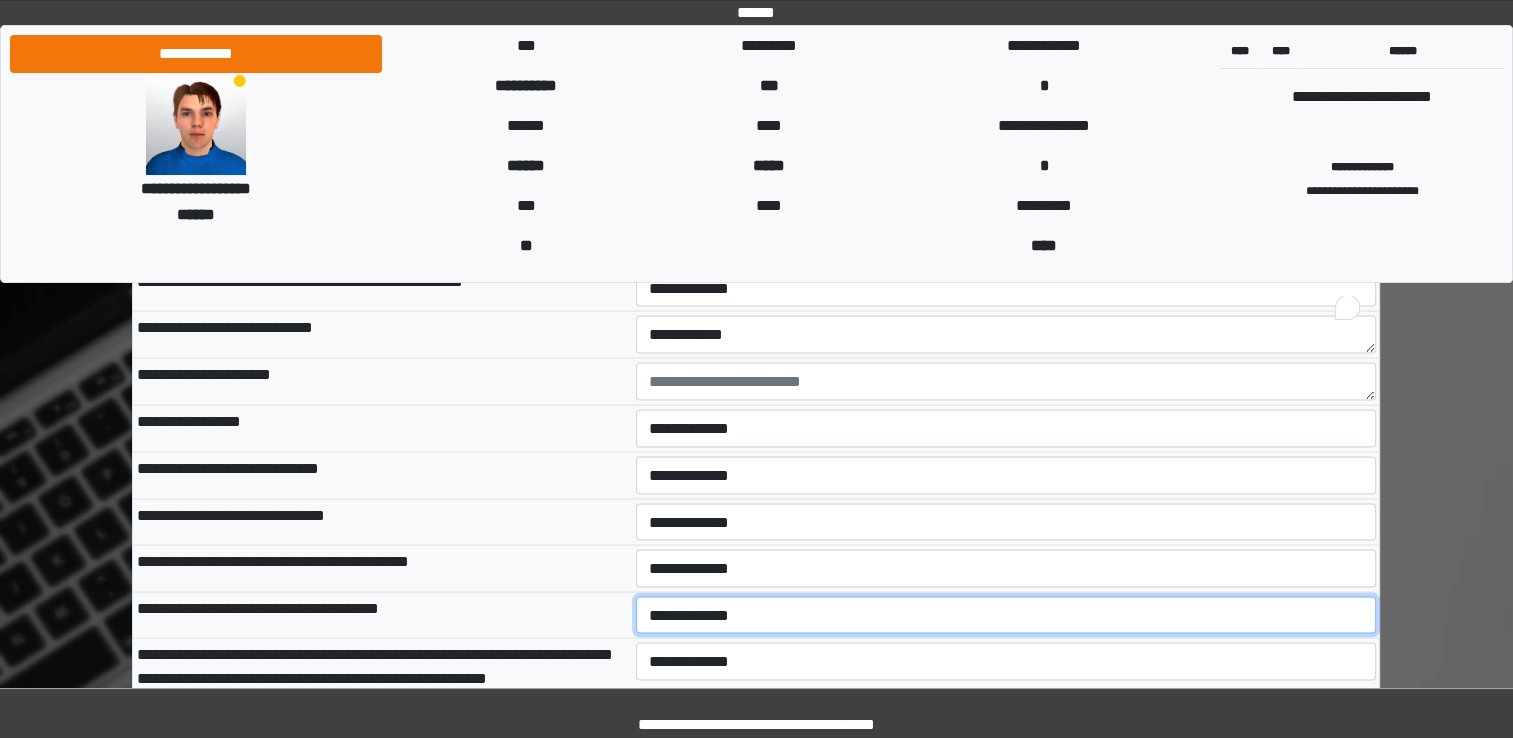 click on "**********" at bounding box center [1006, 615] 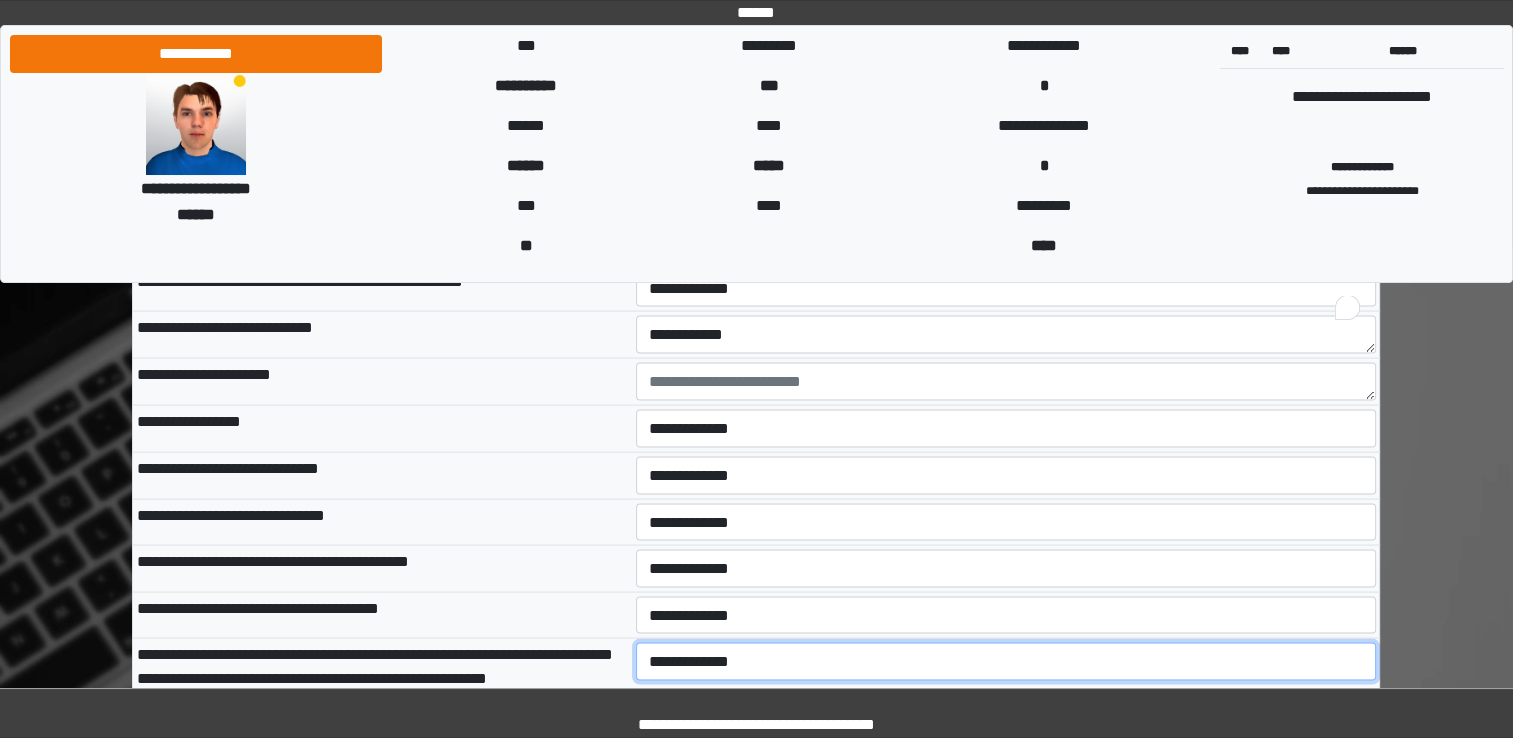 click on "**********" at bounding box center (1006, 661) 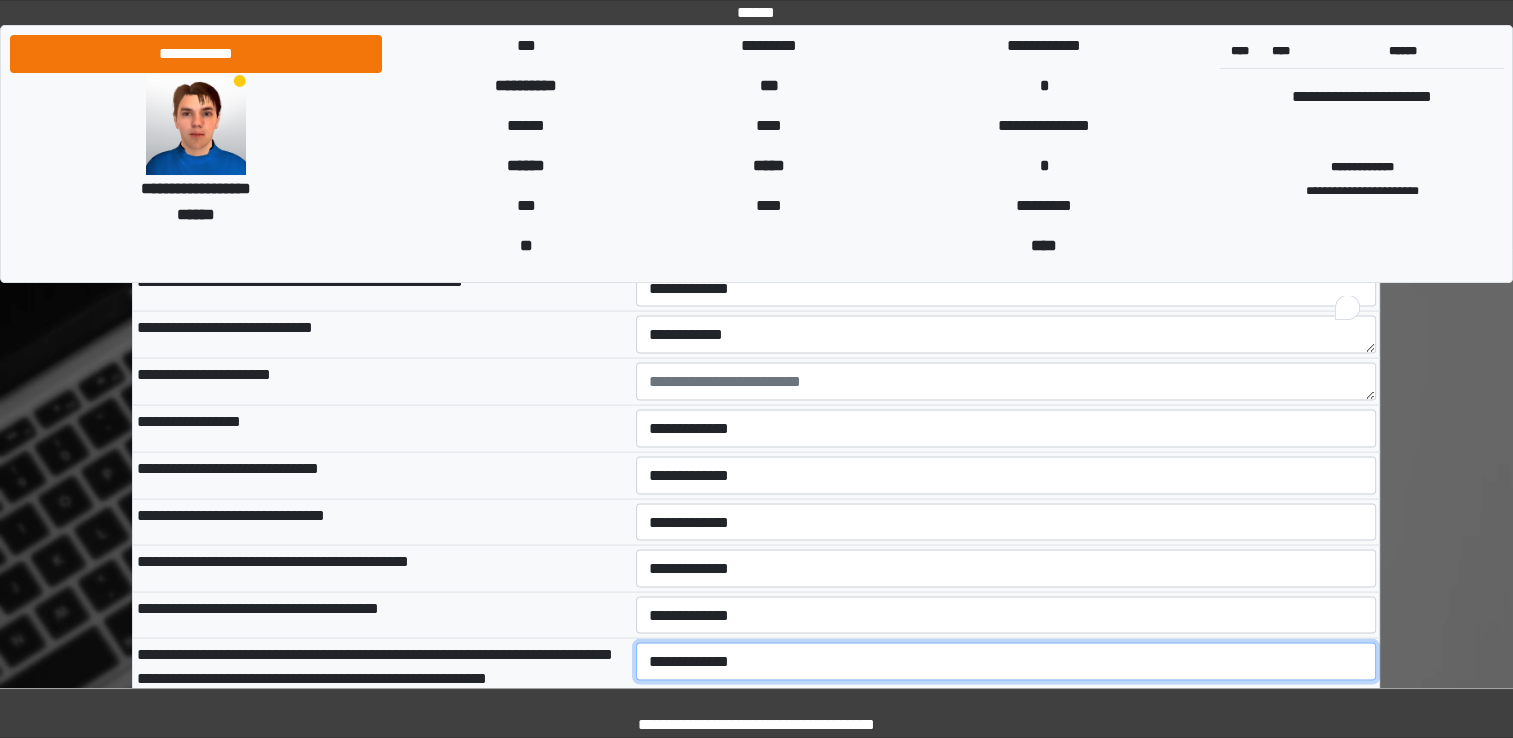 select on "*" 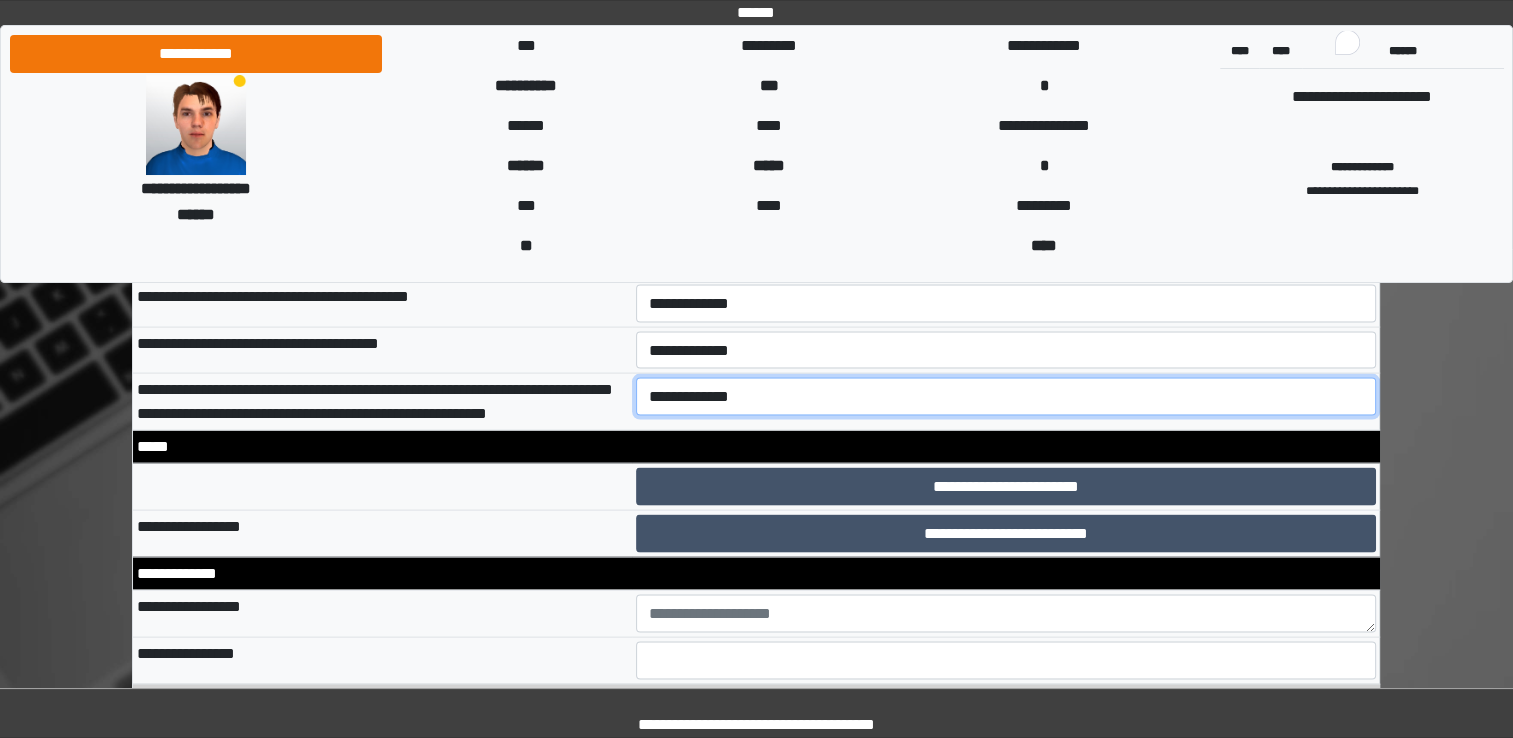scroll, scrollTop: 11600, scrollLeft: 0, axis: vertical 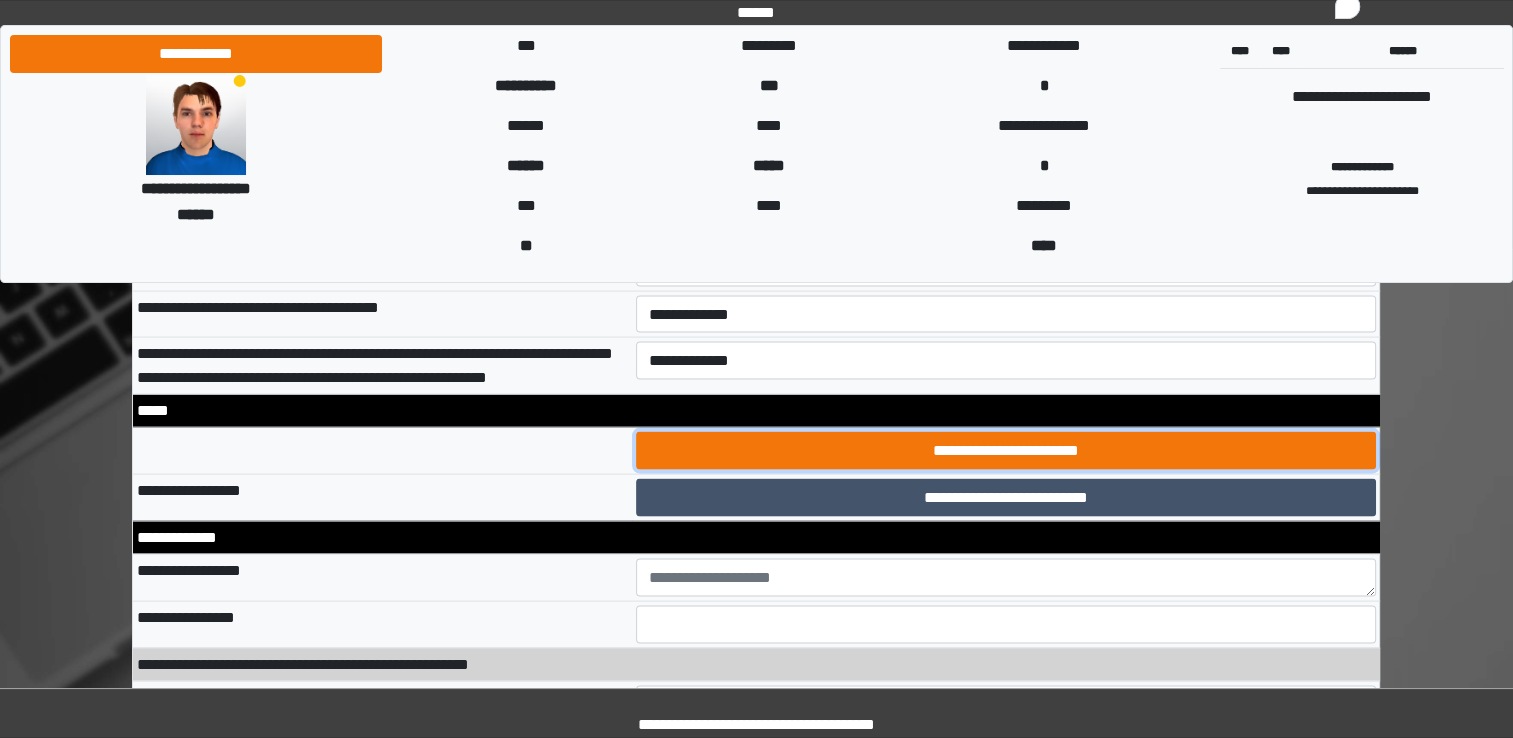 click on "**********" at bounding box center (1006, 451) 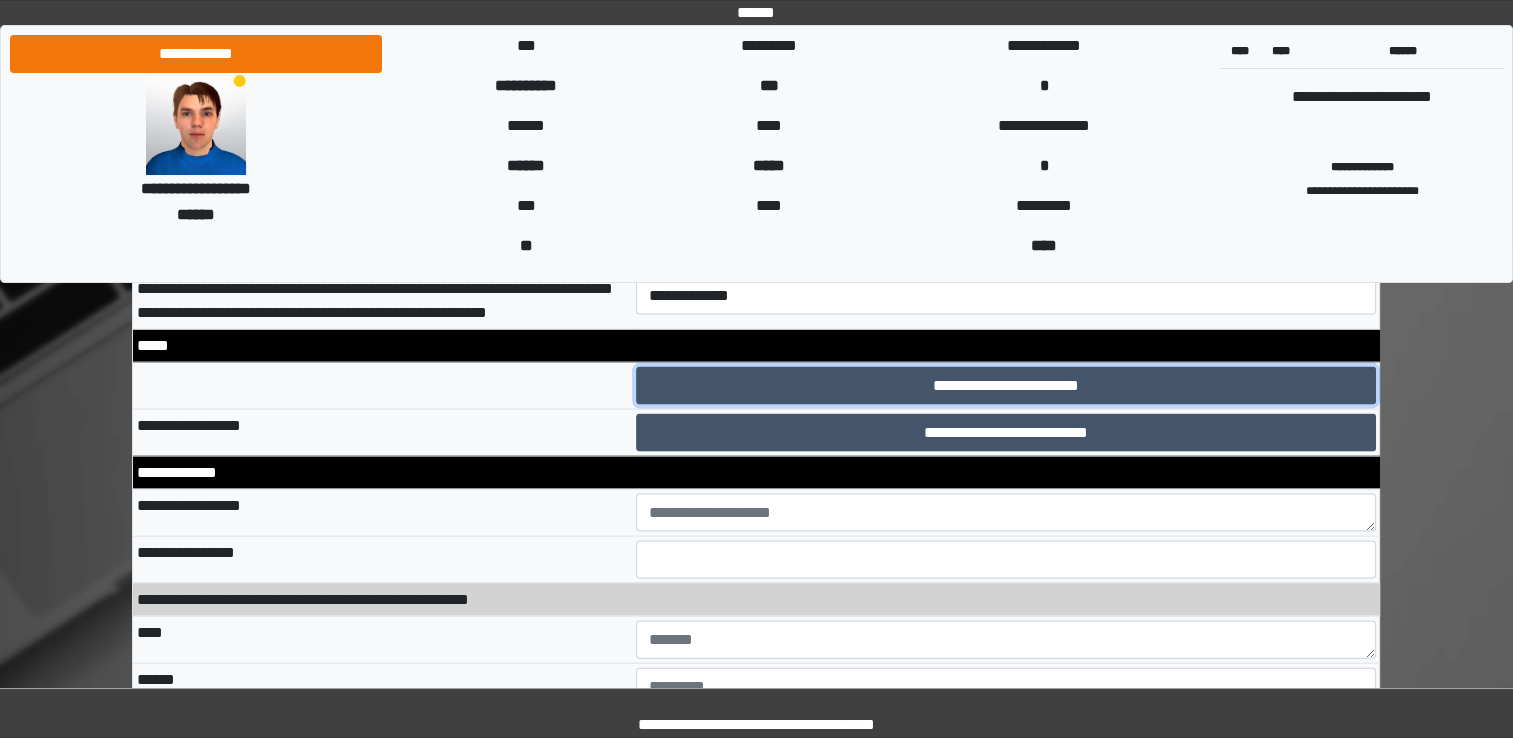 scroll, scrollTop: 11700, scrollLeft: 0, axis: vertical 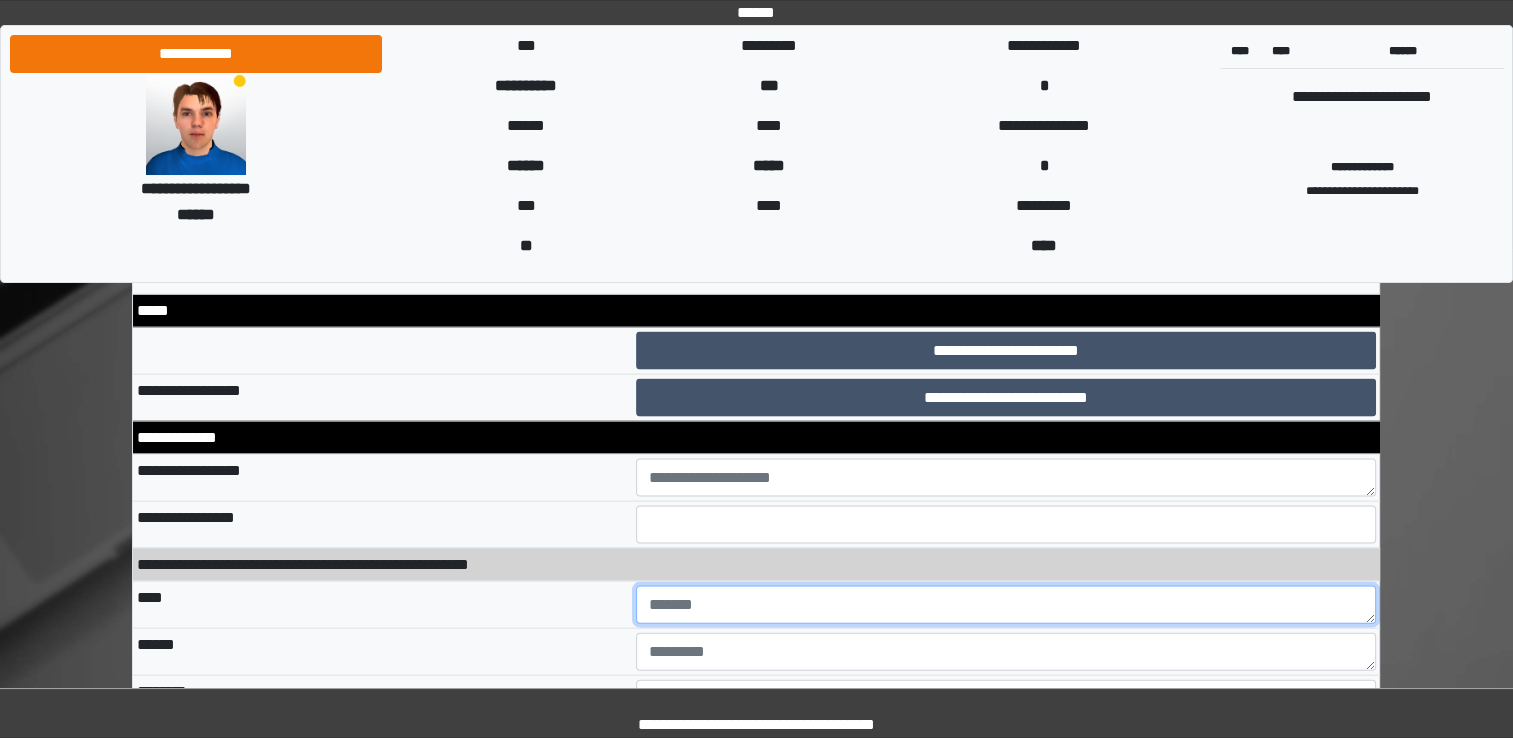 click at bounding box center (1006, 605) 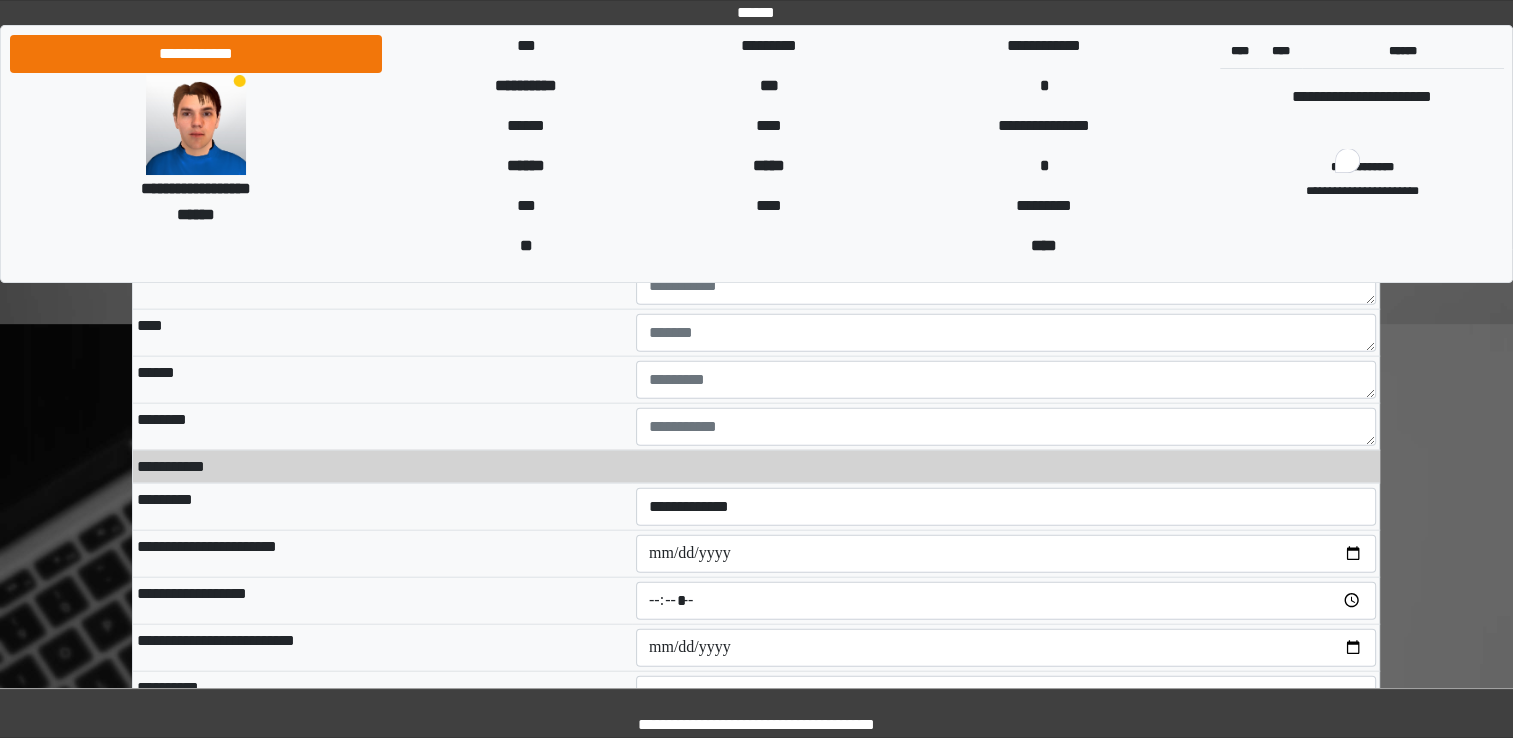 scroll, scrollTop: 12200, scrollLeft: 0, axis: vertical 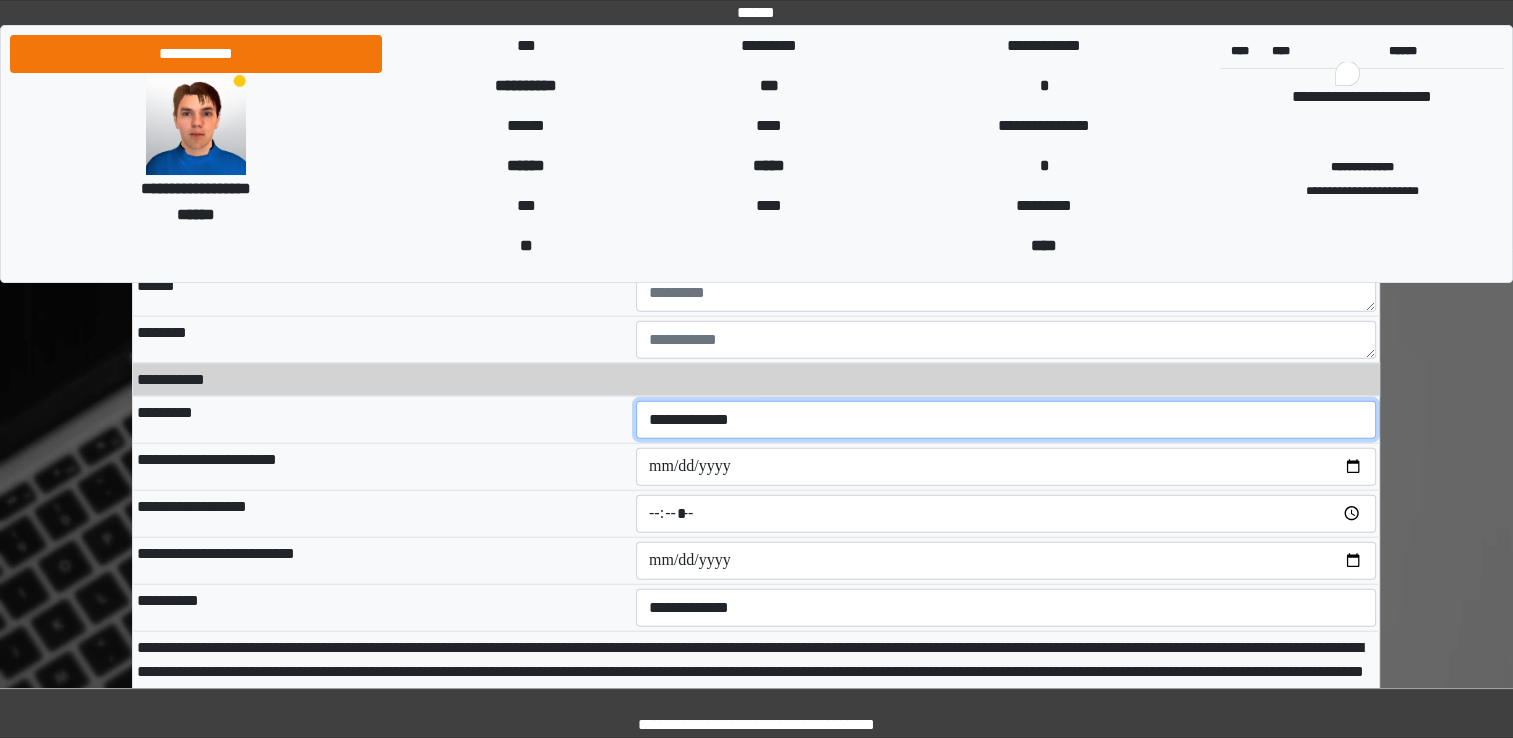 click on "**********" at bounding box center (1006, 420) 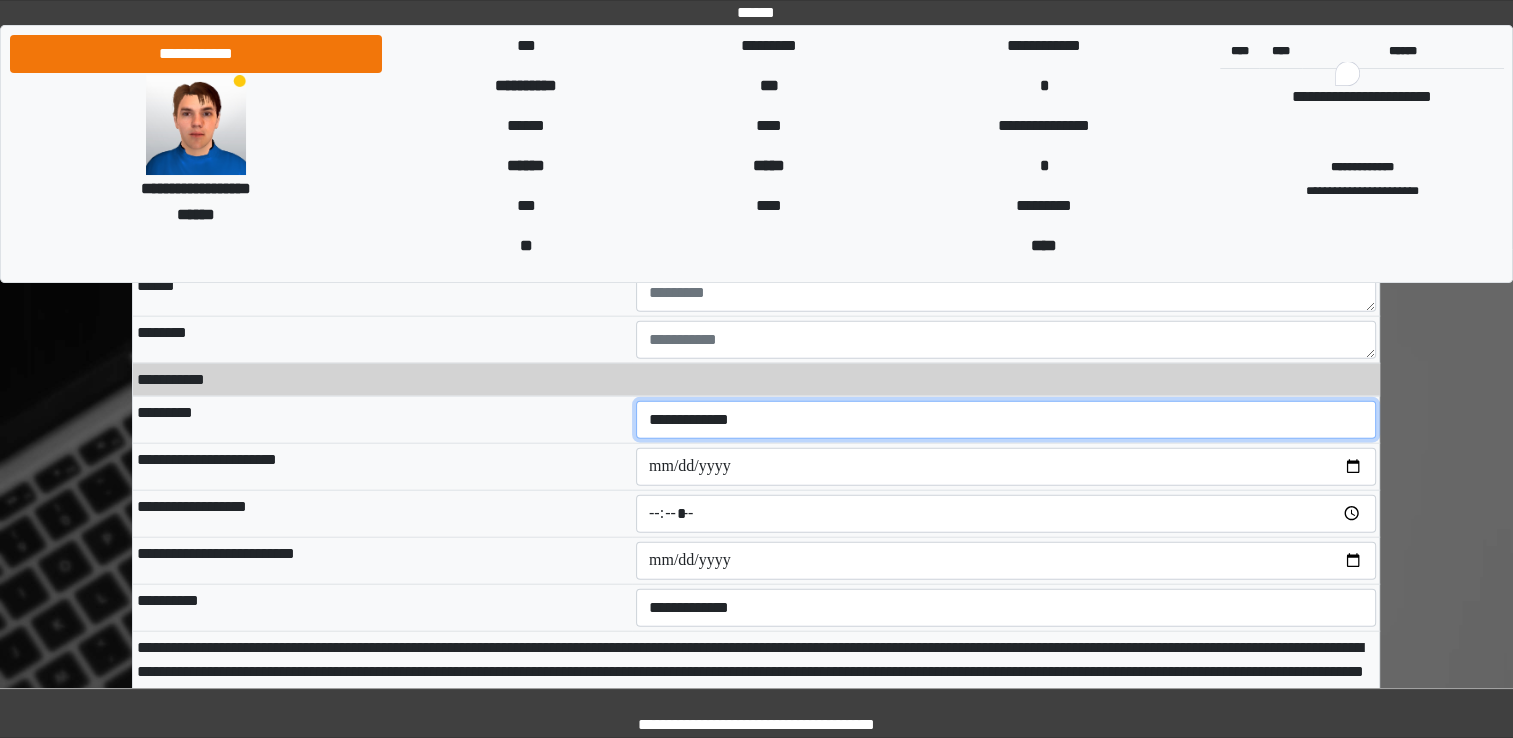 select on "**" 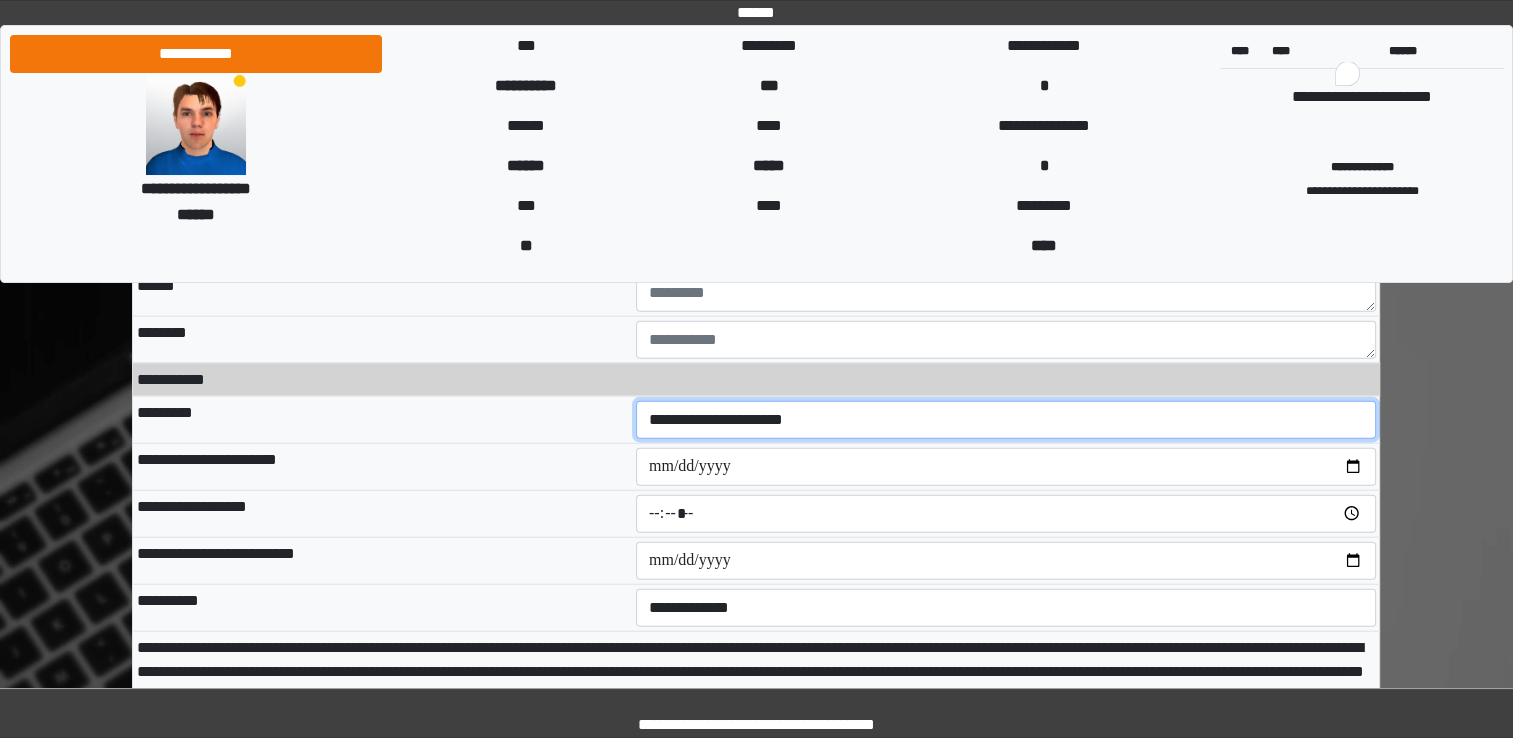click on "**********" at bounding box center (1006, 420) 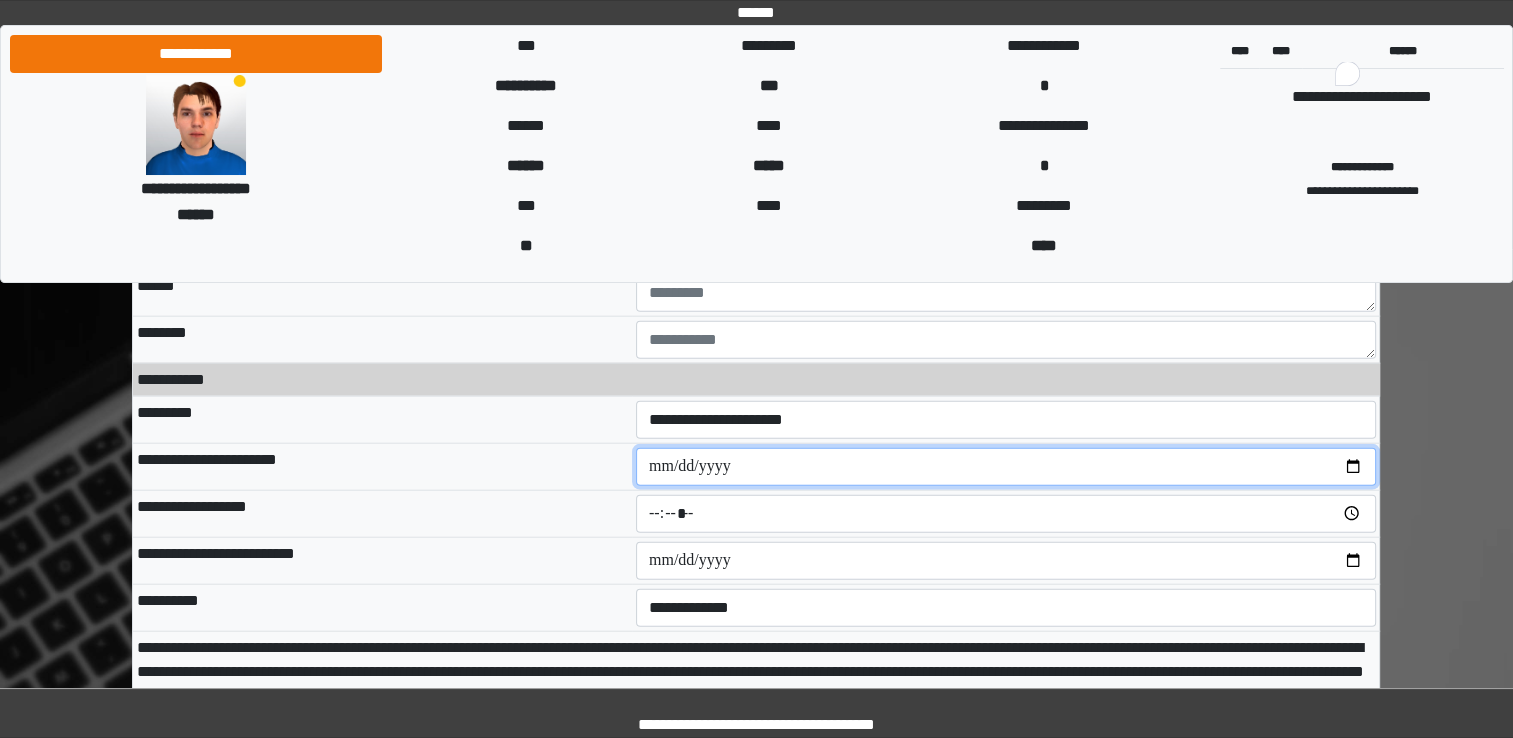 click at bounding box center (1006, 467) 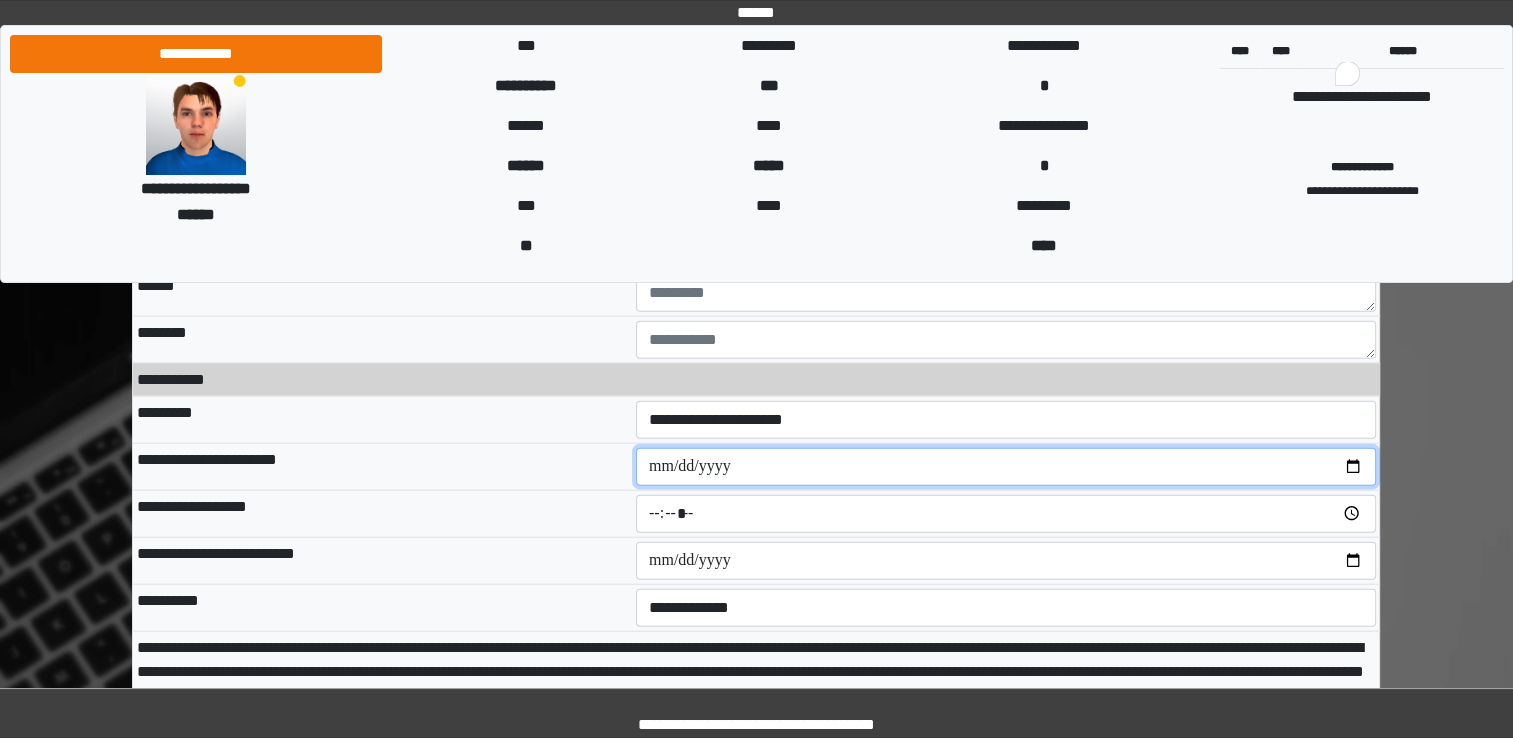 type on "**********" 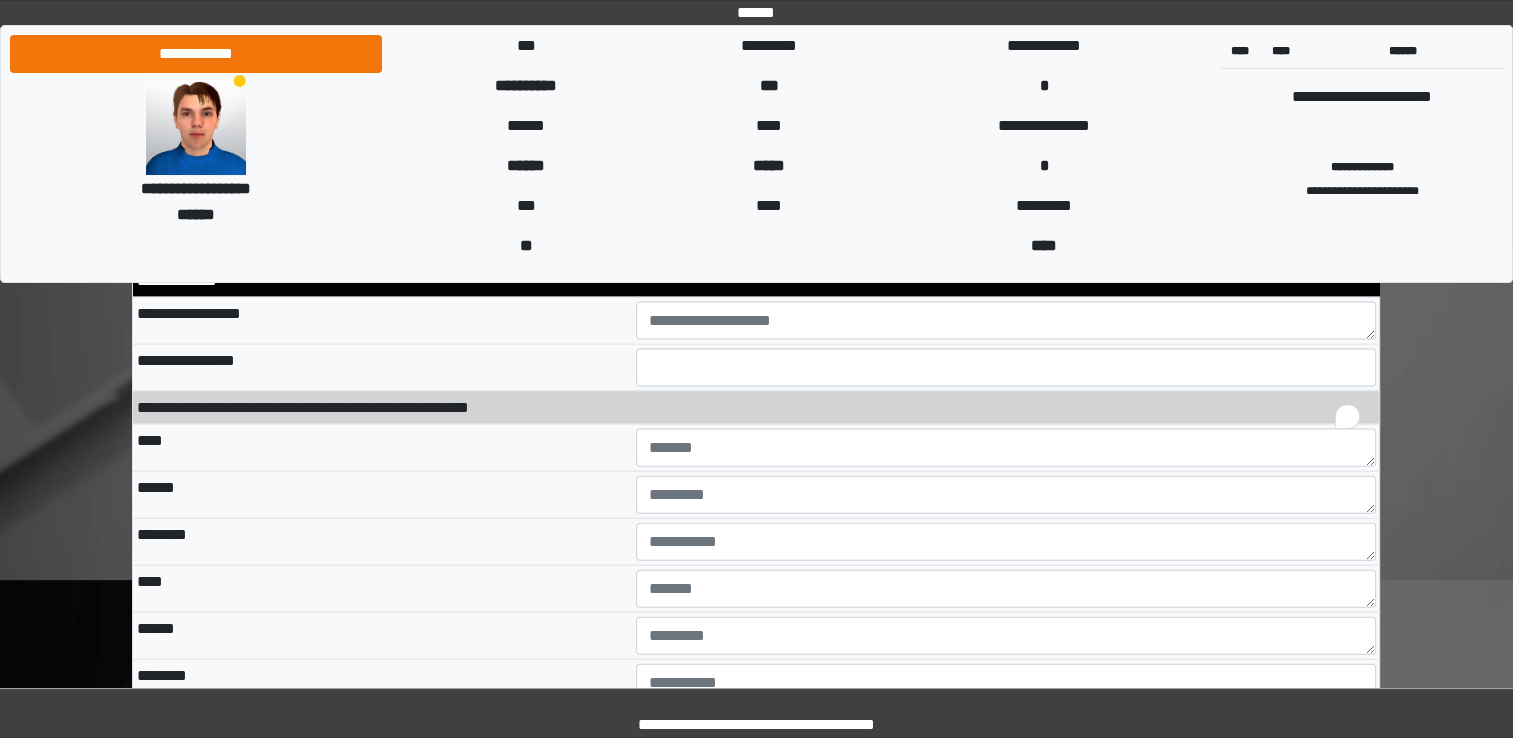 scroll, scrollTop: 11700, scrollLeft: 0, axis: vertical 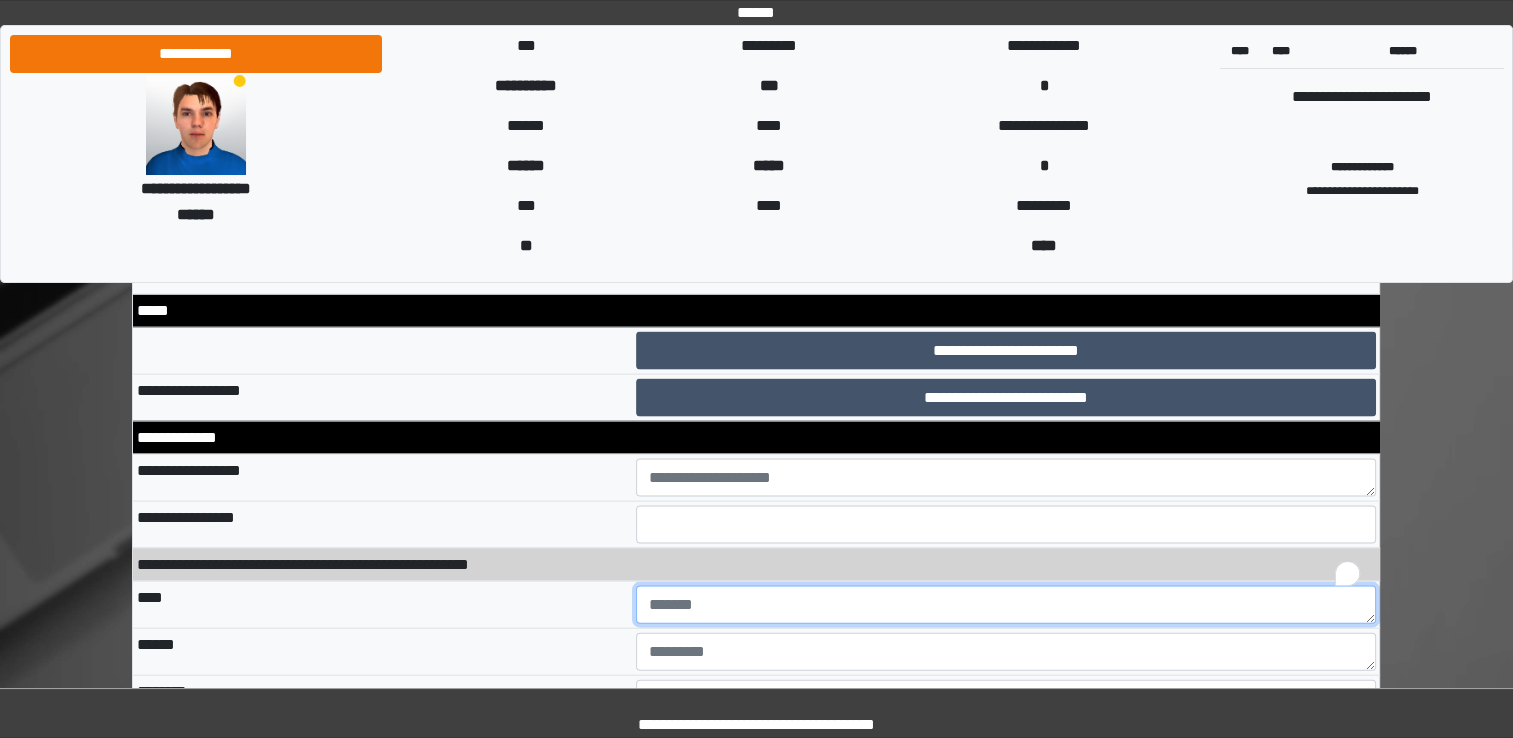 click at bounding box center (1006, 605) 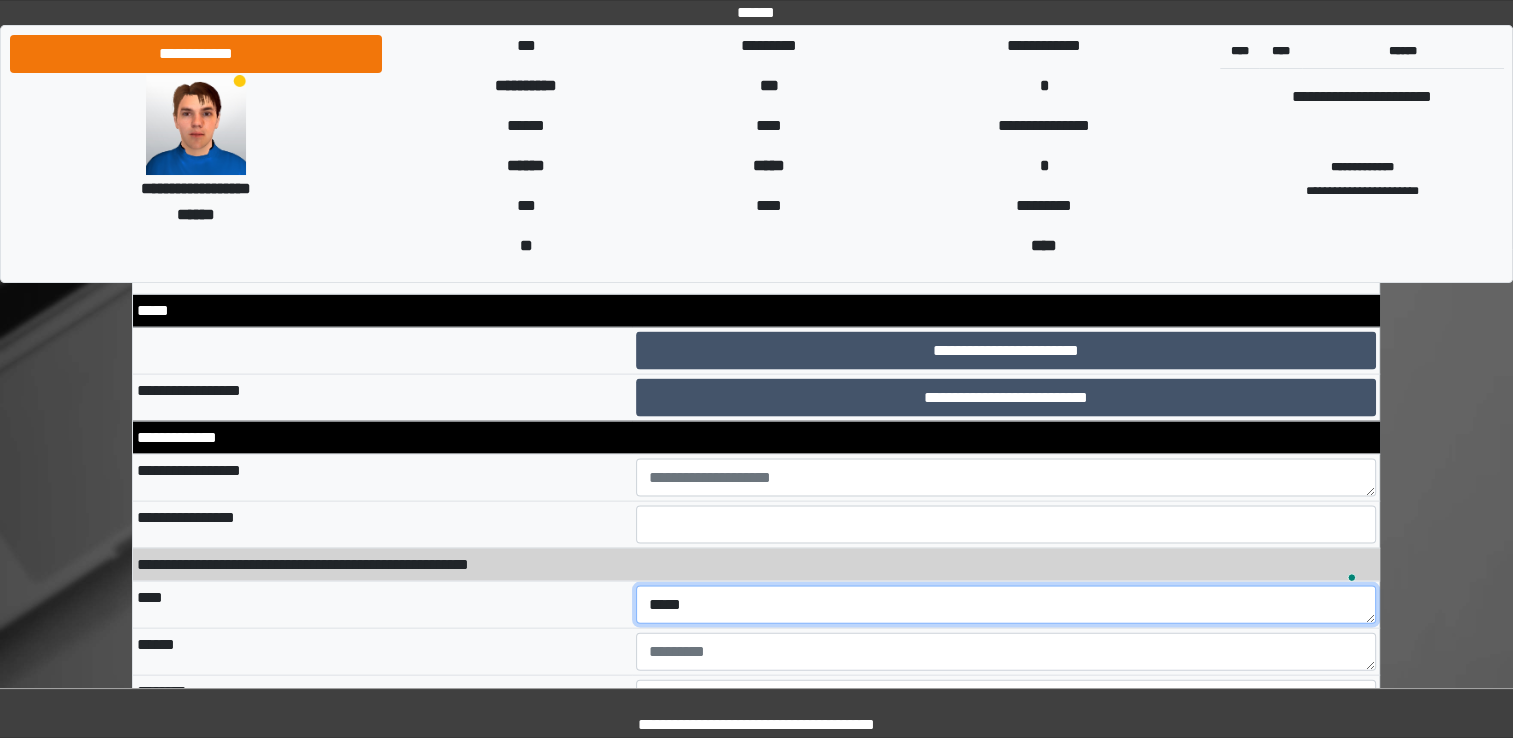 scroll, scrollTop: 11800, scrollLeft: 0, axis: vertical 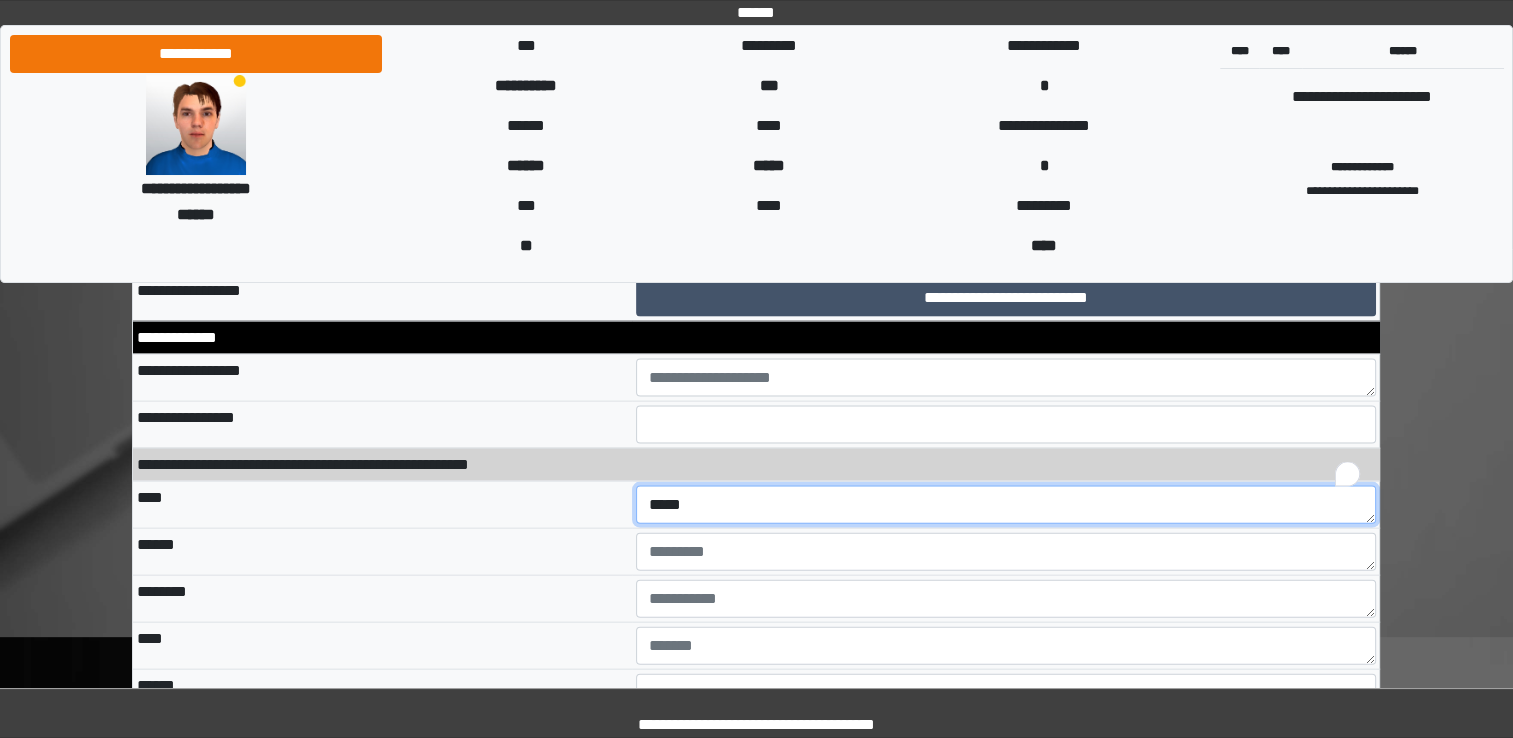 type on "*****" 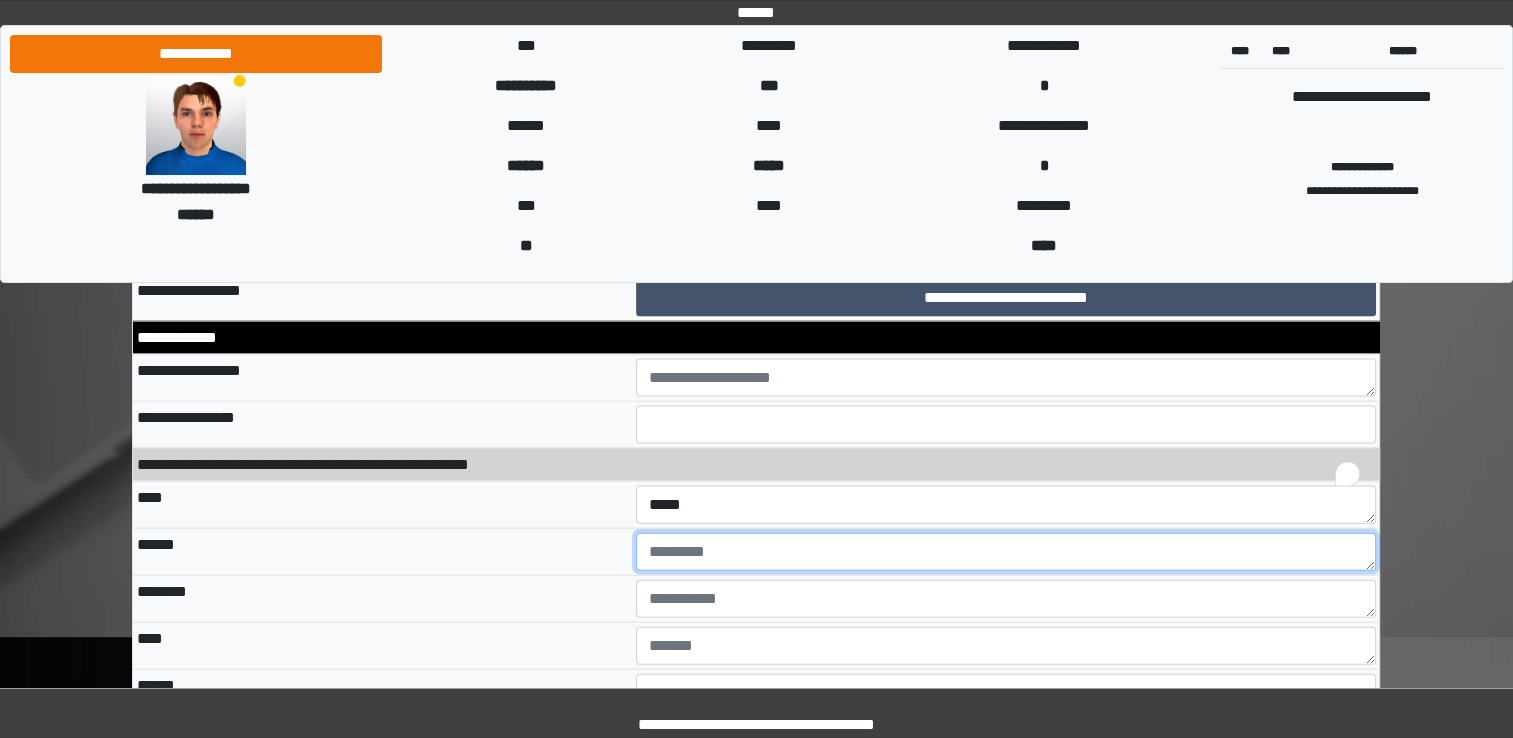 click at bounding box center (1006, 552) 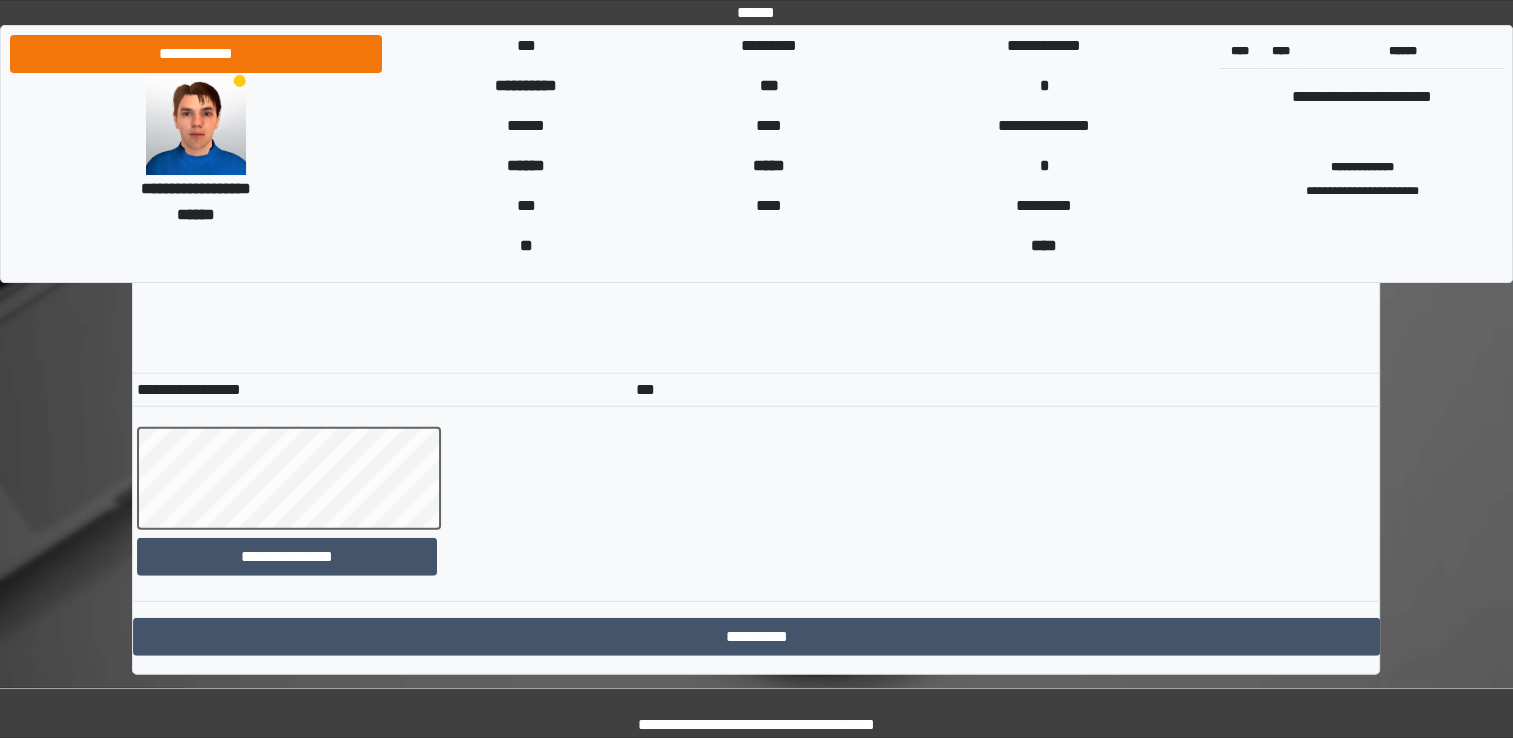 scroll, scrollTop: 12716, scrollLeft: 0, axis: vertical 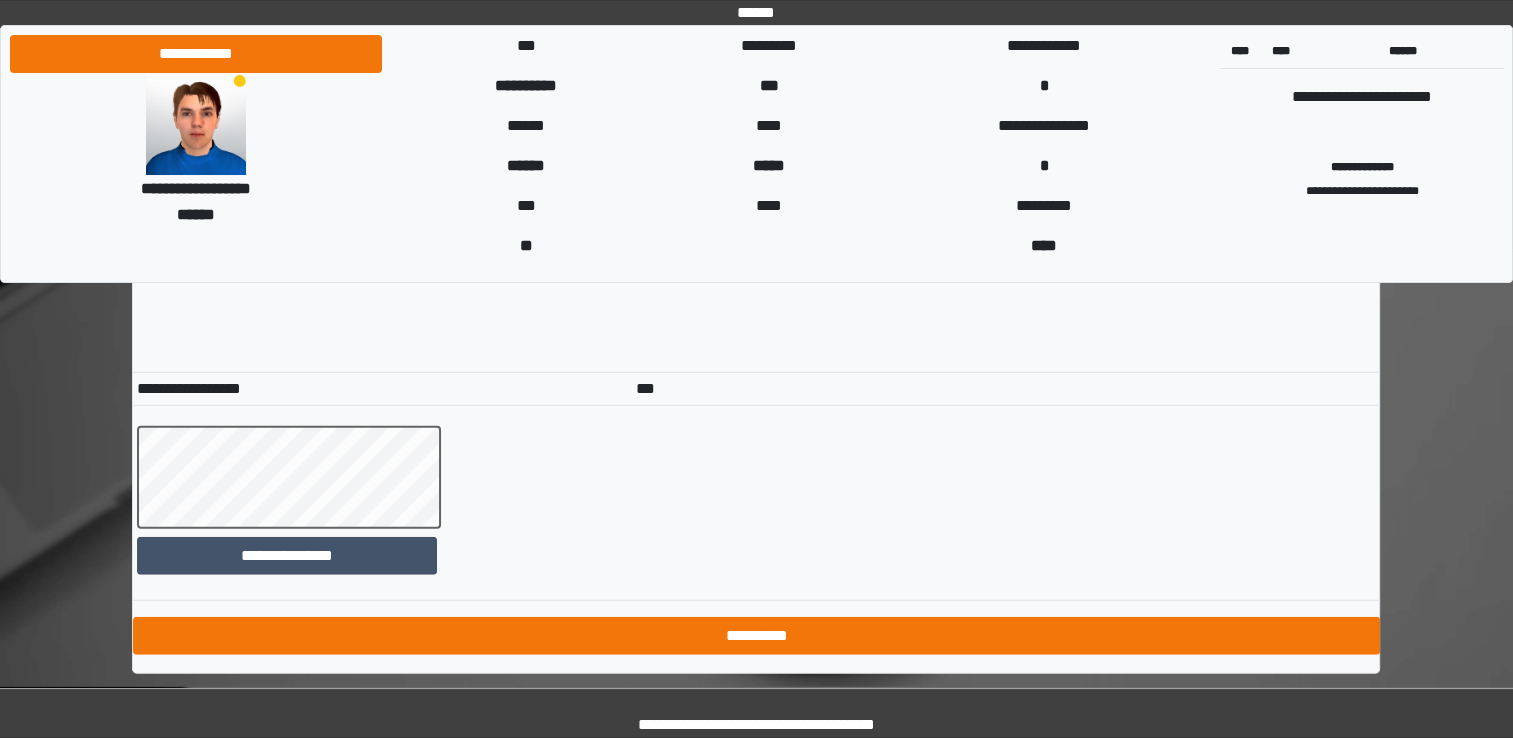 type on "**********" 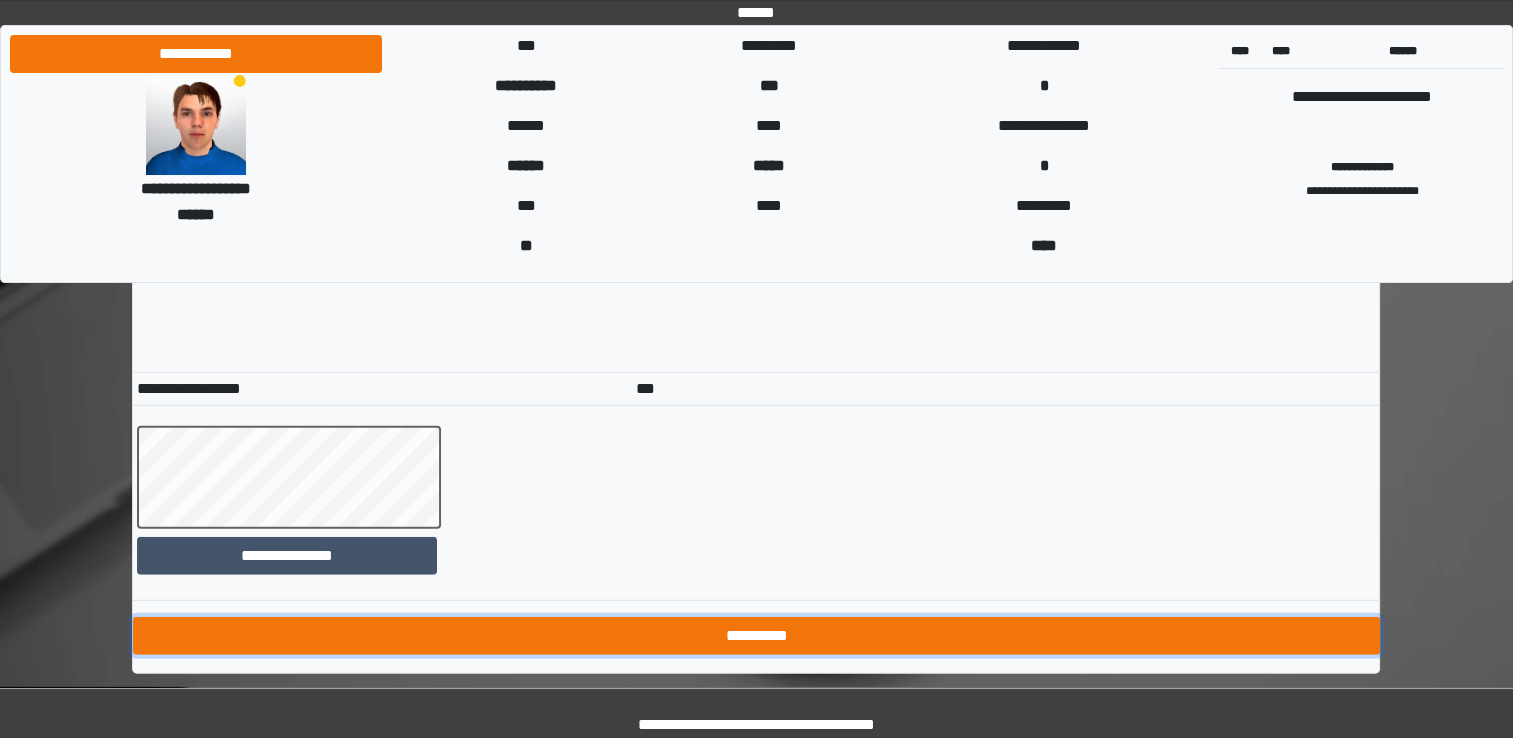 click on "**********" at bounding box center [756, 636] 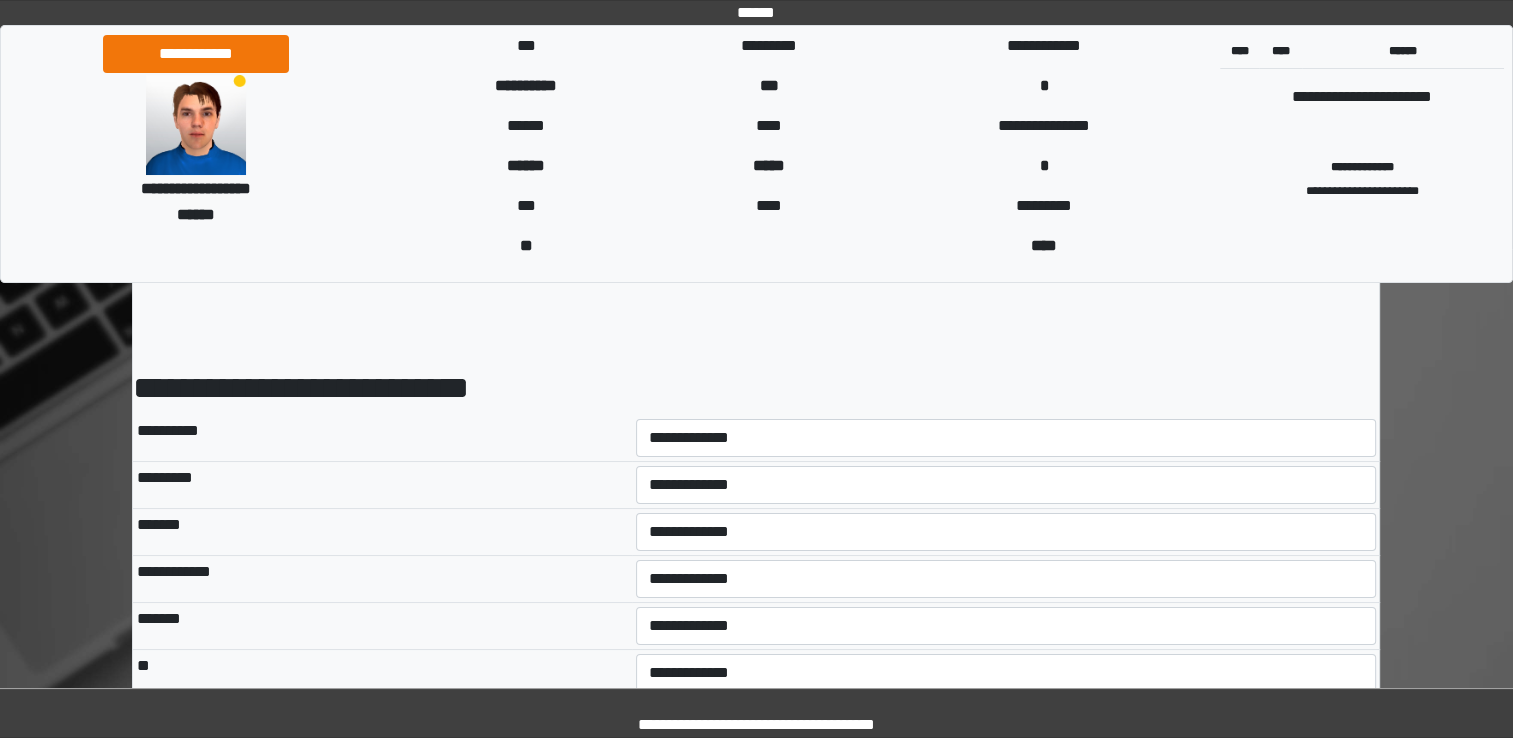 scroll, scrollTop: 0, scrollLeft: 0, axis: both 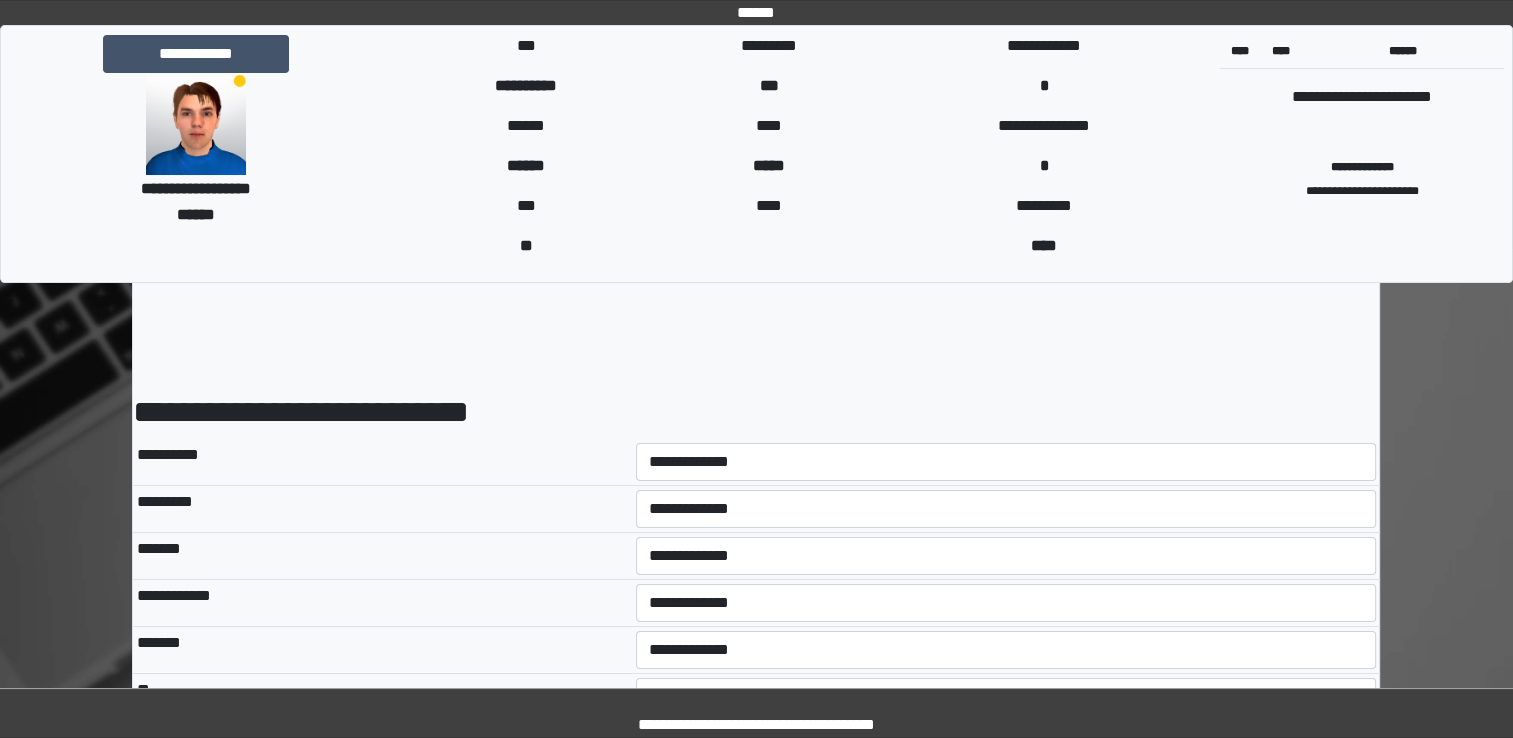click on "**********" at bounding box center (196, 54) 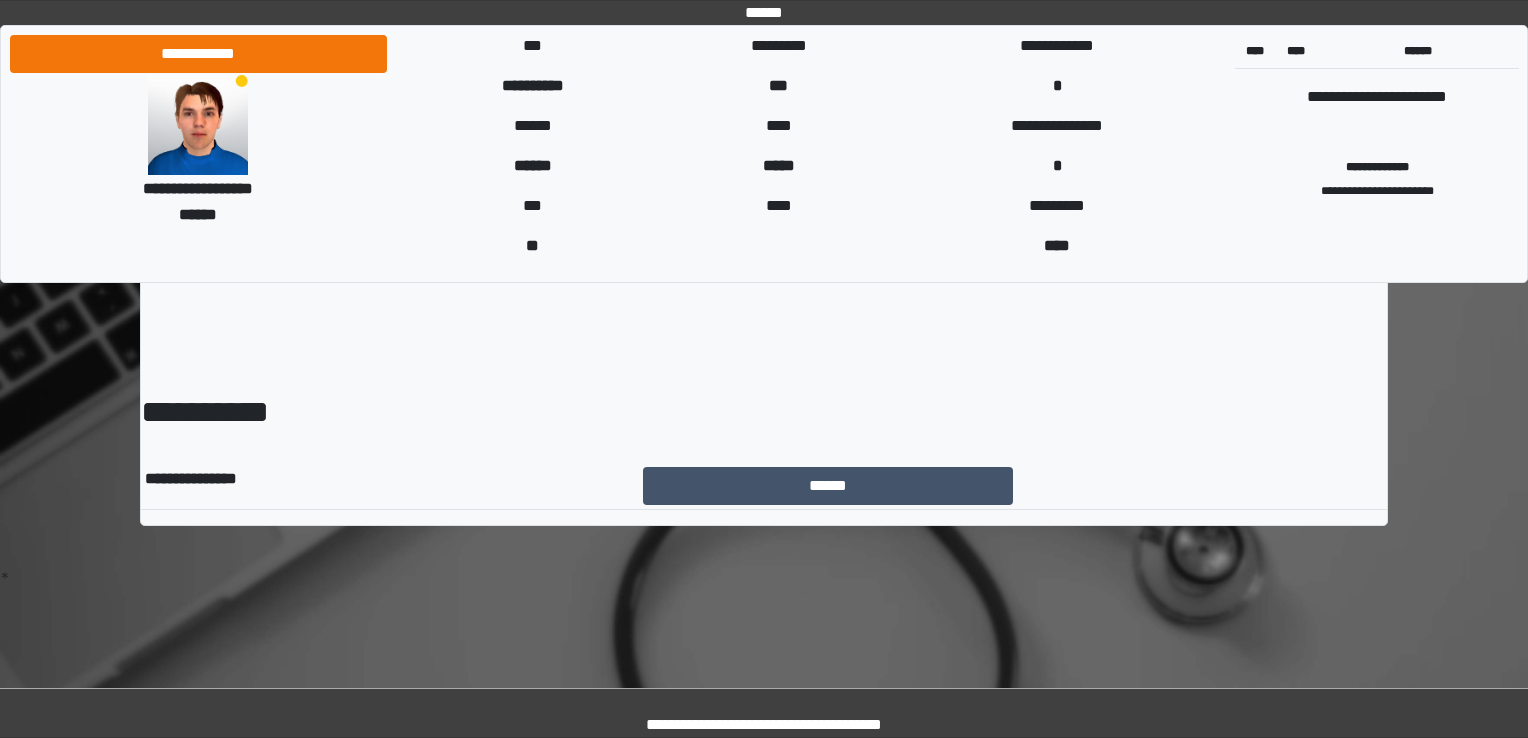 scroll, scrollTop: 0, scrollLeft: 0, axis: both 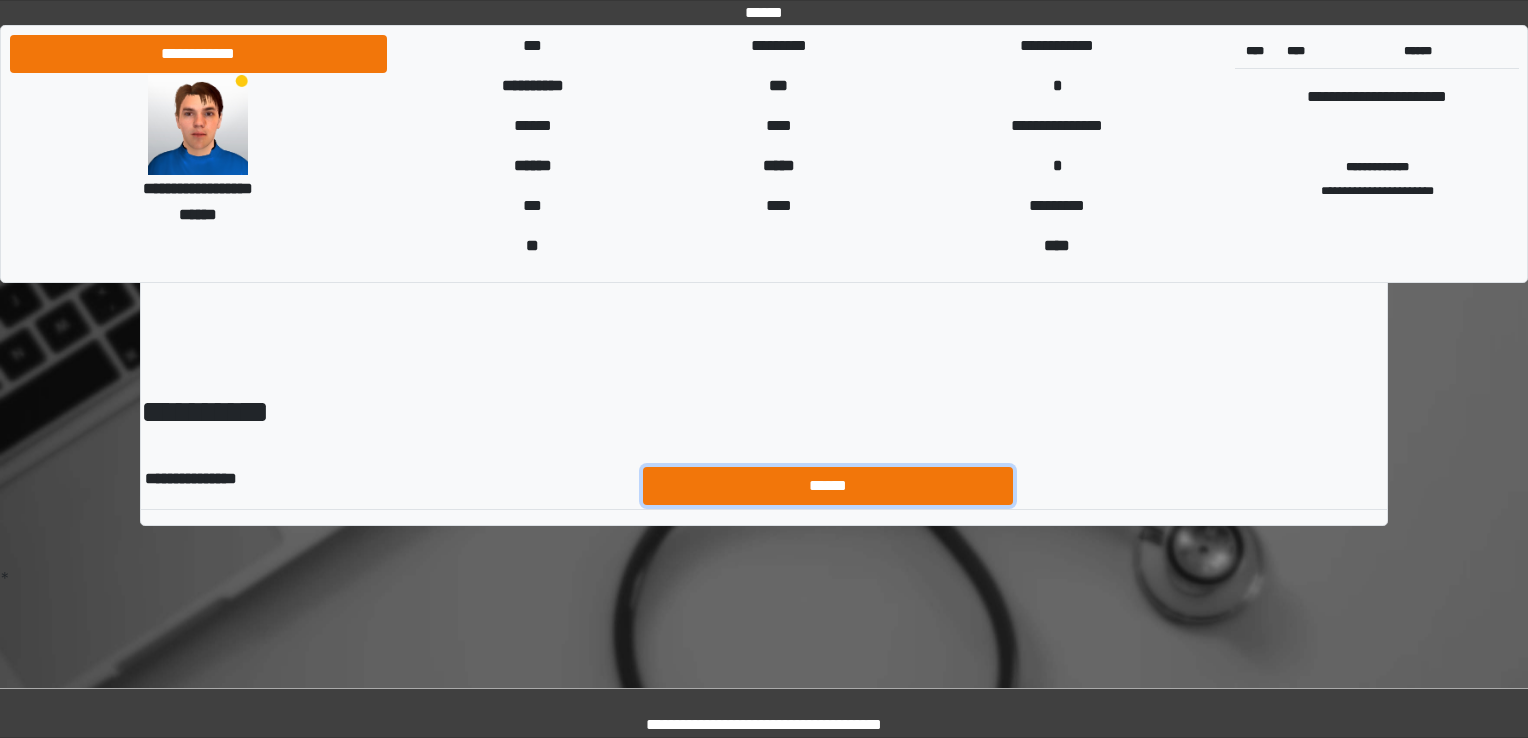 click on "******" at bounding box center [828, 486] 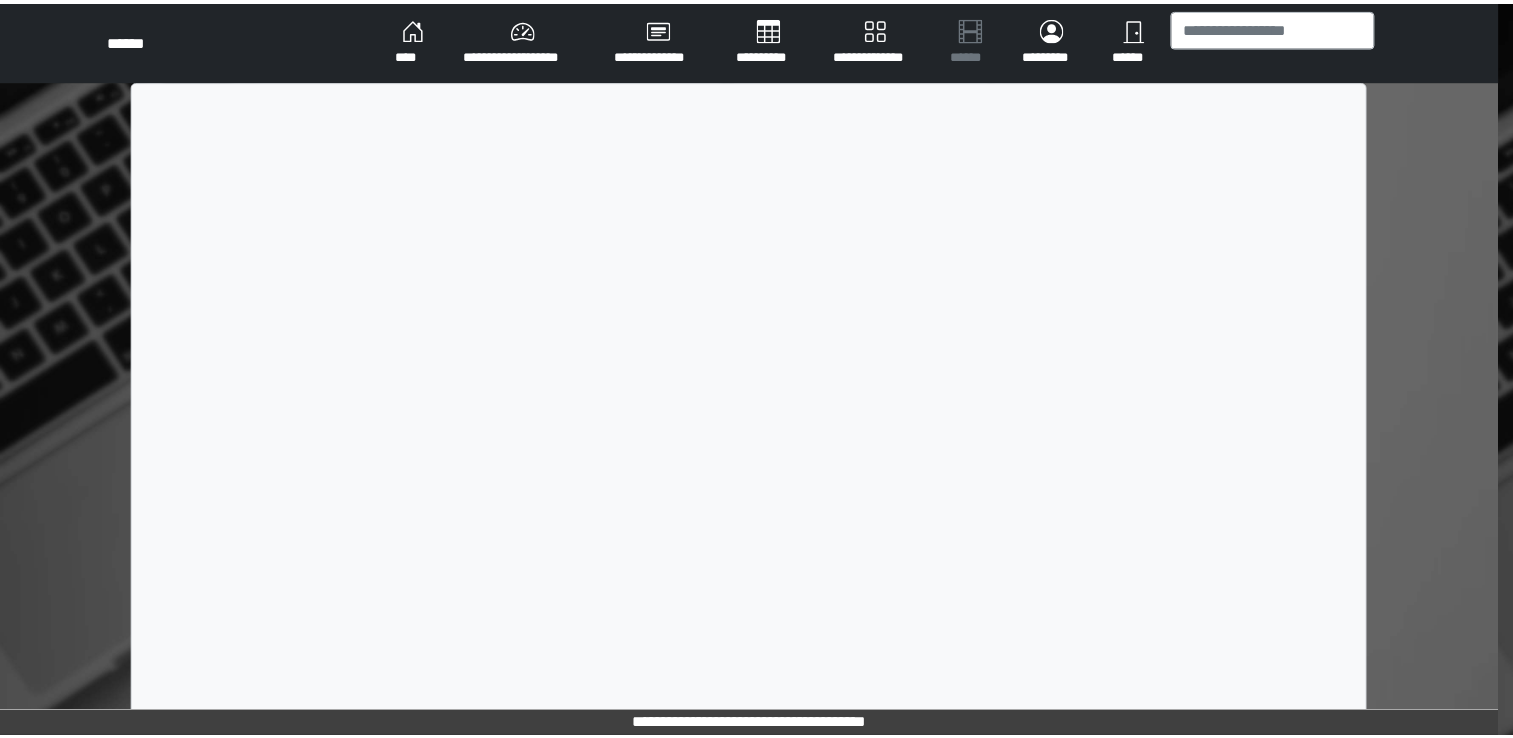 scroll, scrollTop: 0, scrollLeft: 0, axis: both 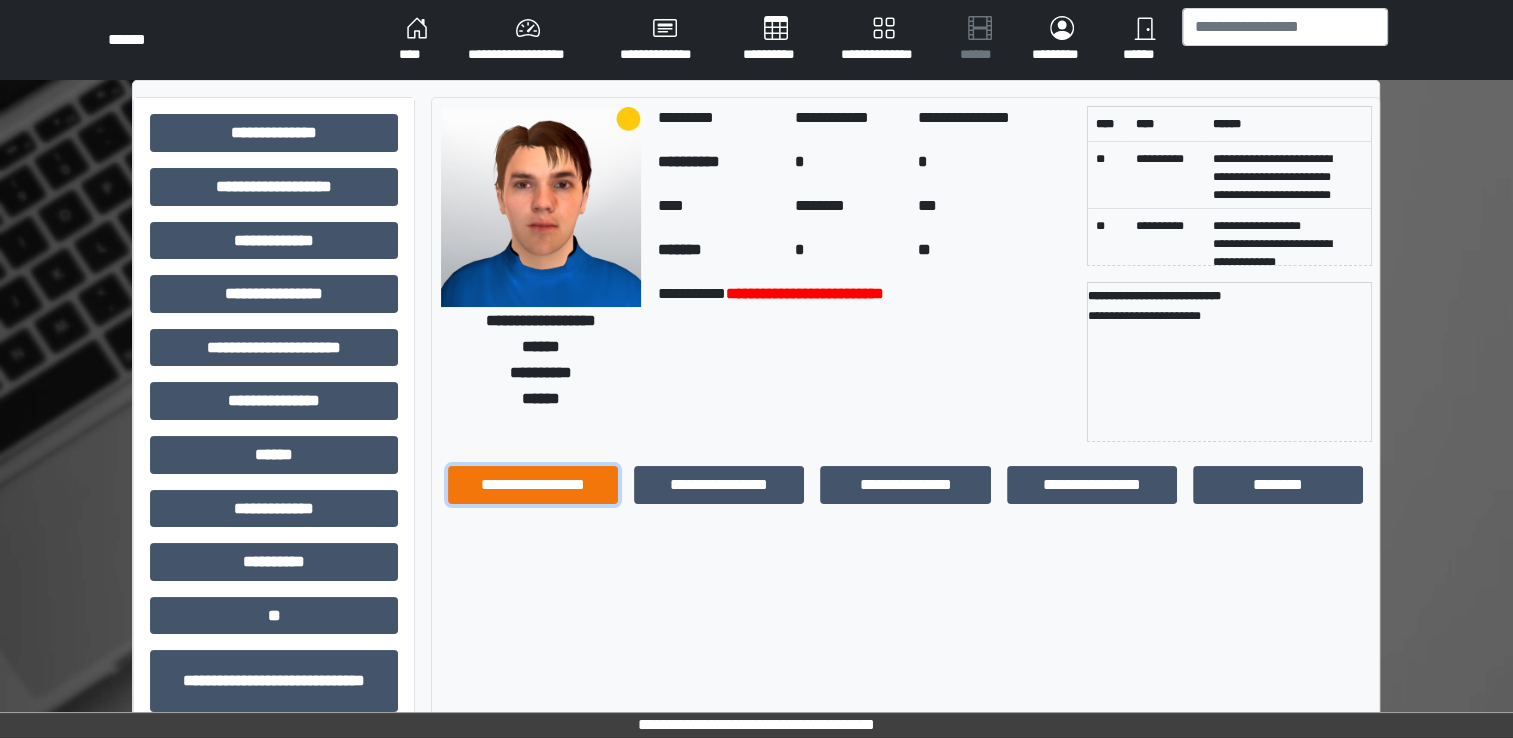 click on "**********" at bounding box center (533, 485) 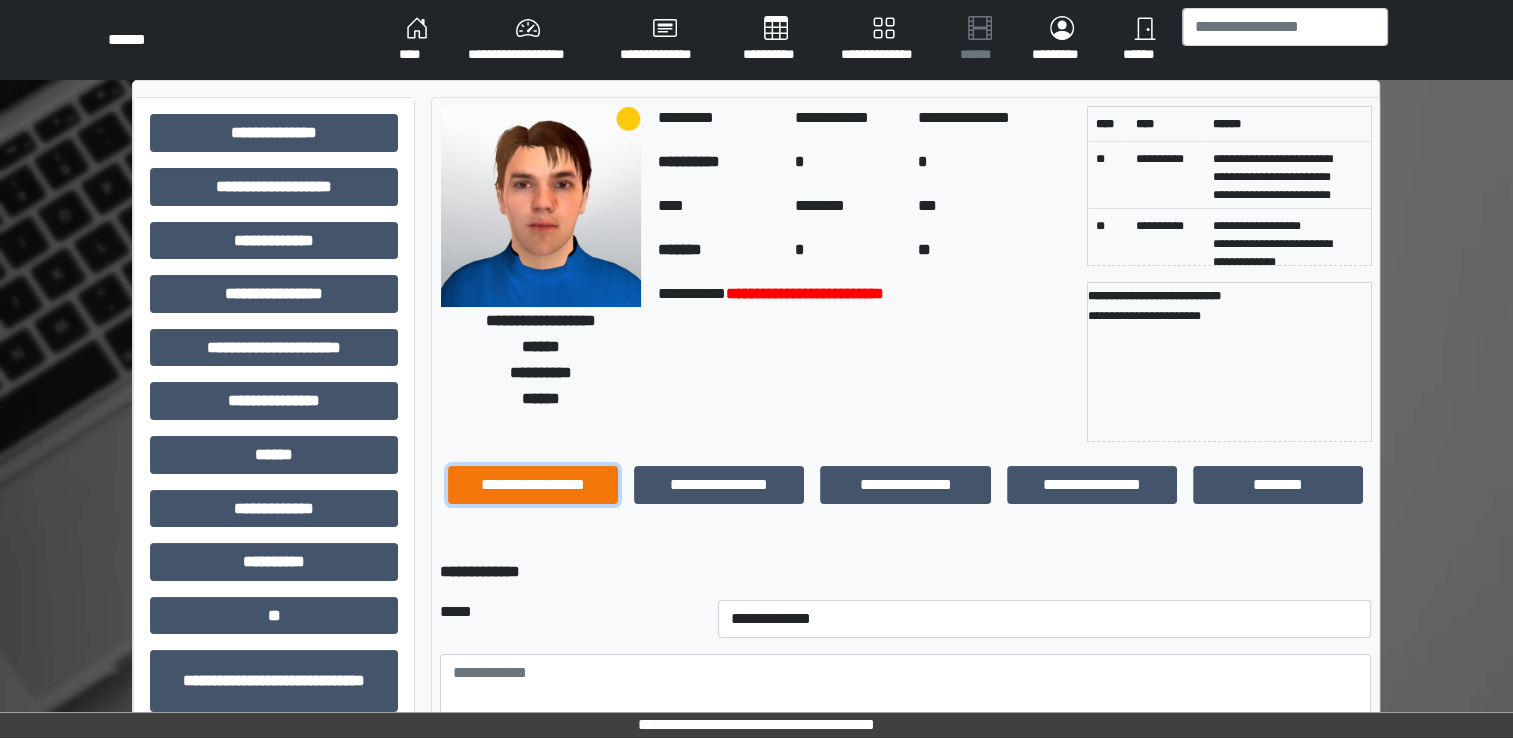 click on "**********" at bounding box center (533, 485) 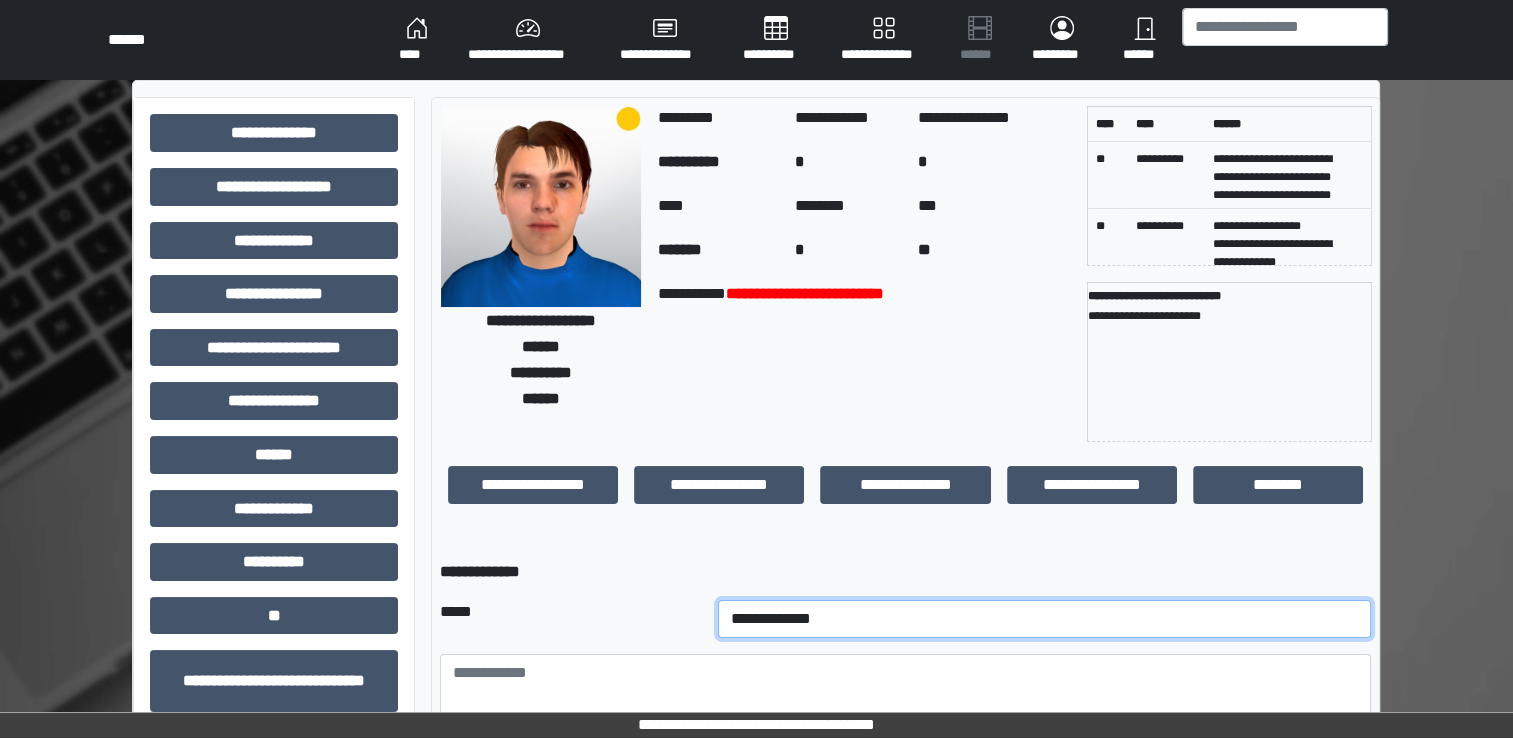 click on "**********" at bounding box center (1045, 619) 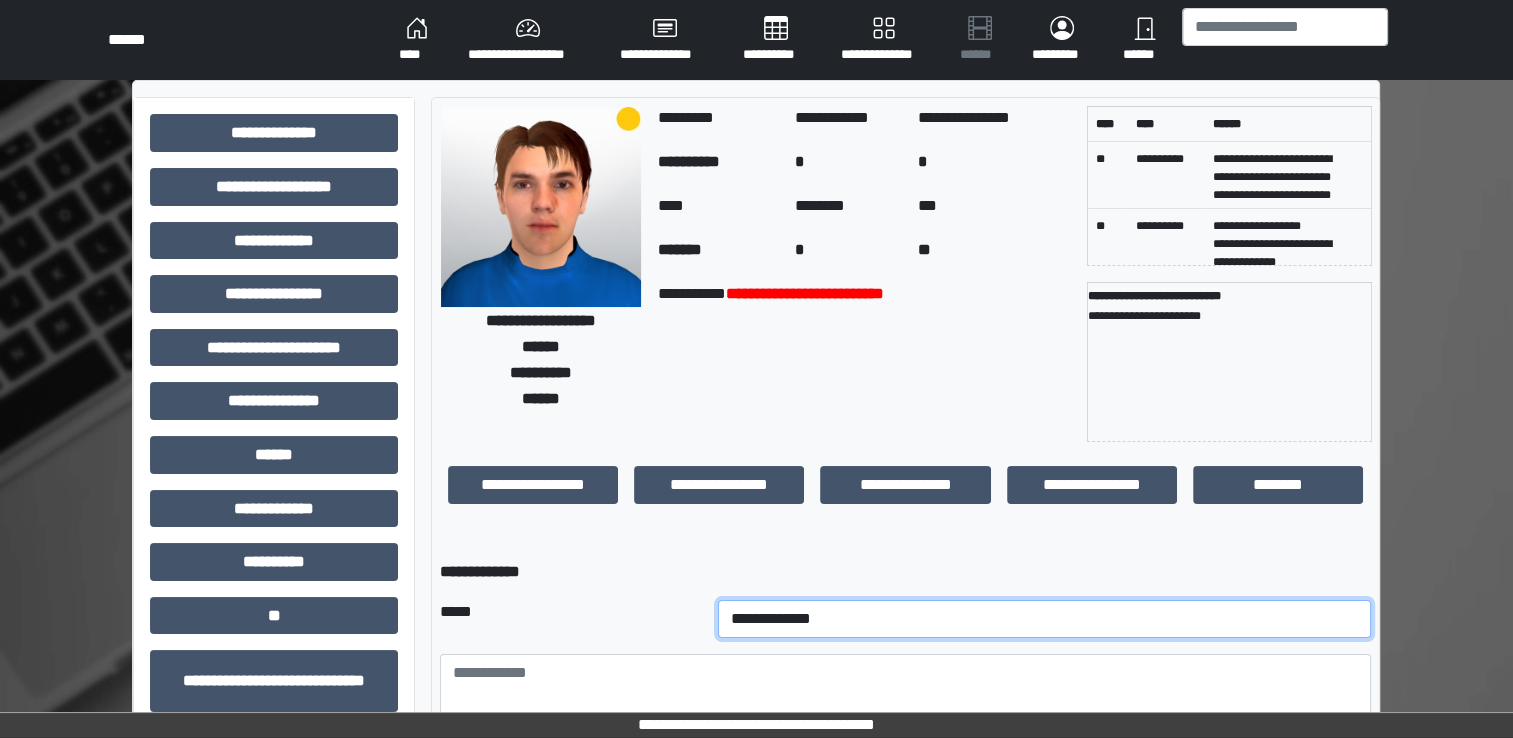 select on "*" 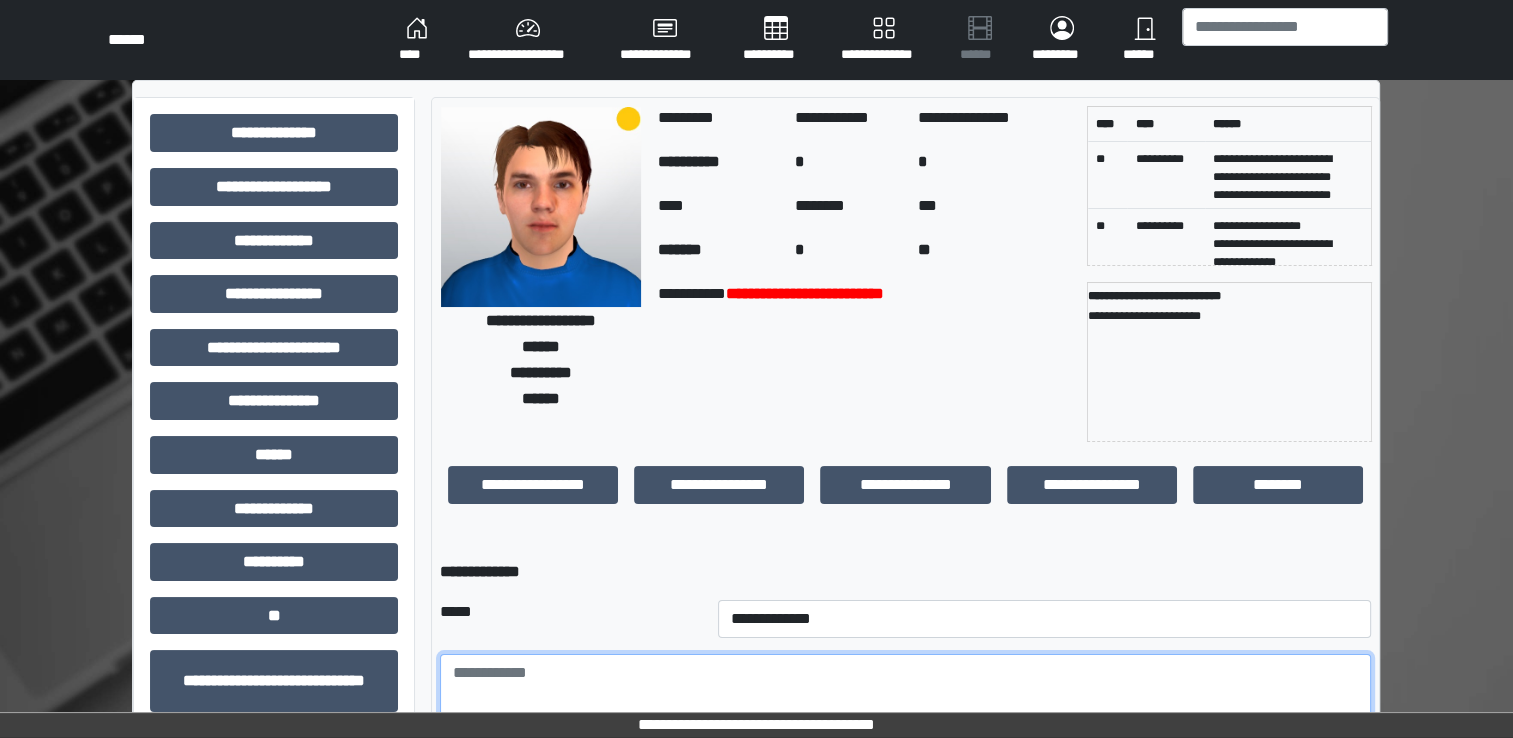 click at bounding box center [905, 709] 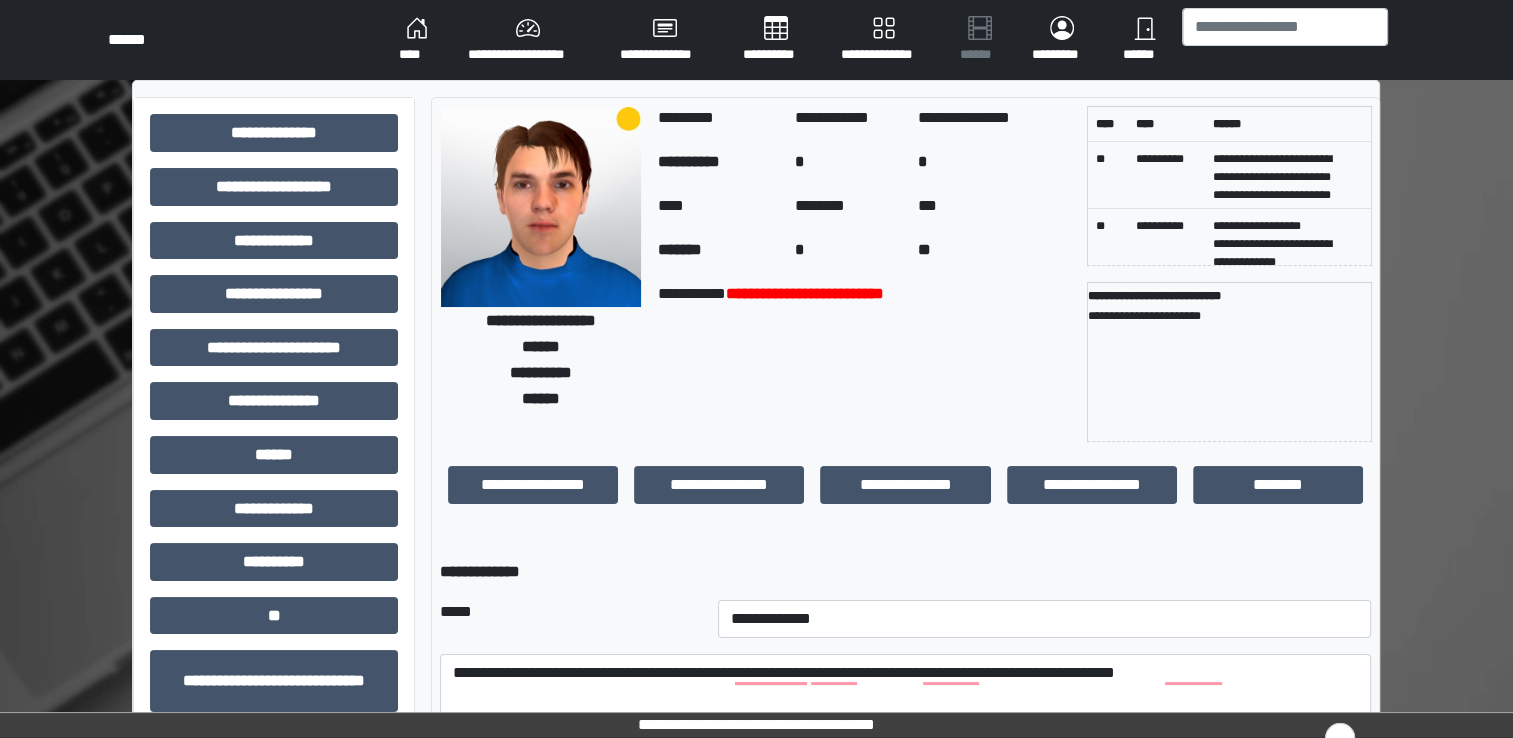 click on "**********" at bounding box center (756, 530) 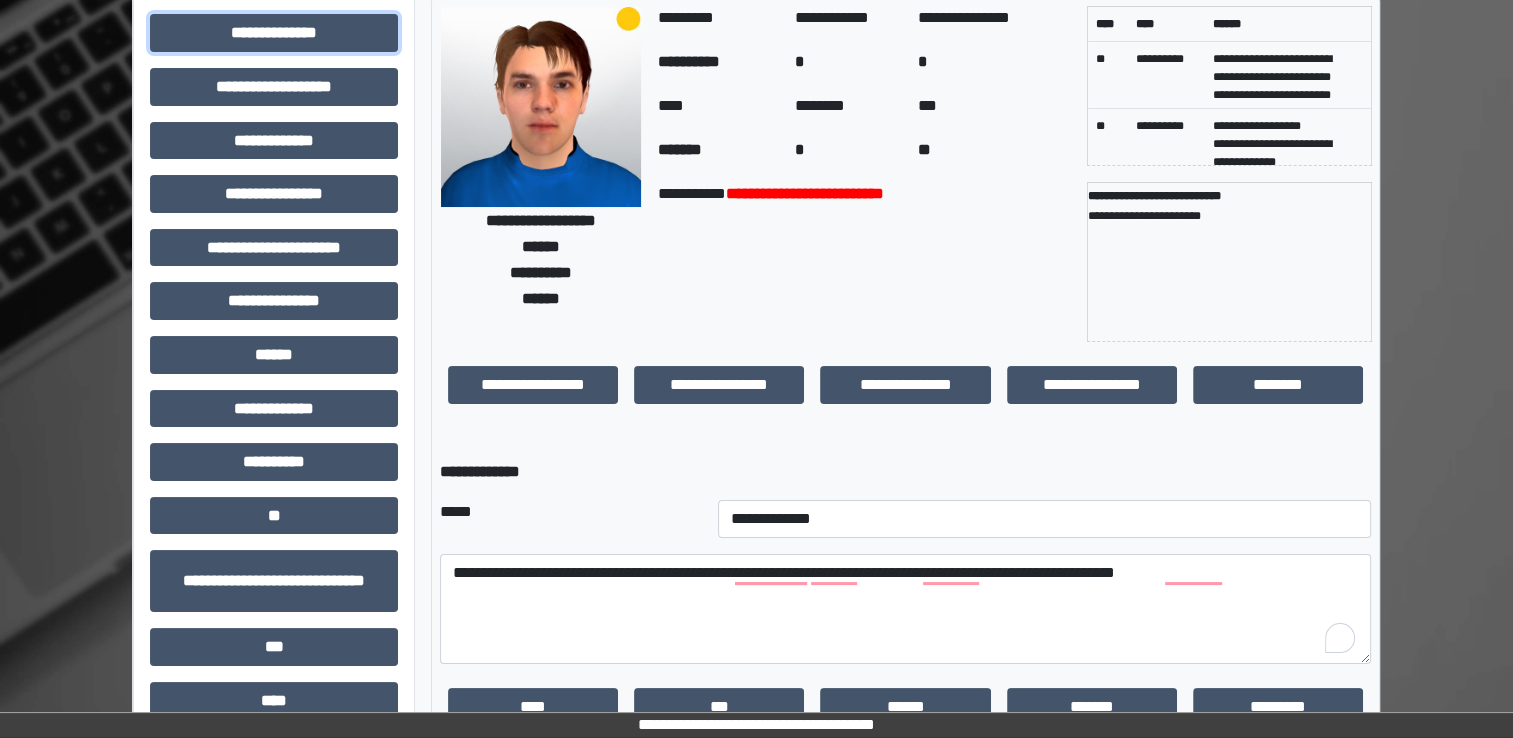 scroll, scrollTop: 0, scrollLeft: 0, axis: both 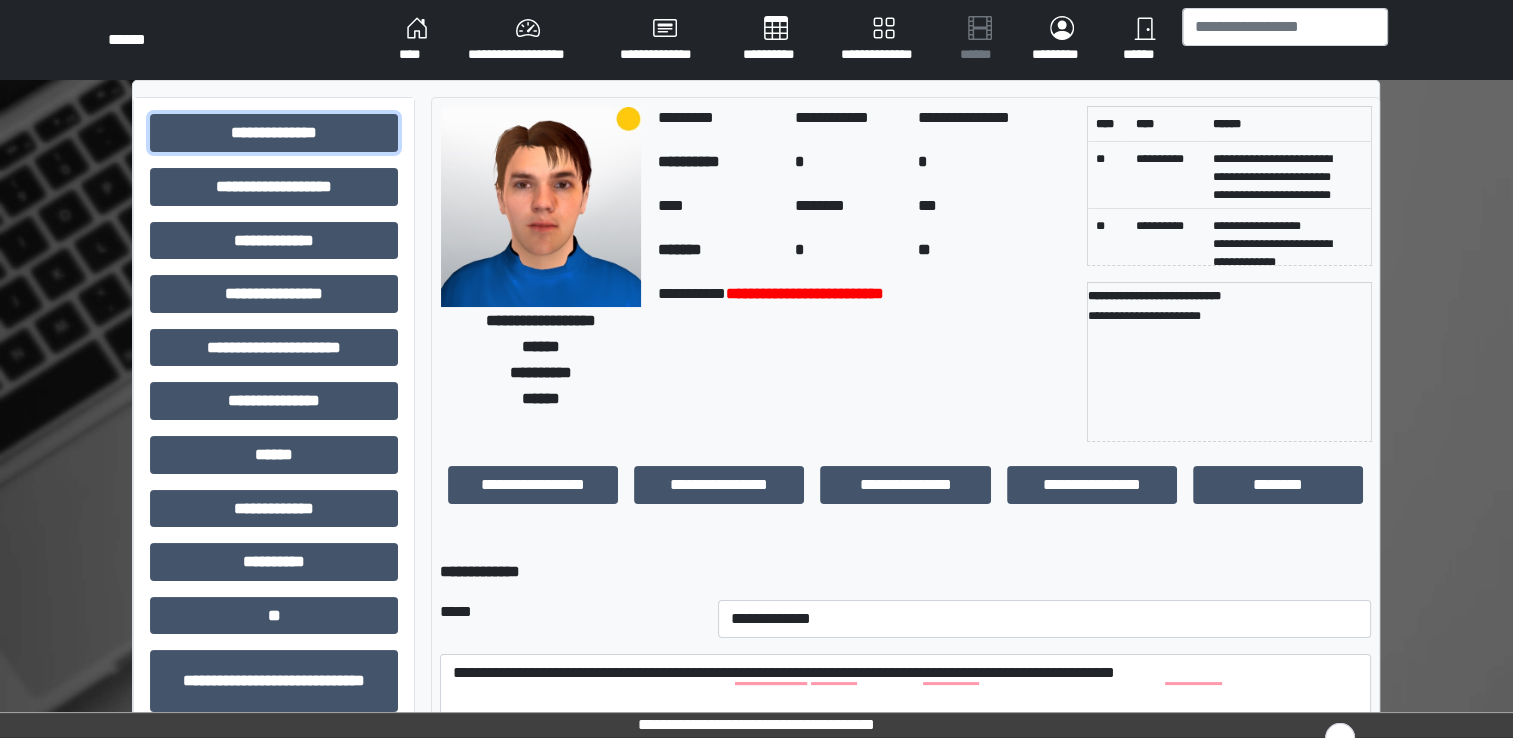 click on "**********" at bounding box center [756, 530] 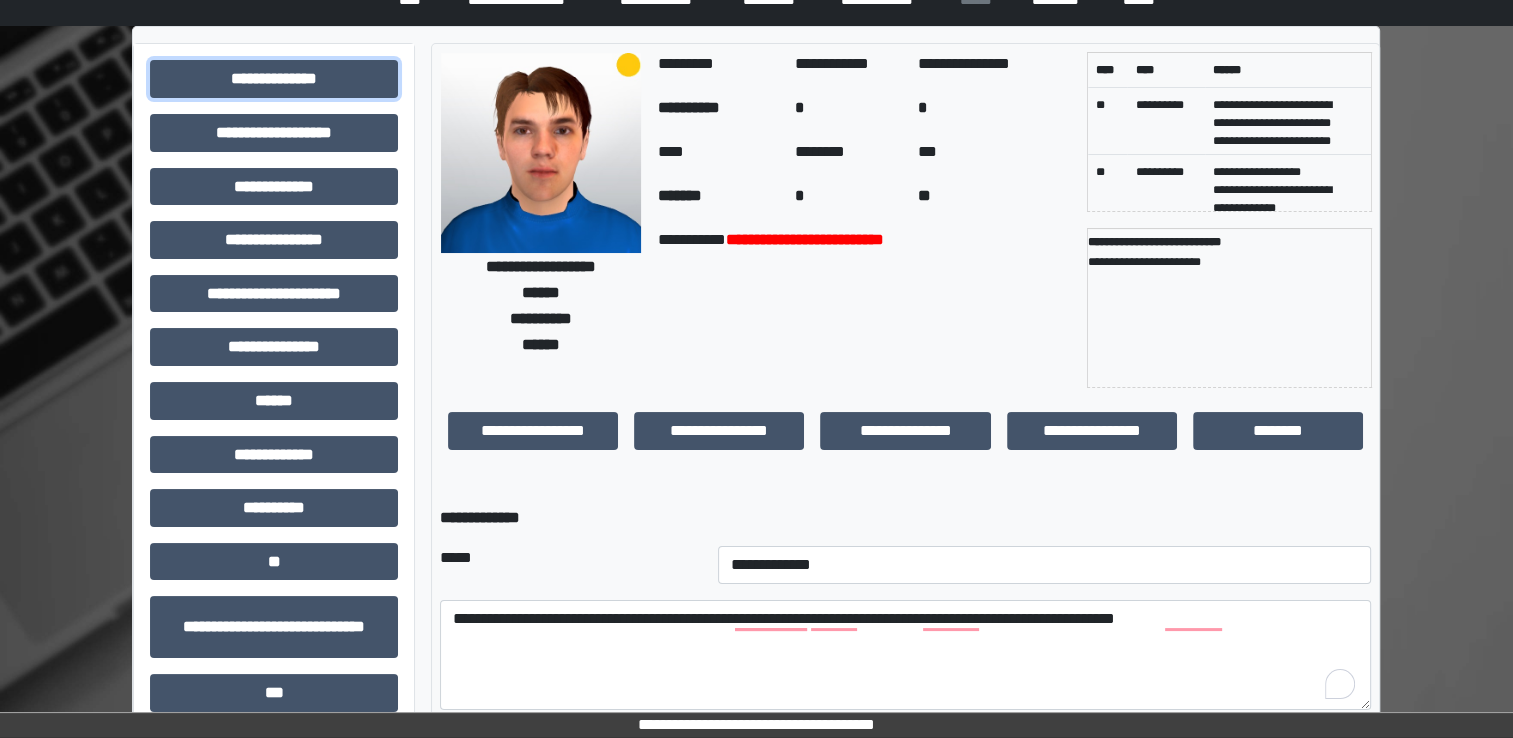 scroll, scrollTop: 100, scrollLeft: 0, axis: vertical 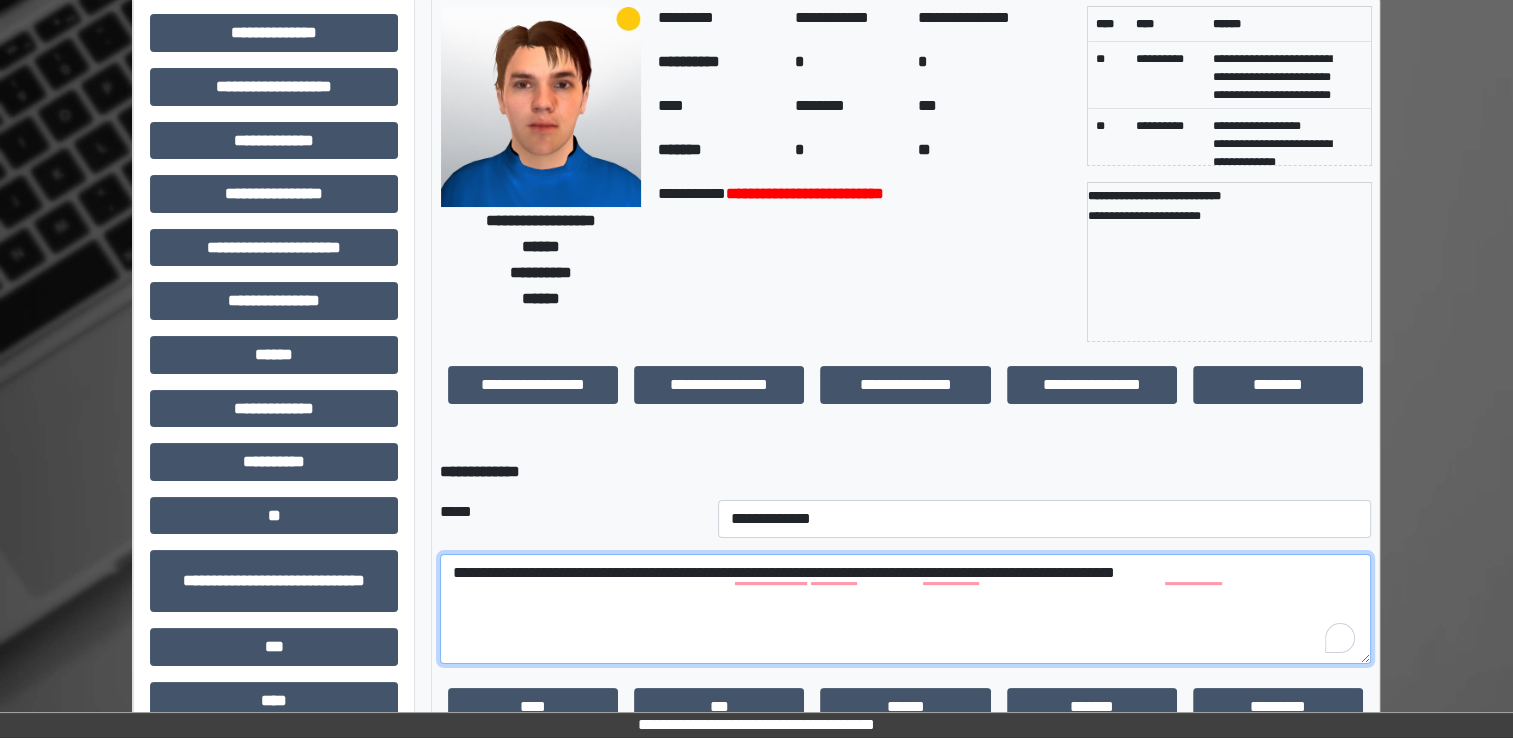 click on "**********" at bounding box center [905, 609] 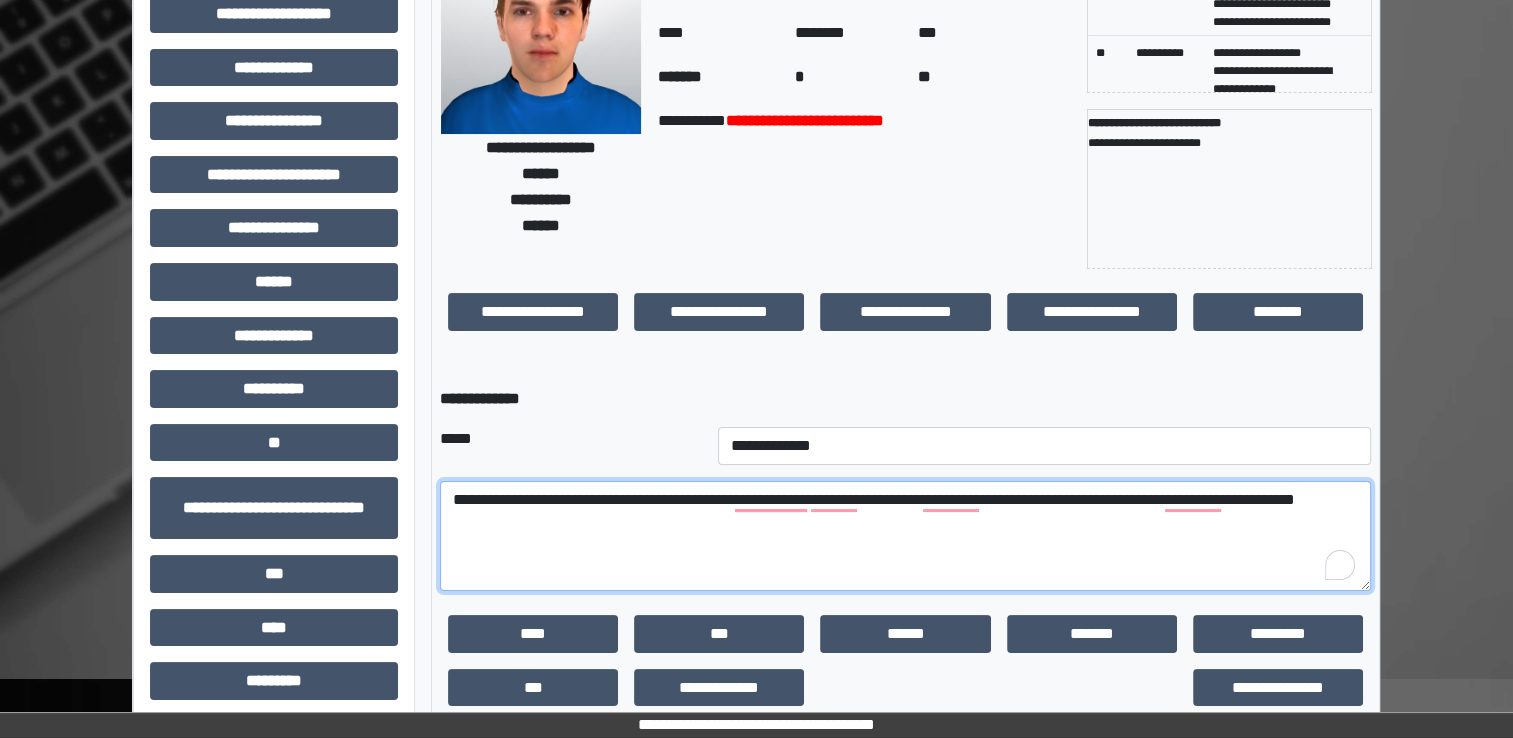 scroll, scrollTop: 200, scrollLeft: 0, axis: vertical 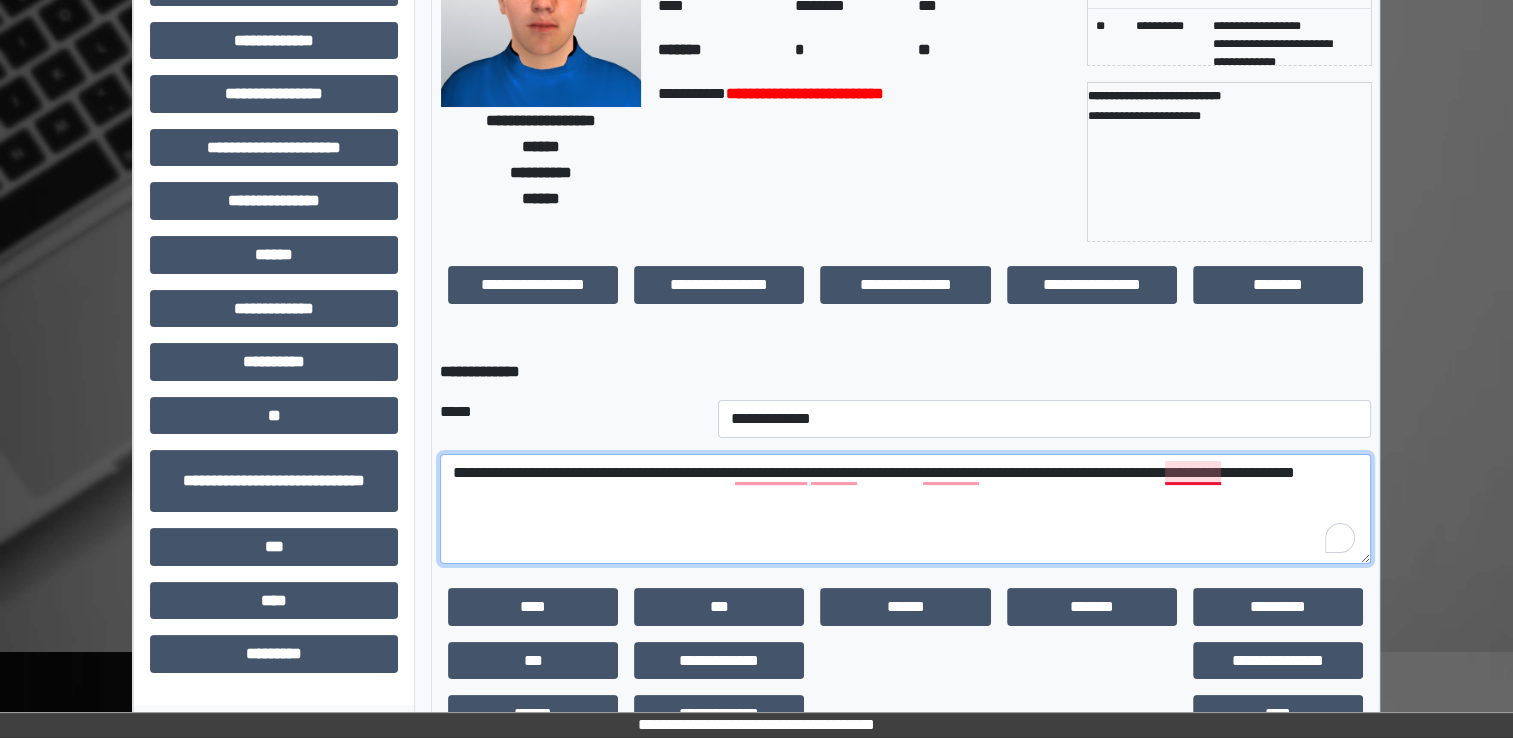 click on "**********" at bounding box center (905, 509) 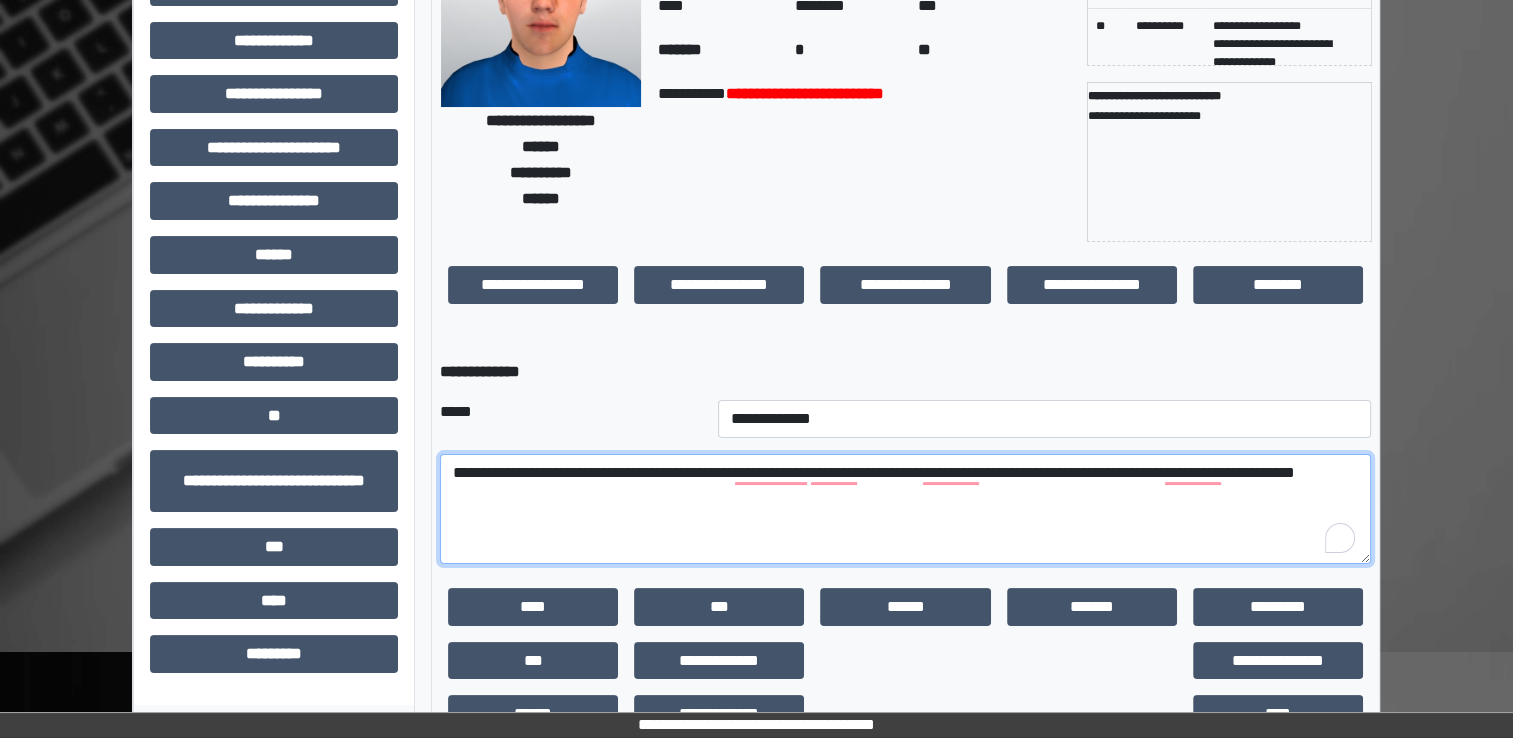 click on "**********" at bounding box center [905, 509] 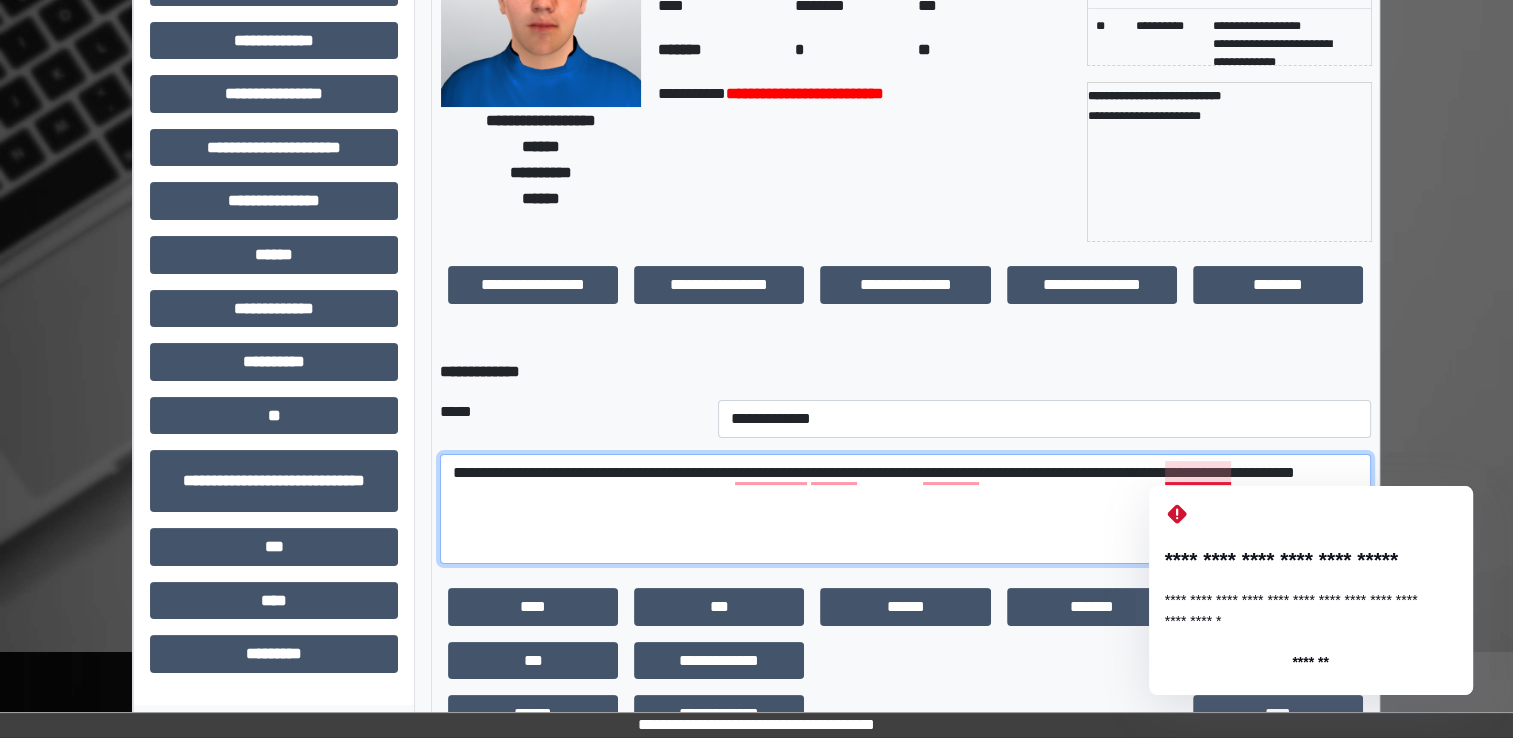 click on "**********" at bounding box center (905, 509) 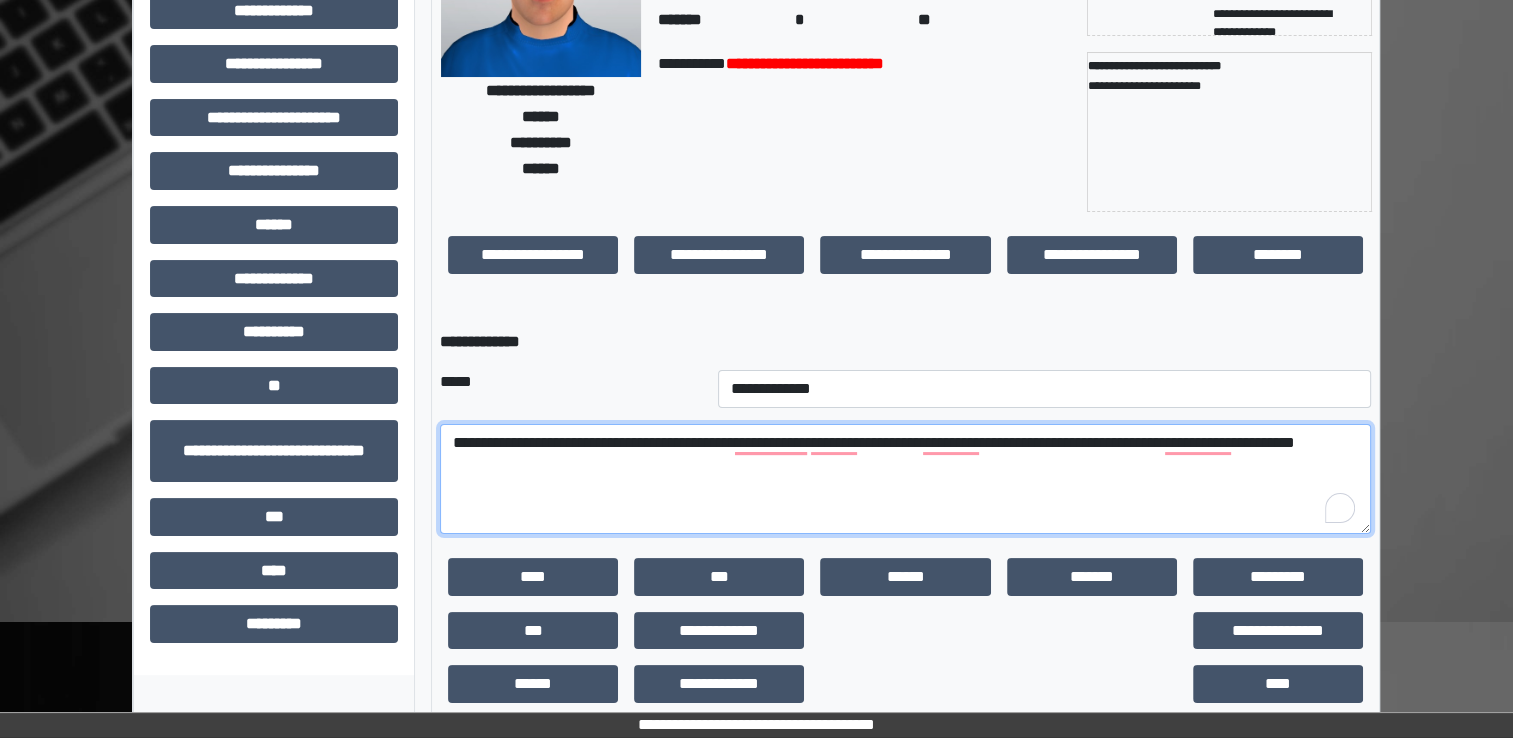 scroll, scrollTop: 259, scrollLeft: 0, axis: vertical 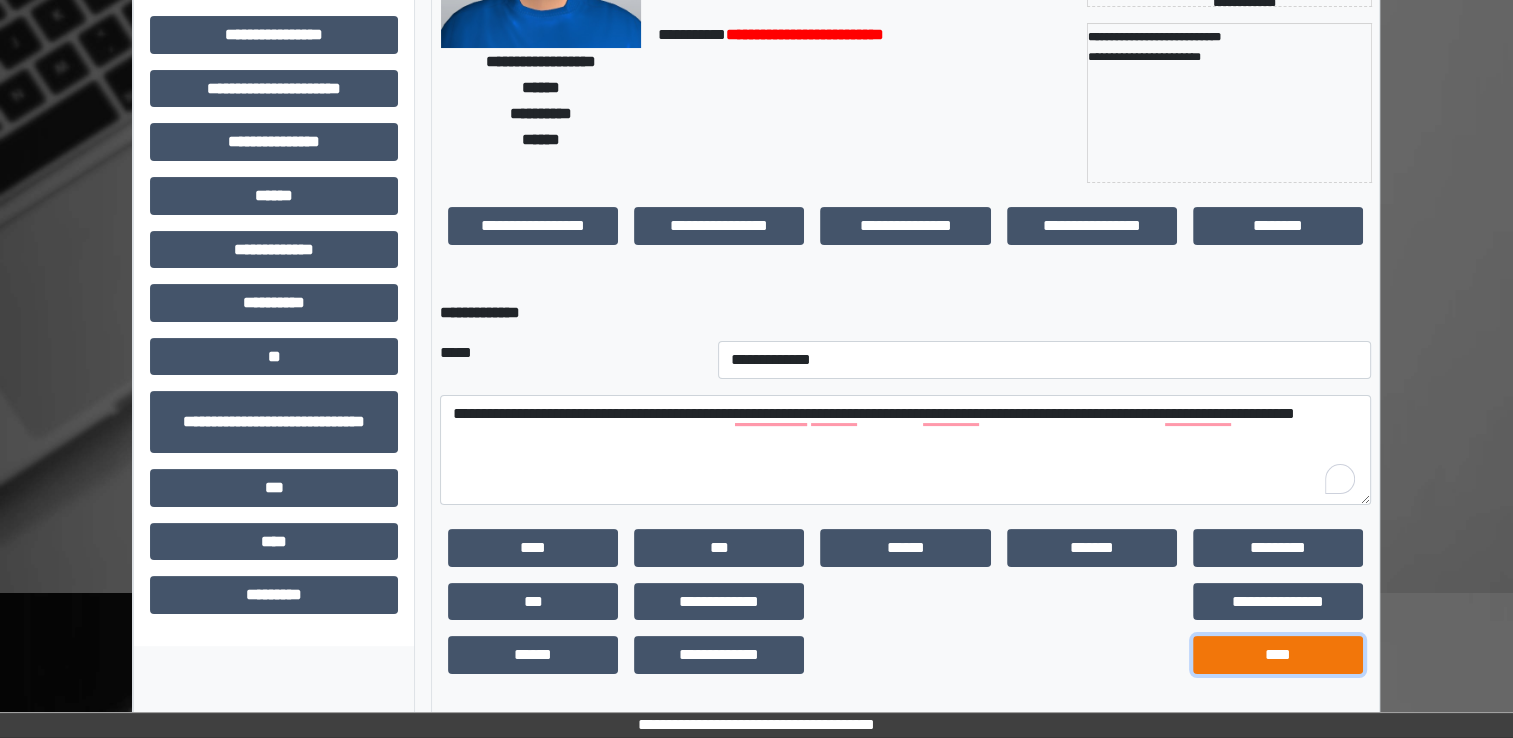 click on "****" at bounding box center [1278, 655] 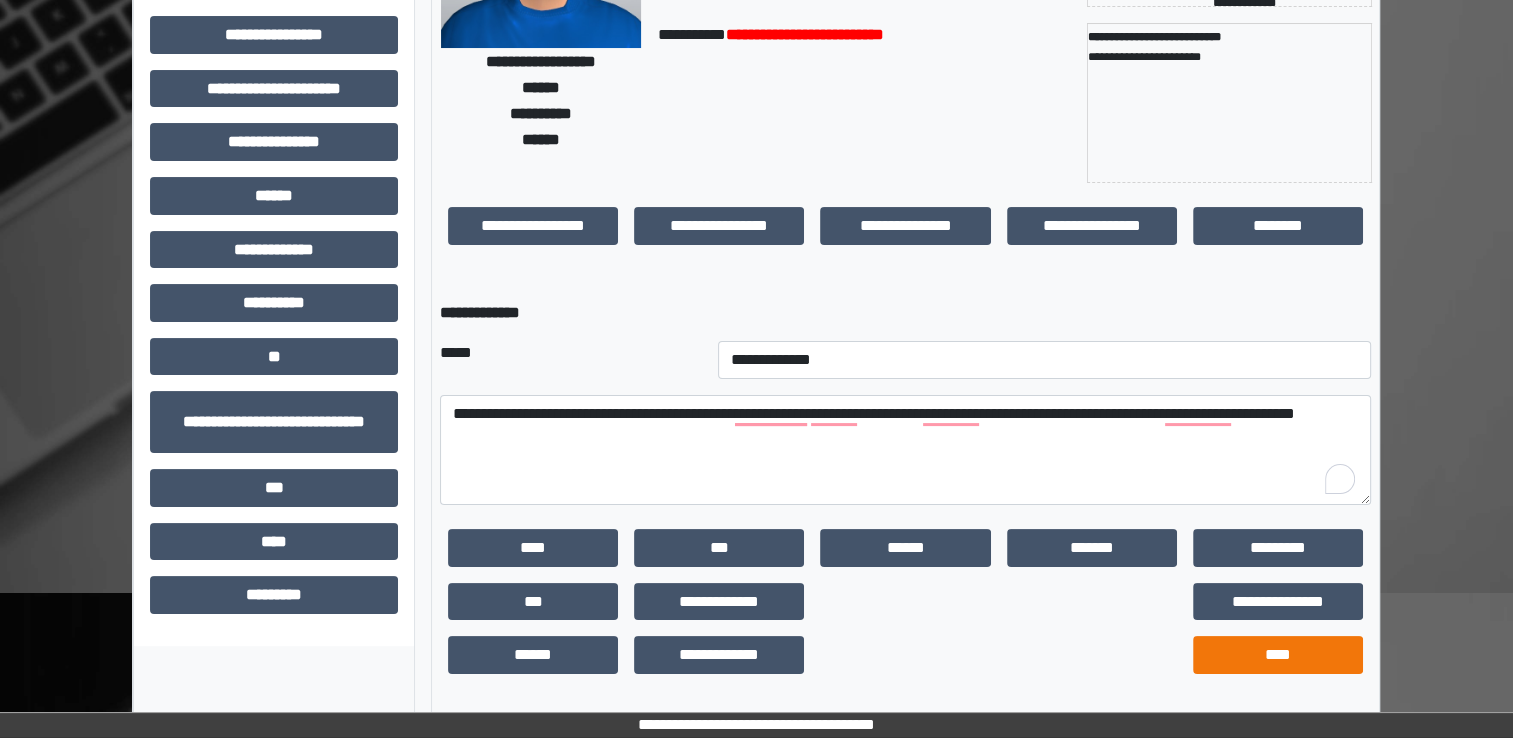 scroll, scrollTop: 184, scrollLeft: 0, axis: vertical 